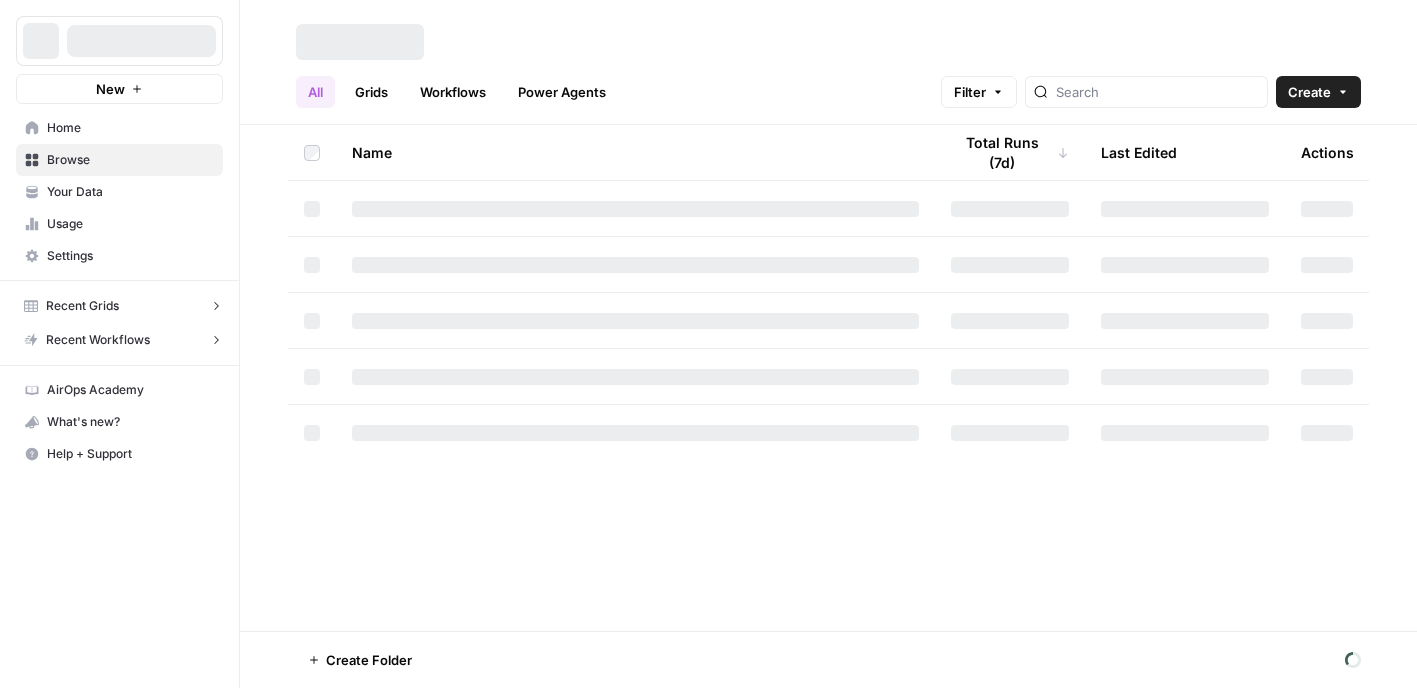 scroll, scrollTop: 0, scrollLeft: 0, axis: both 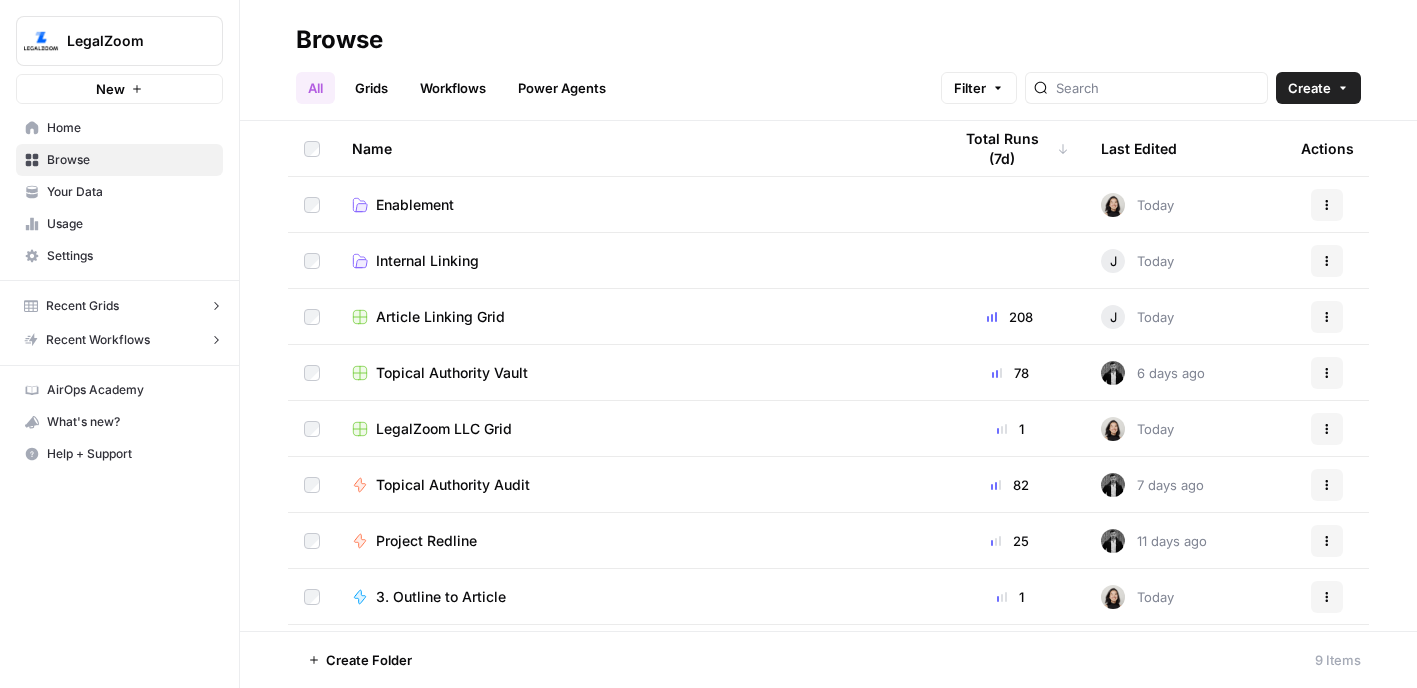 click on "Enablement" at bounding box center [415, 205] 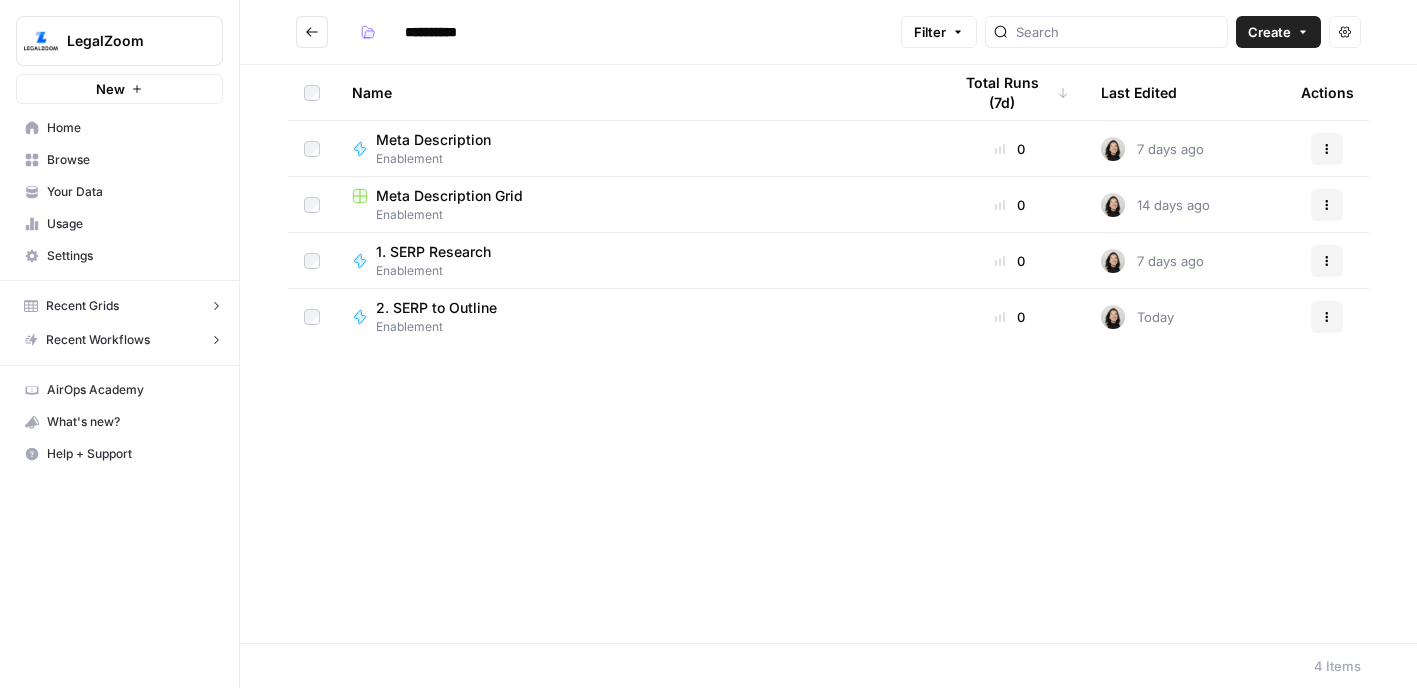 click on "New" at bounding box center [110, 89] 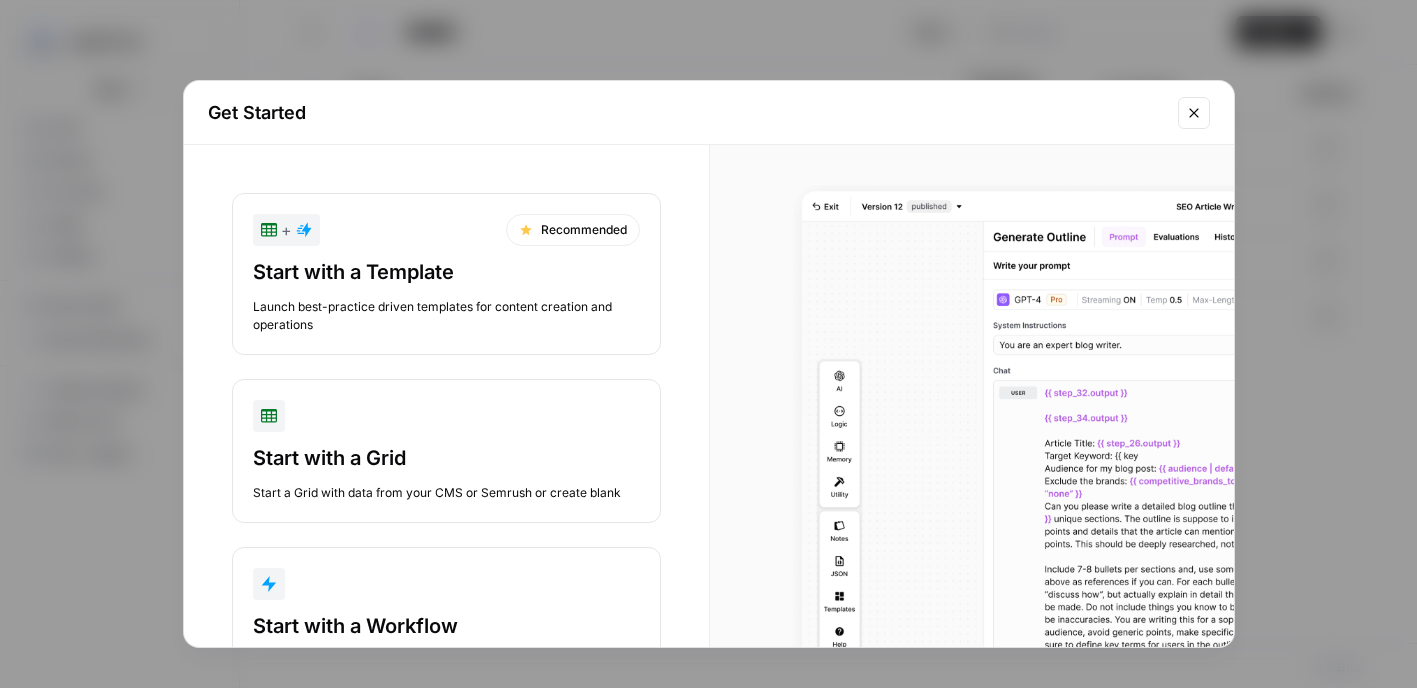 click on "Start with a Workflow Start a Workflow that combines your data, LLMs and human review" at bounding box center [446, 619] 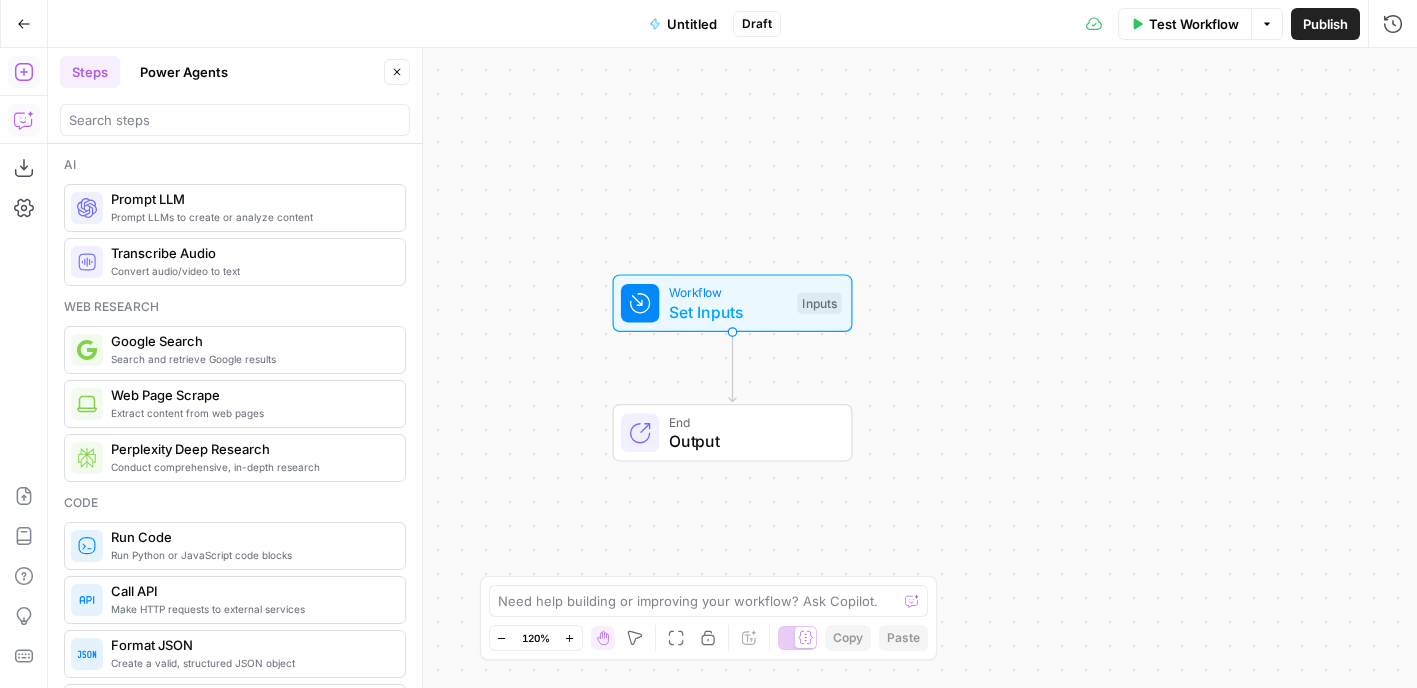 click 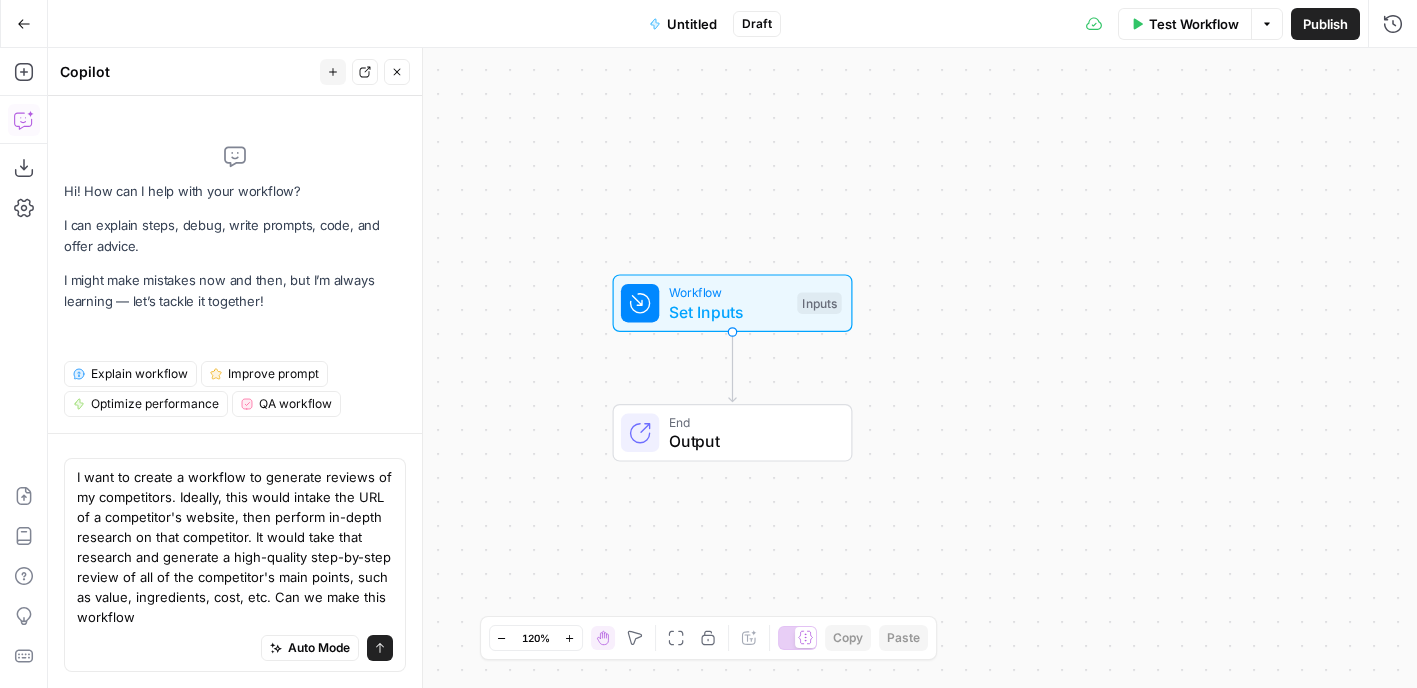 type on "I want to create a workflow to generate reviews of my competitors. Ideally, this would intake the URL of a competitor's website, then perform in-depth research on that competitor. It would take that research and generate a high-quality step-by-step review of all of the competitor's main points, such as value, ingredients, cost, etc. Can we make this workflow?" 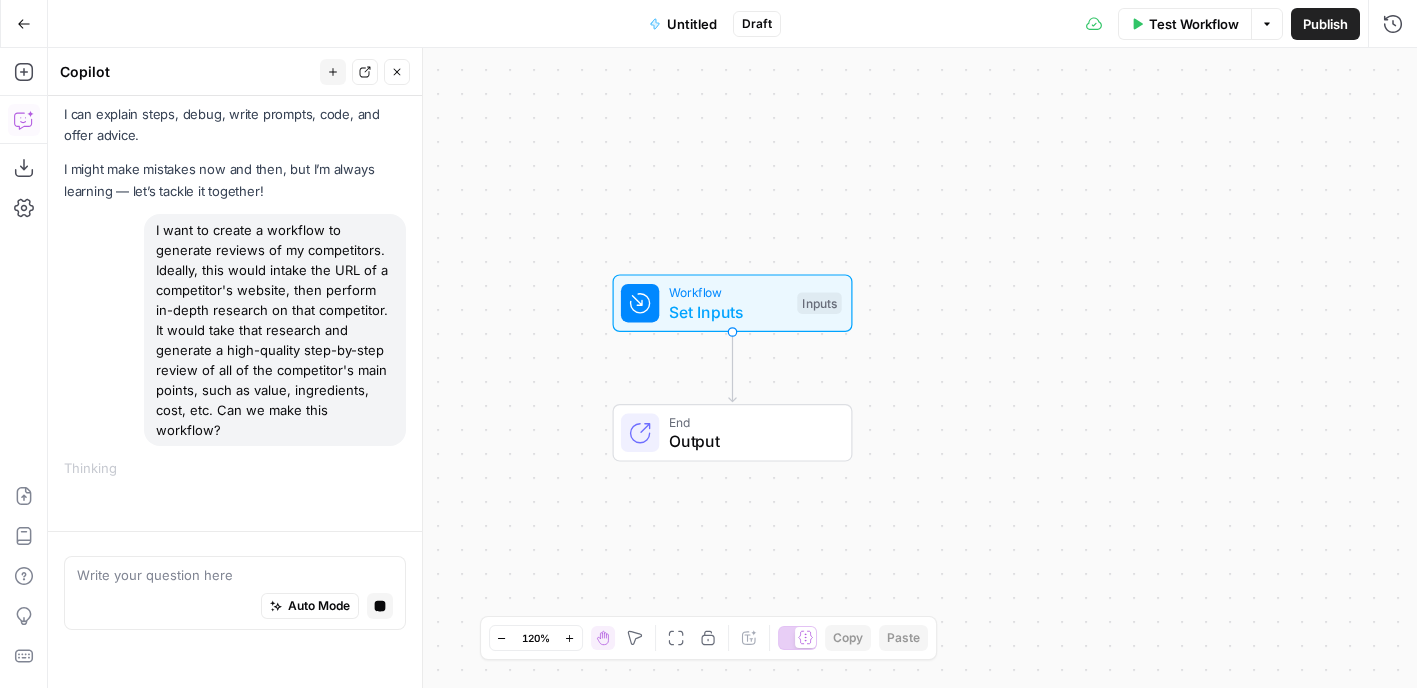 scroll, scrollTop: 0, scrollLeft: 0, axis: both 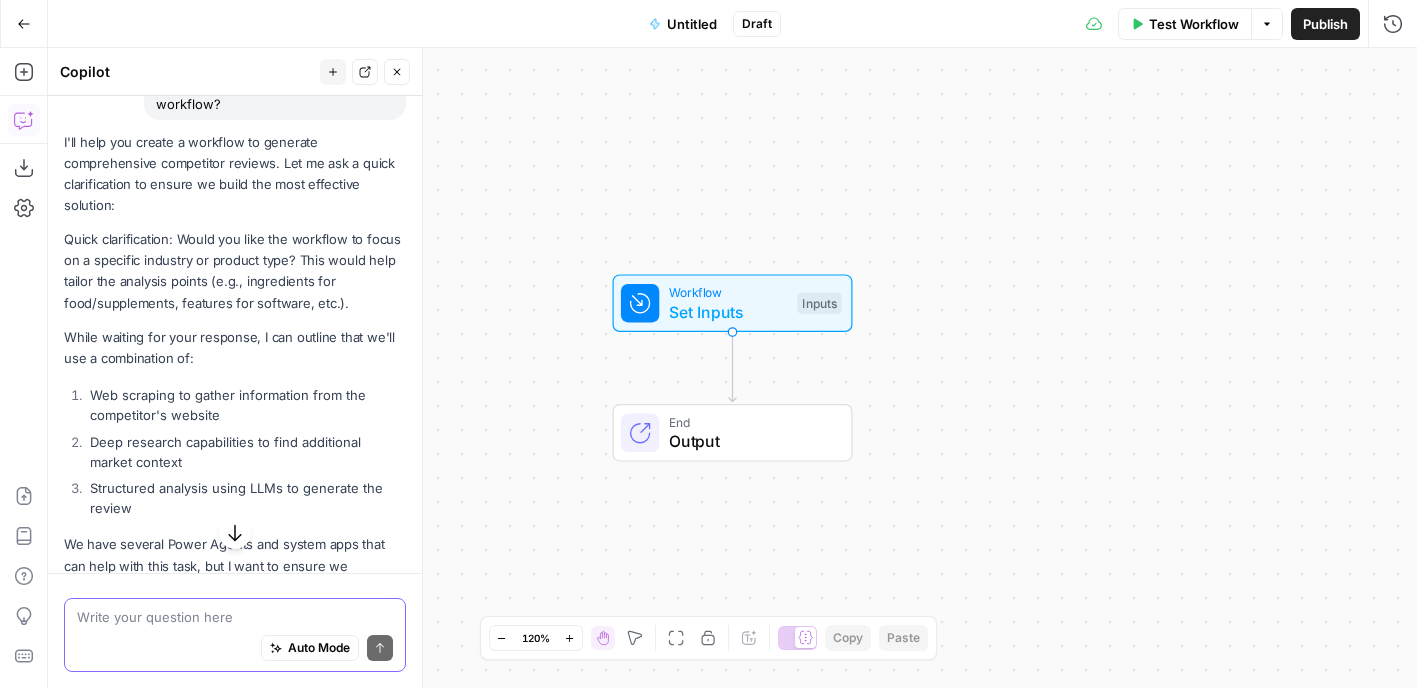 click at bounding box center (235, 617) 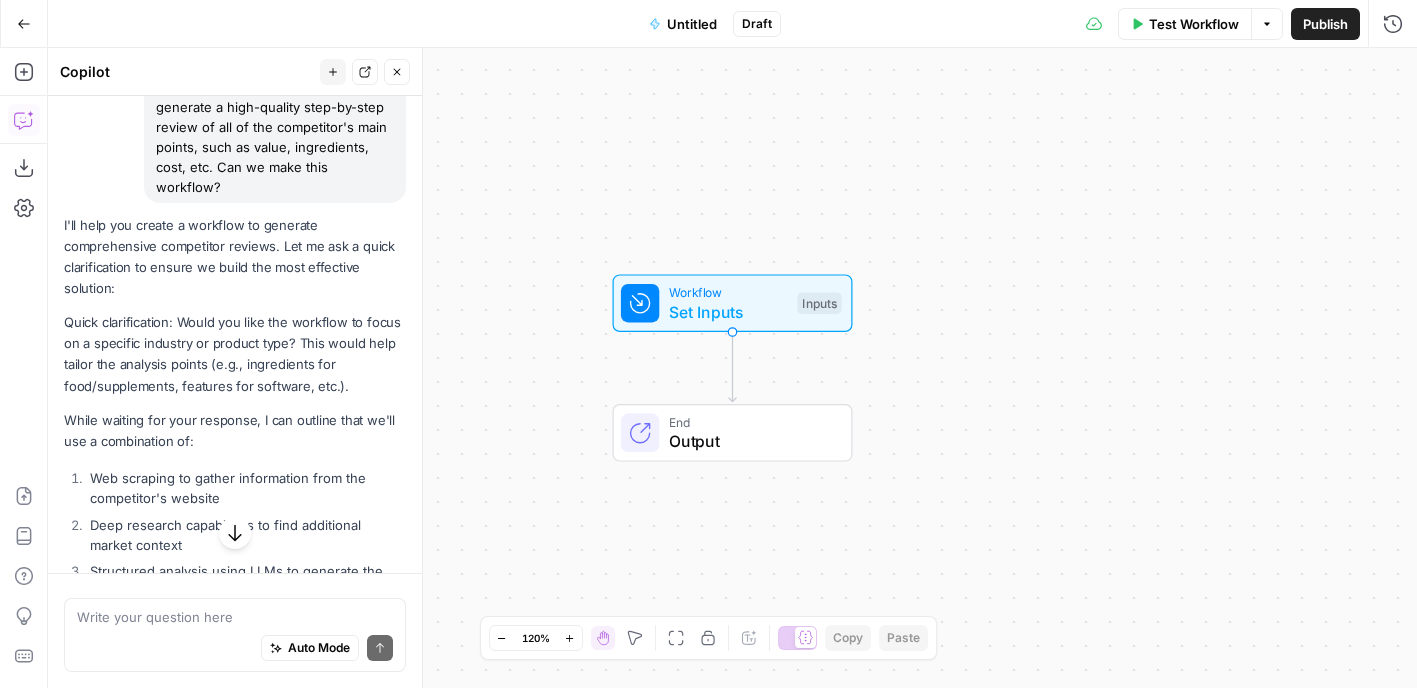 click on "Auto Mode Send" at bounding box center [235, 649] 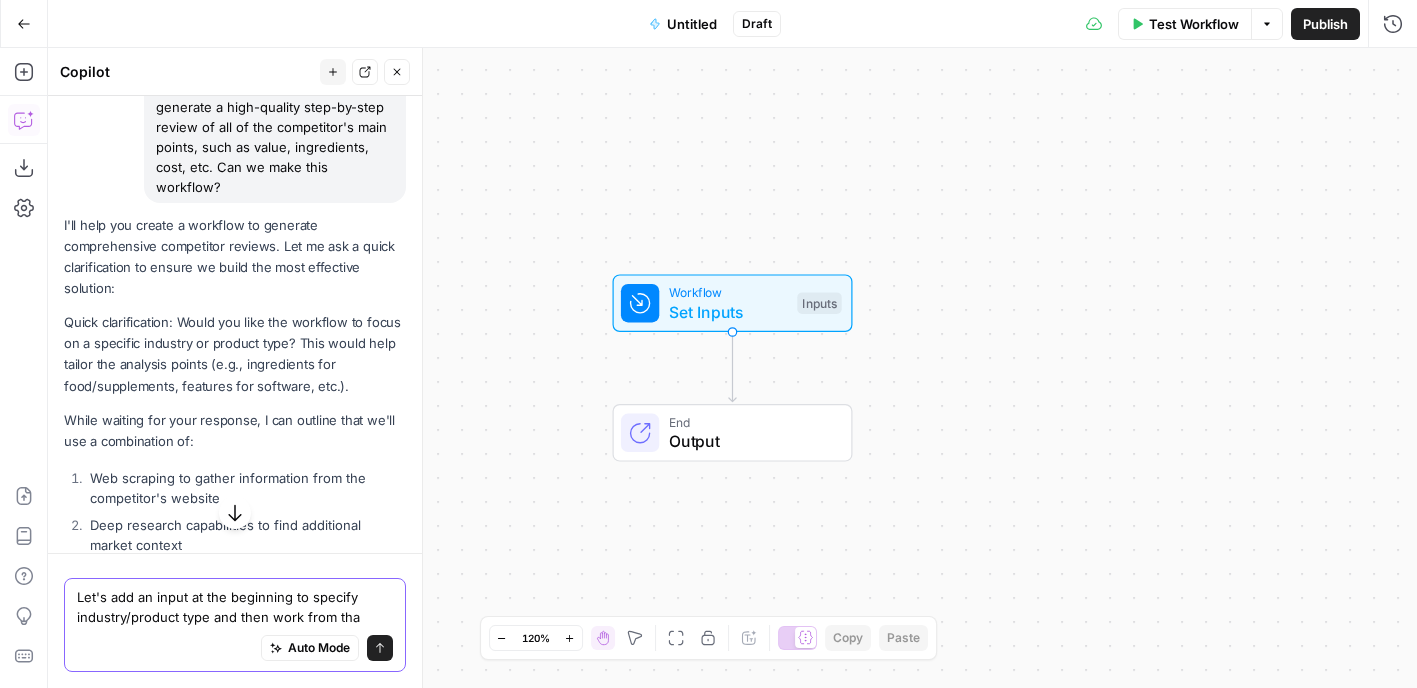 type on "Let's add an input at the beginning to specify industry/product type and then work from that" 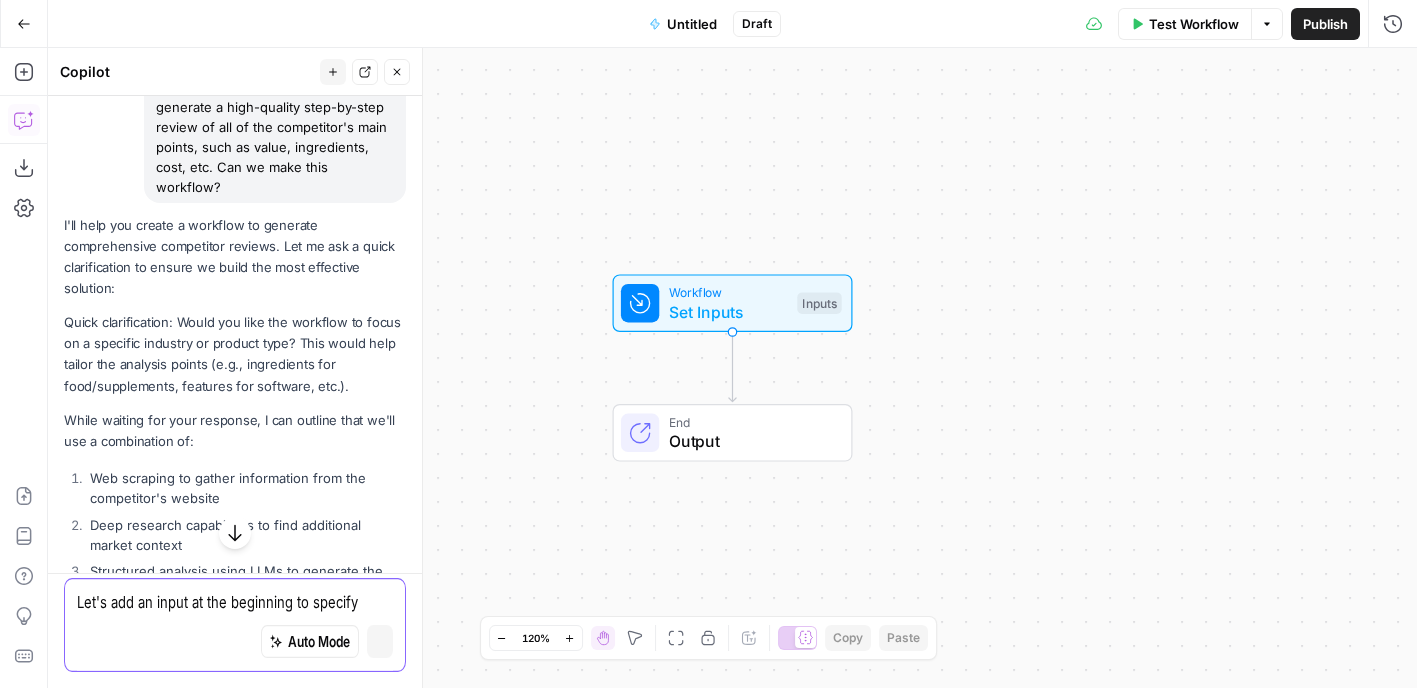 type 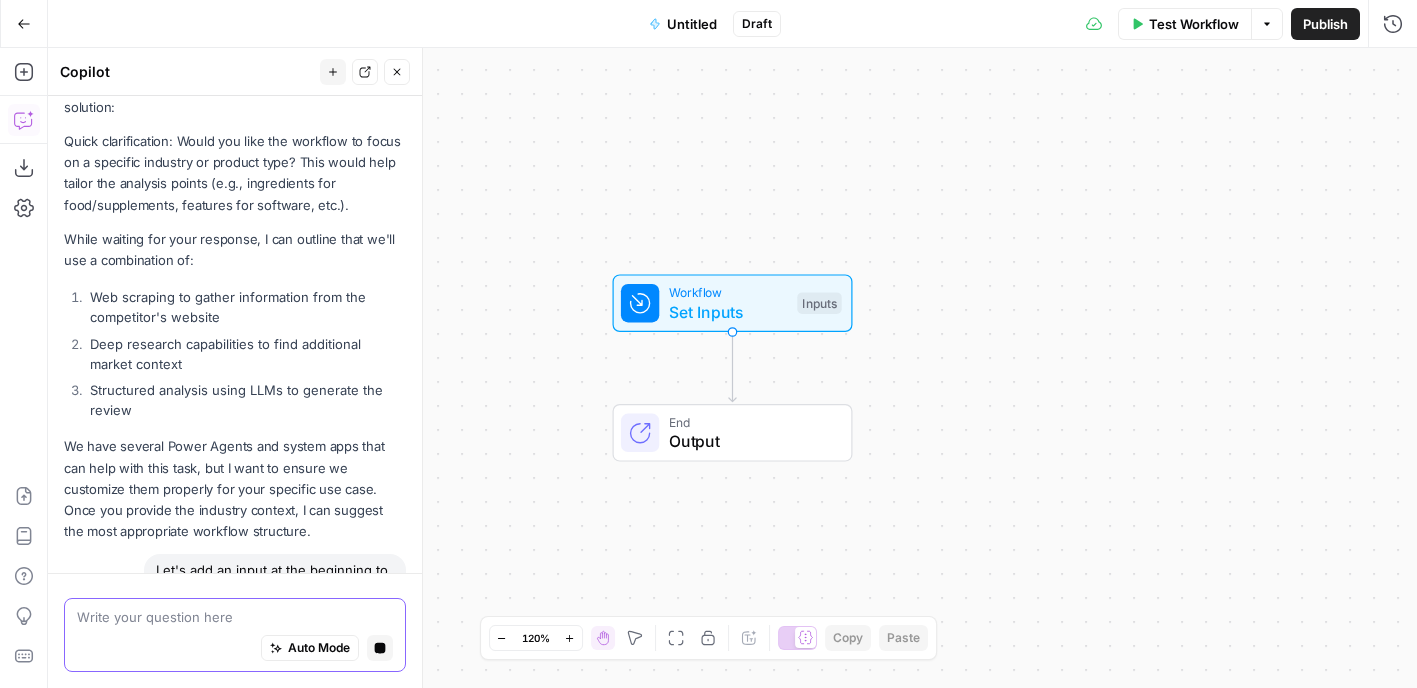 scroll, scrollTop: 547, scrollLeft: 0, axis: vertical 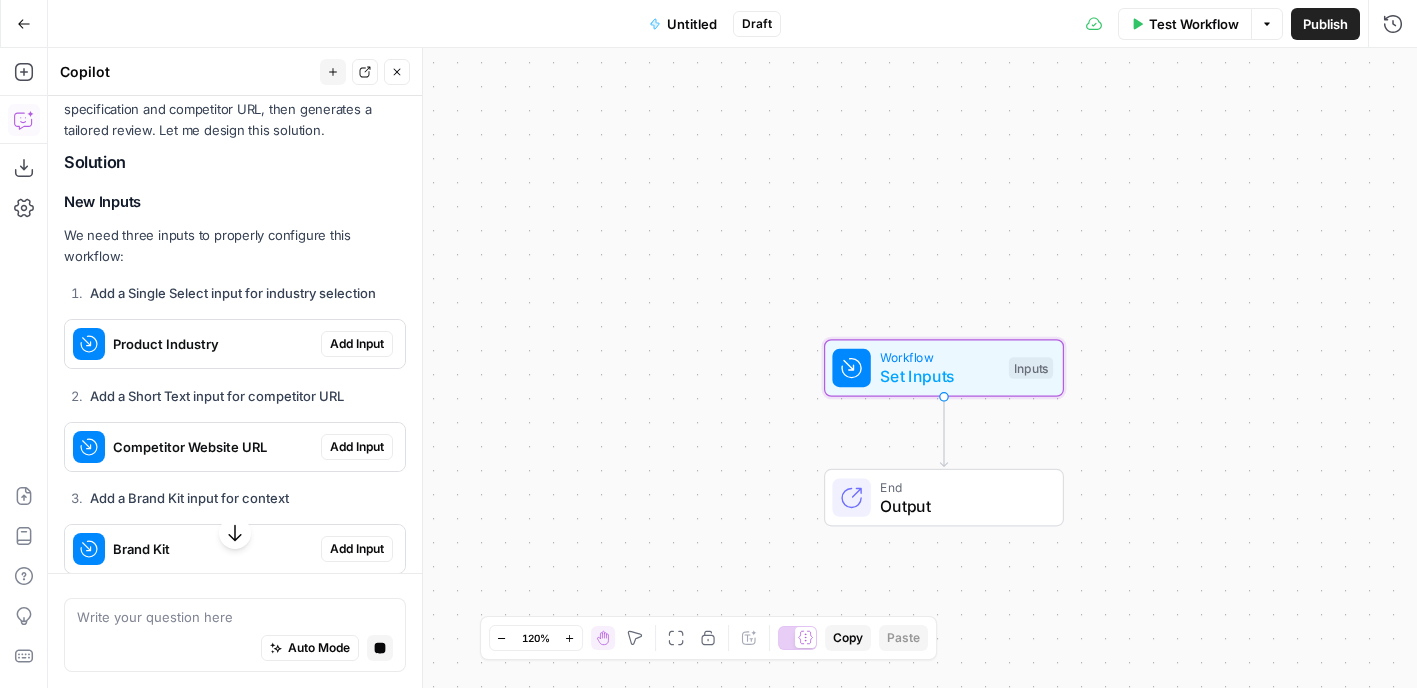 click on "Add Input" at bounding box center [357, 344] 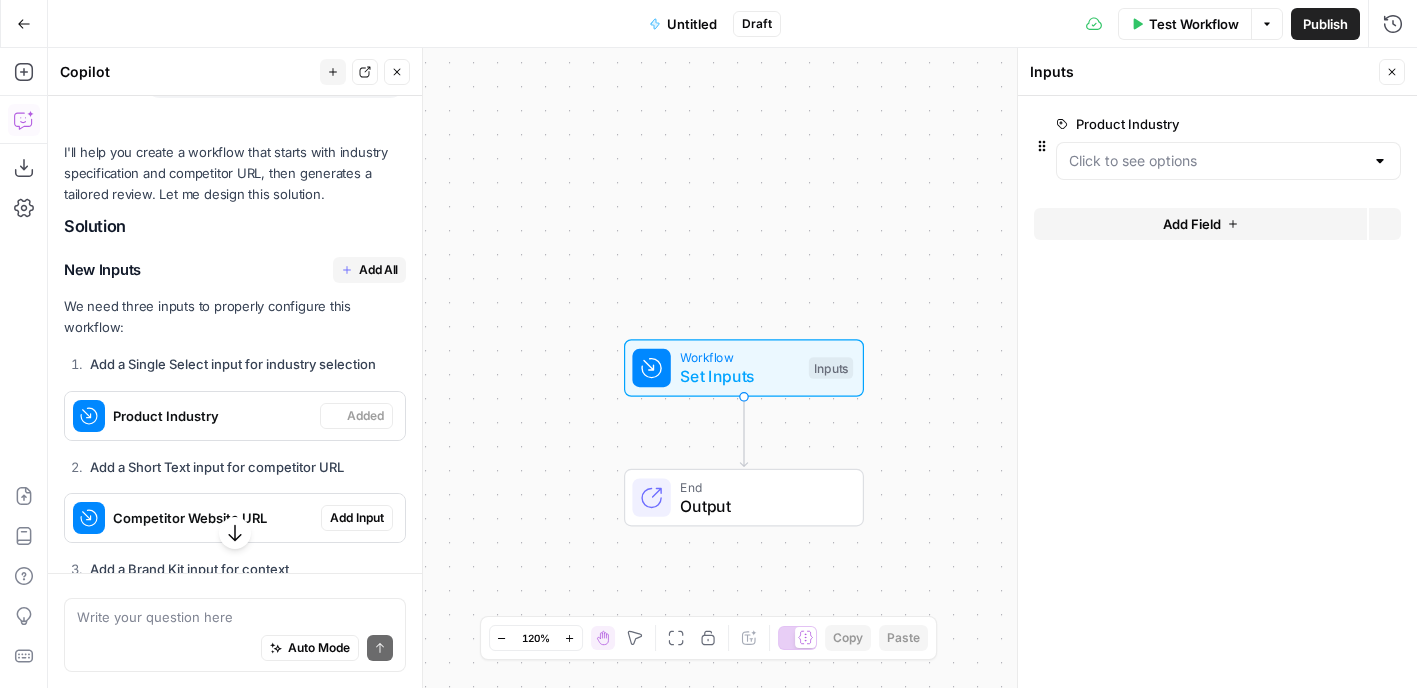 scroll, scrollTop: 1090, scrollLeft: 0, axis: vertical 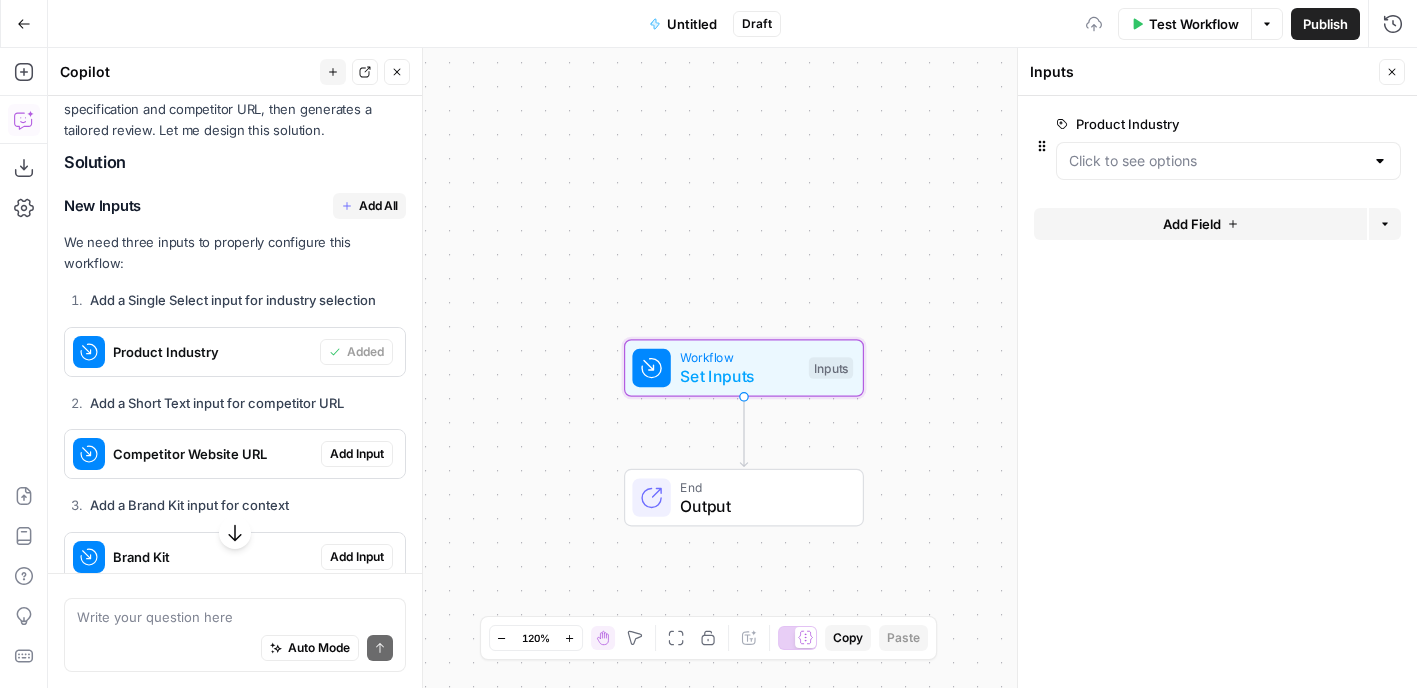 click on "Add Input" at bounding box center [357, 454] 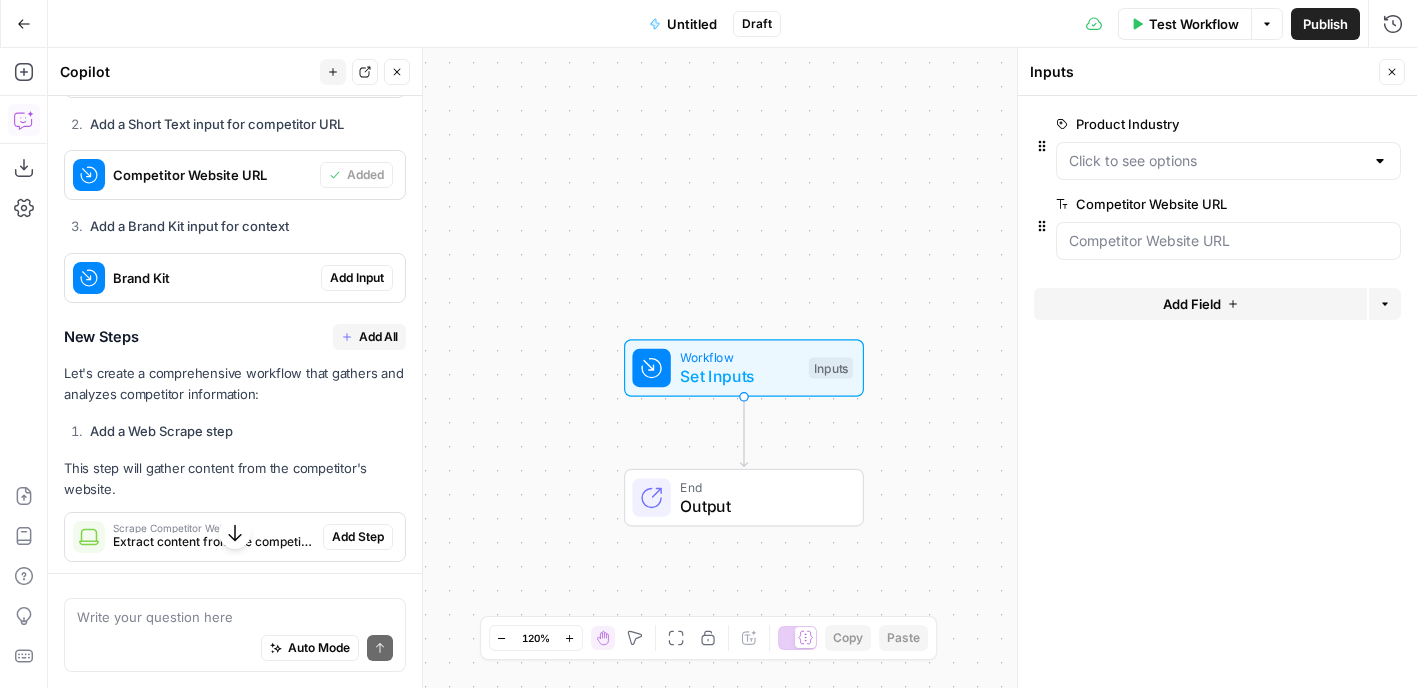 scroll, scrollTop: 1371, scrollLeft: 0, axis: vertical 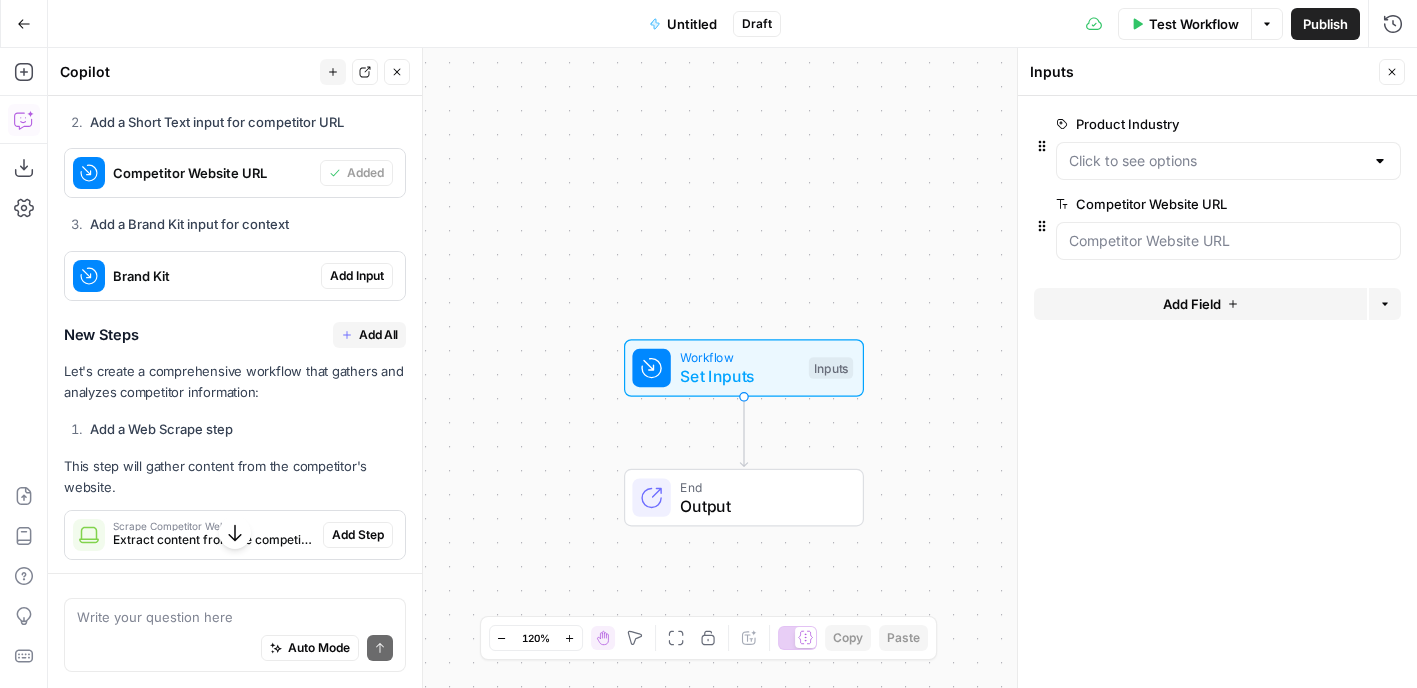 click on "Add All" at bounding box center (378, 335) 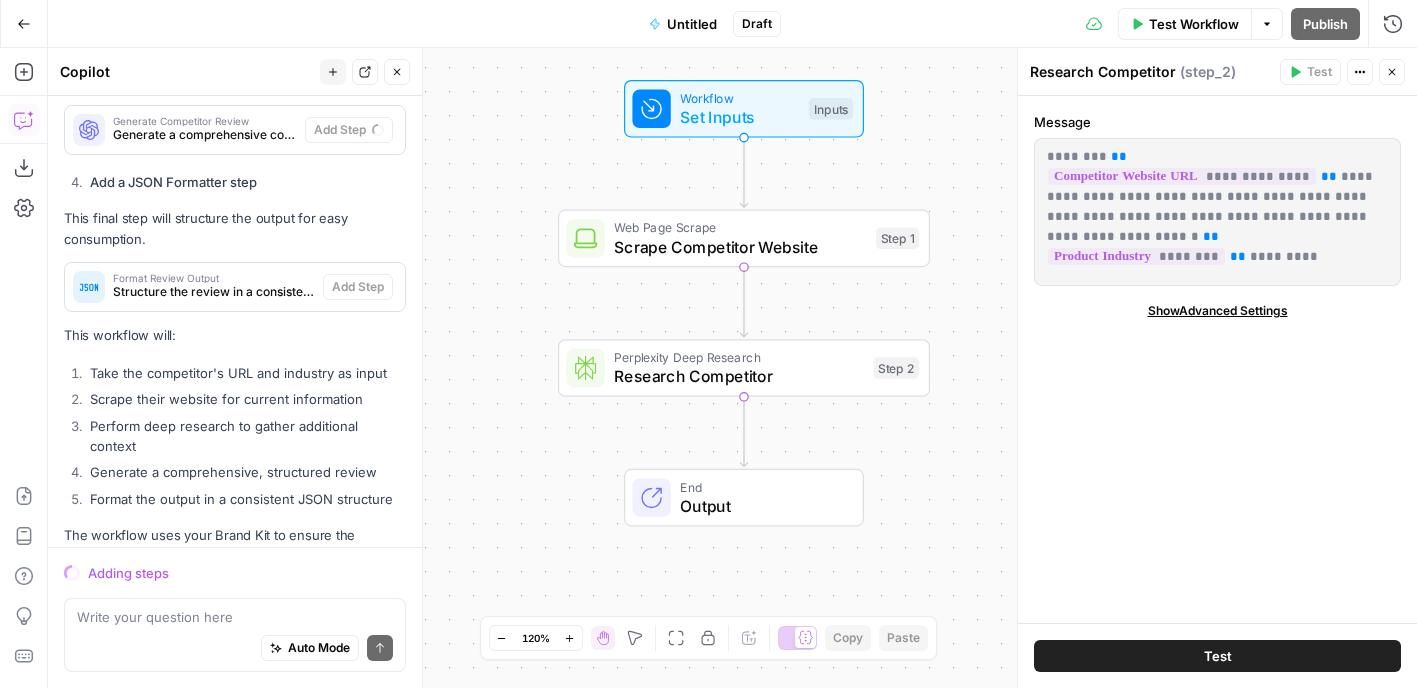 scroll, scrollTop: 2095, scrollLeft: 0, axis: vertical 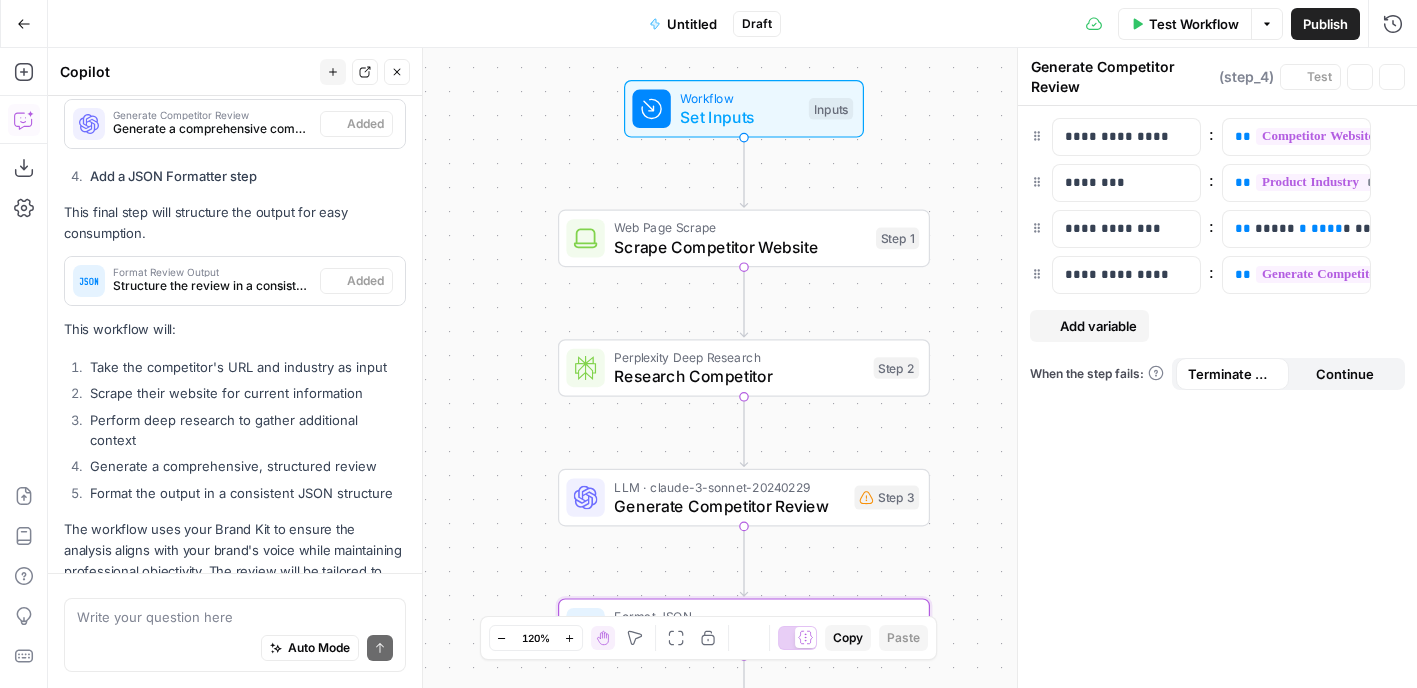 type on "Format Review Output" 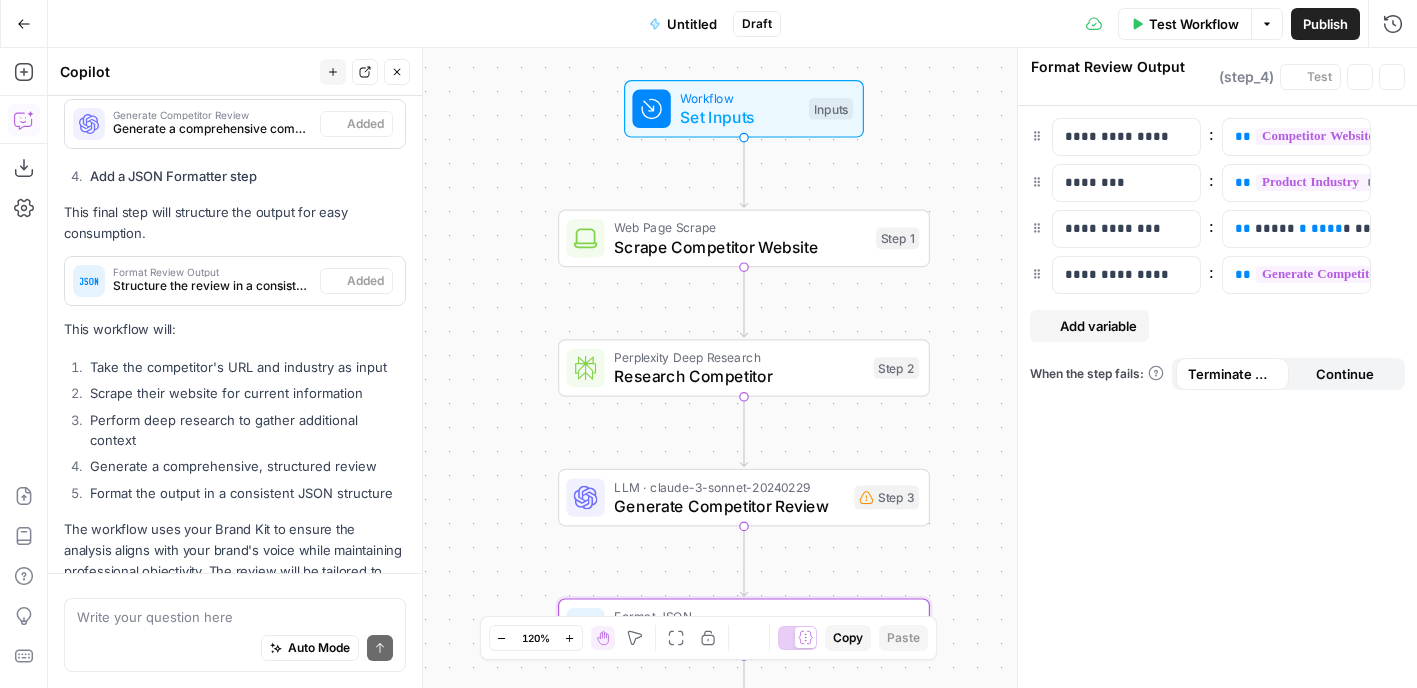 scroll, scrollTop: 2133, scrollLeft: 0, axis: vertical 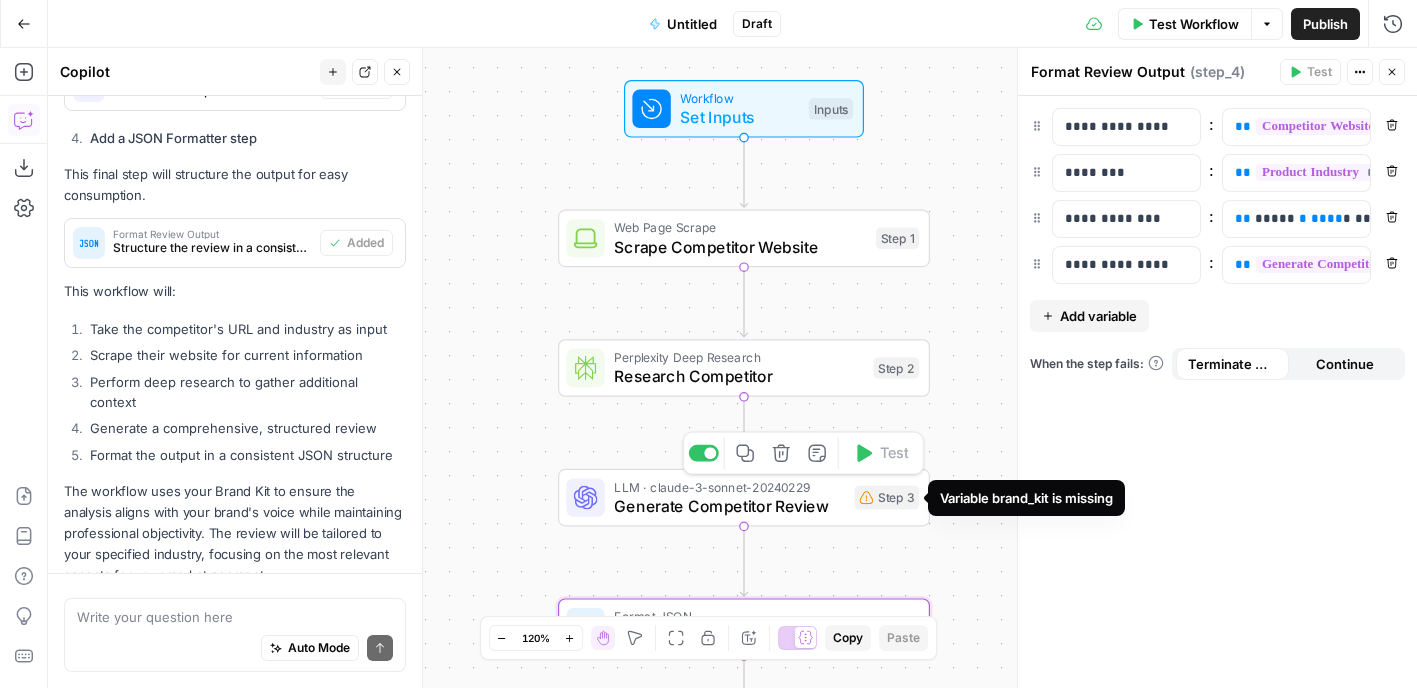 click on "Step 3" at bounding box center [886, 498] 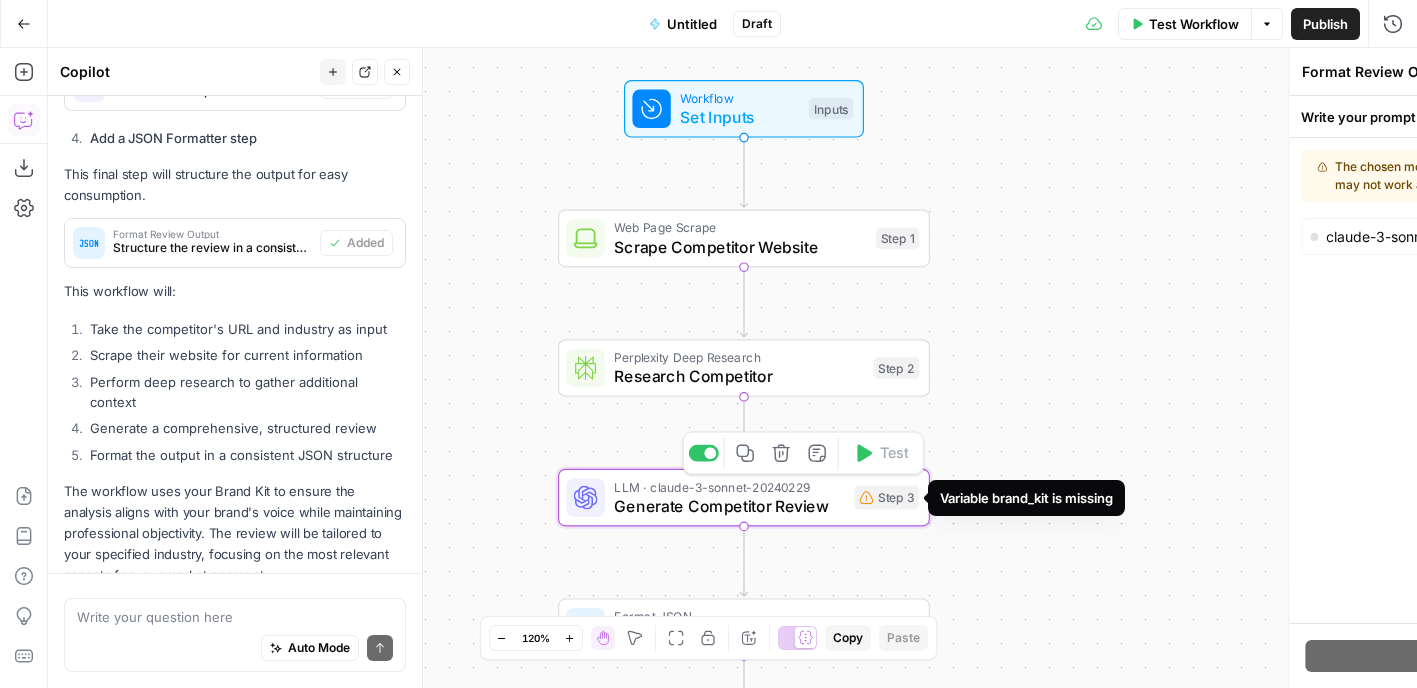 type on "Generate Competitor Review" 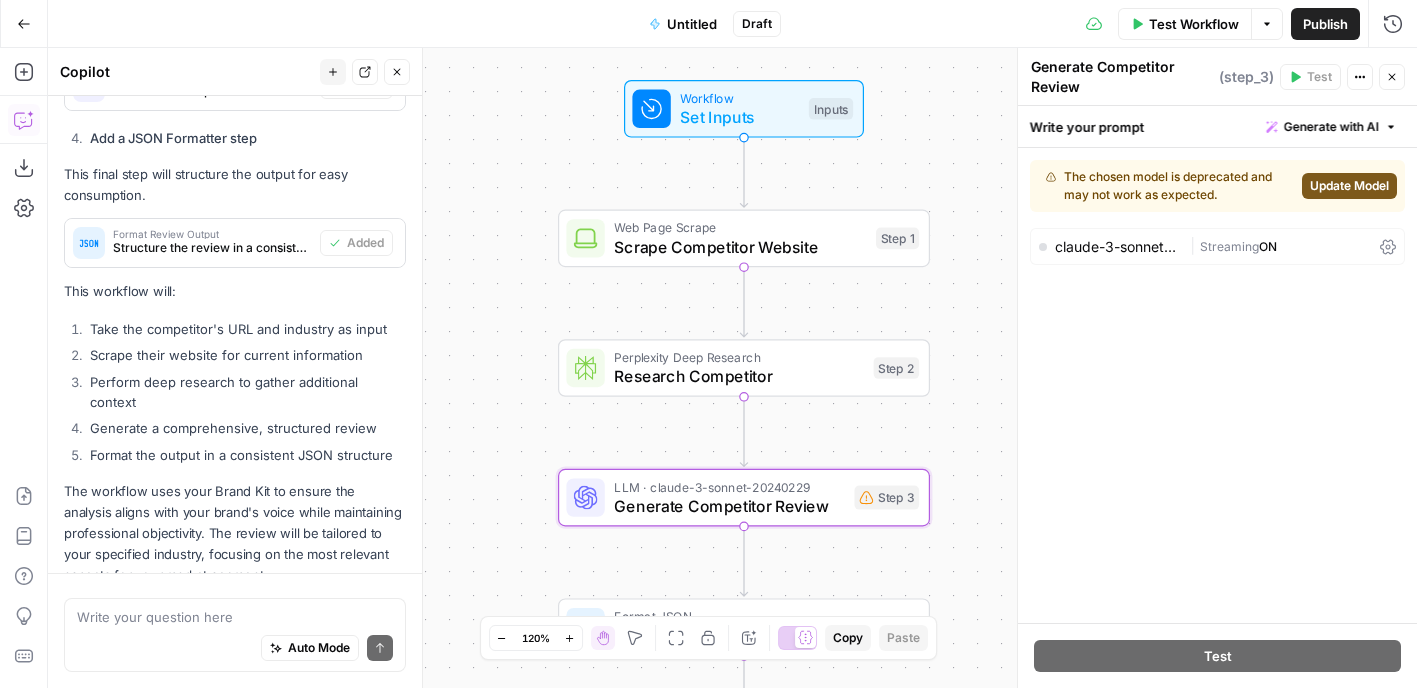 click on "Update Model" at bounding box center (1349, 186) 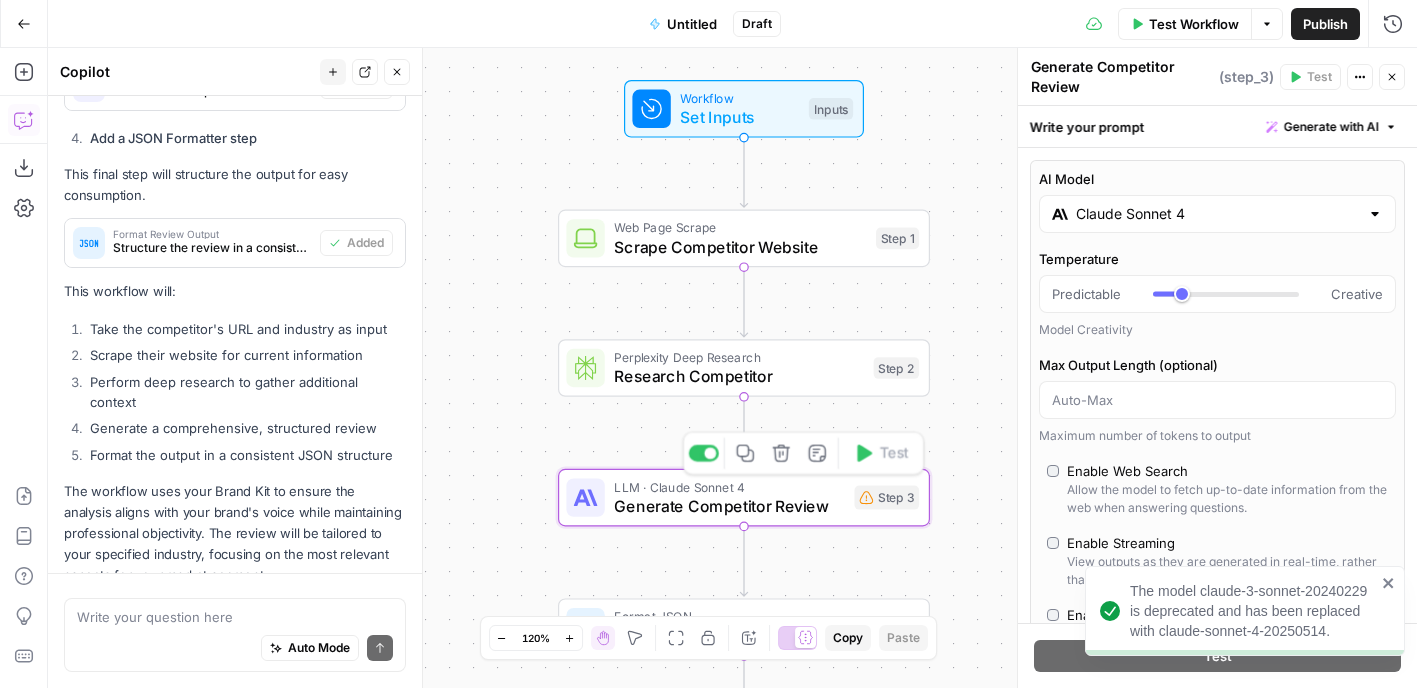 click on "Generate Competitor Review" at bounding box center (729, 506) 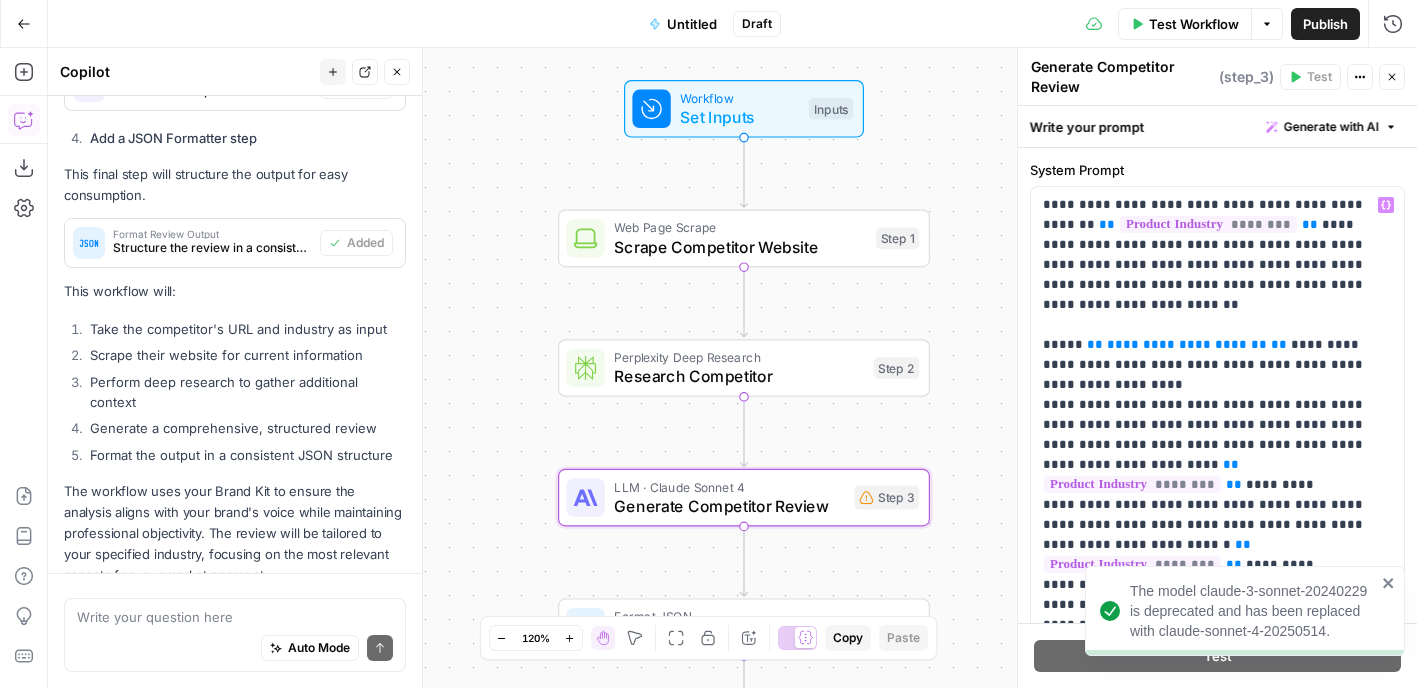 scroll, scrollTop: 621, scrollLeft: 0, axis: vertical 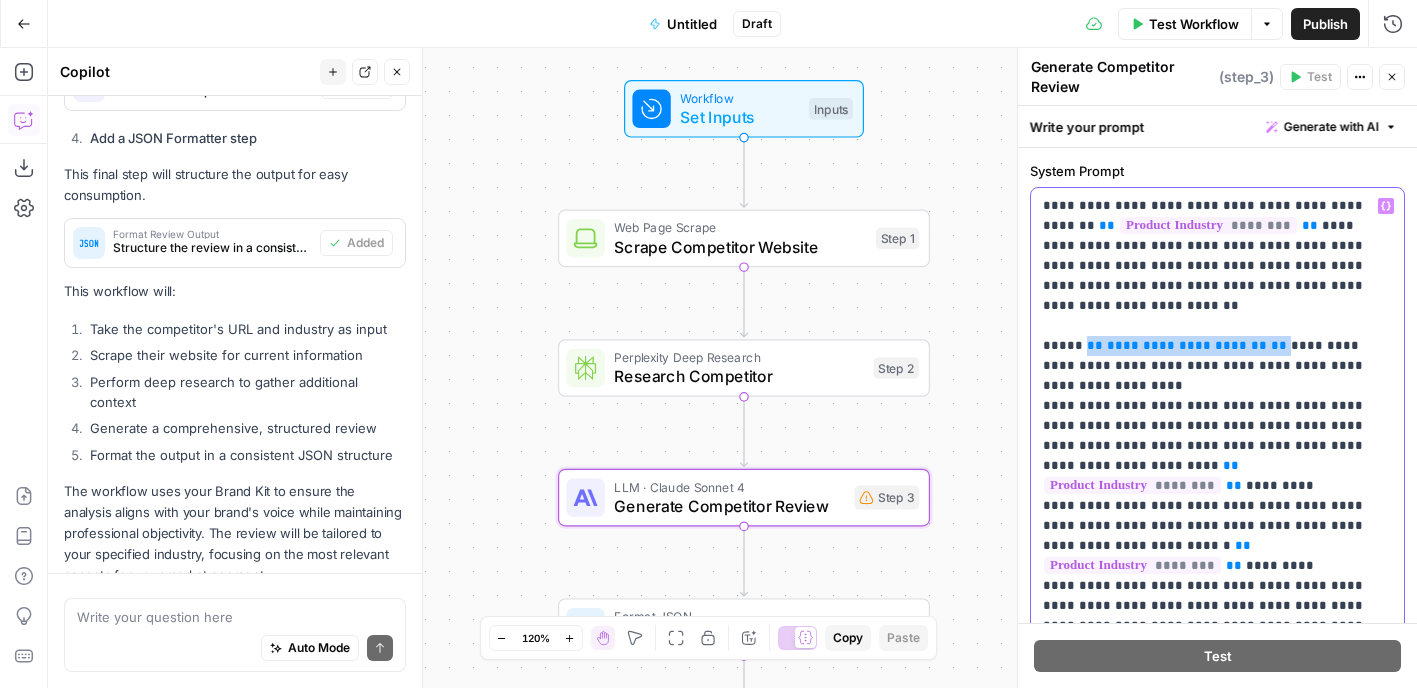 drag, startPoint x: 1248, startPoint y: 322, endPoint x: 1082, endPoint y: 325, distance: 166.0271 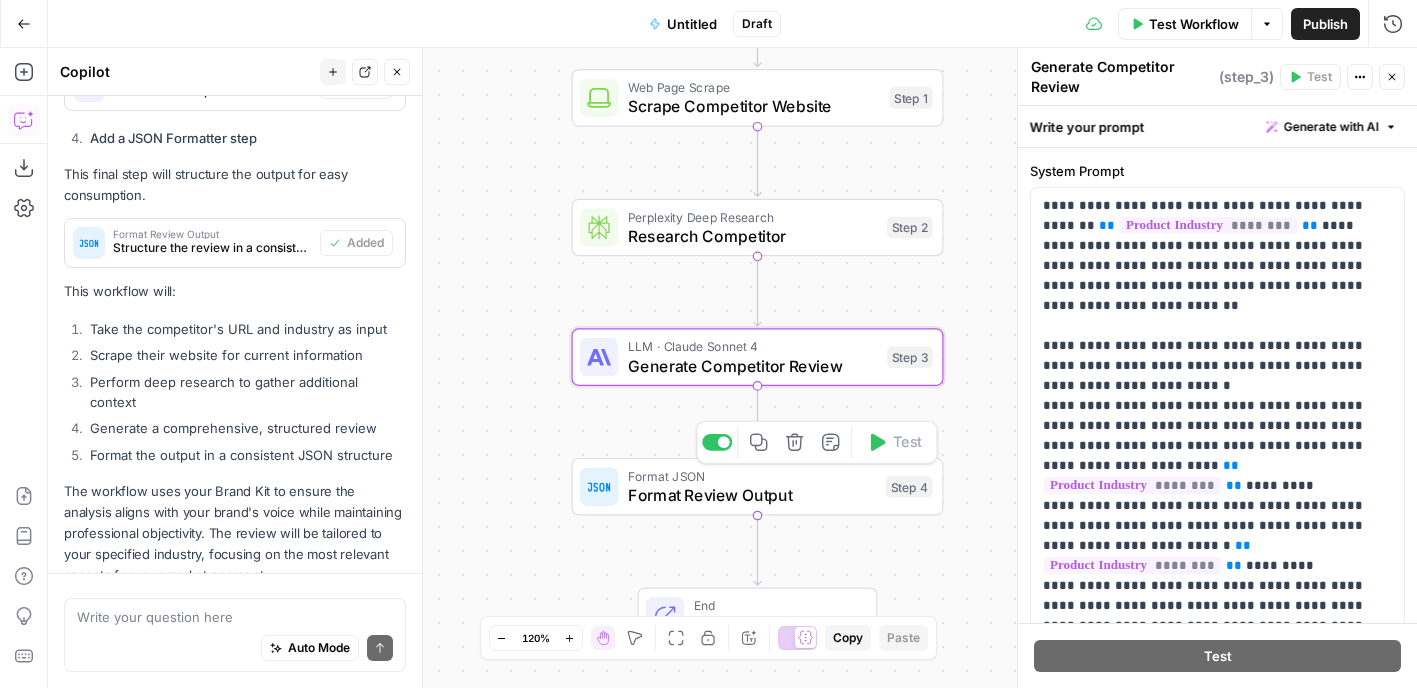 click on "Format Review Output" at bounding box center [752, 495] 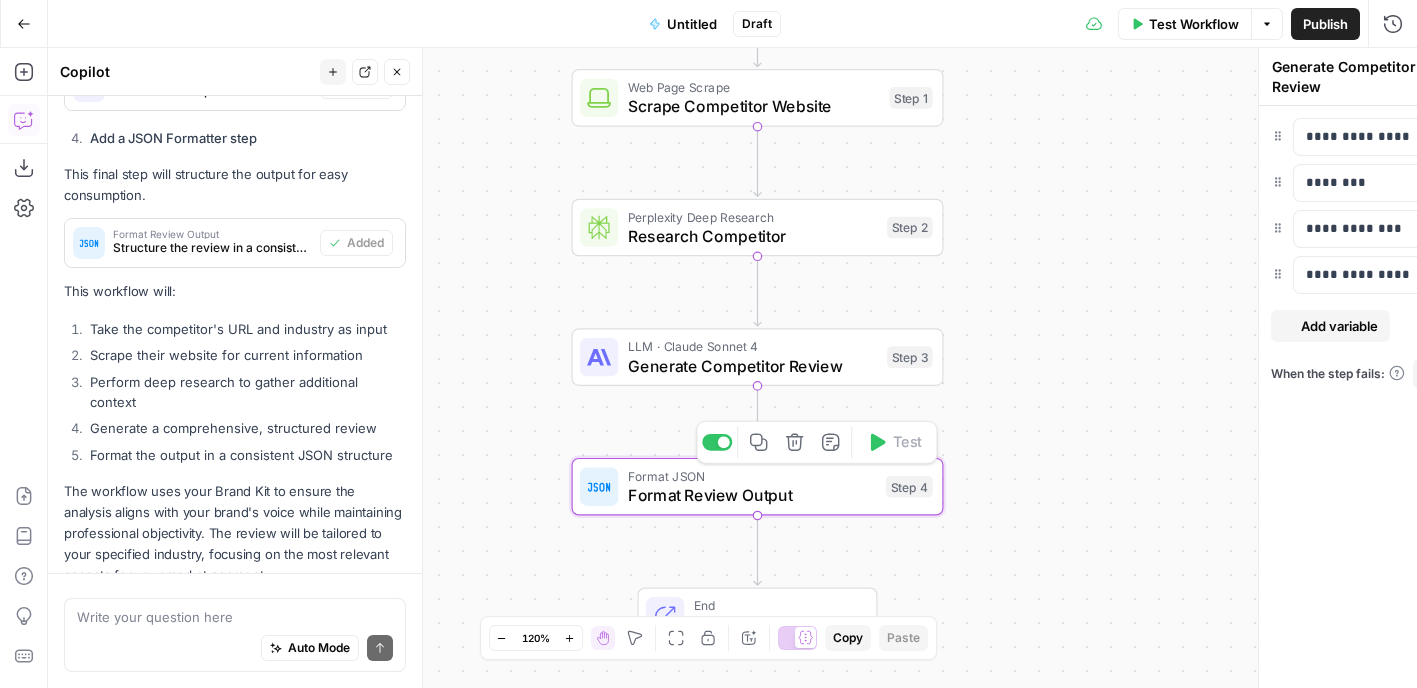type on "Format Review Output" 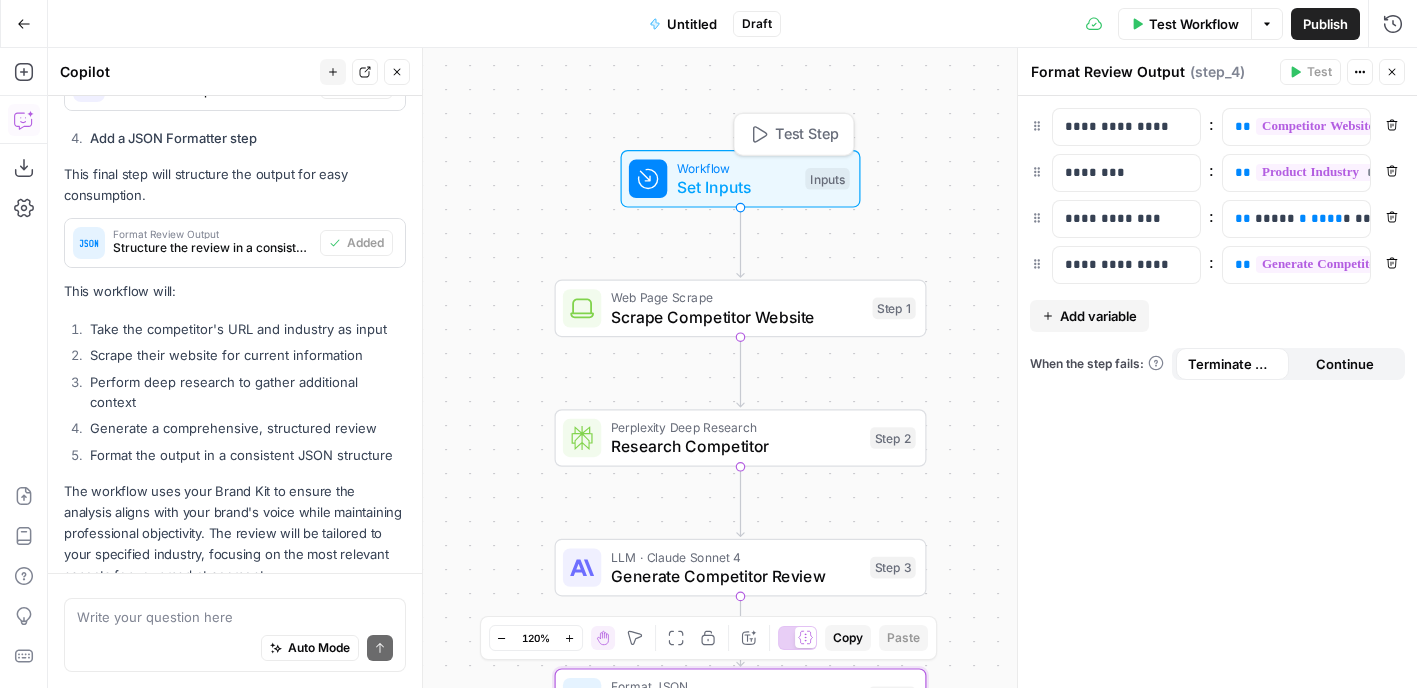 click on "Set Inputs" at bounding box center [736, 187] 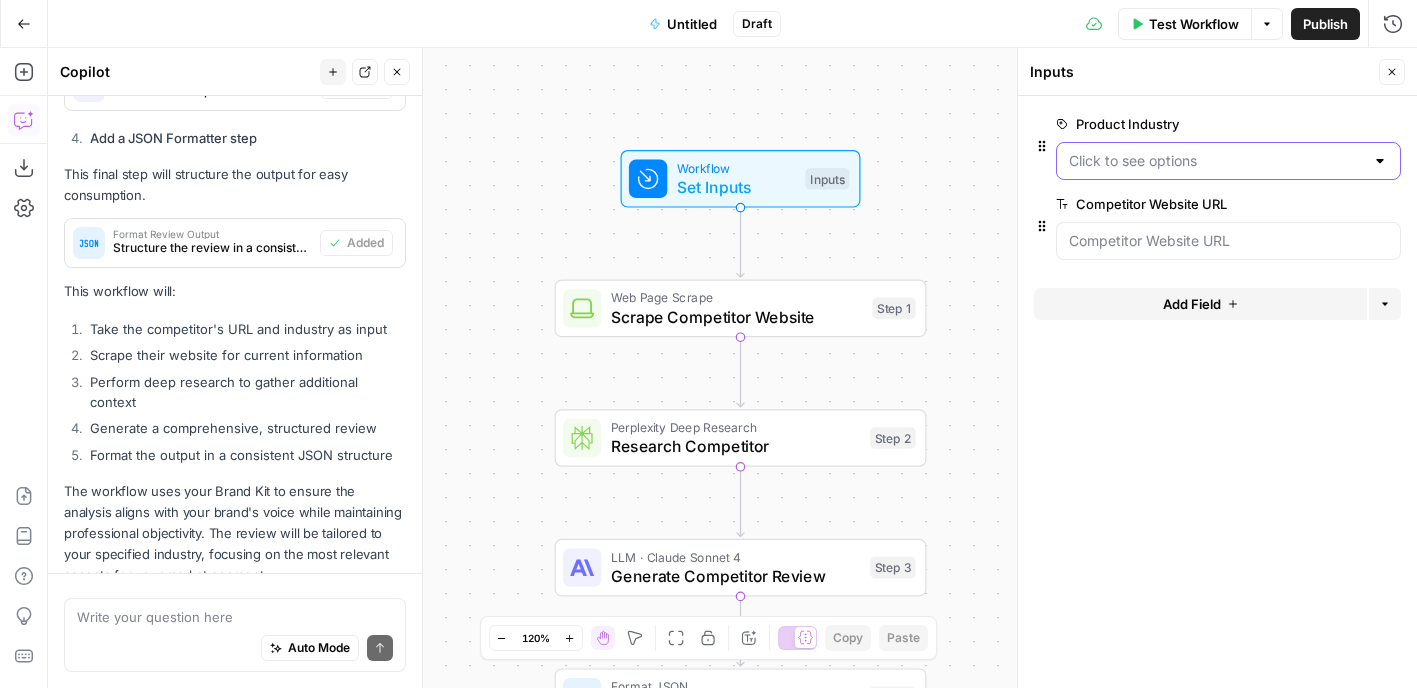 click on "Product Industry" at bounding box center (1216, 161) 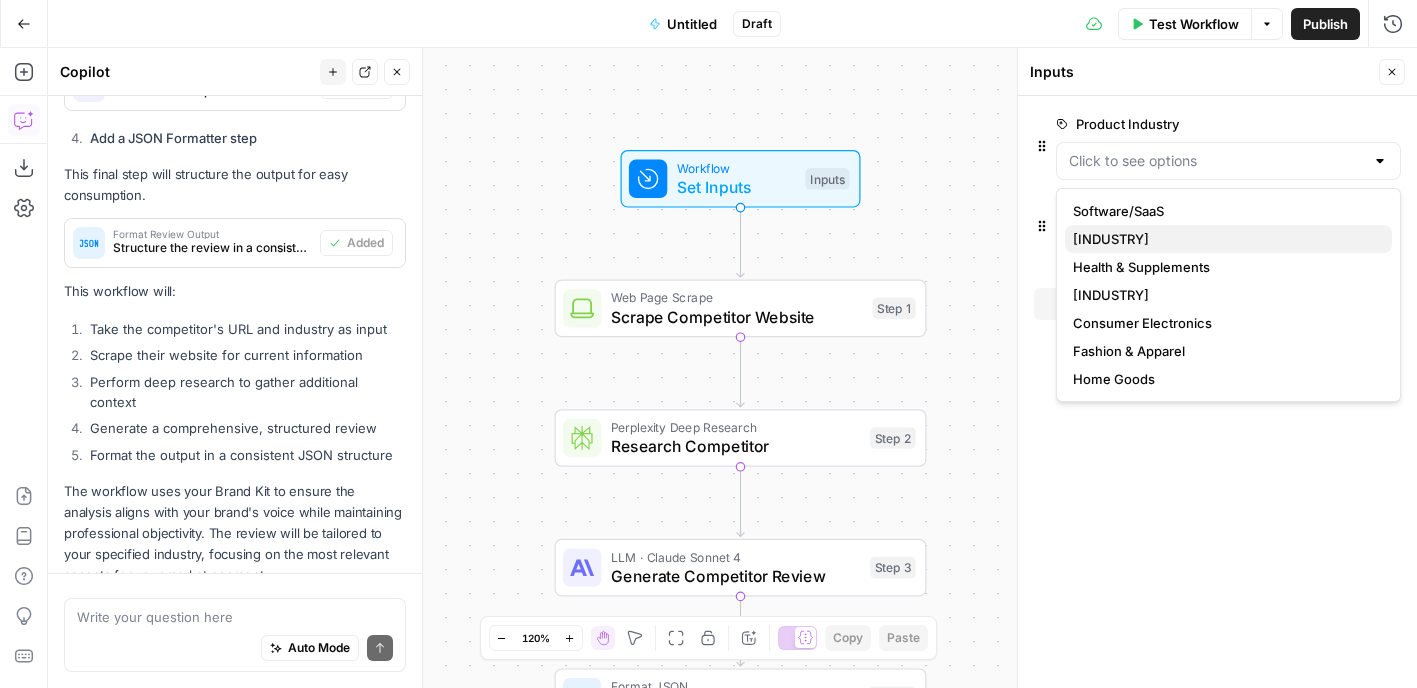 click on "Food & Beverage" at bounding box center [1224, 239] 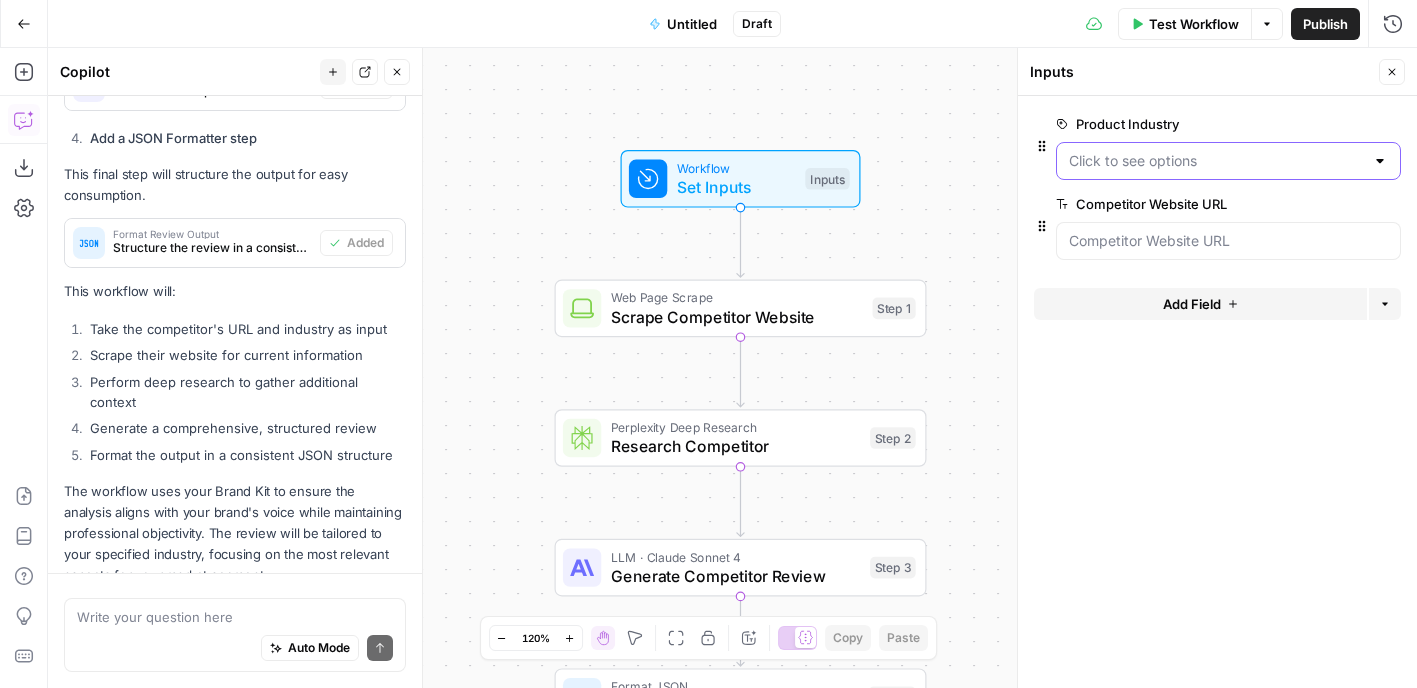 click on "Product Industry" at bounding box center (1216, 161) 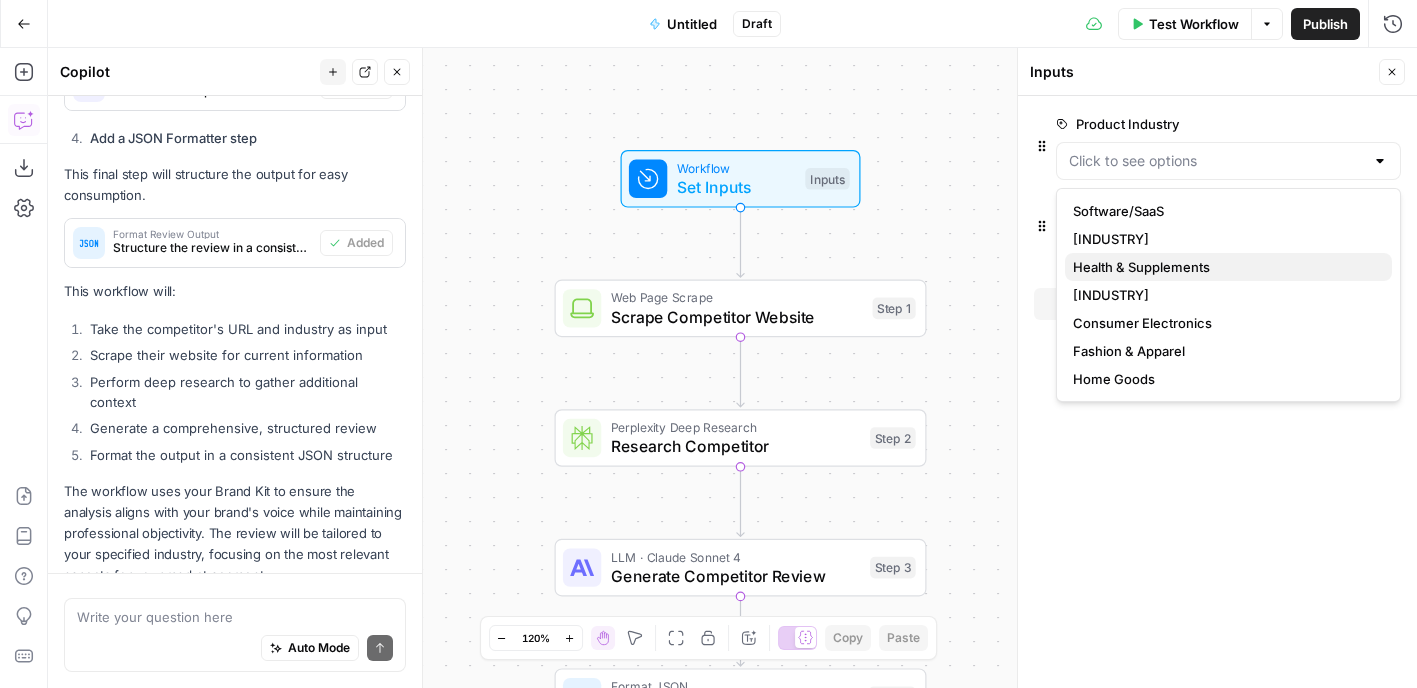 click on "Health & Supplements" at bounding box center (1224, 267) 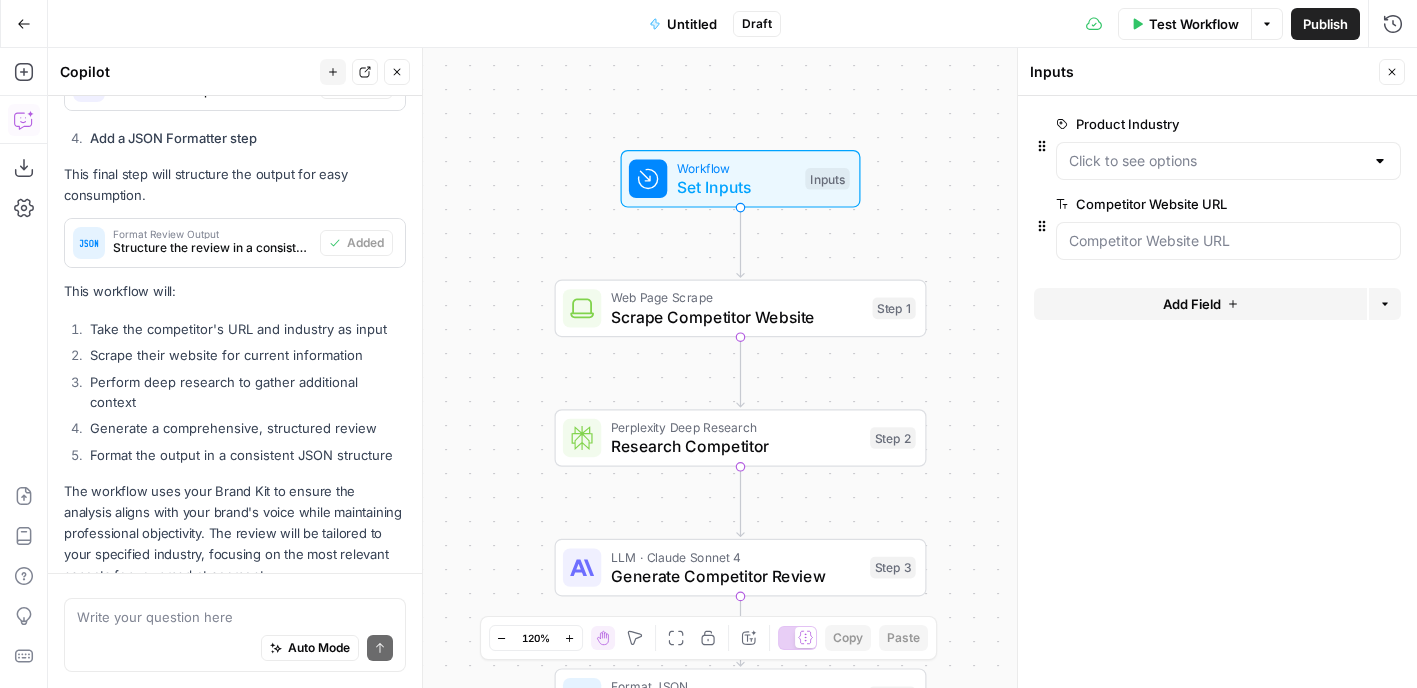 click on "Test Workflow" at bounding box center [1194, 24] 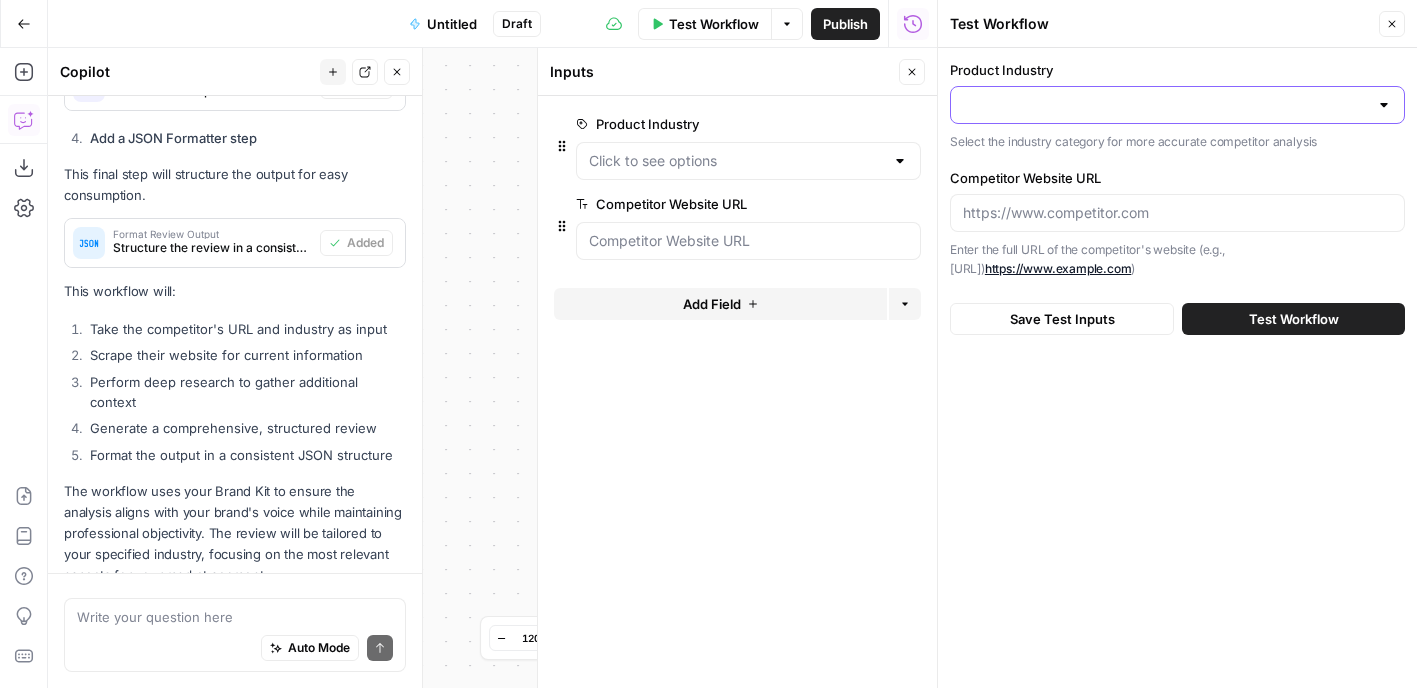 click on "Product Industry" at bounding box center (1165, 105) 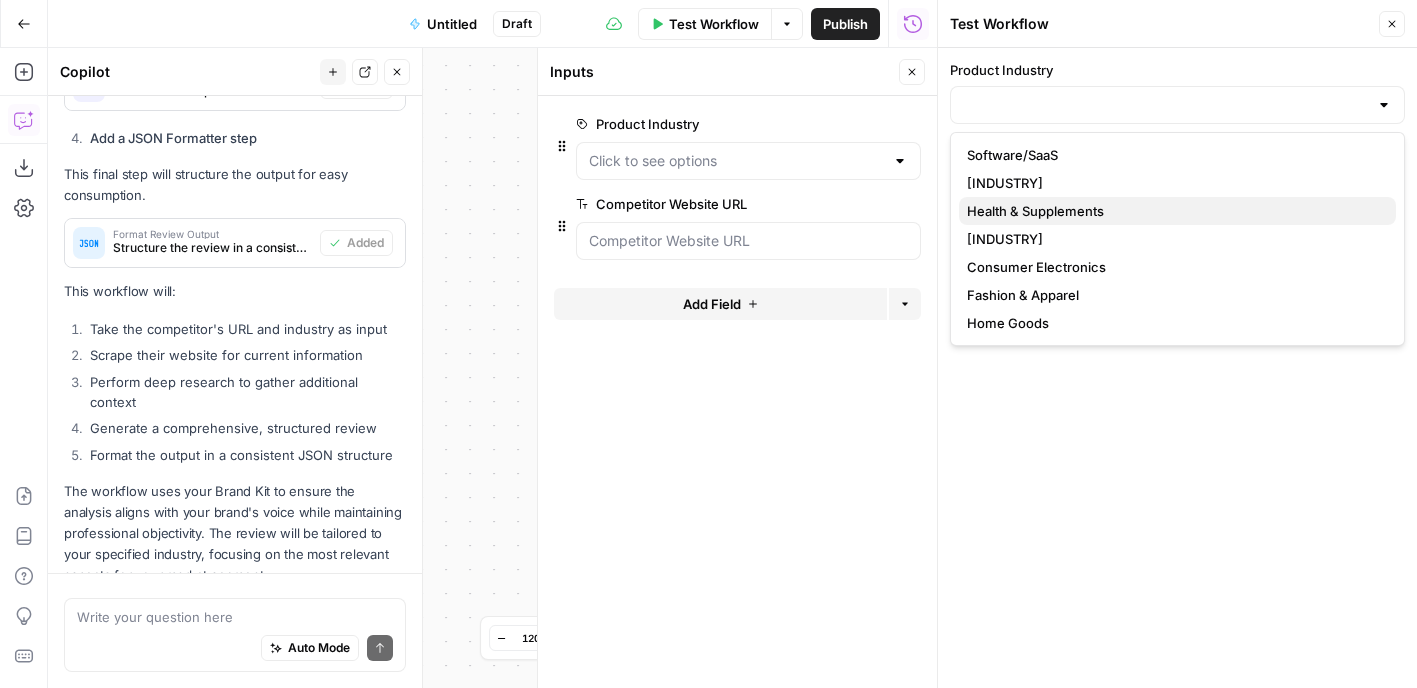 click on "Health & Supplements" at bounding box center (1173, 211) 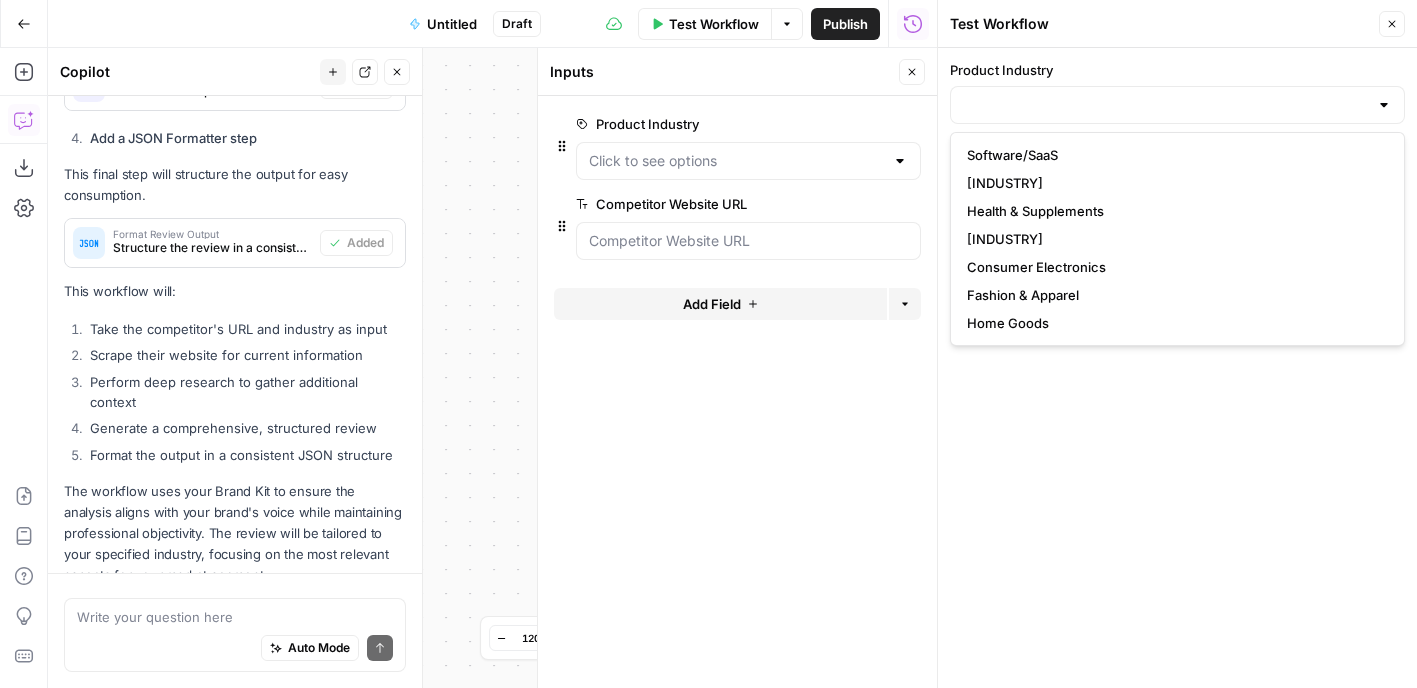 type on "Health & Supplements" 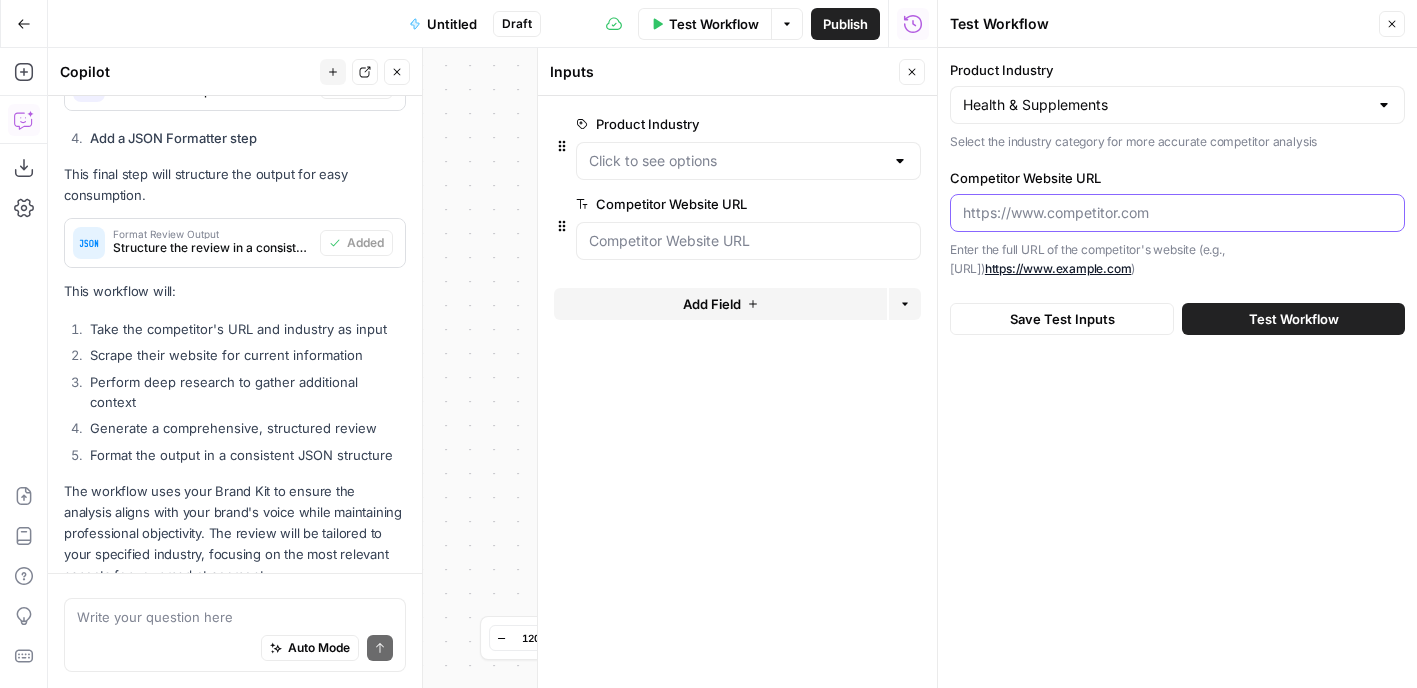 click on "Competitor Website URL" at bounding box center [1177, 213] 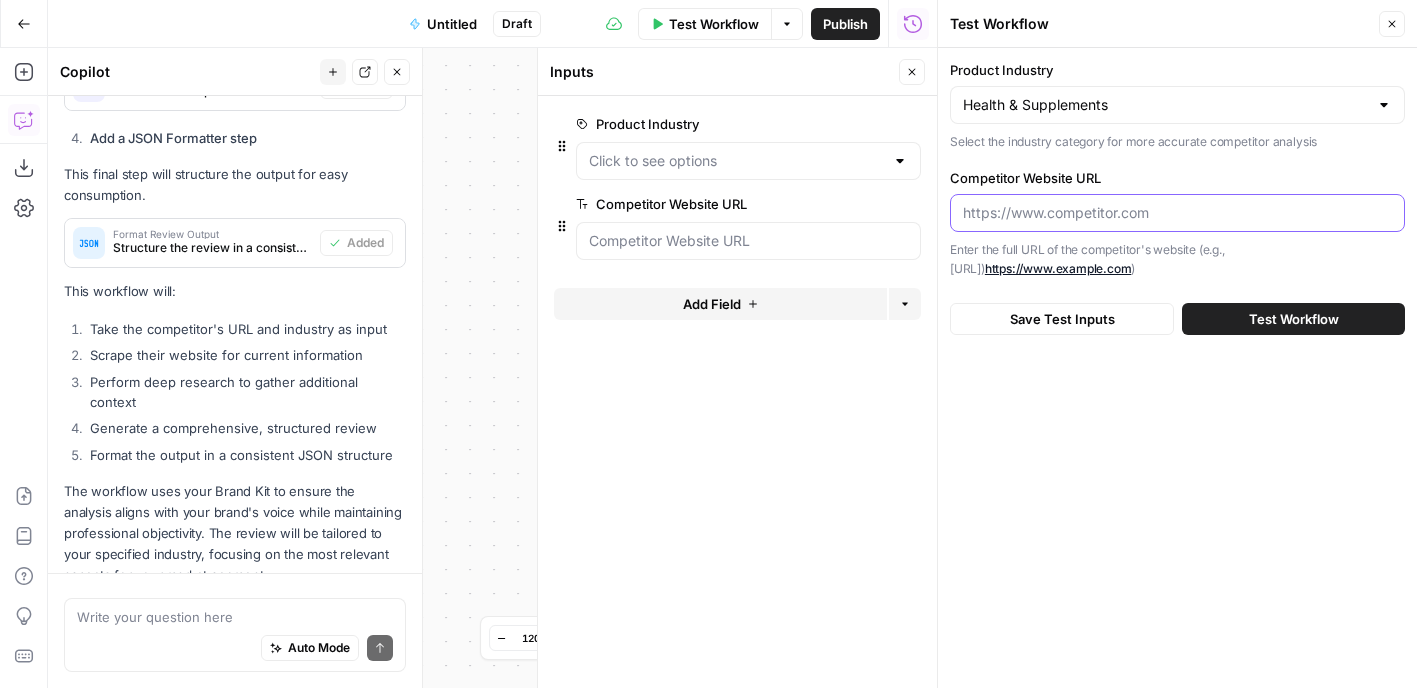 click on "Competitor Website URL" at bounding box center [1177, 213] 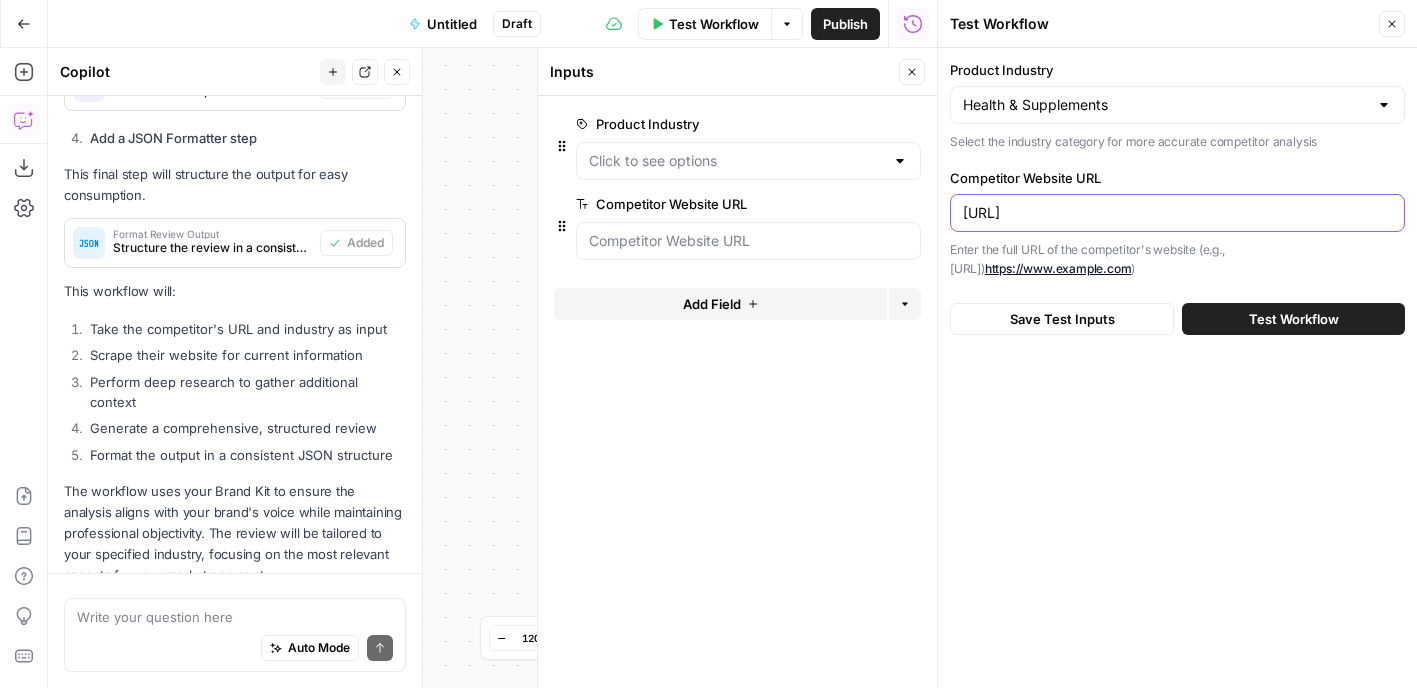 type on "[URL]" 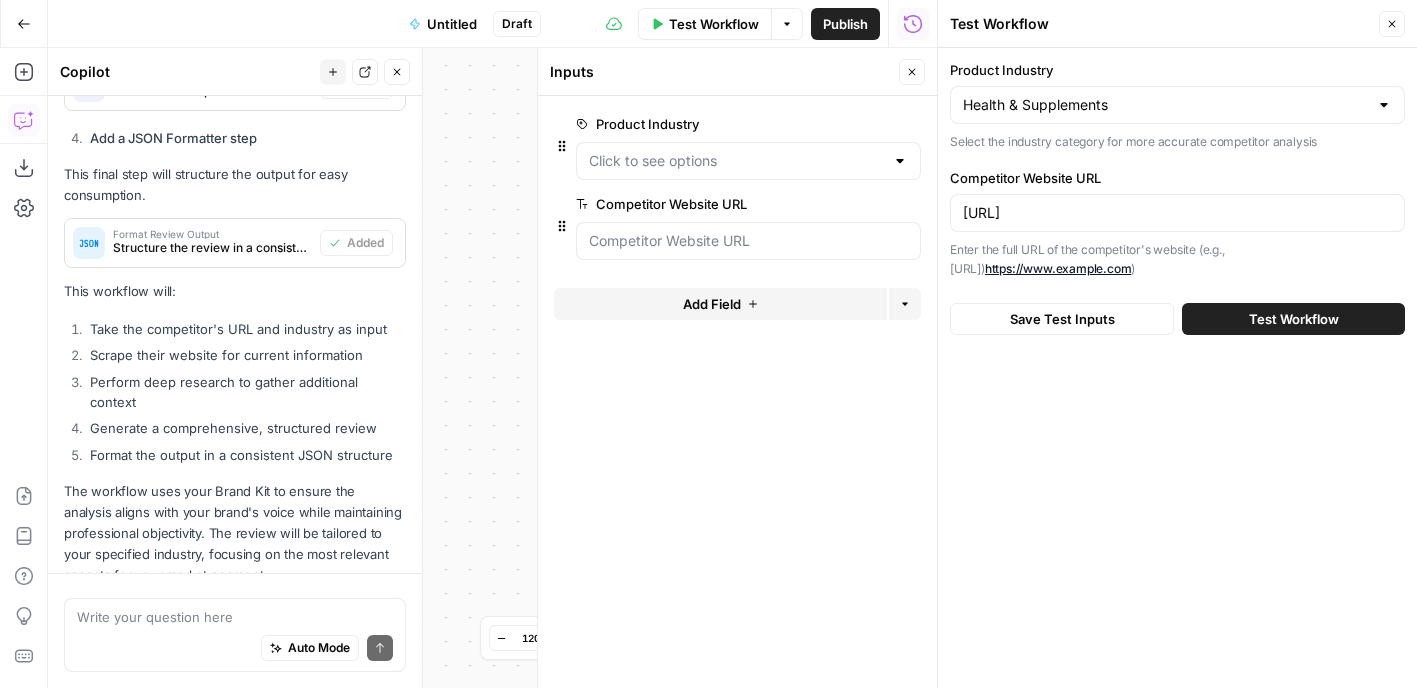 click on "Test Workflow" at bounding box center (1293, 319) 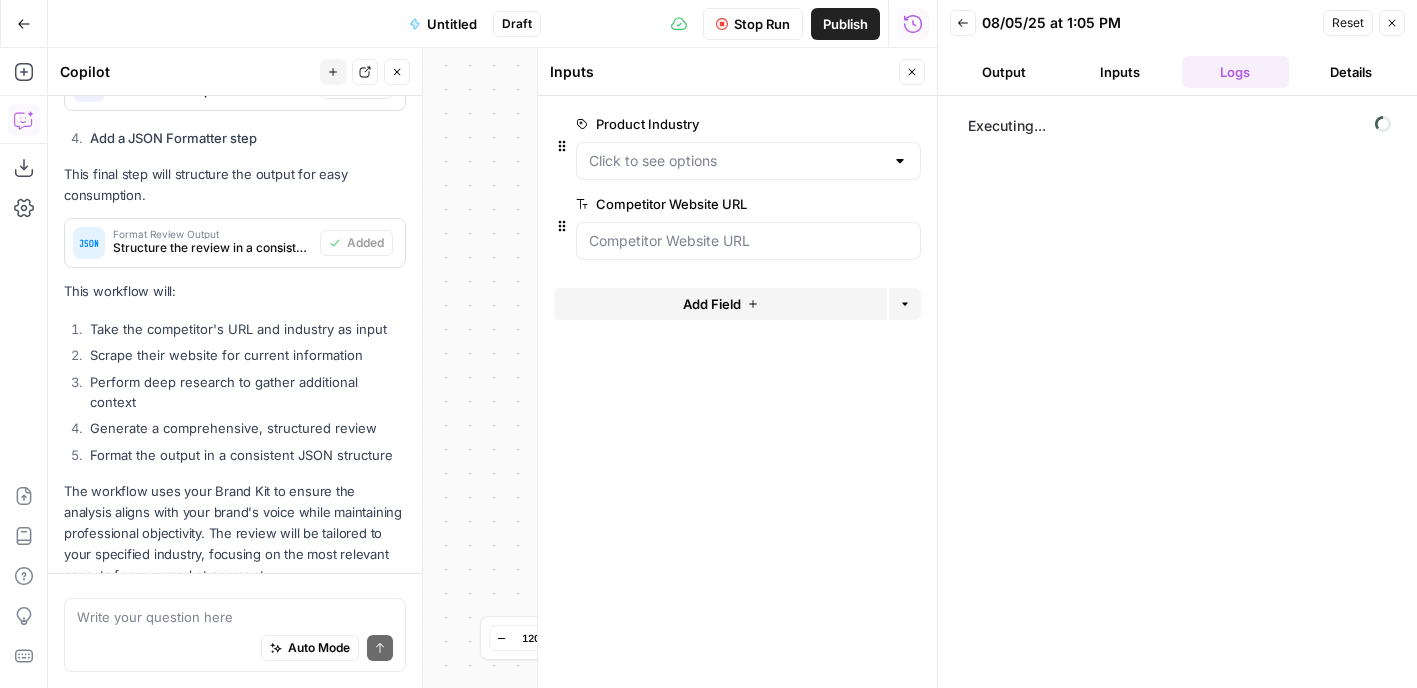 click on "Close" at bounding box center [912, 72] 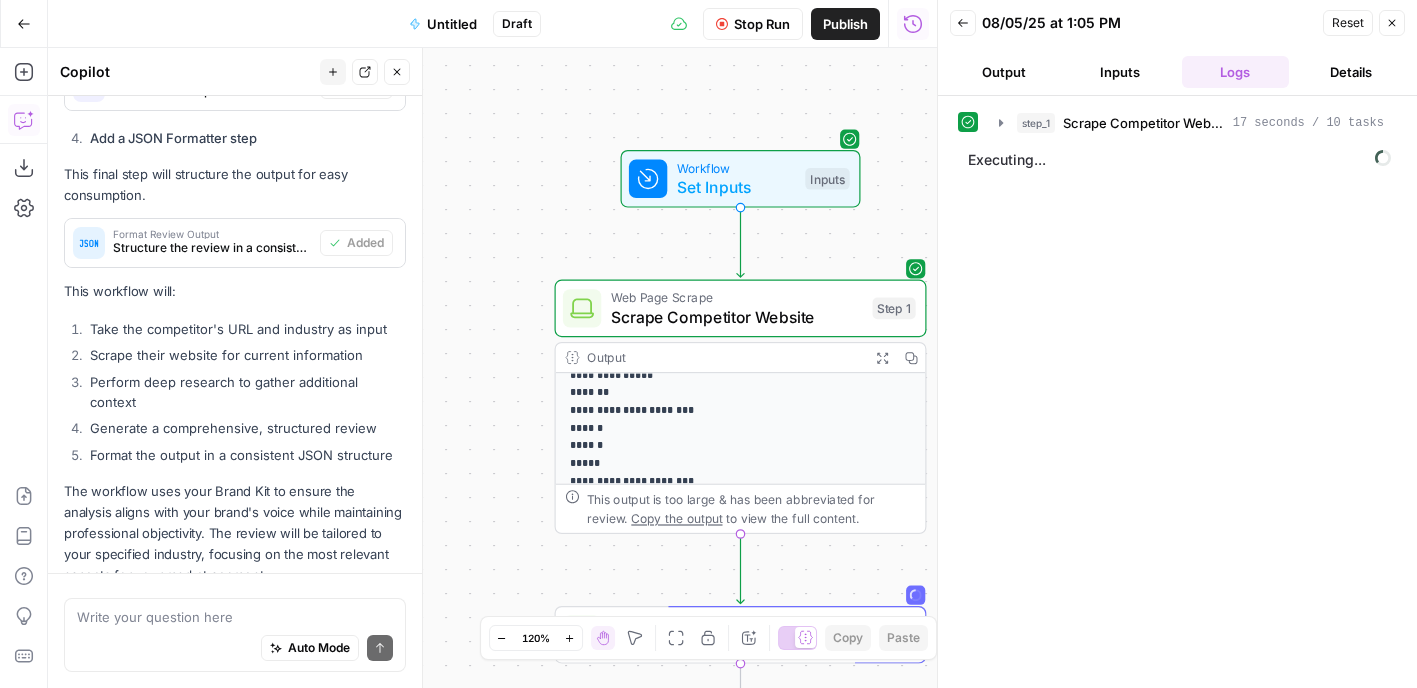 scroll, scrollTop: 875, scrollLeft: 0, axis: vertical 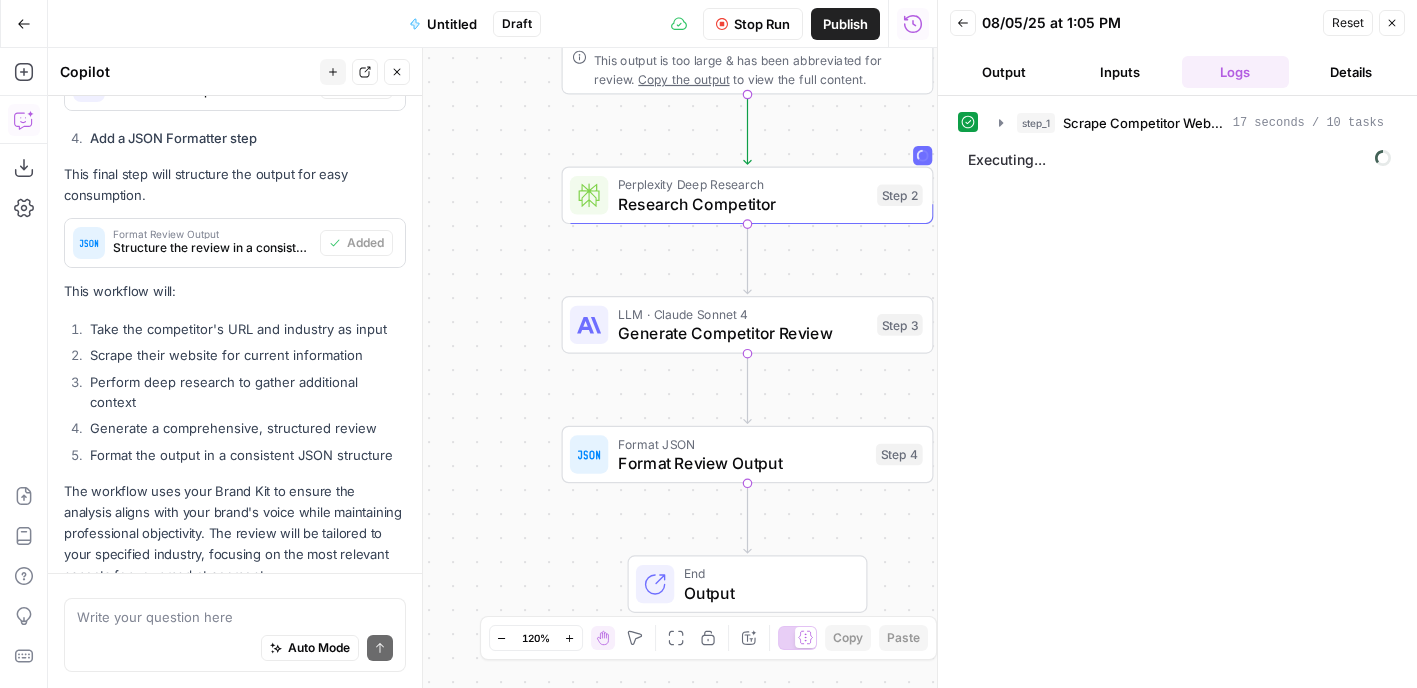click on "Stop Run" at bounding box center [762, 24] 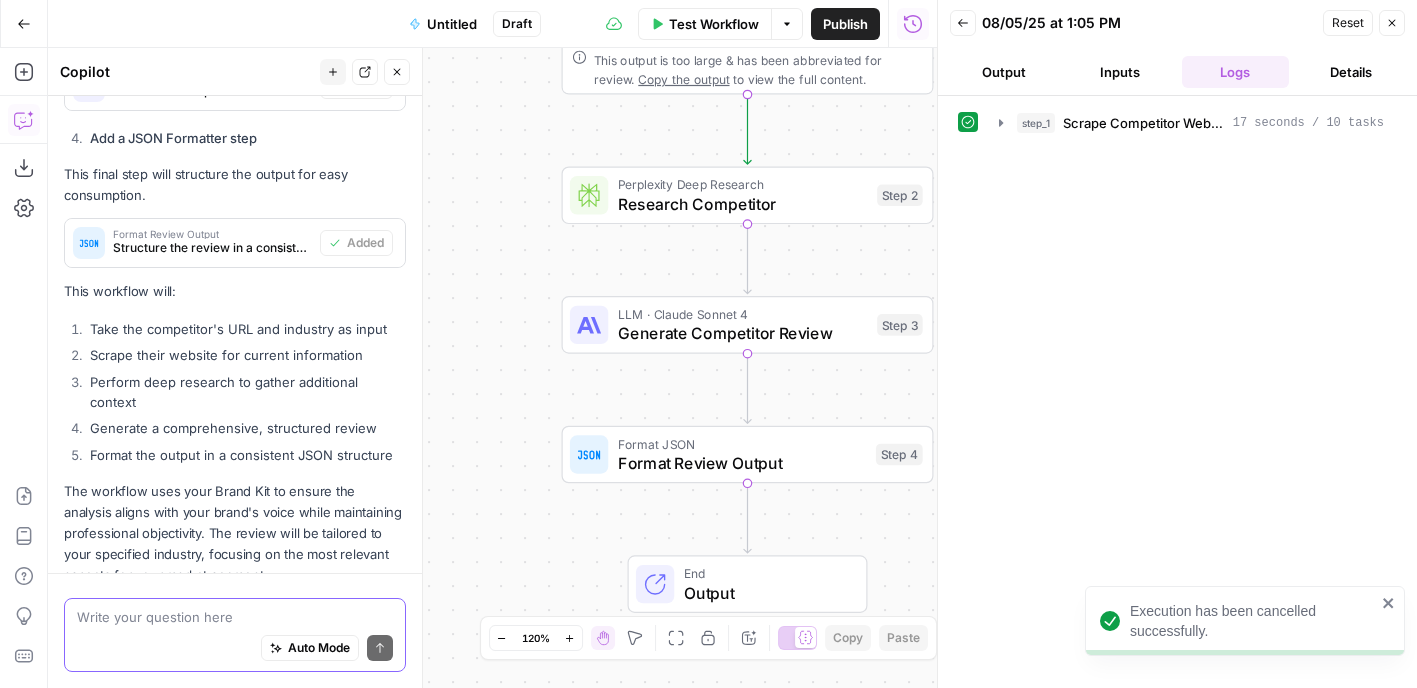 click at bounding box center (235, 617) 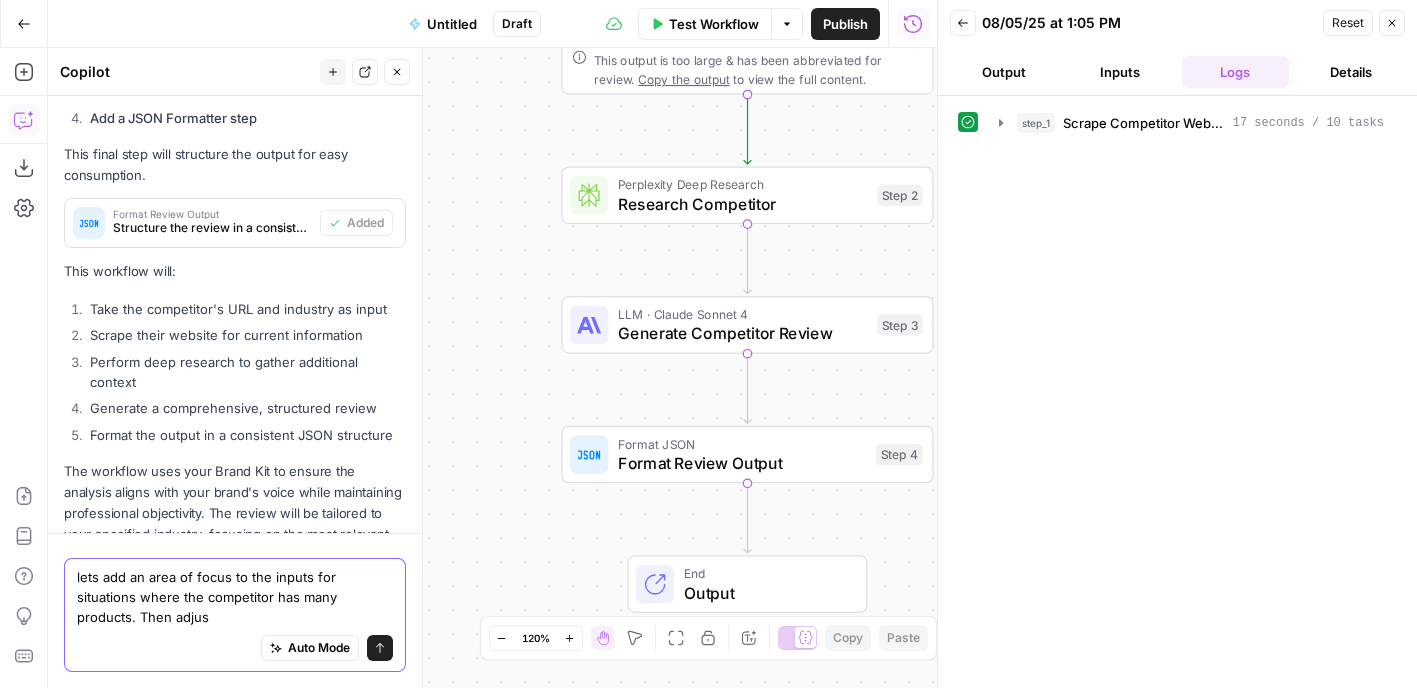 scroll, scrollTop: 2173, scrollLeft: 0, axis: vertical 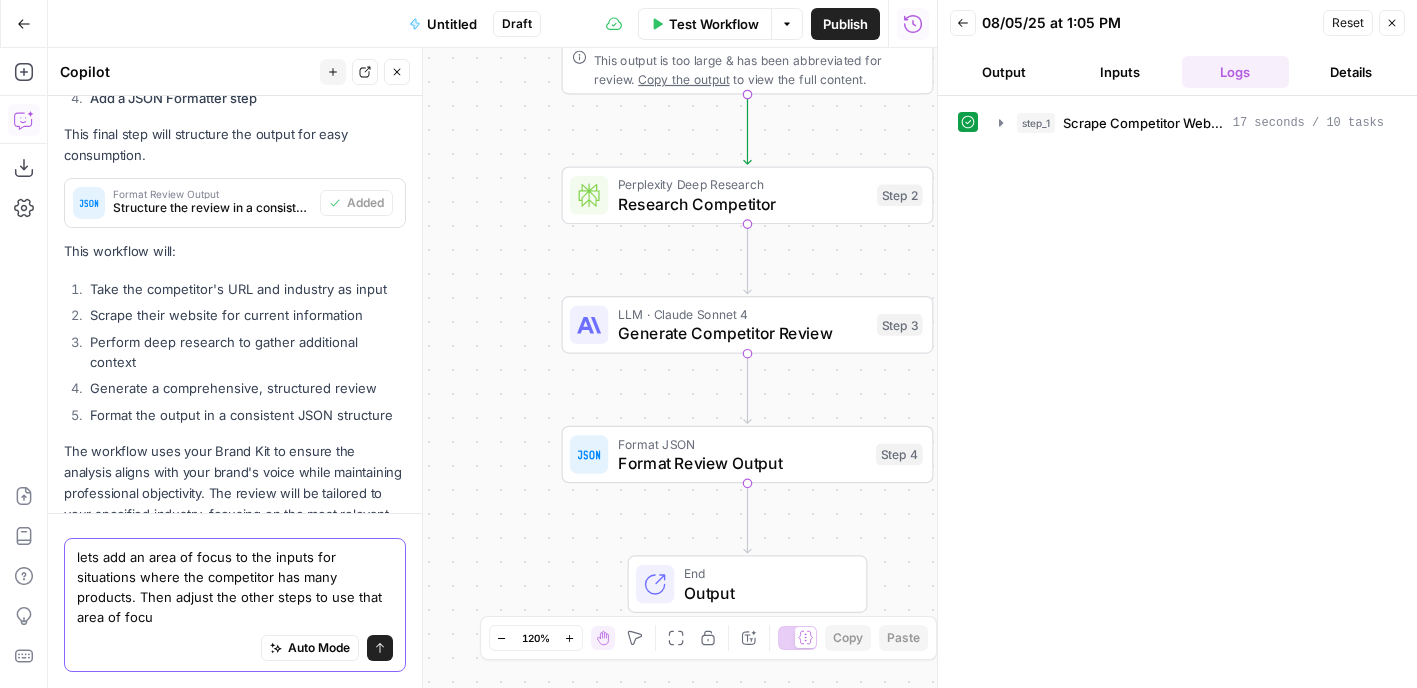 type on "lets add an area of focus to the inputs for situations where the competitor has many products. Then adjust the other steps to use that area of focus" 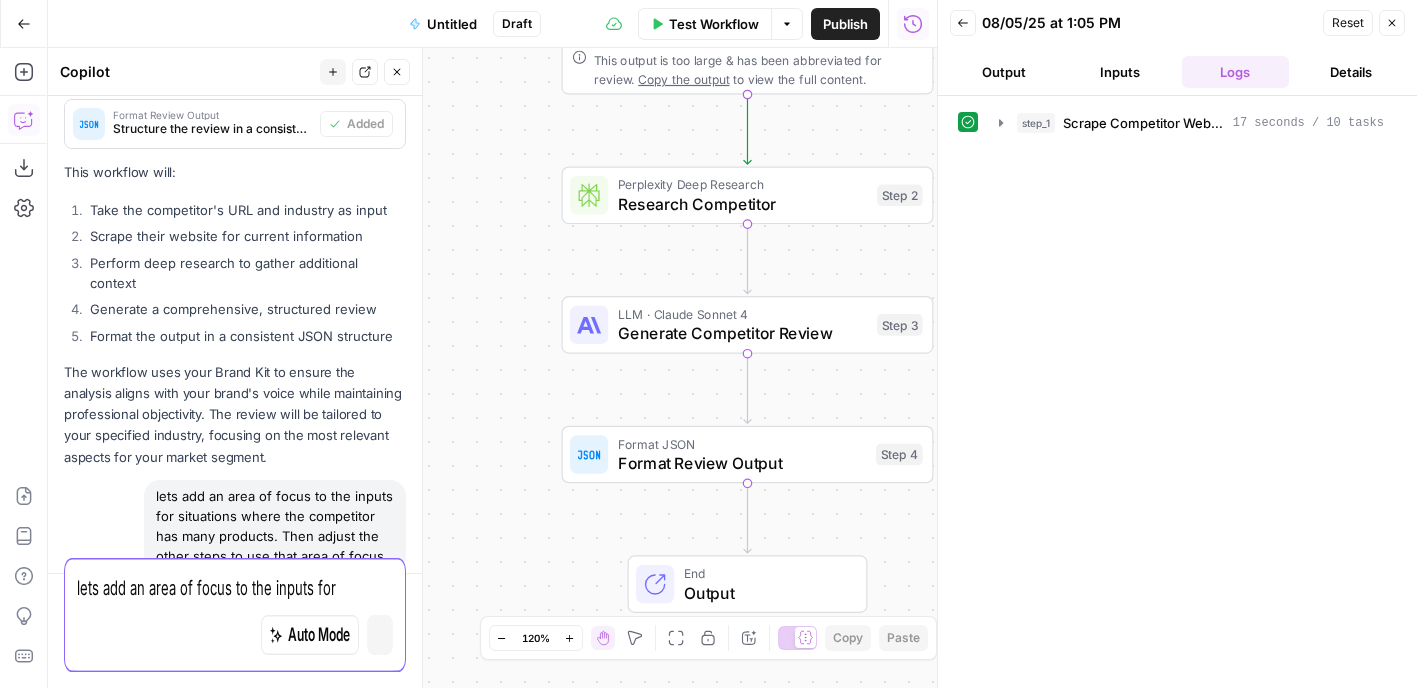 type 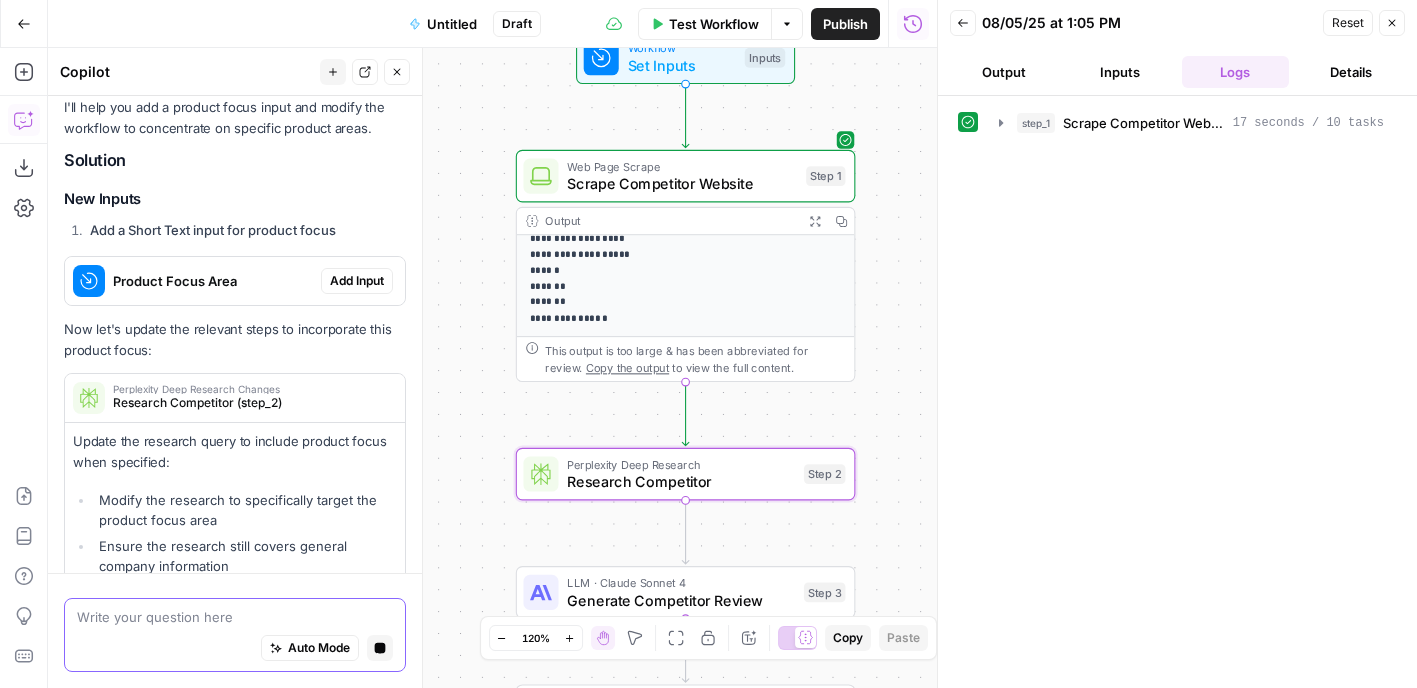 scroll, scrollTop: 2680, scrollLeft: 0, axis: vertical 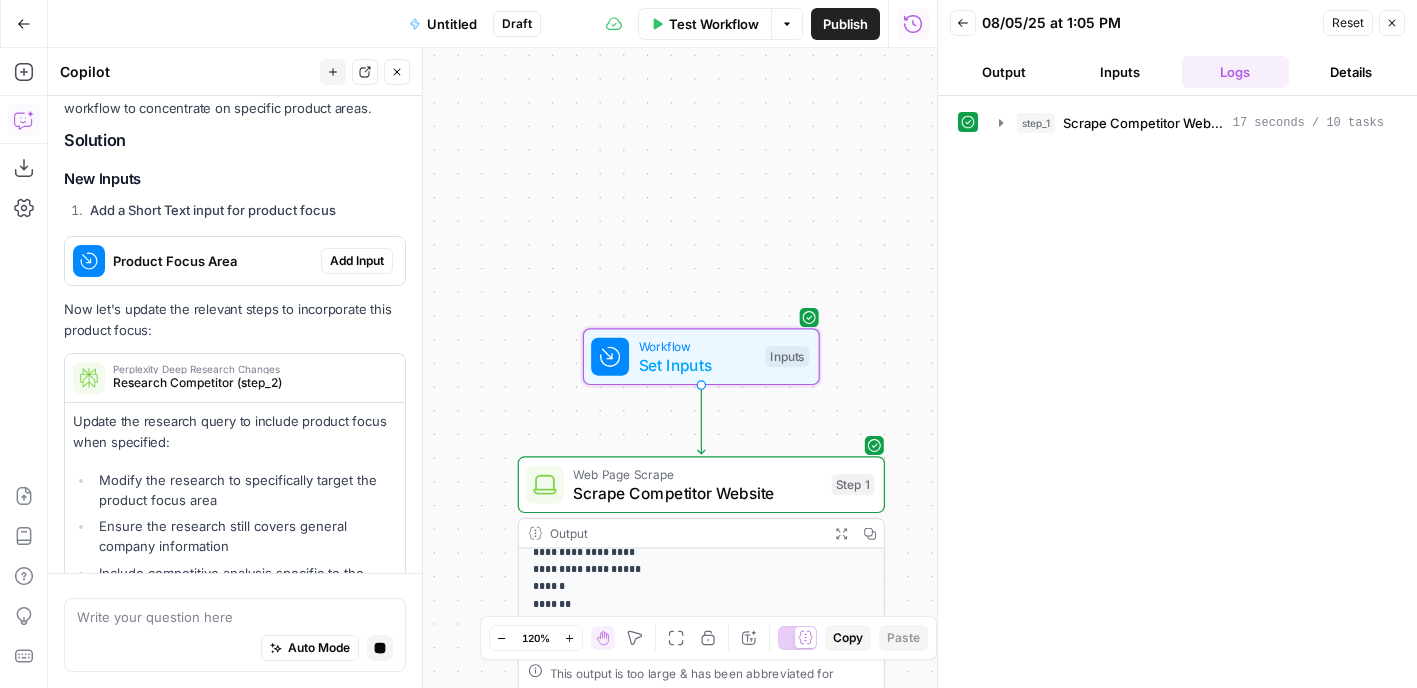 click on "Add Input" at bounding box center (357, 261) 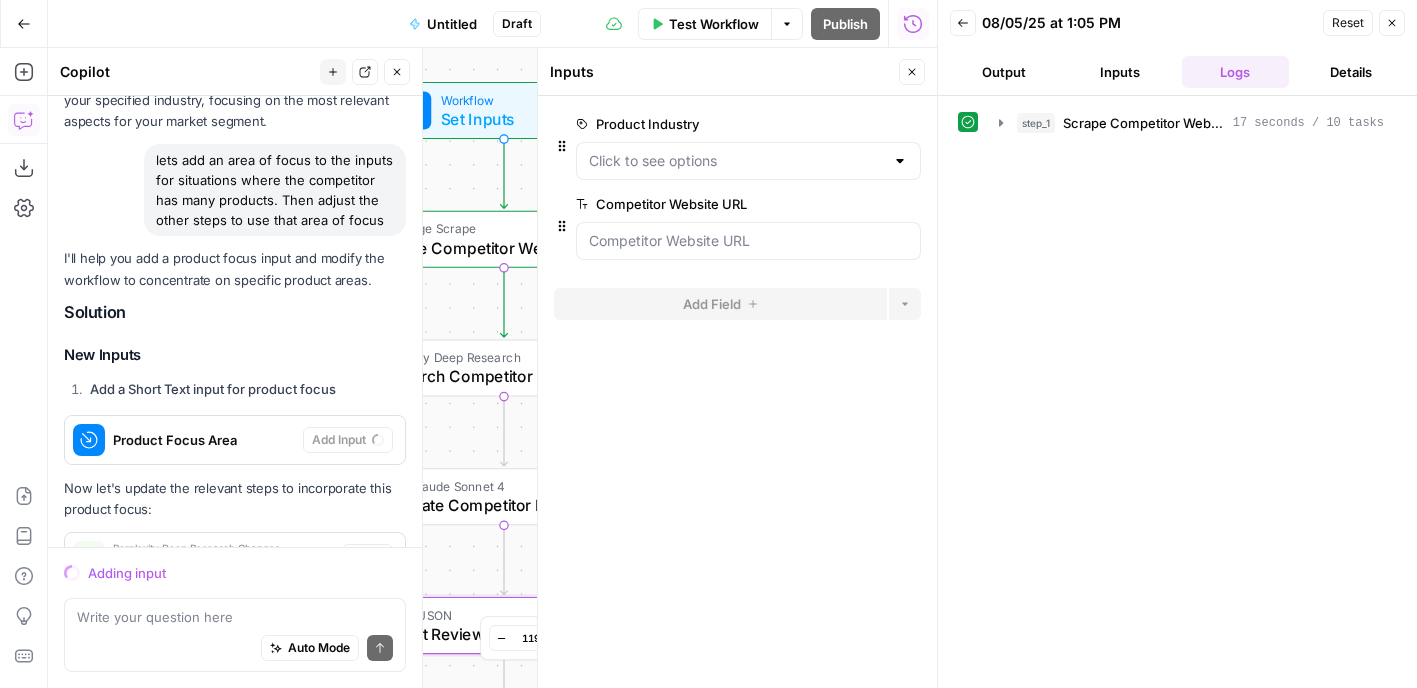 scroll, scrollTop: 3040, scrollLeft: 0, axis: vertical 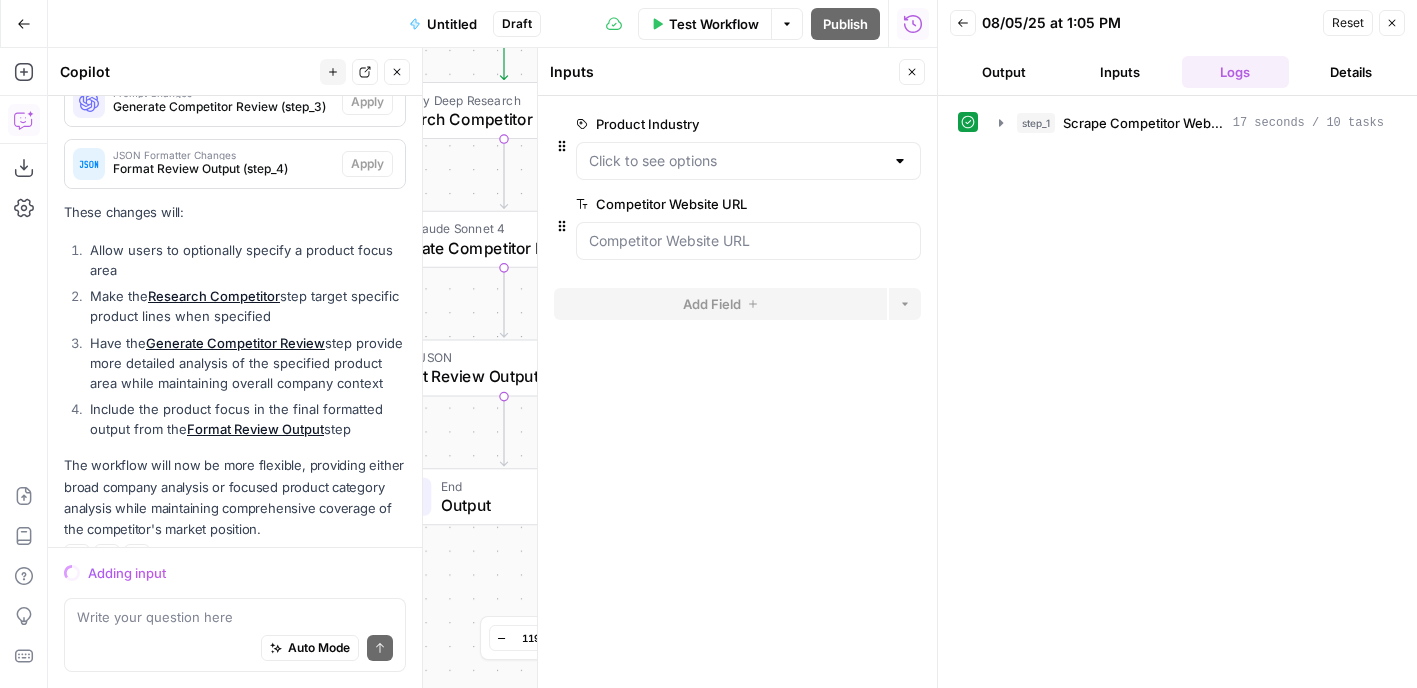 click 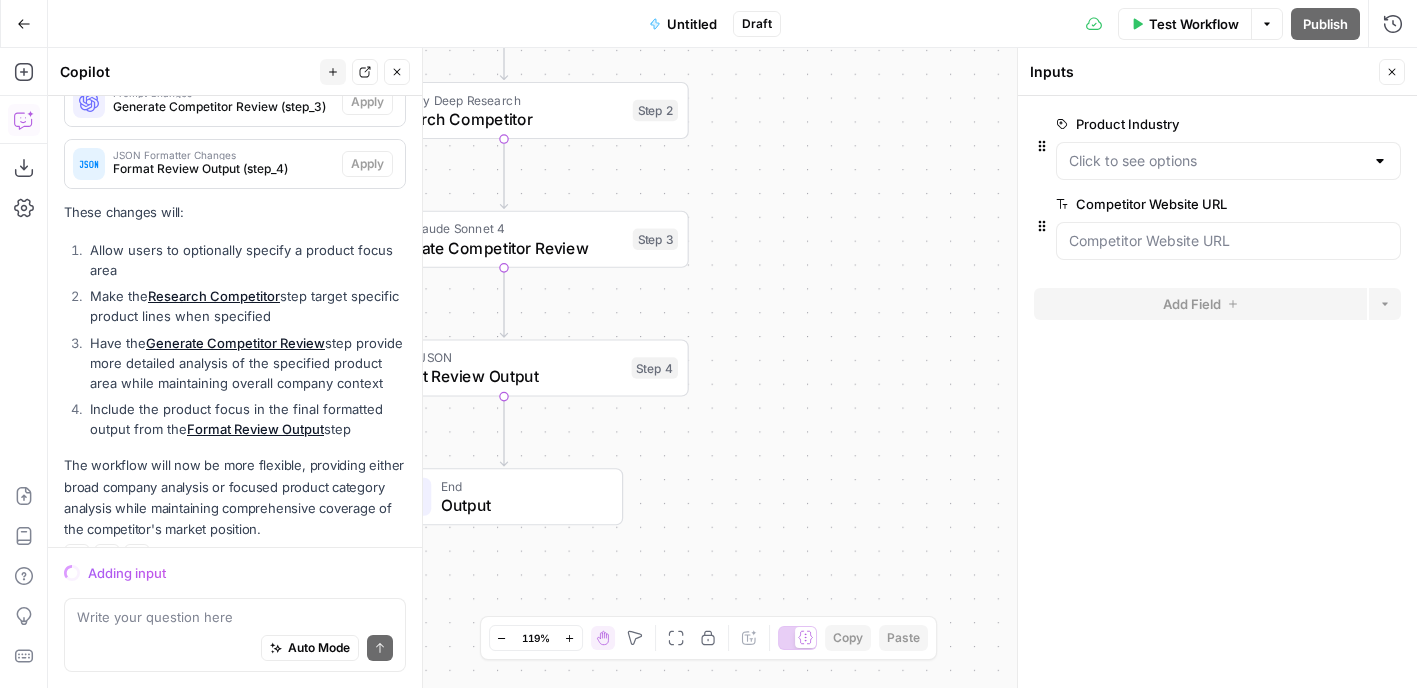 click on "Untitled" at bounding box center [692, 24] 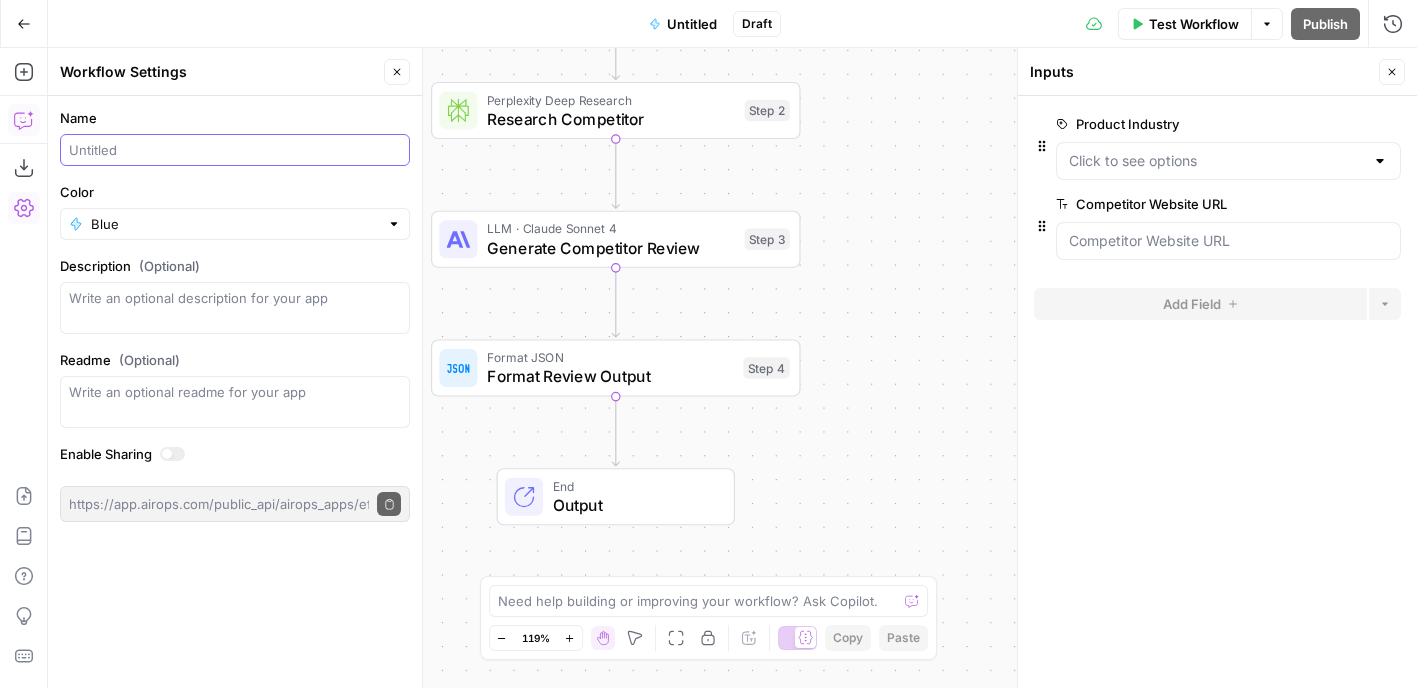 click on "Name" at bounding box center (235, 150) 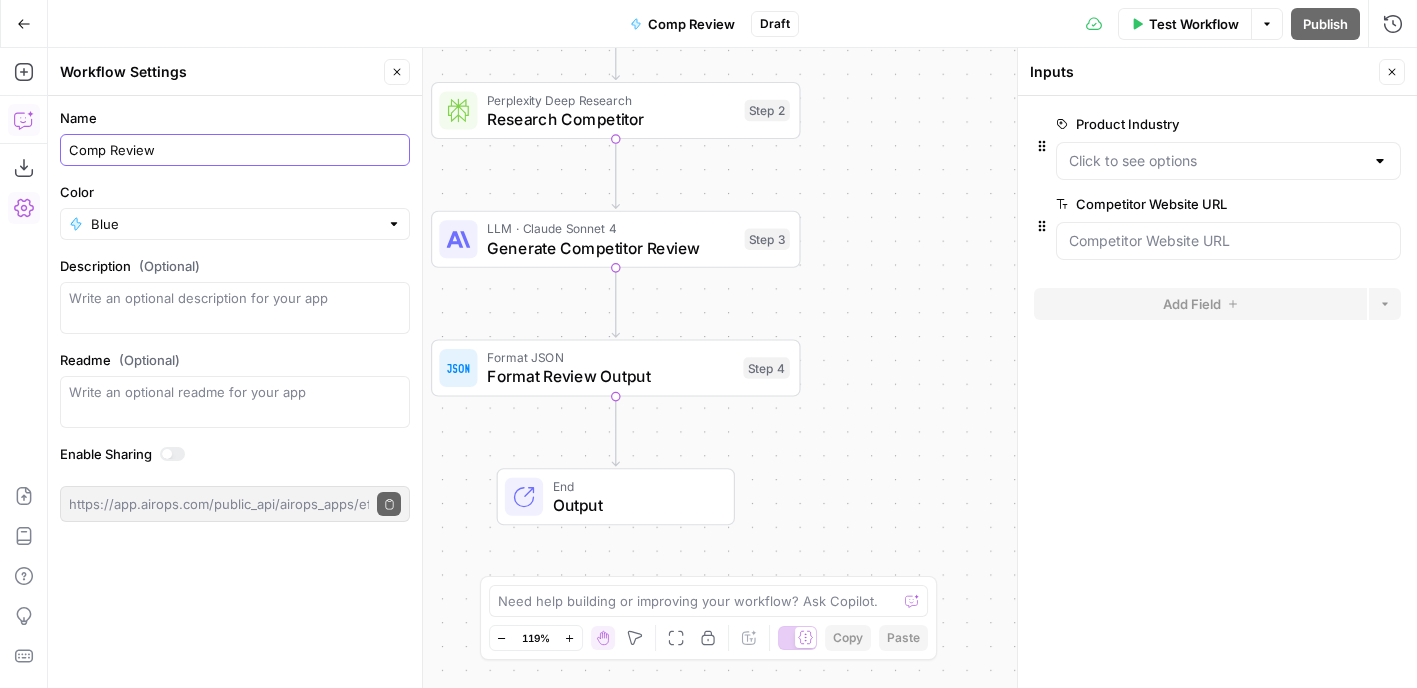 type on "Comp Review" 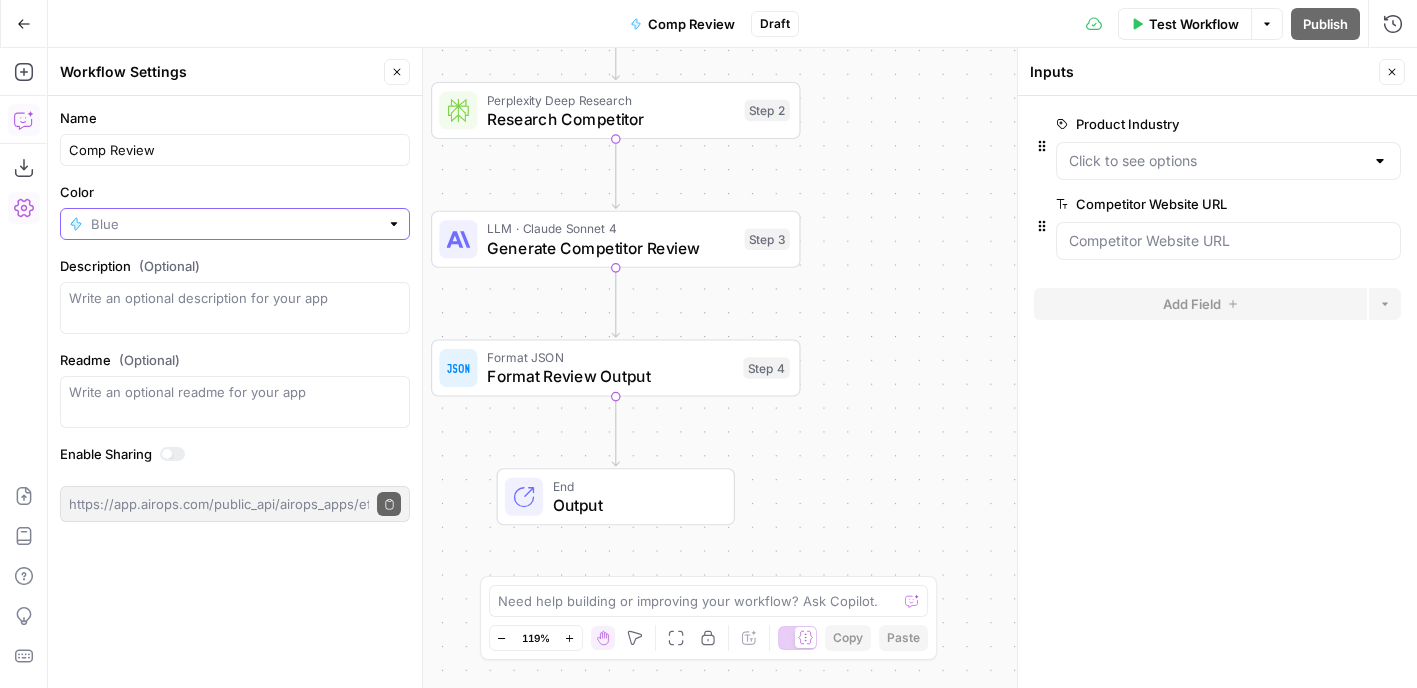 click on "Color" at bounding box center (235, 224) 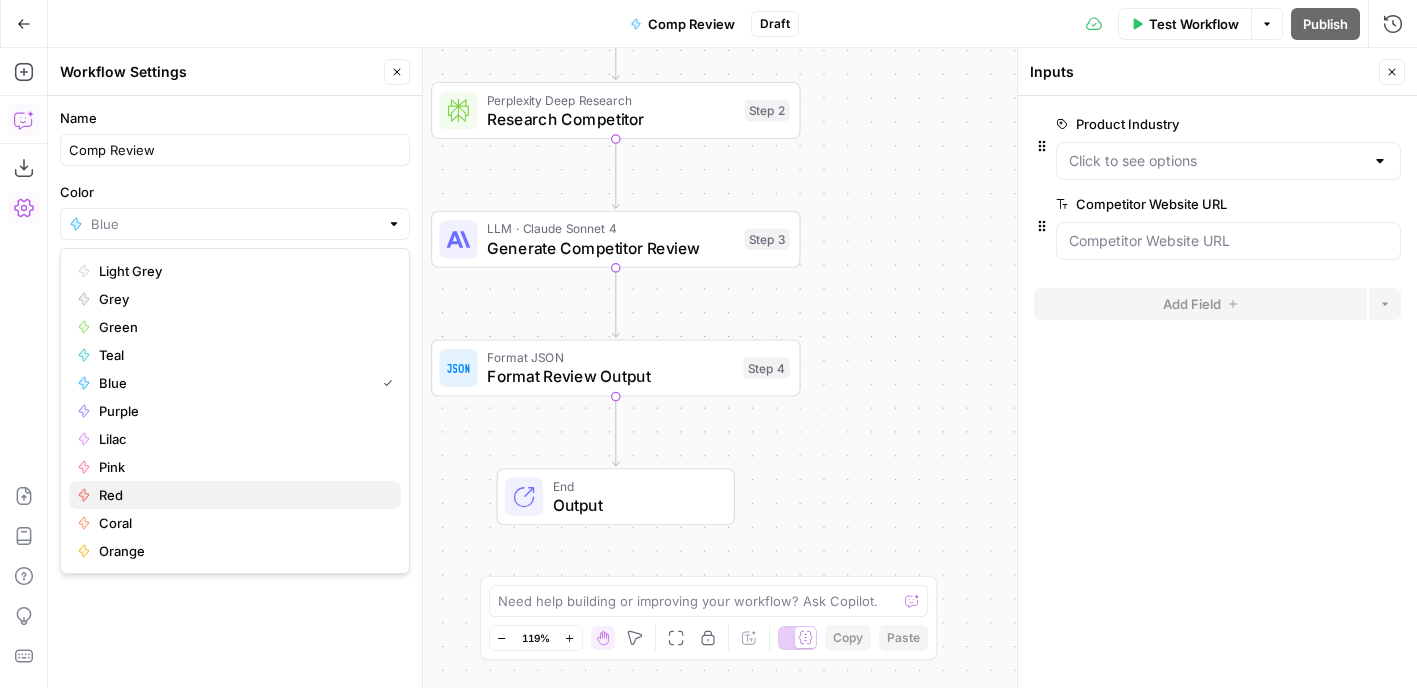 click on "Red" at bounding box center [242, 495] 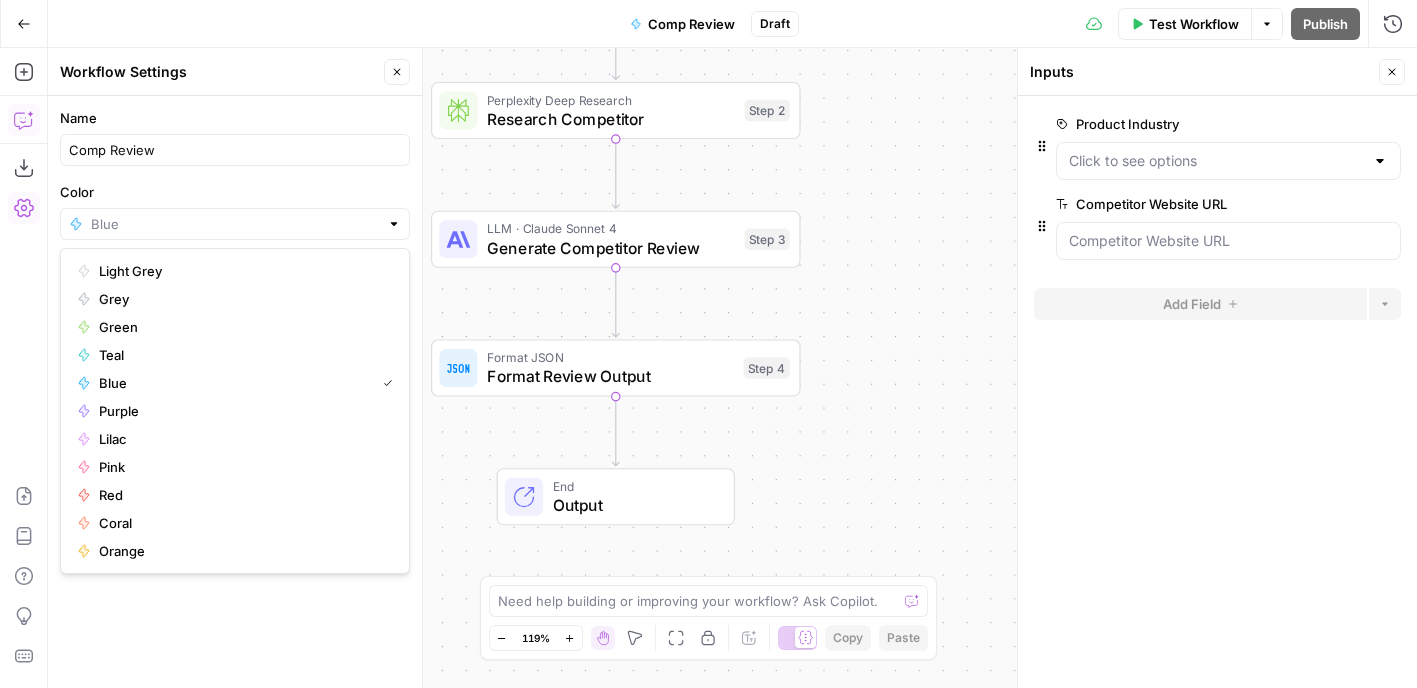 type on "Red" 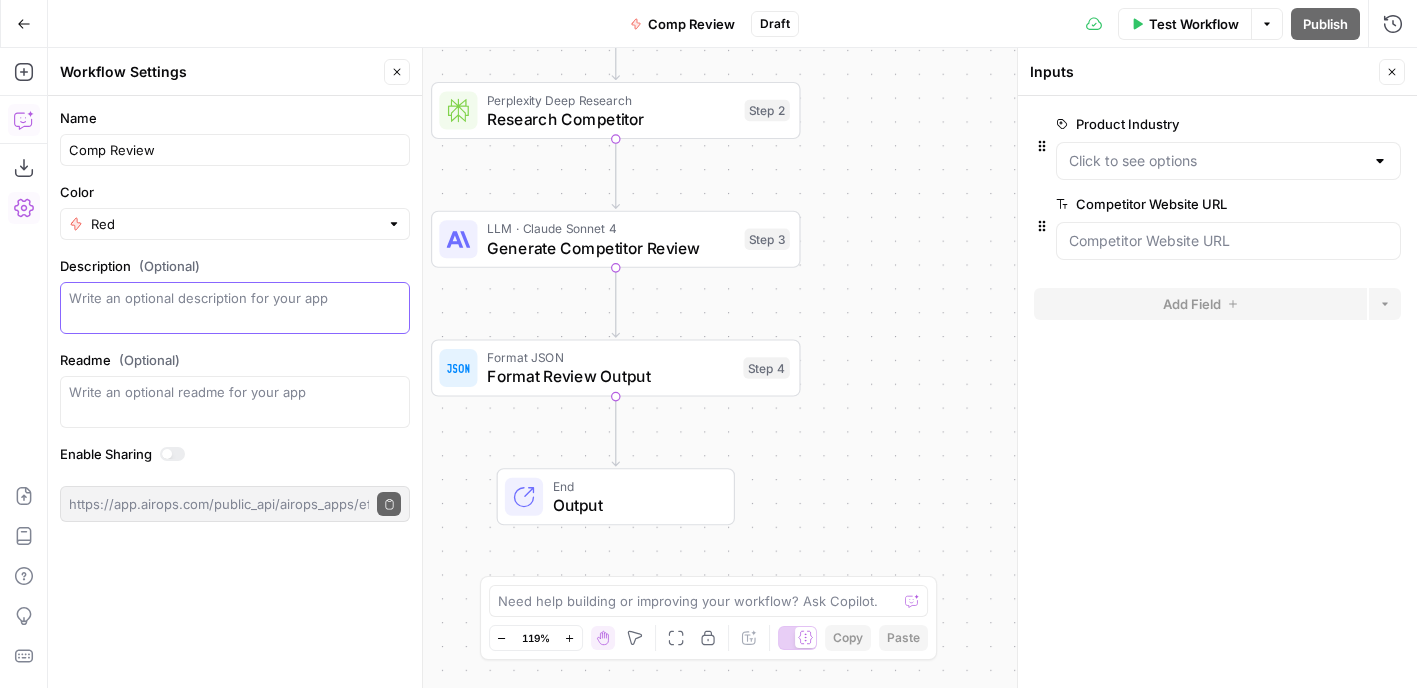 click on "Description   (Optional)" at bounding box center (235, 308) 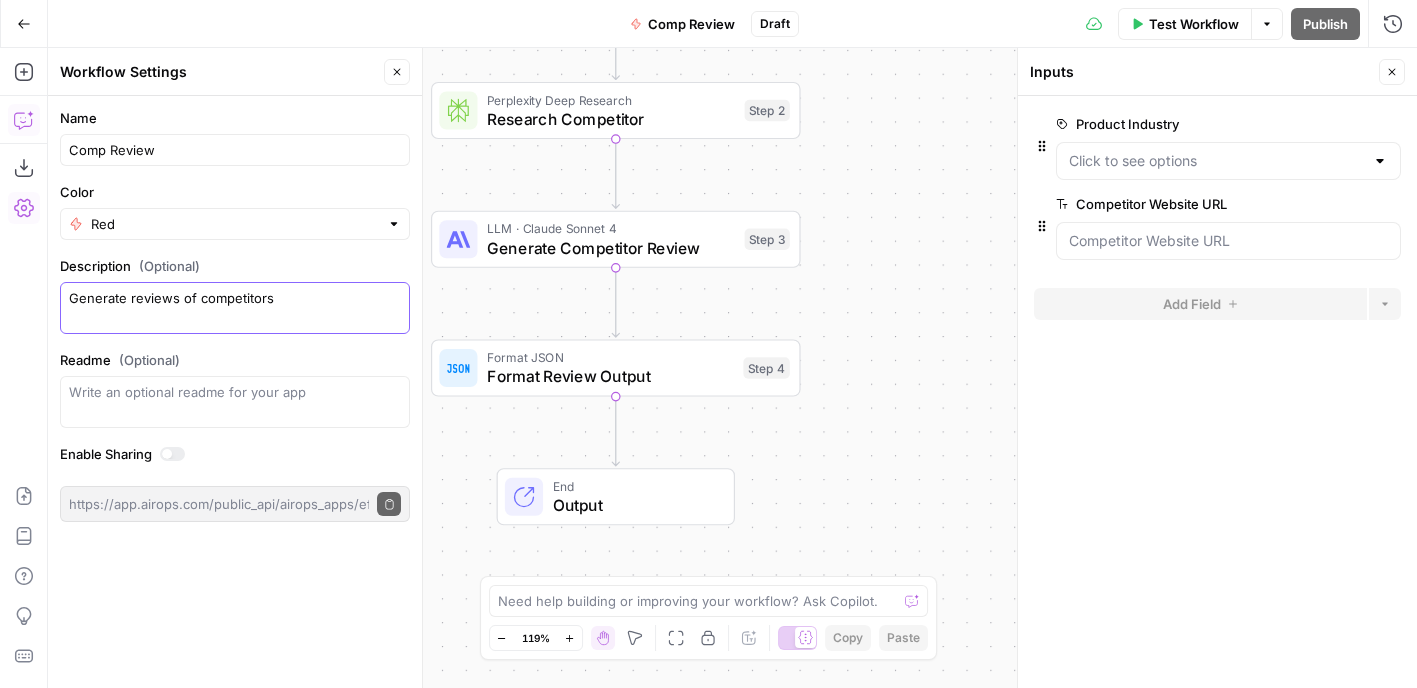 type on "Generate reviews of competitors" 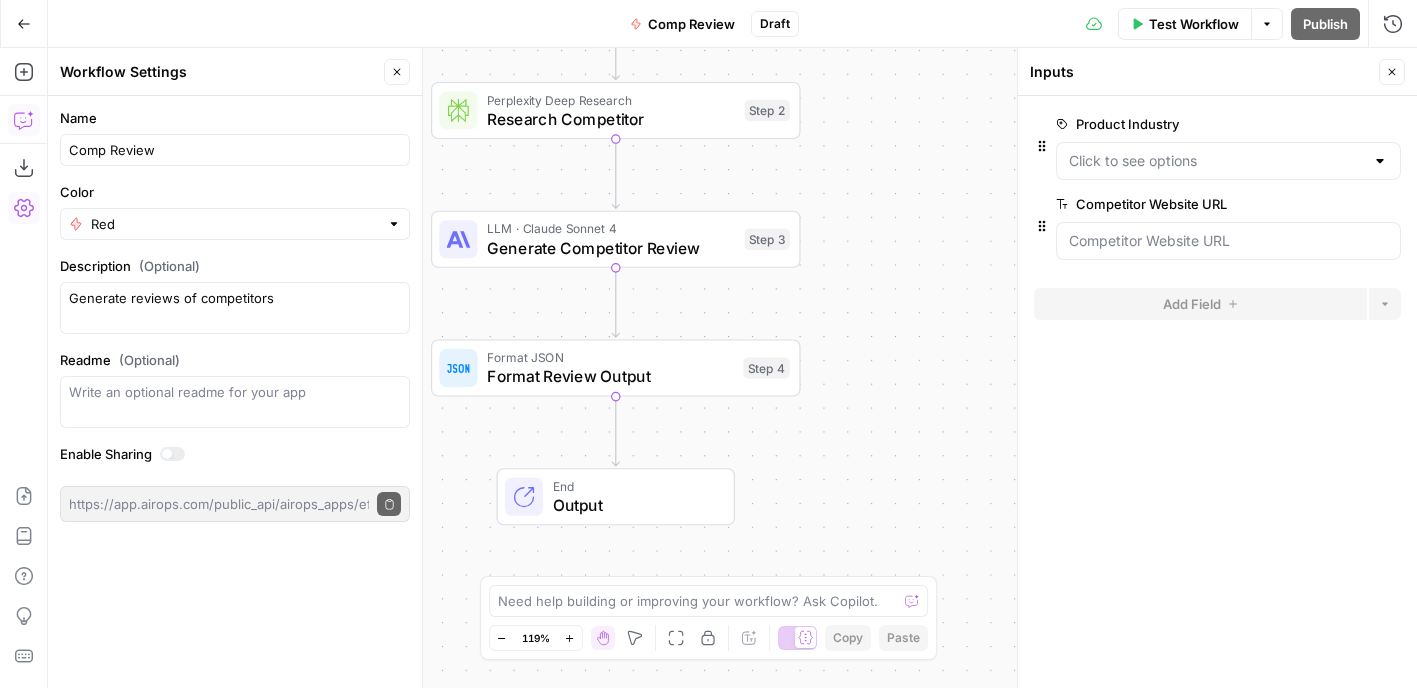 click on "Name Comp Review Color Red Description   (Optional) Generate reviews of competitors Readme   (Optional) Write an optional readme for your app Enable Sharing https://app.airops.com/public_api/airops_apps/ef03158b-cf98-47f4-bb18-e32c230e2c35/execute Copy public execute URL" at bounding box center (235, 392) 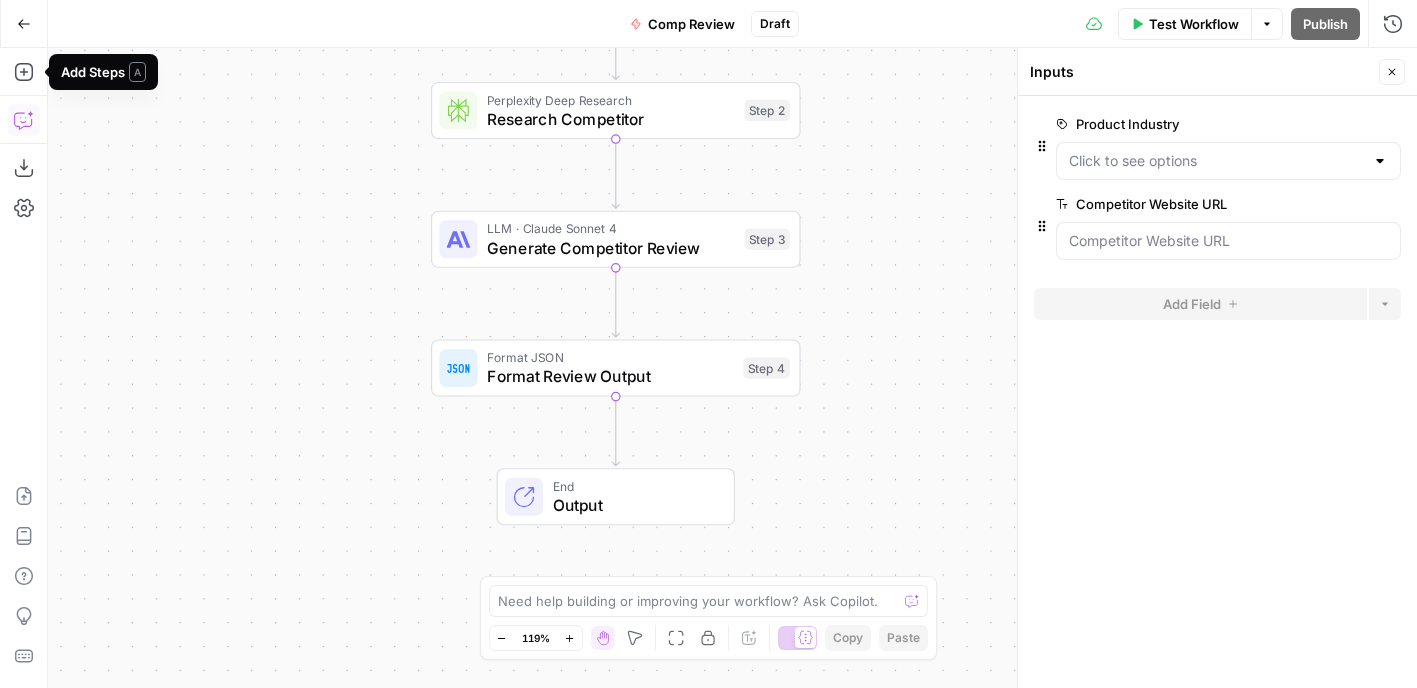 click 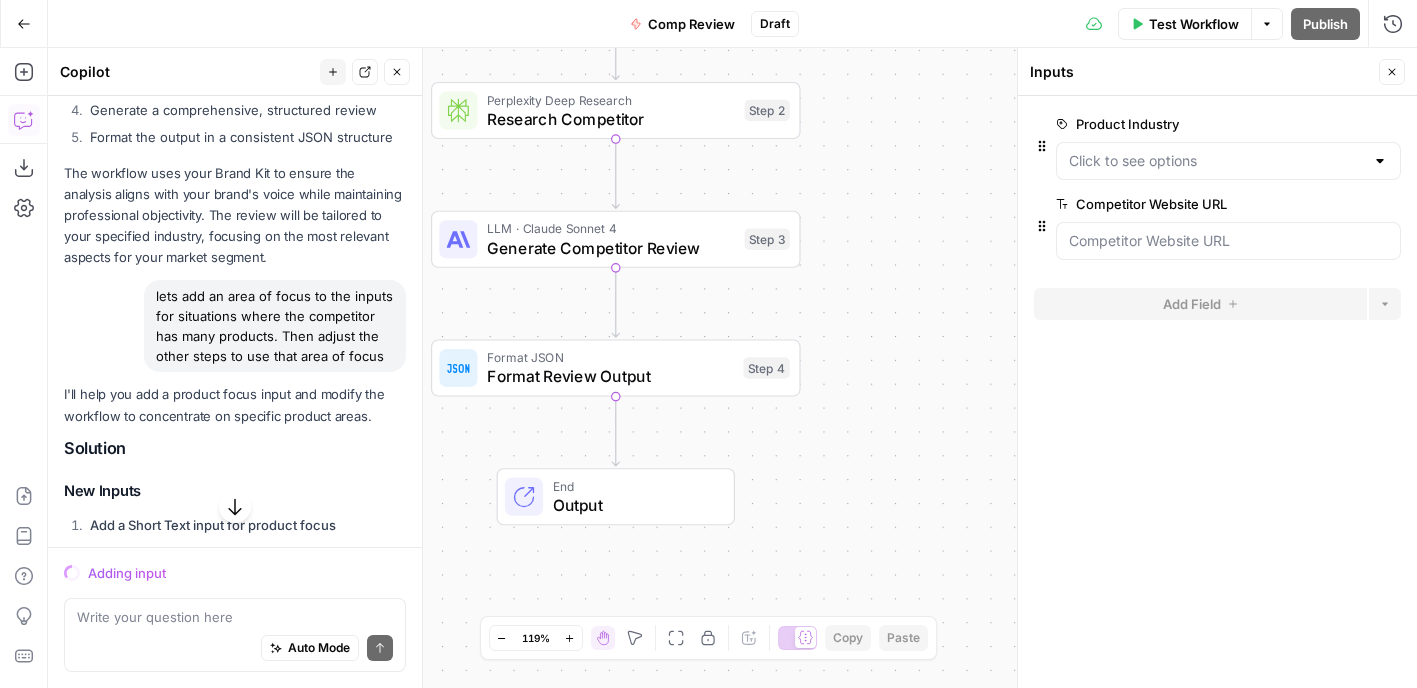 scroll, scrollTop: 2574, scrollLeft: 0, axis: vertical 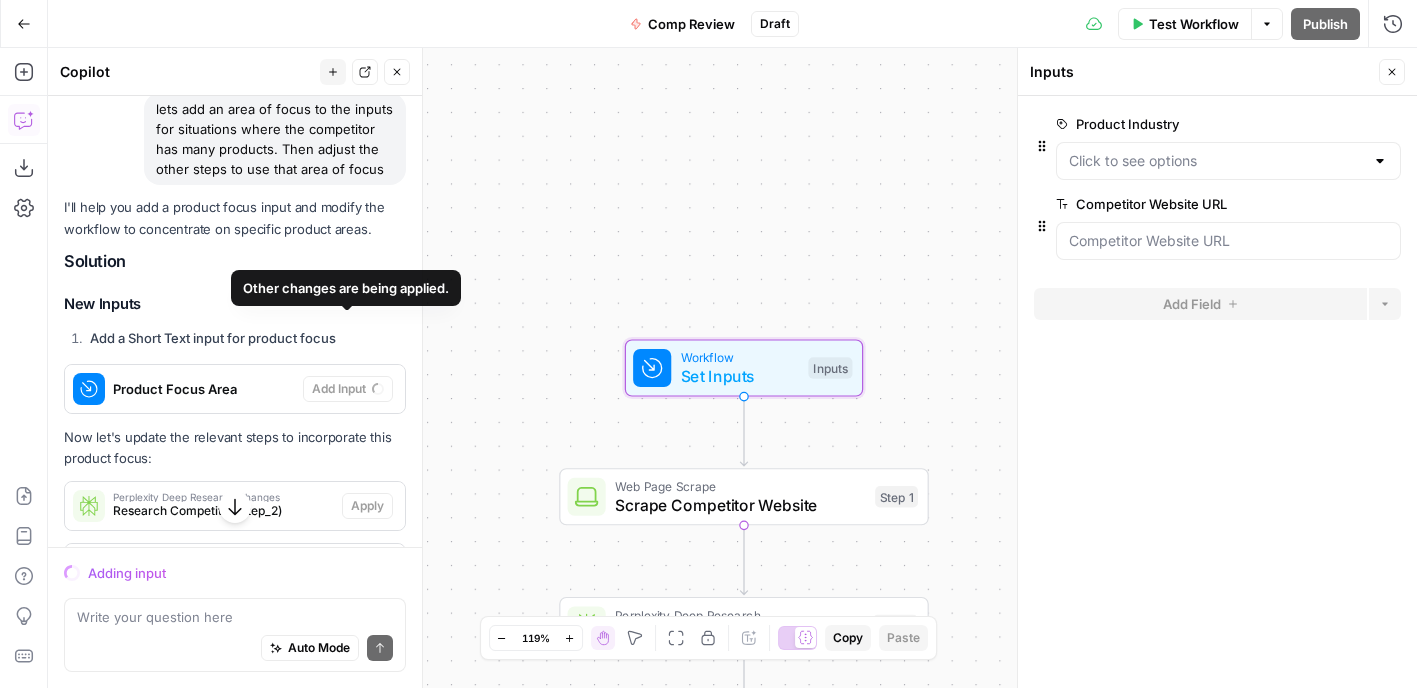click on "Product Focus Area Add Input" at bounding box center [235, 389] 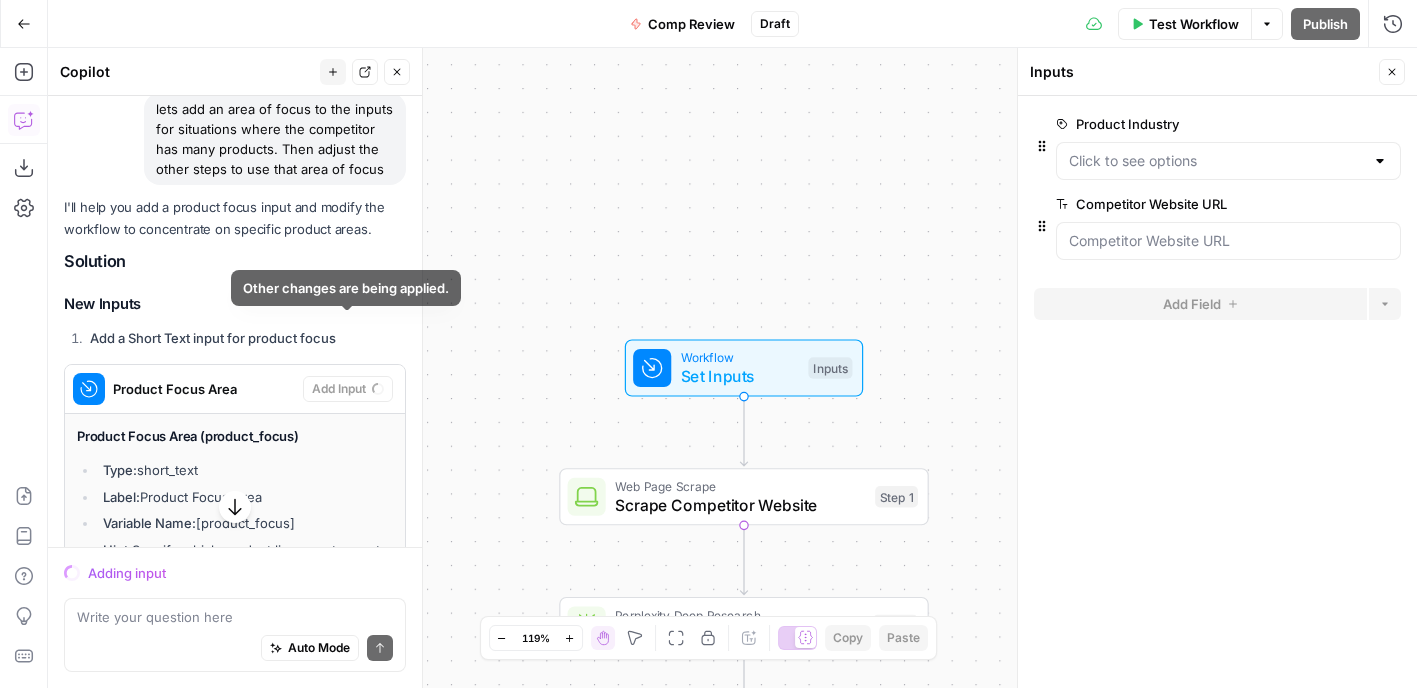 click on "Set Inputs" at bounding box center [740, 376] 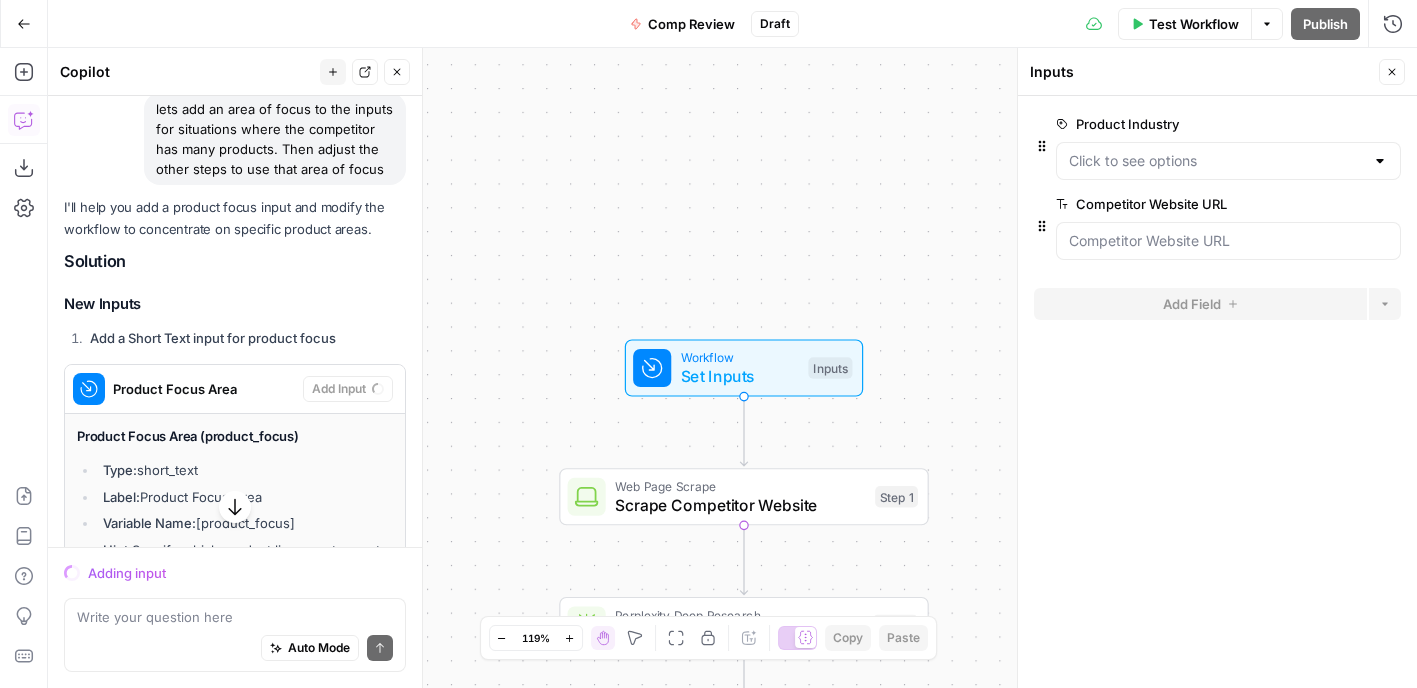 click on "Write your question here Auto Mode Send" at bounding box center (235, 635) 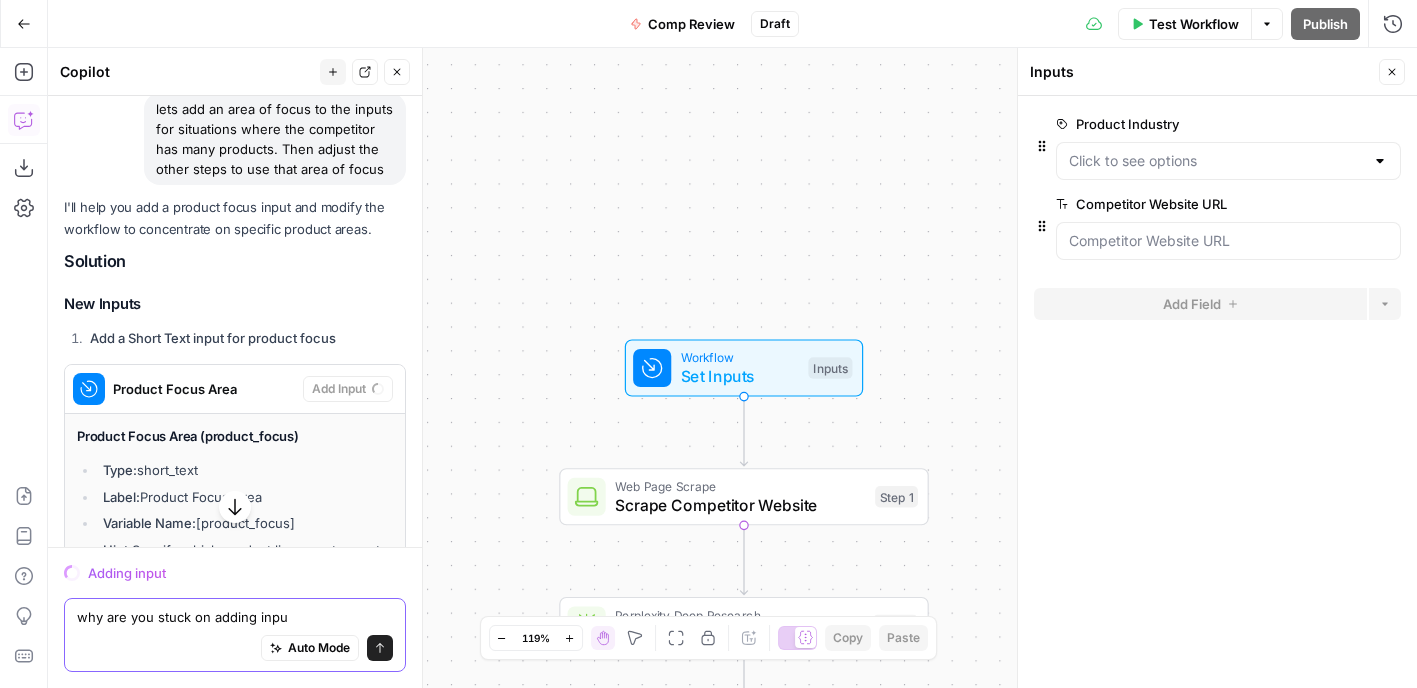 type on "why are you stuck on adding input" 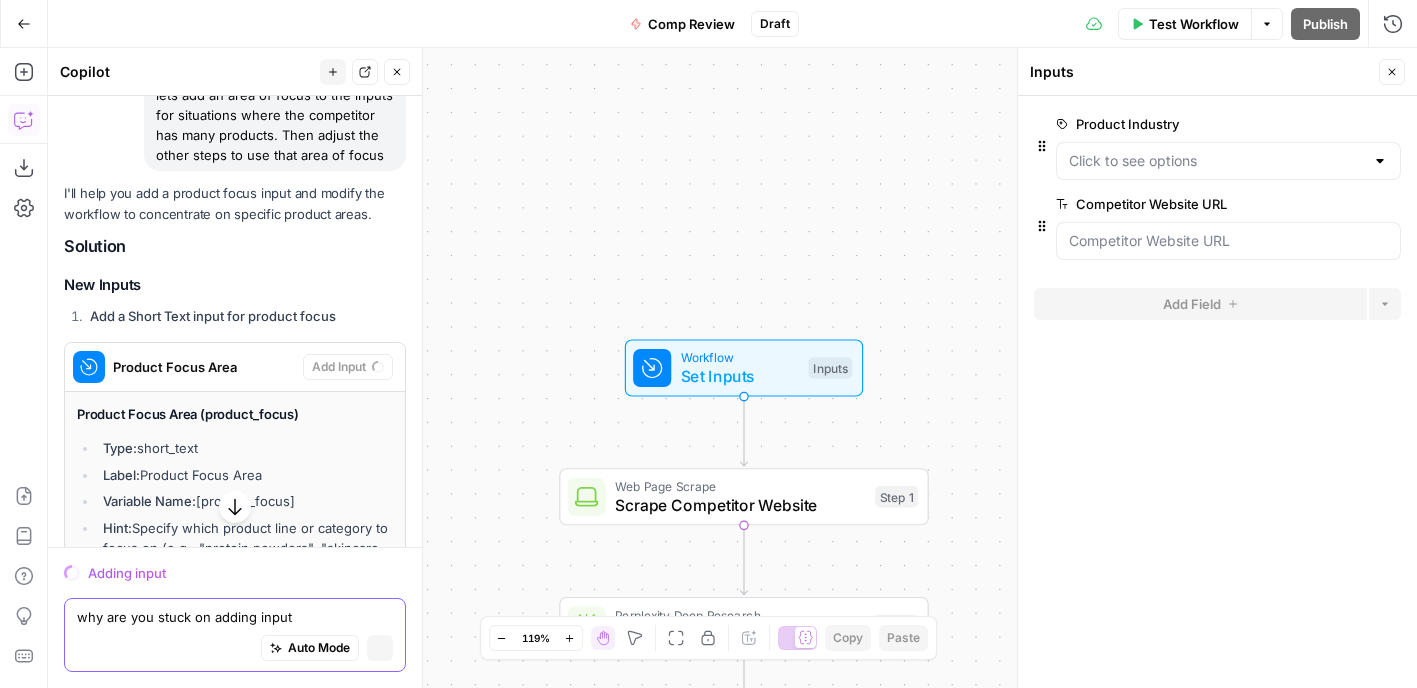 type 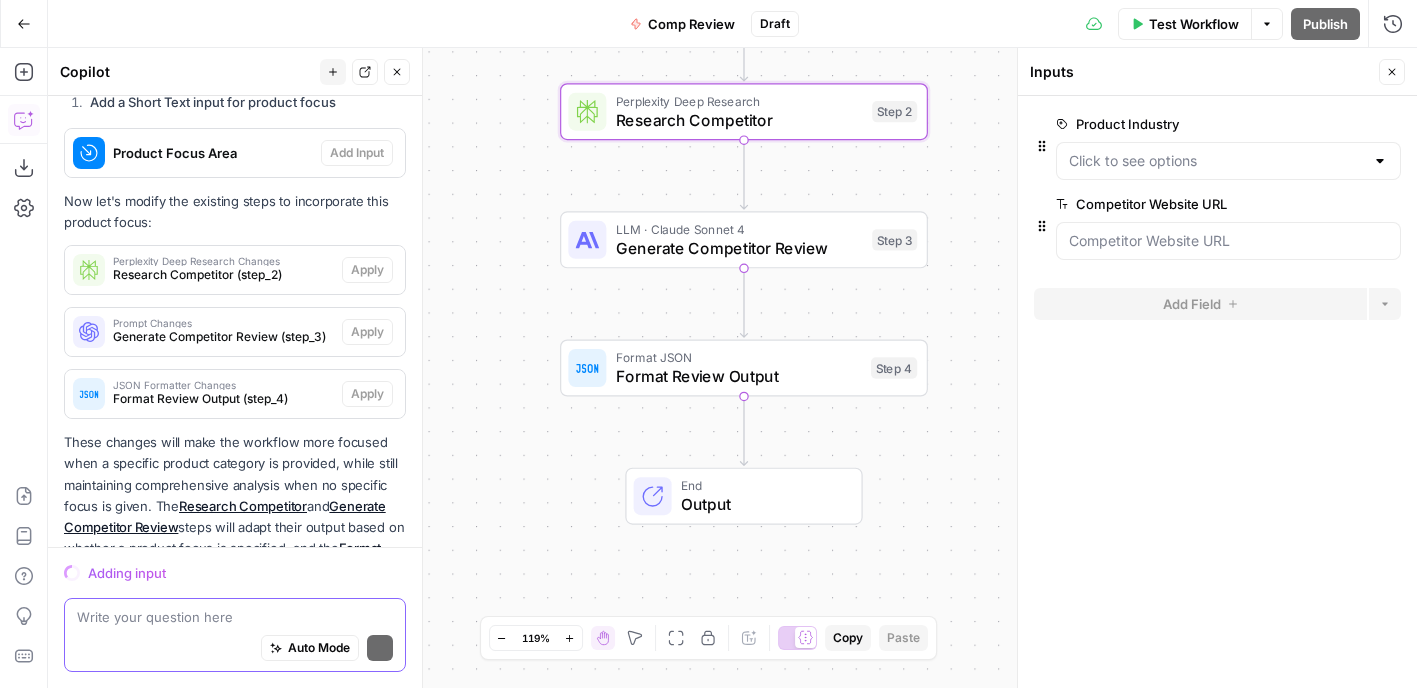 scroll, scrollTop: 4036, scrollLeft: 0, axis: vertical 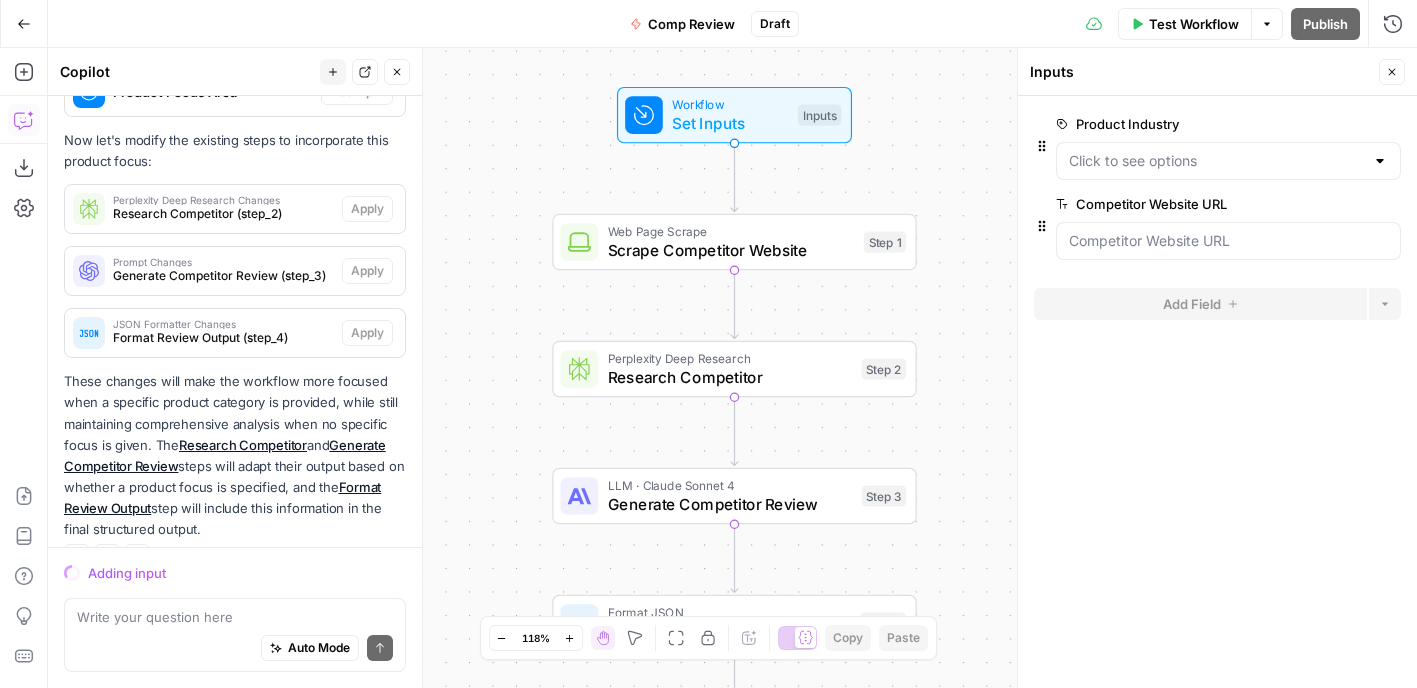 click on "Set Inputs" at bounding box center [730, 124] 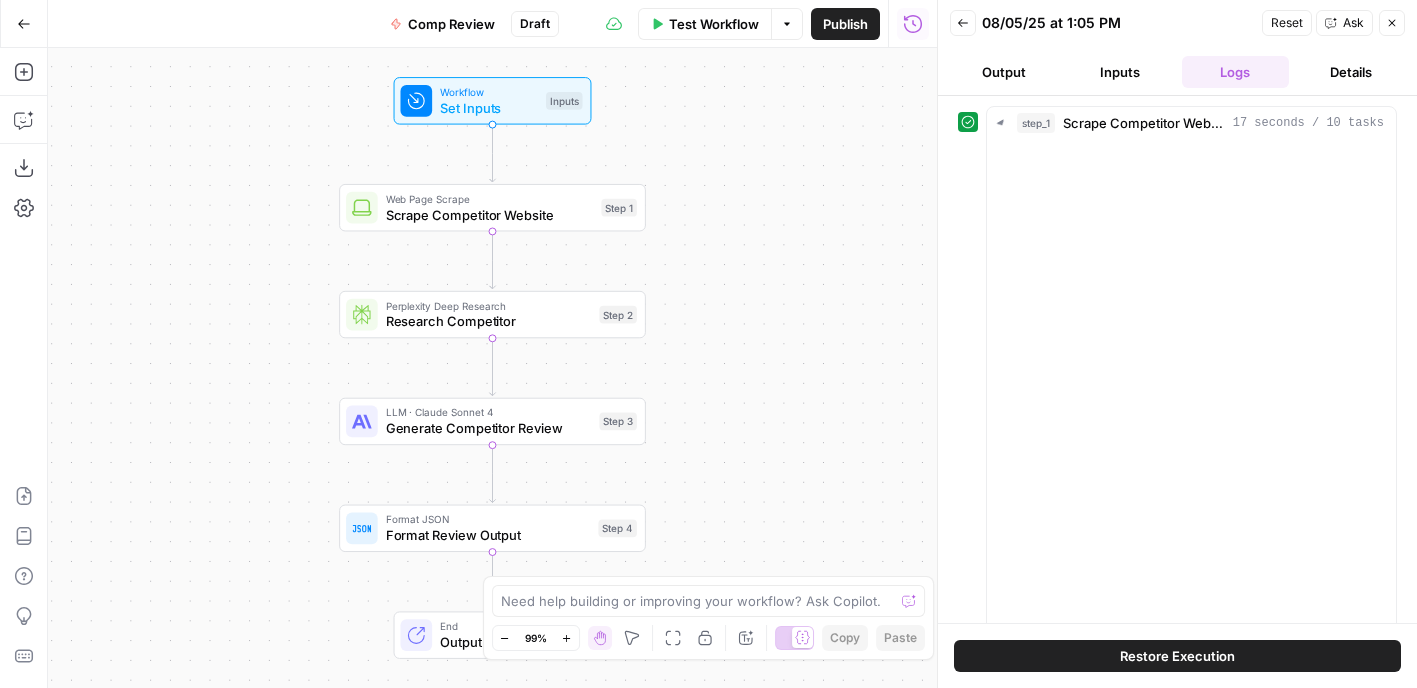 scroll, scrollTop: 0, scrollLeft: 0, axis: both 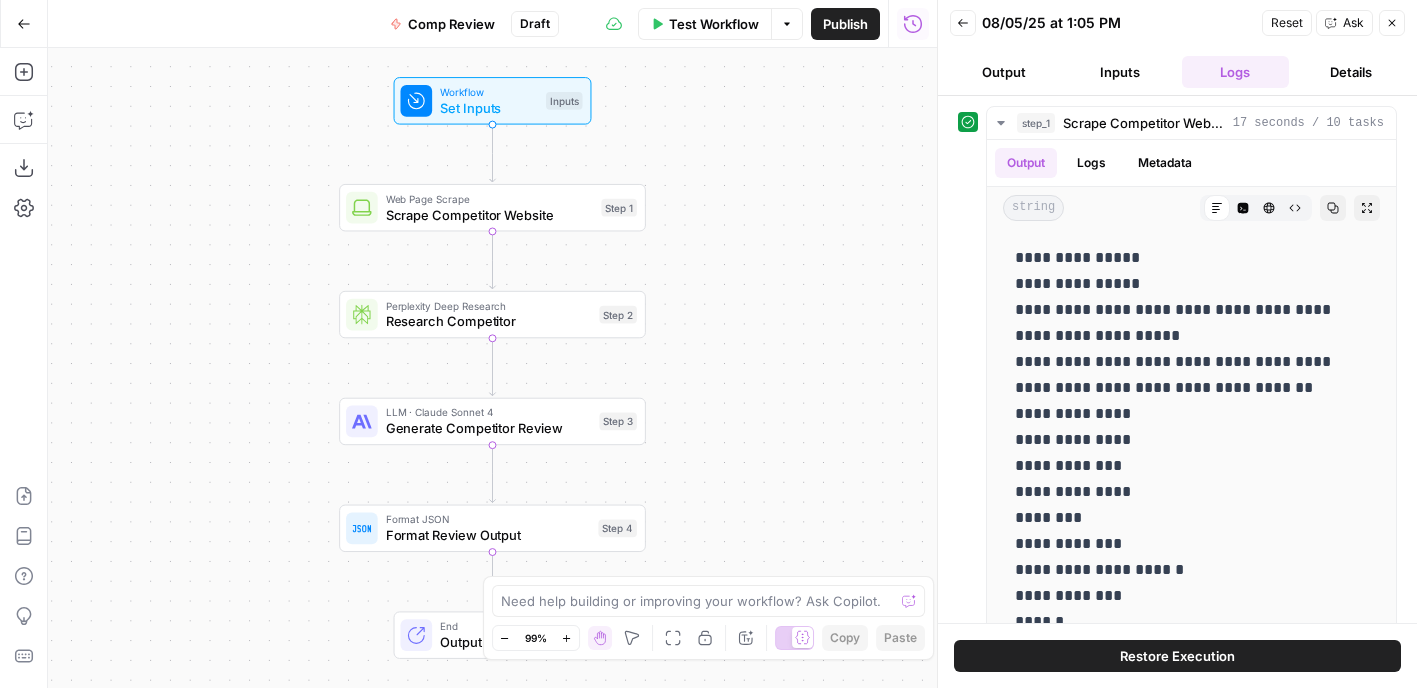 click on "Set Inputs" at bounding box center [489, 108] 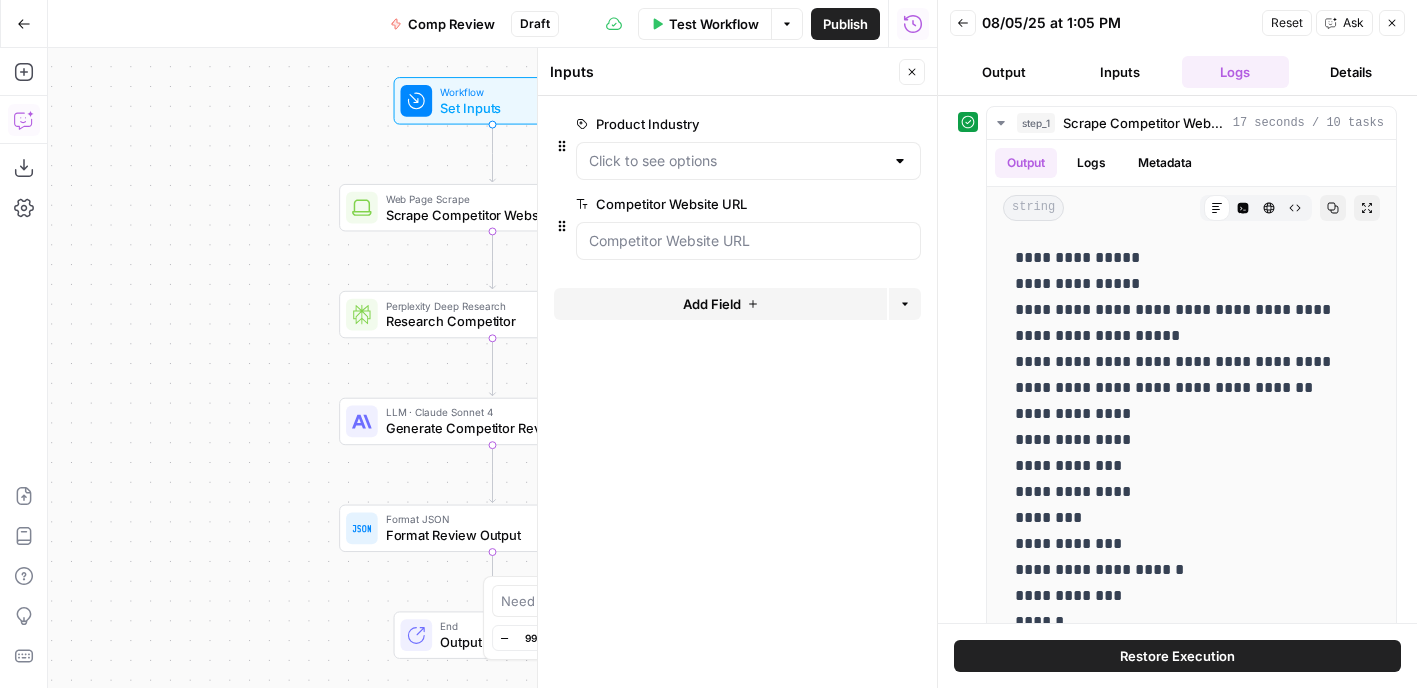 click 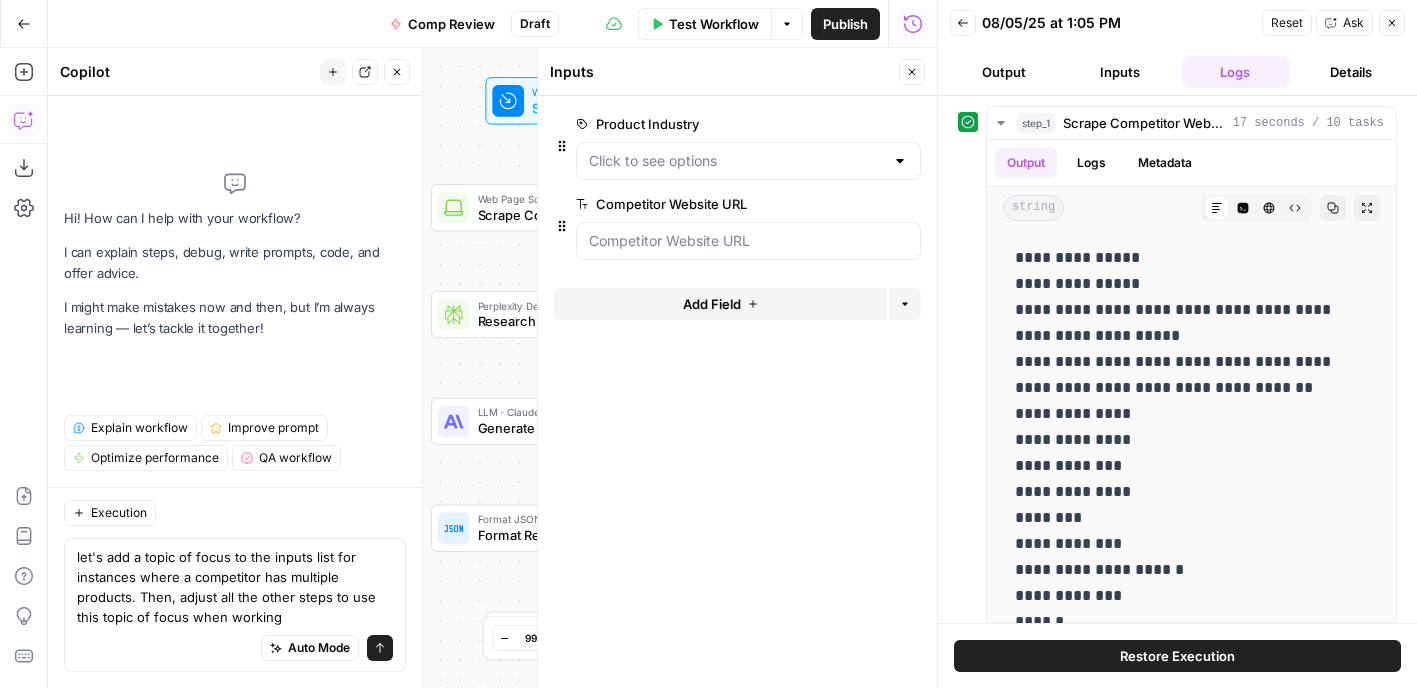 type on "let's add a topic of focus to the inputs list for instances where a competitor has multiple products. Then, adjust all the other steps to use this topic of focus when working." 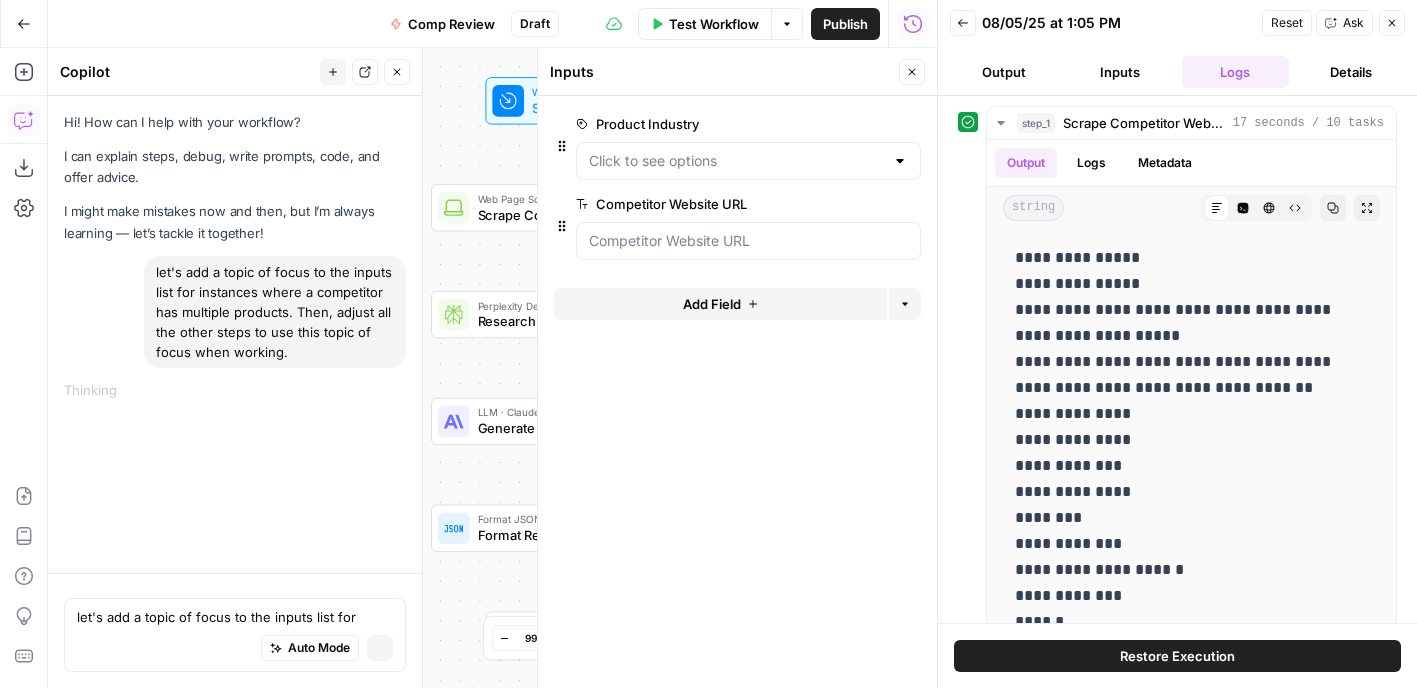 type 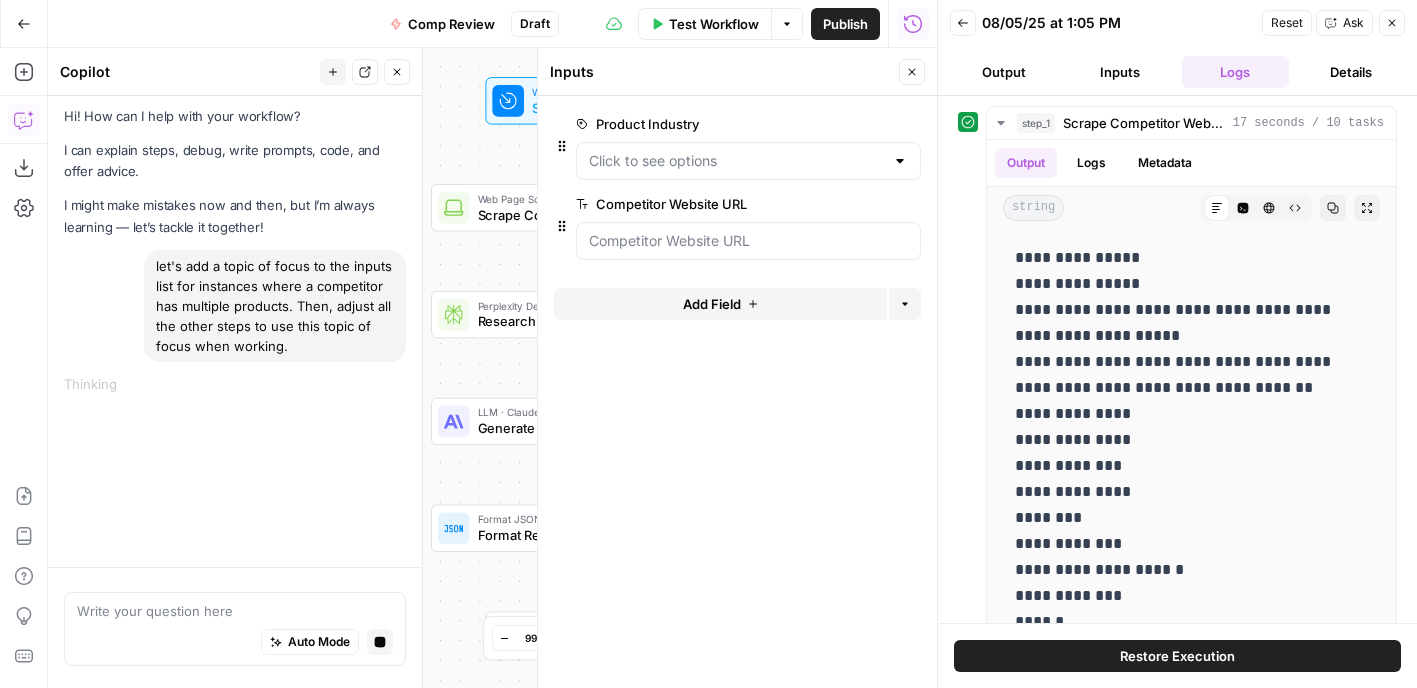 scroll, scrollTop: 0, scrollLeft: 0, axis: both 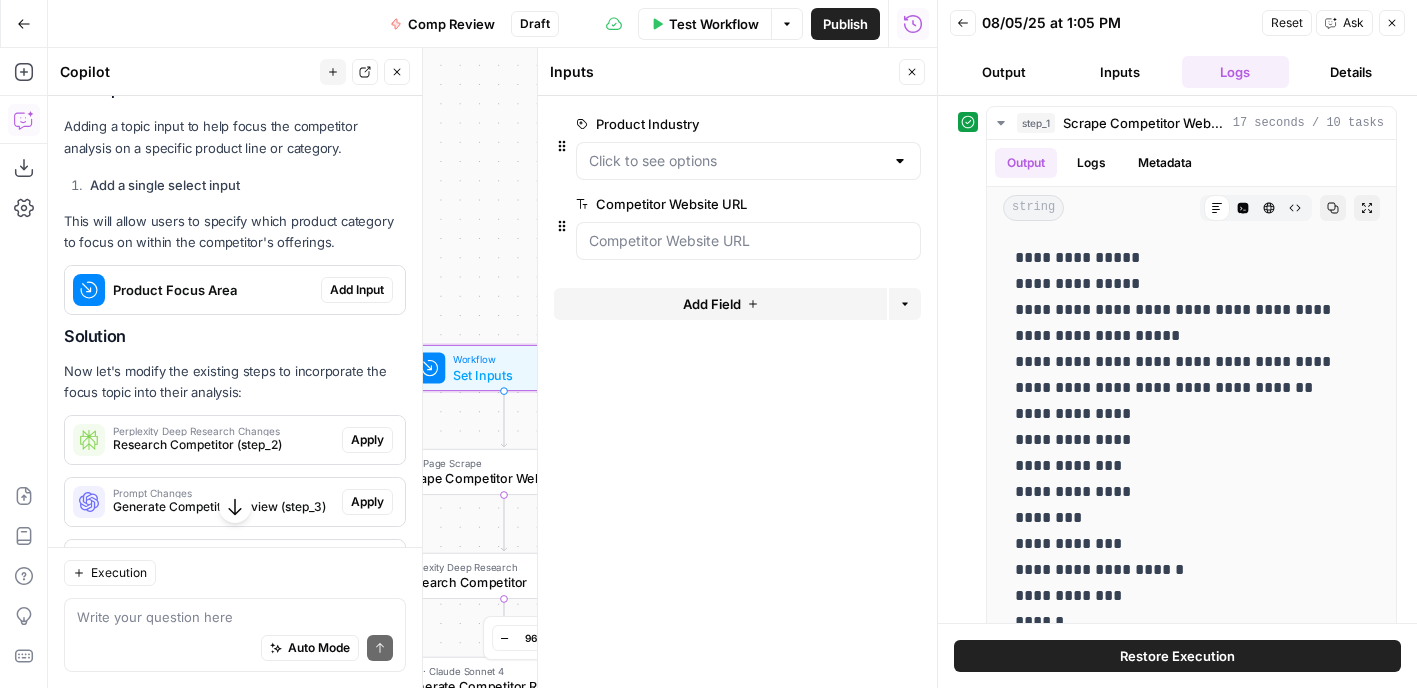 click on "Add Input" at bounding box center [357, 290] 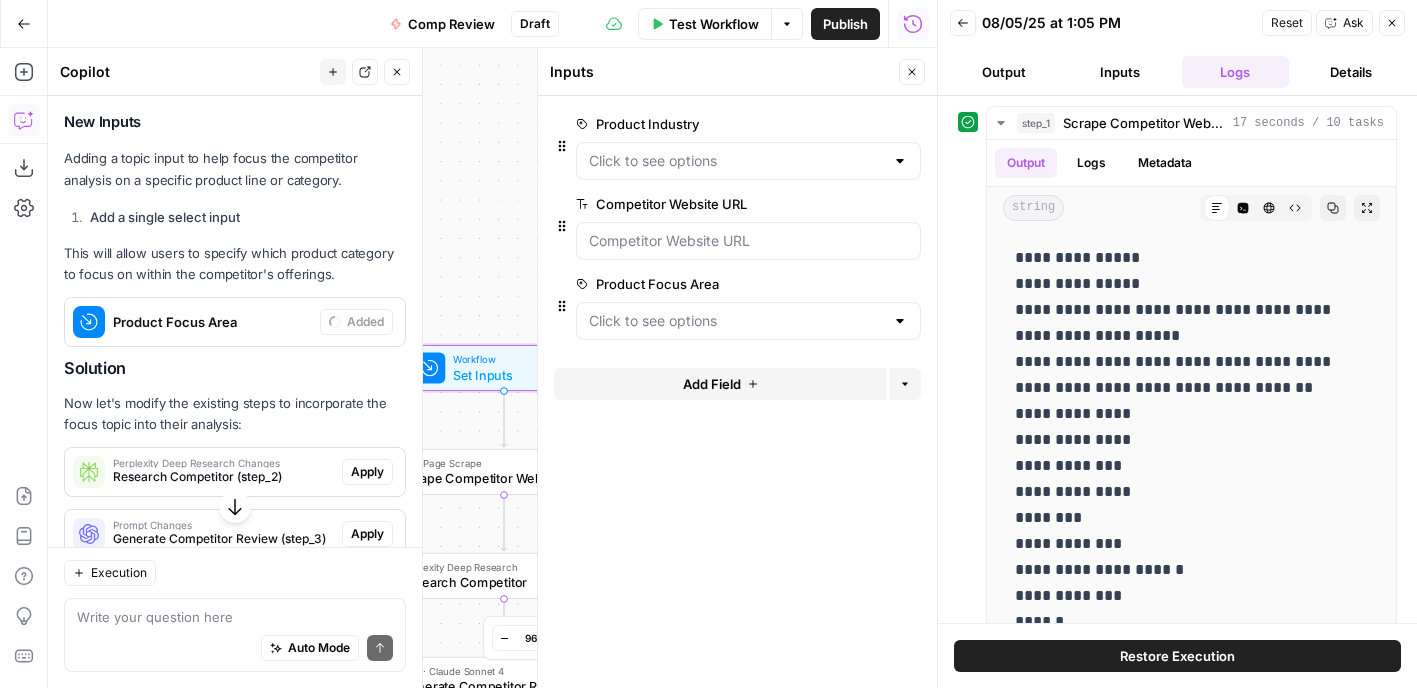 scroll, scrollTop: 461, scrollLeft: 0, axis: vertical 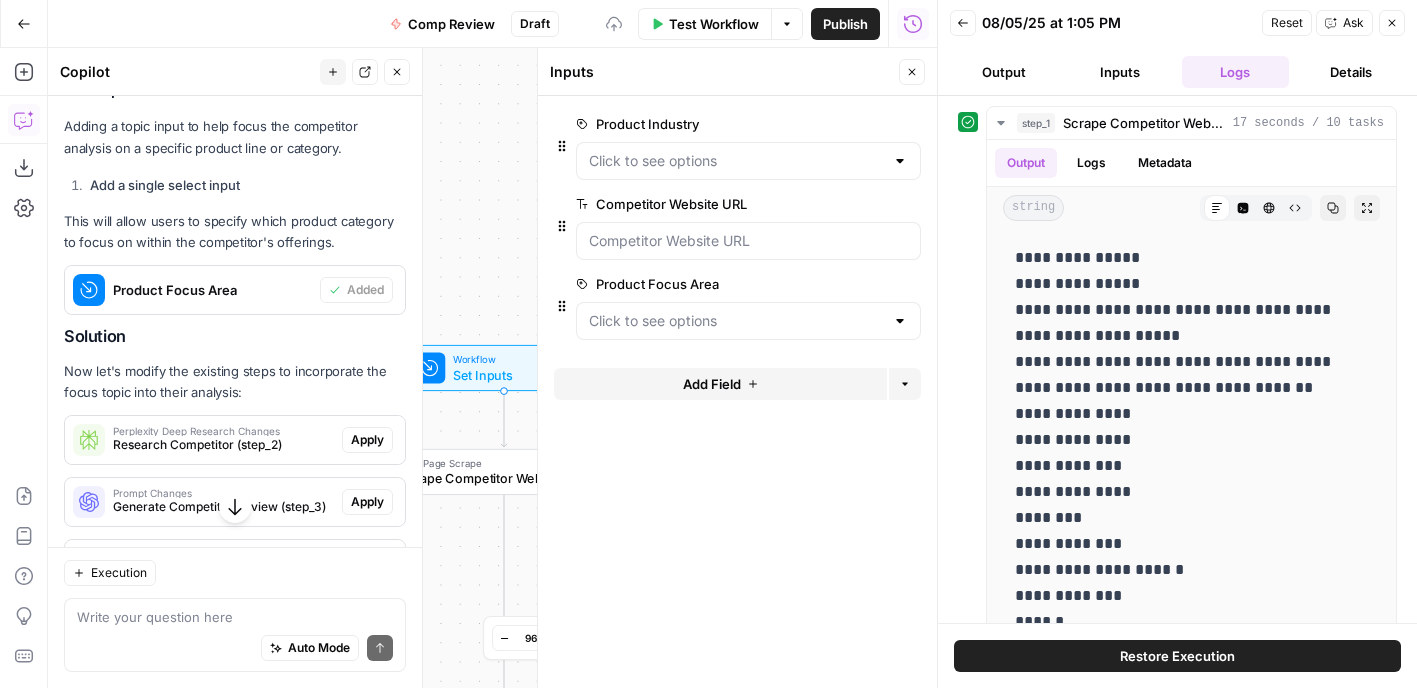 click on "Apply" at bounding box center [367, 440] 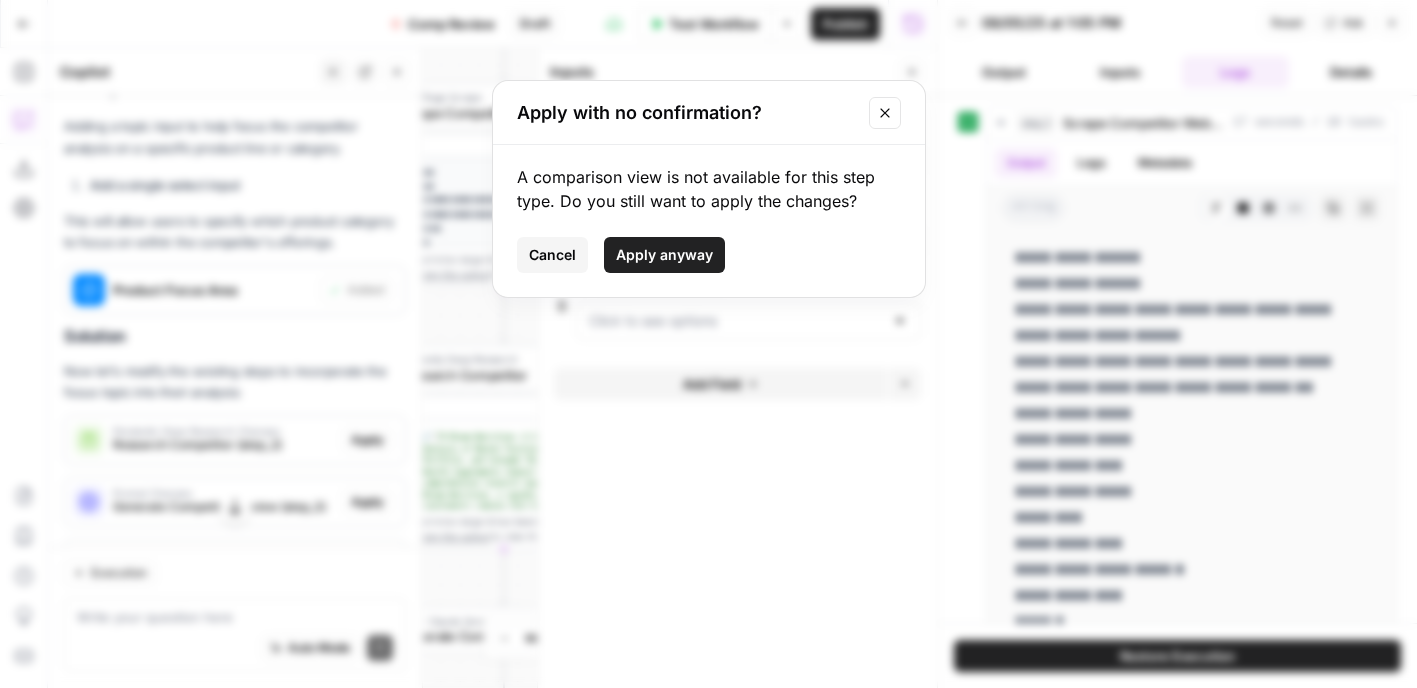 click on "Apply anyway" at bounding box center [664, 255] 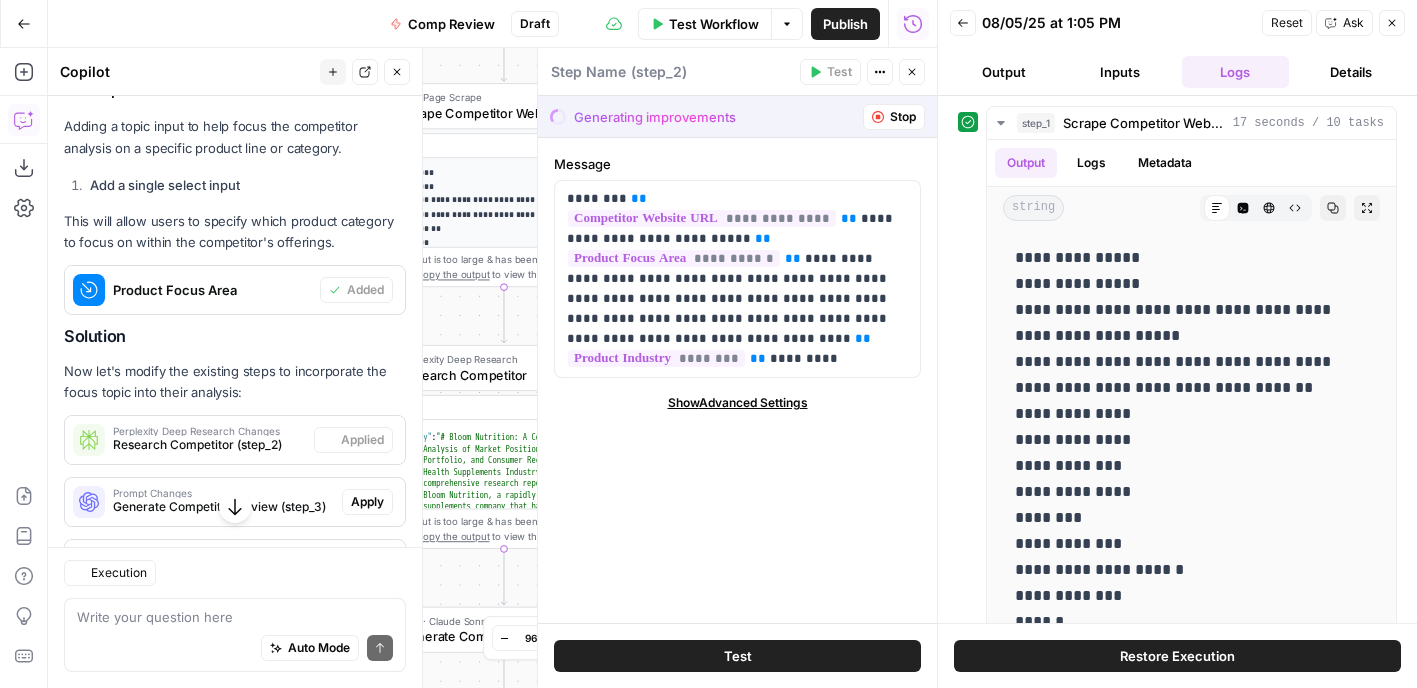 type on "Research Competitor" 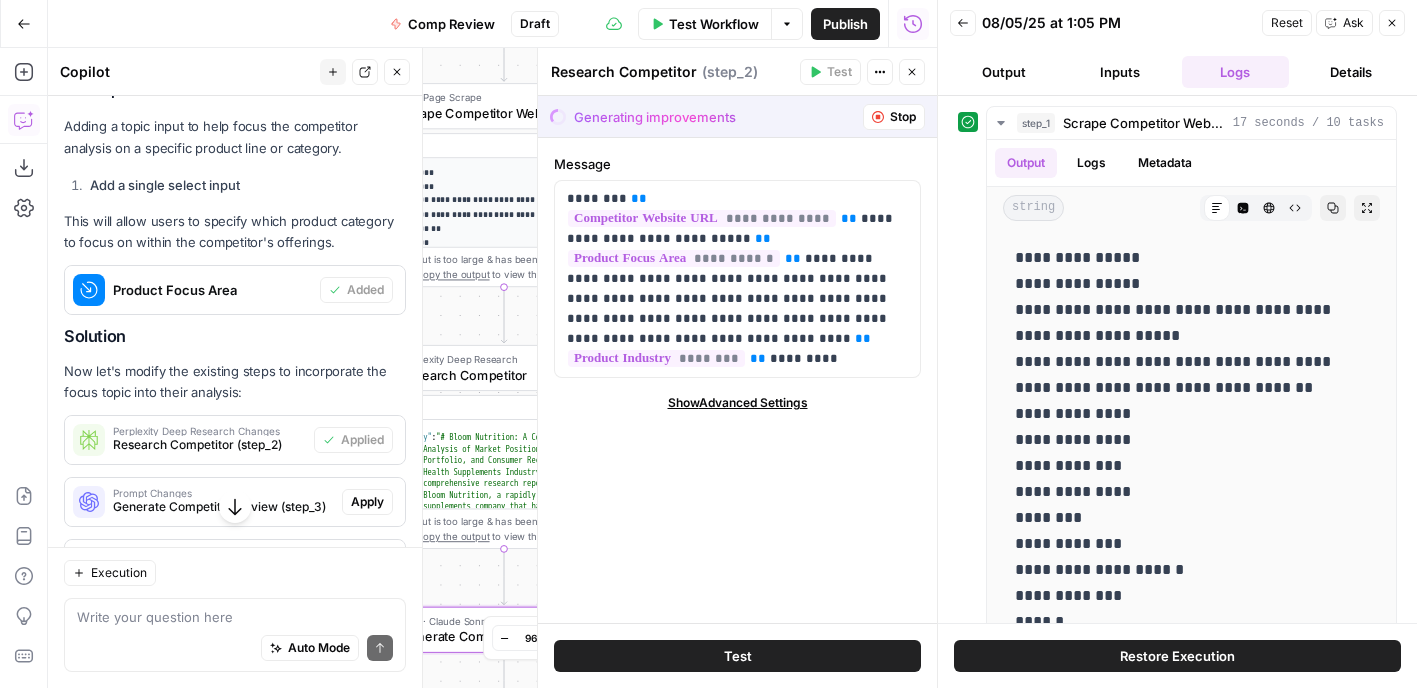 click on "Apply" at bounding box center [367, 502] 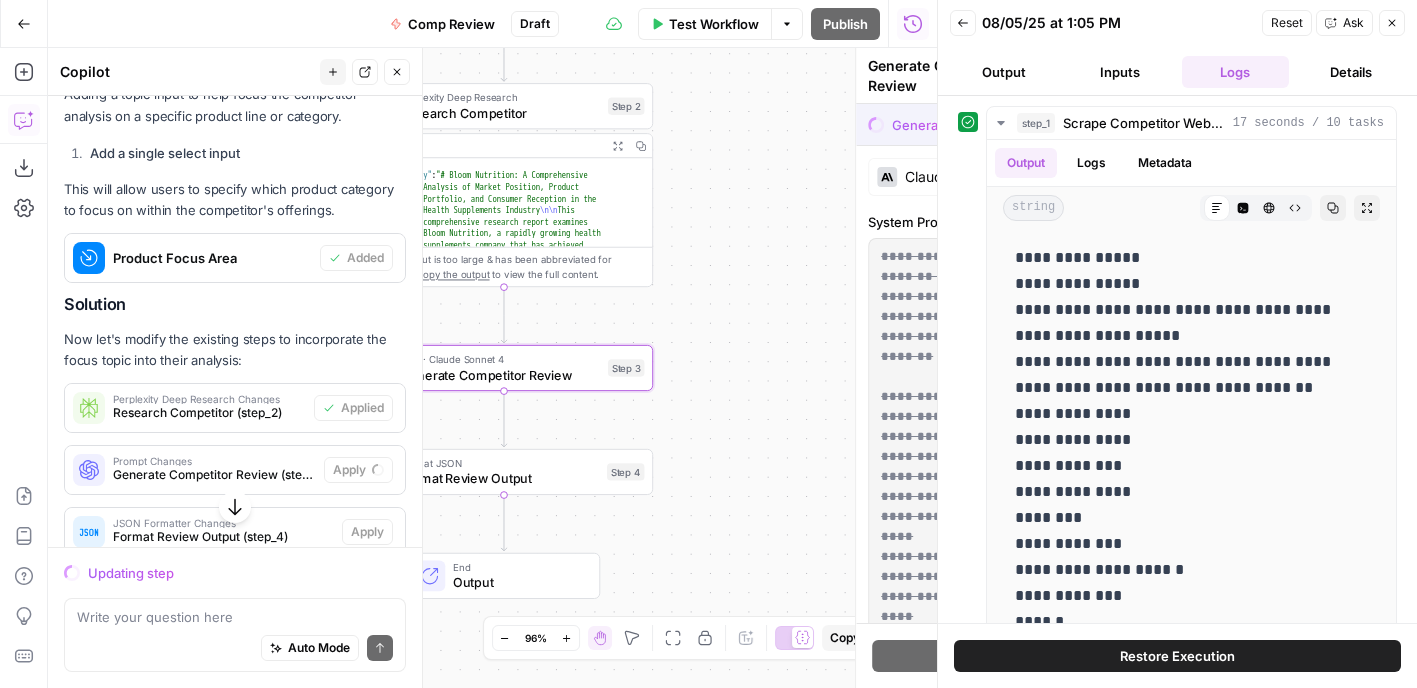 scroll, scrollTop: 429, scrollLeft: 0, axis: vertical 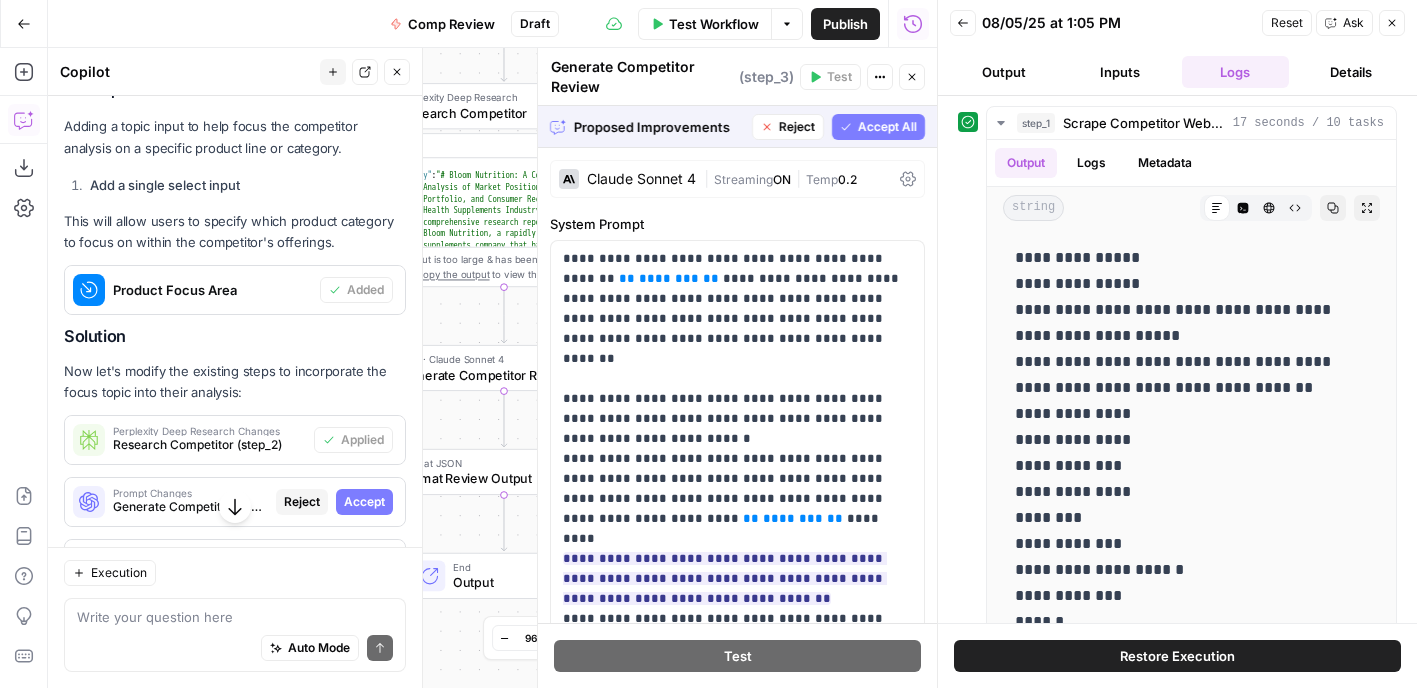 click on "Accept All" at bounding box center [887, 127] 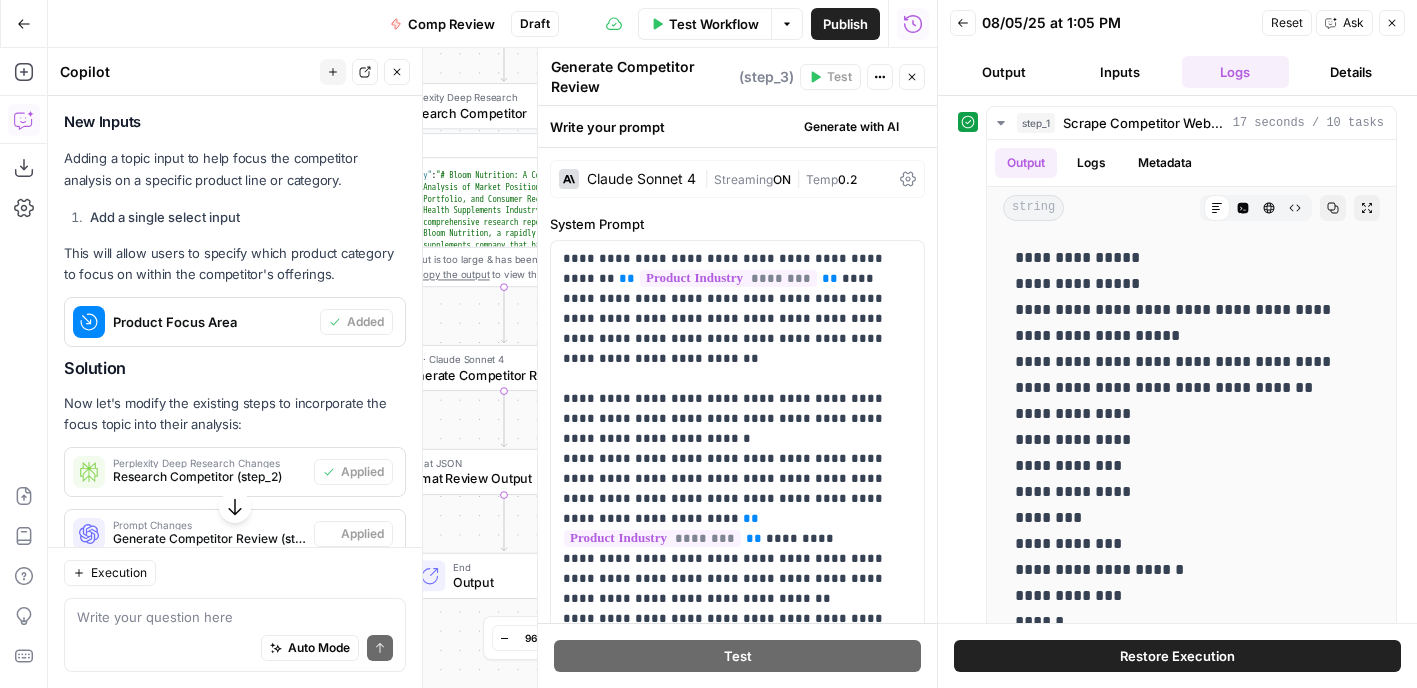 scroll, scrollTop: 461, scrollLeft: 0, axis: vertical 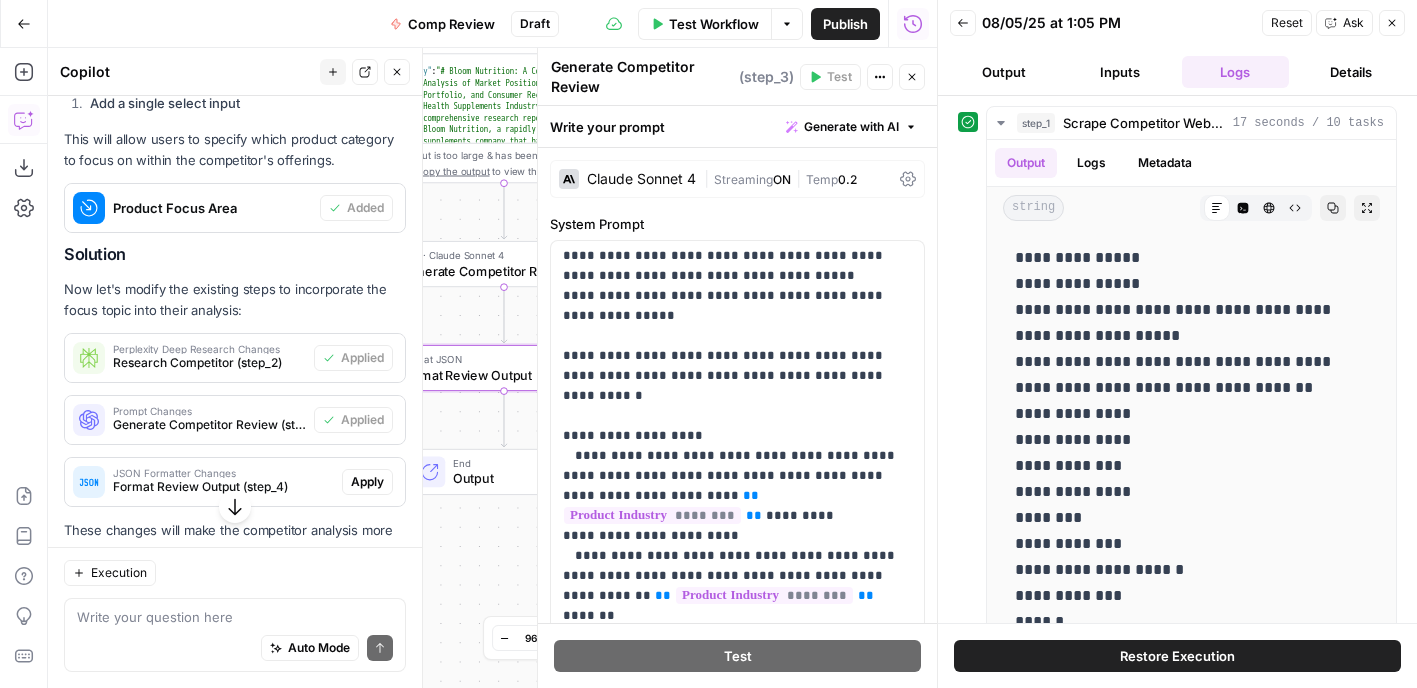click on "Apply" at bounding box center (367, 482) 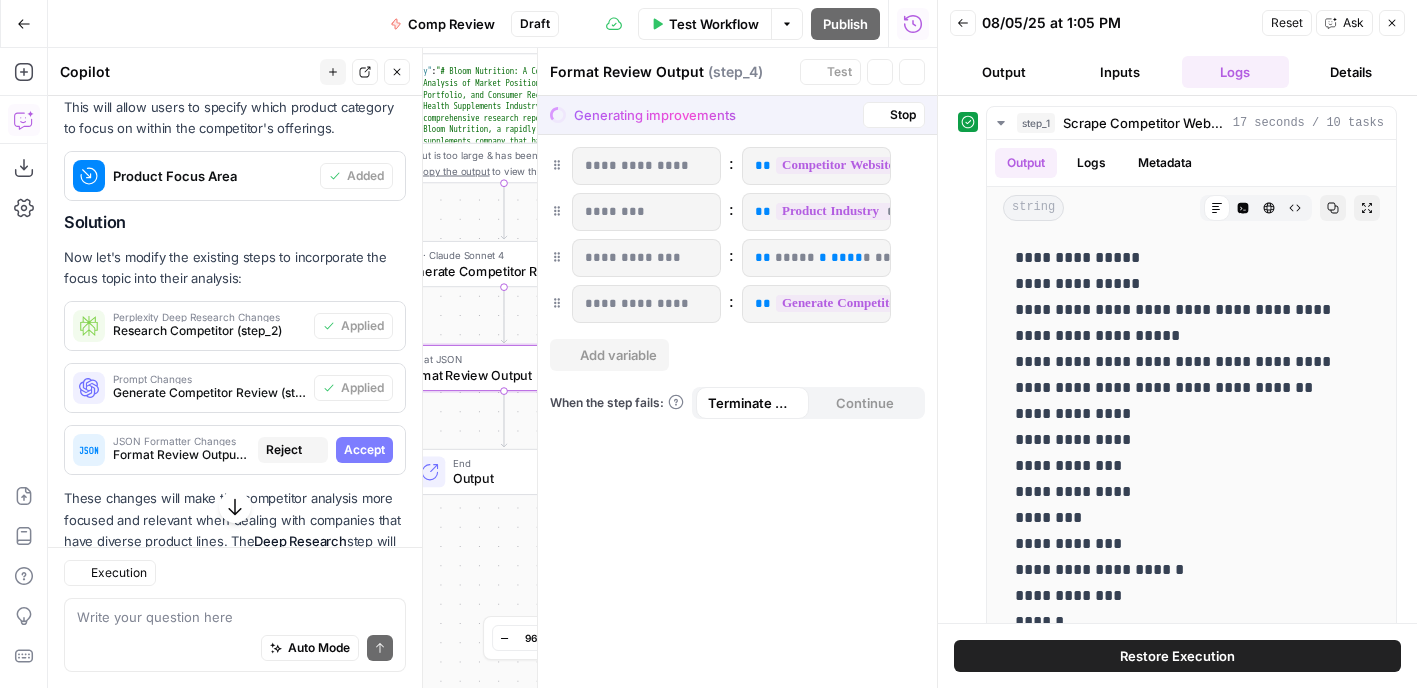 scroll, scrollTop: 511, scrollLeft: 0, axis: vertical 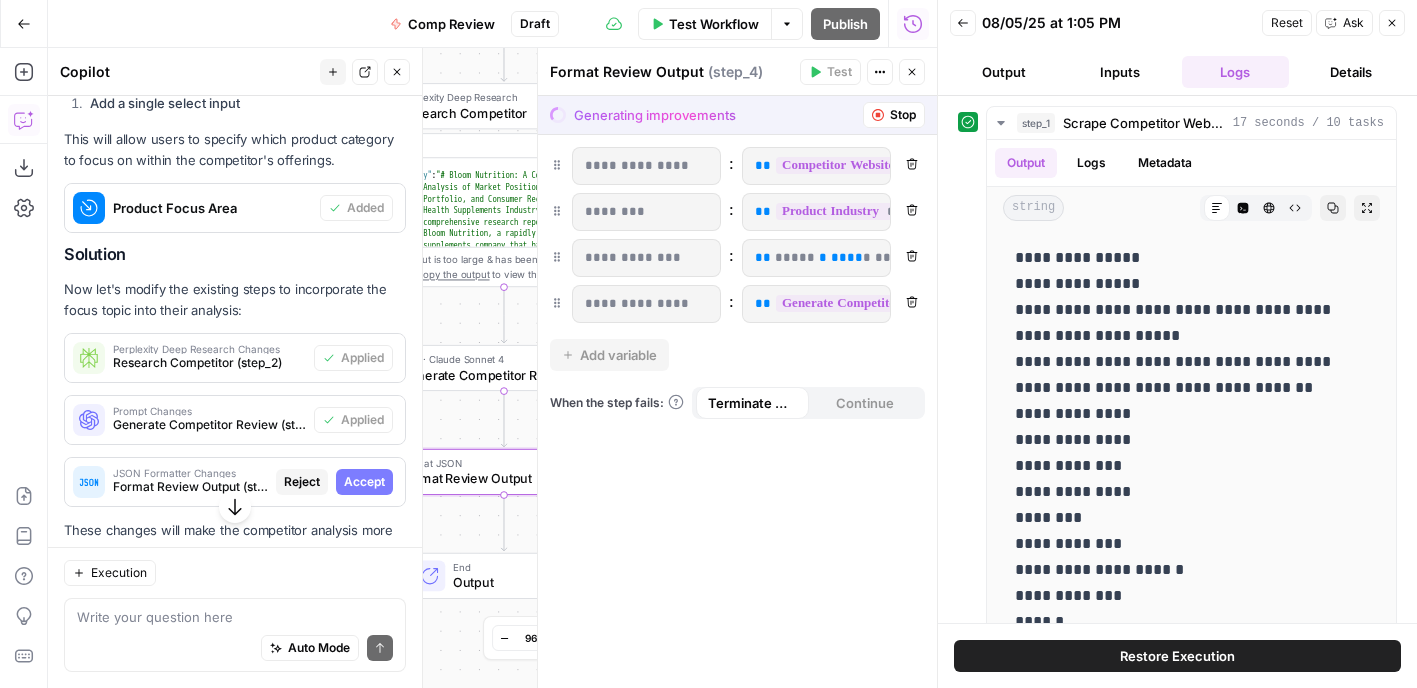 click on "Accept" at bounding box center (364, 482) 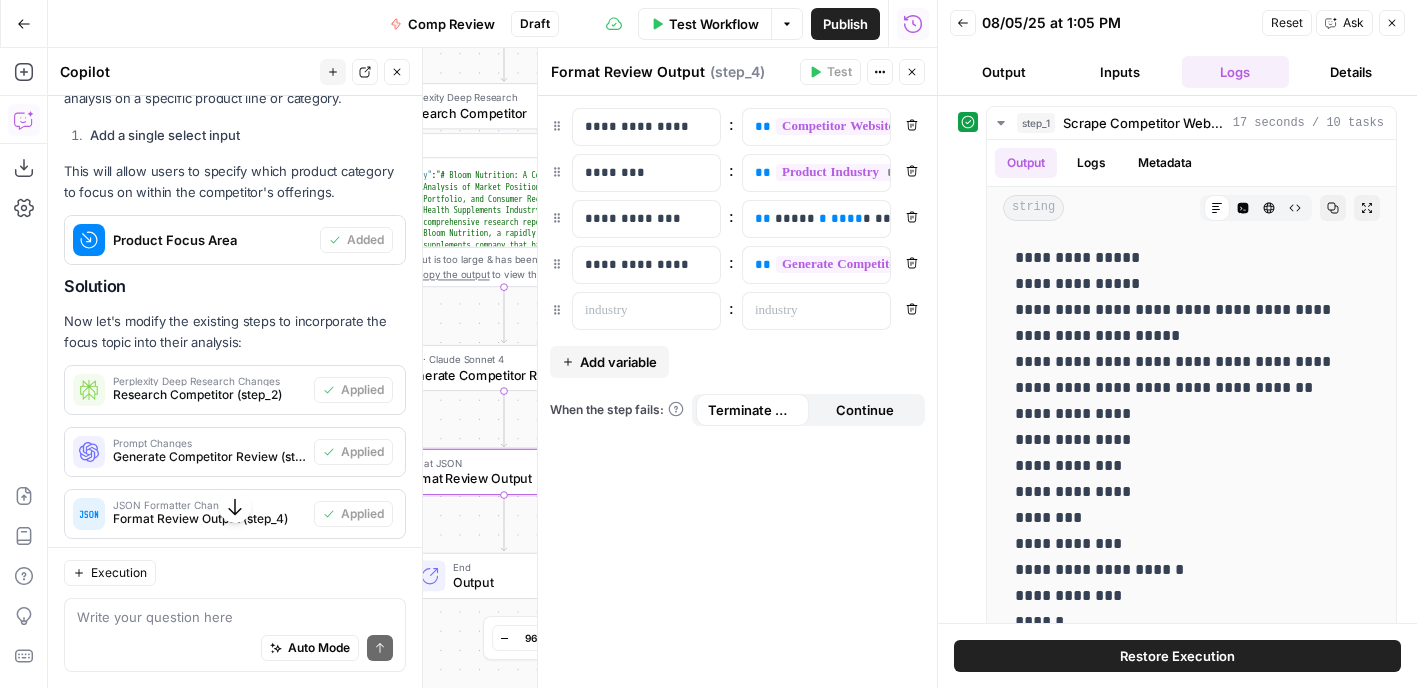 scroll, scrollTop: 543, scrollLeft: 0, axis: vertical 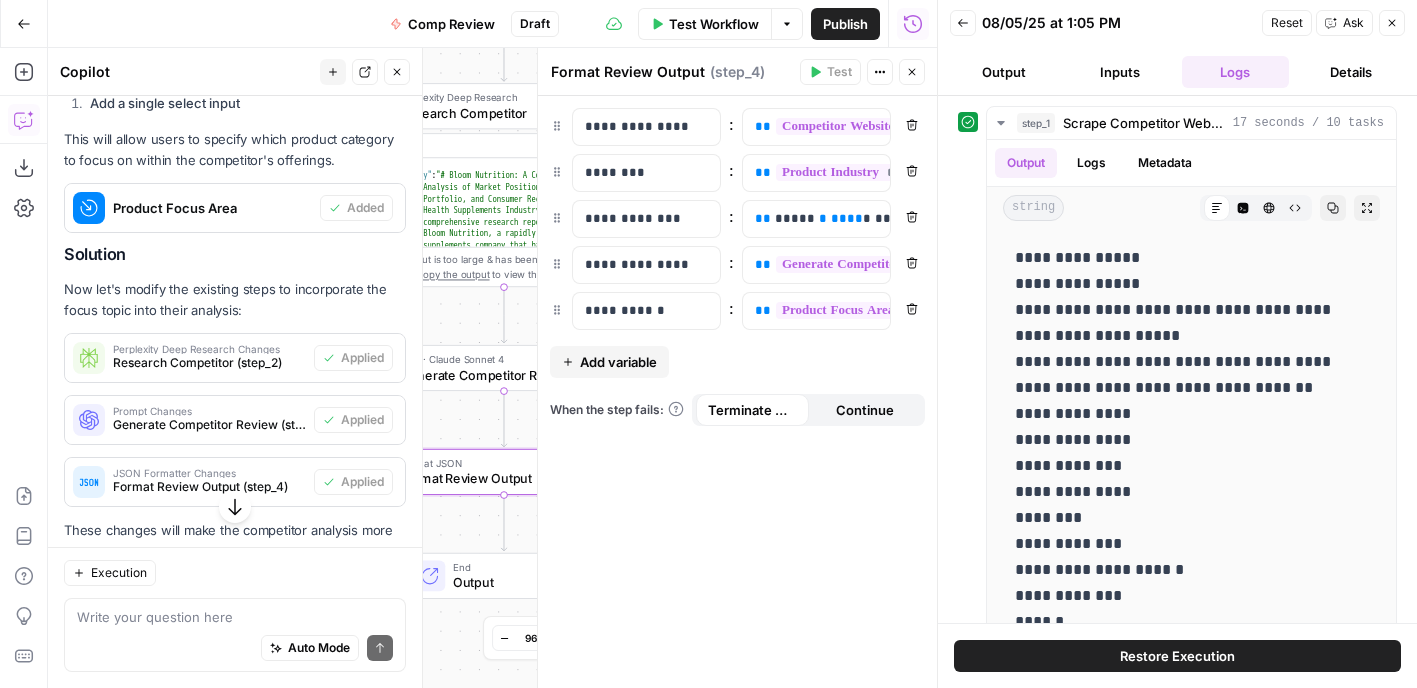 click 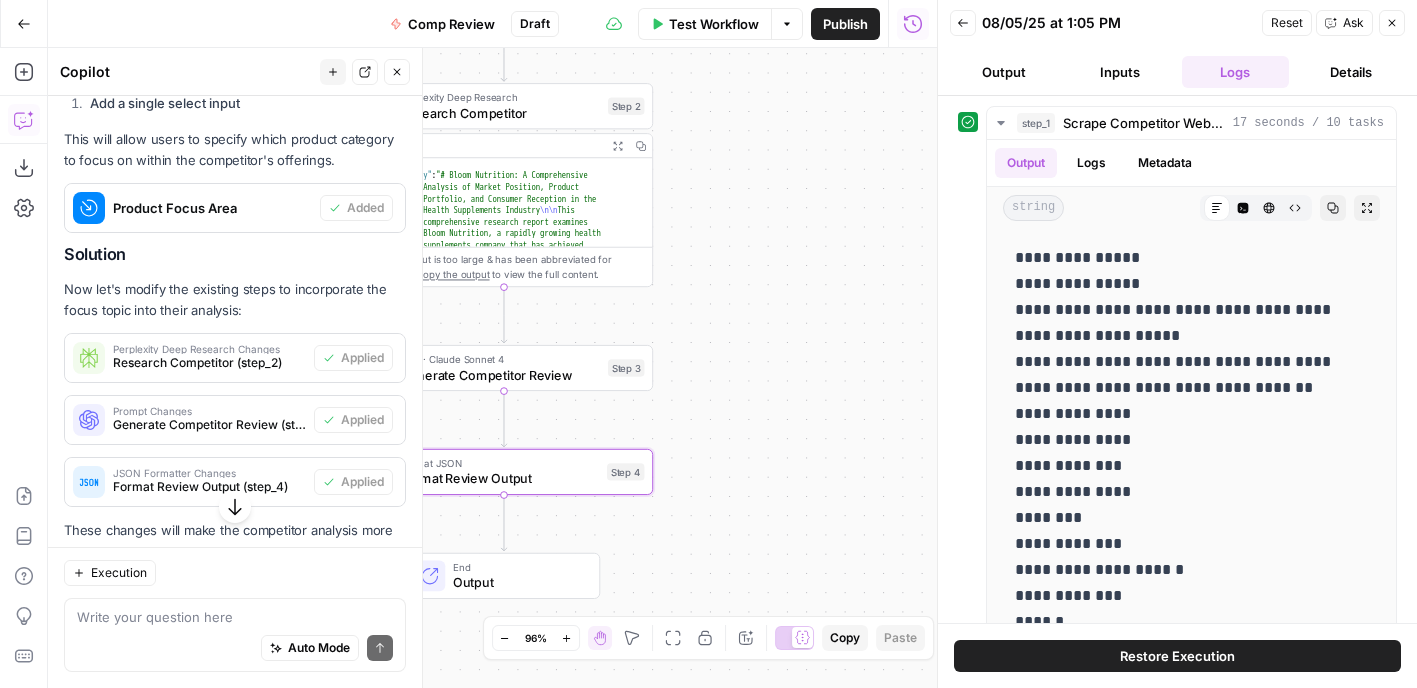 click on "Test Workflow Options Publish Run History" at bounding box center (748, 23) 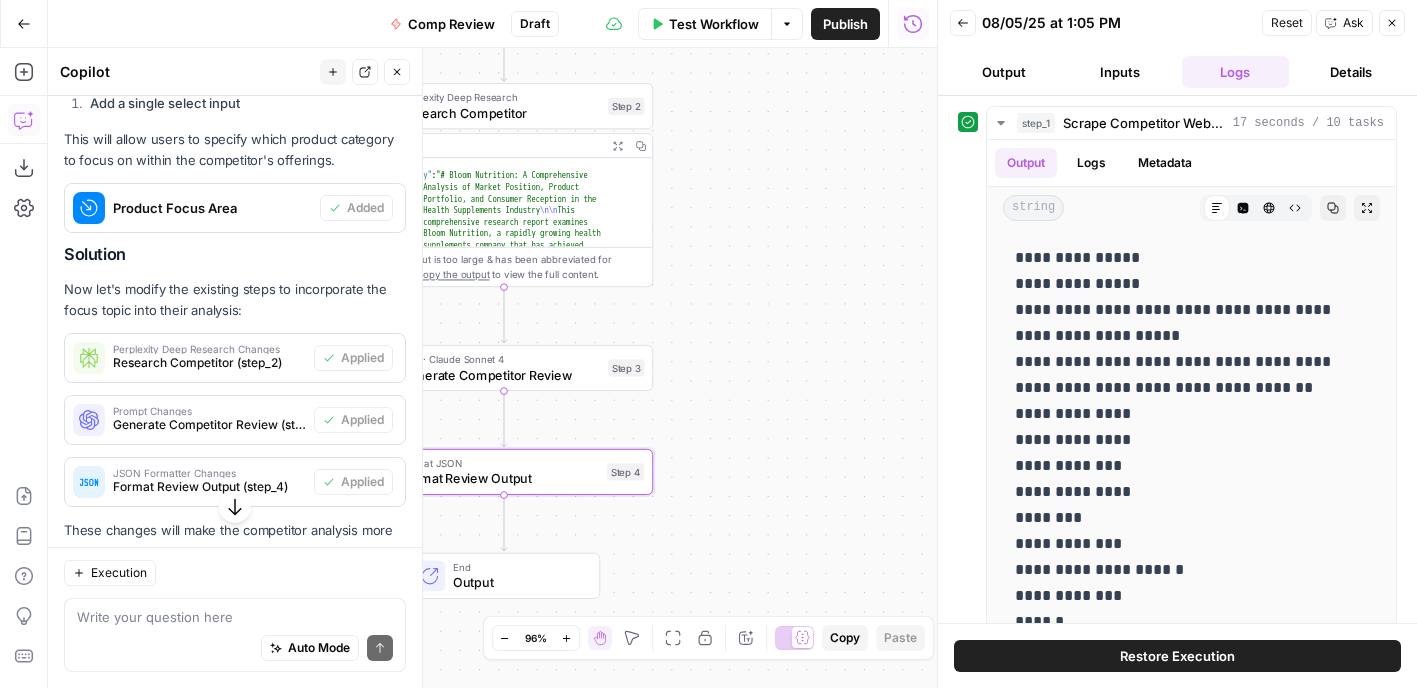 click on "Test Workflow" at bounding box center [714, 24] 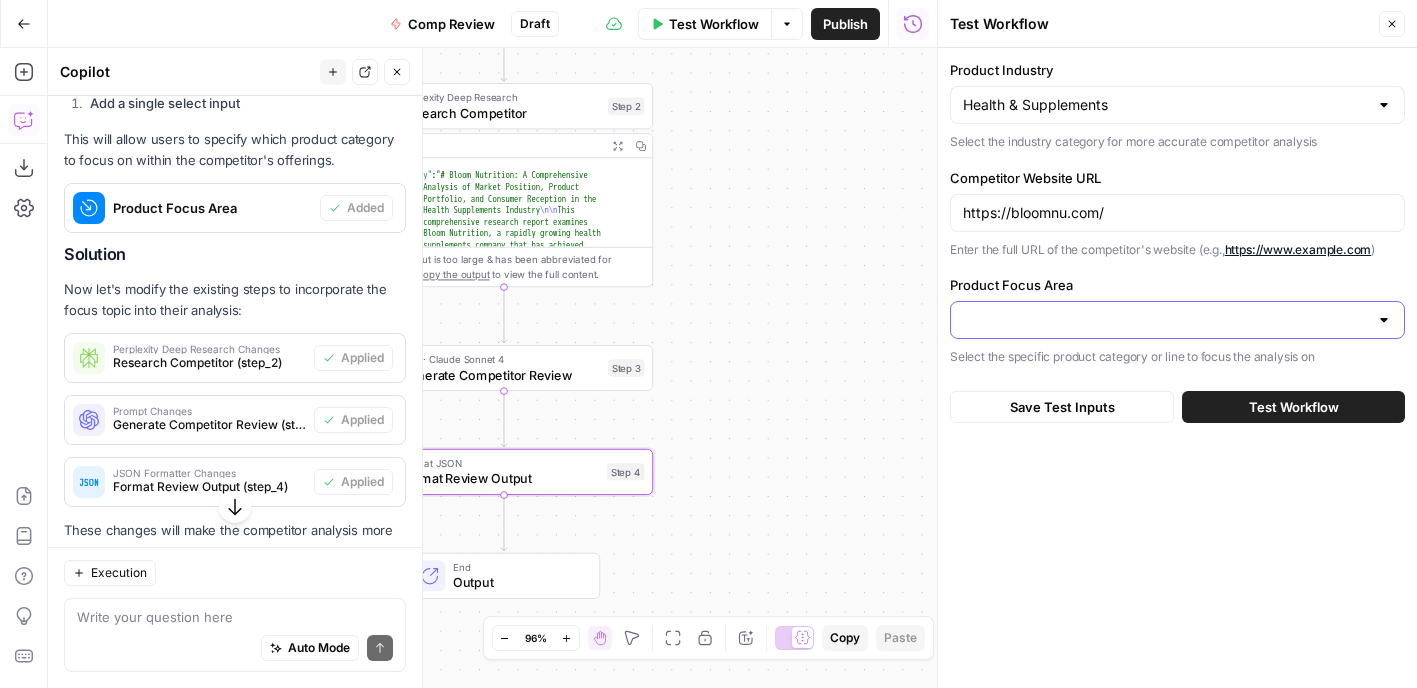 click on "Product Focus Area" at bounding box center (1165, 320) 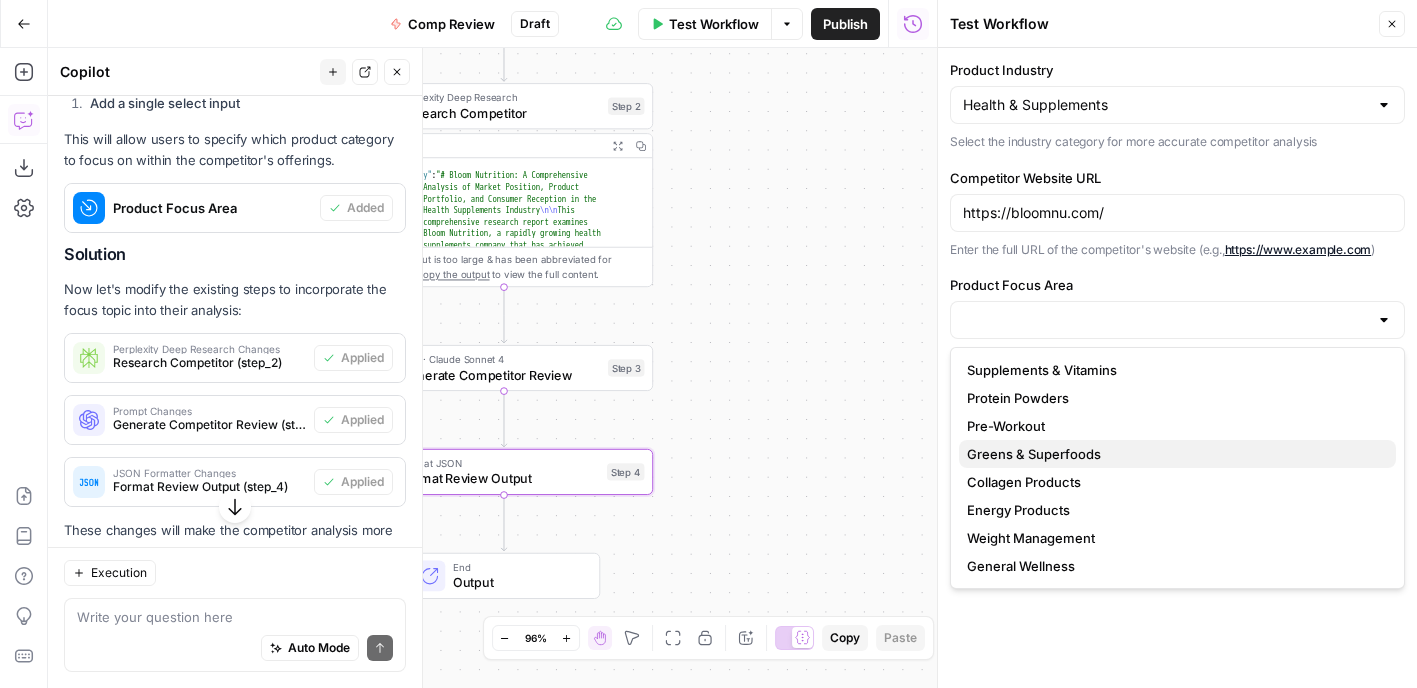 click on "Greens & Superfoods" at bounding box center (1173, 454) 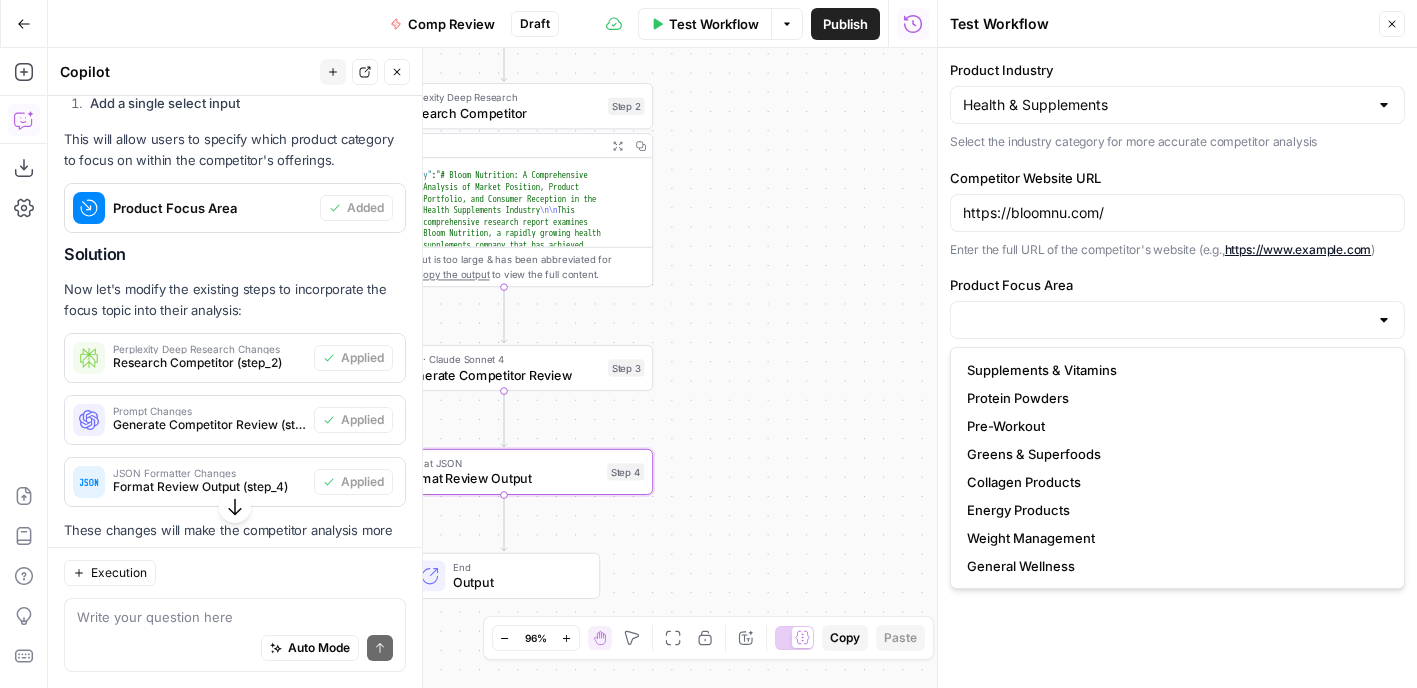 type on "Greens & Superfoods" 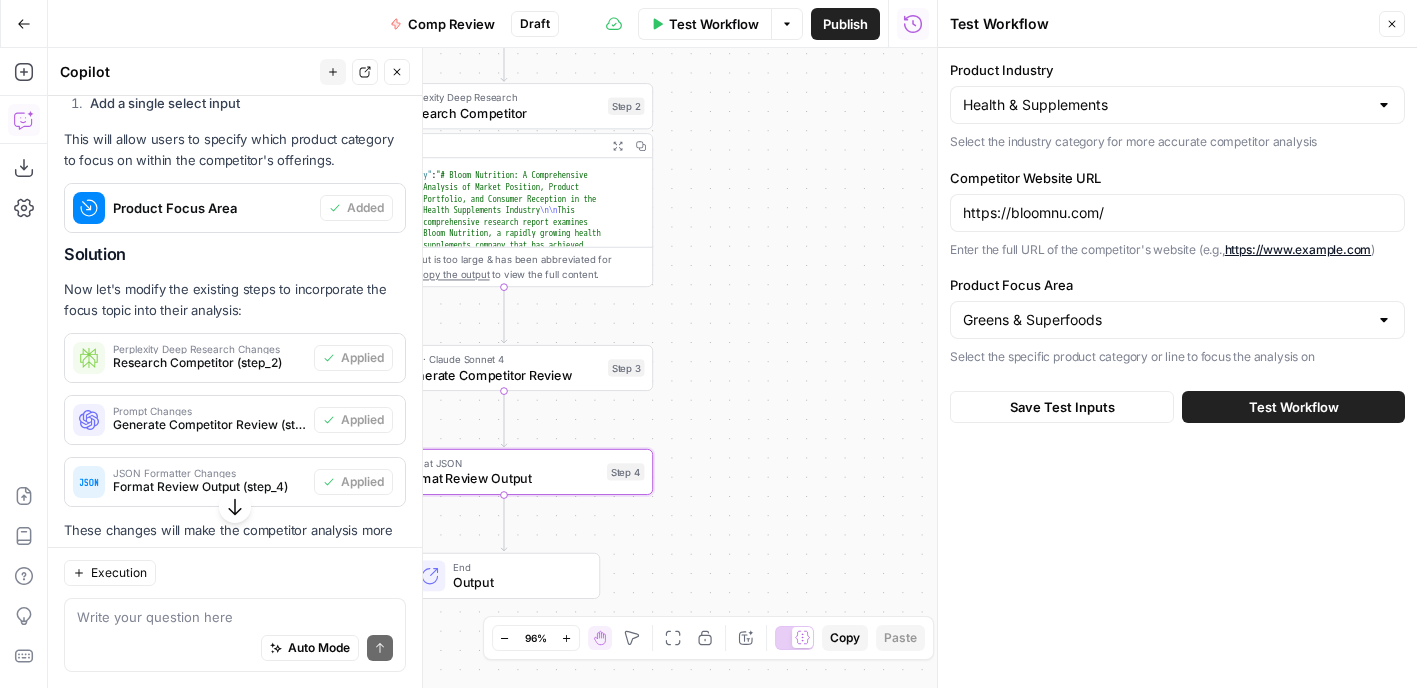 click on "Test Workflow" at bounding box center (1294, 407) 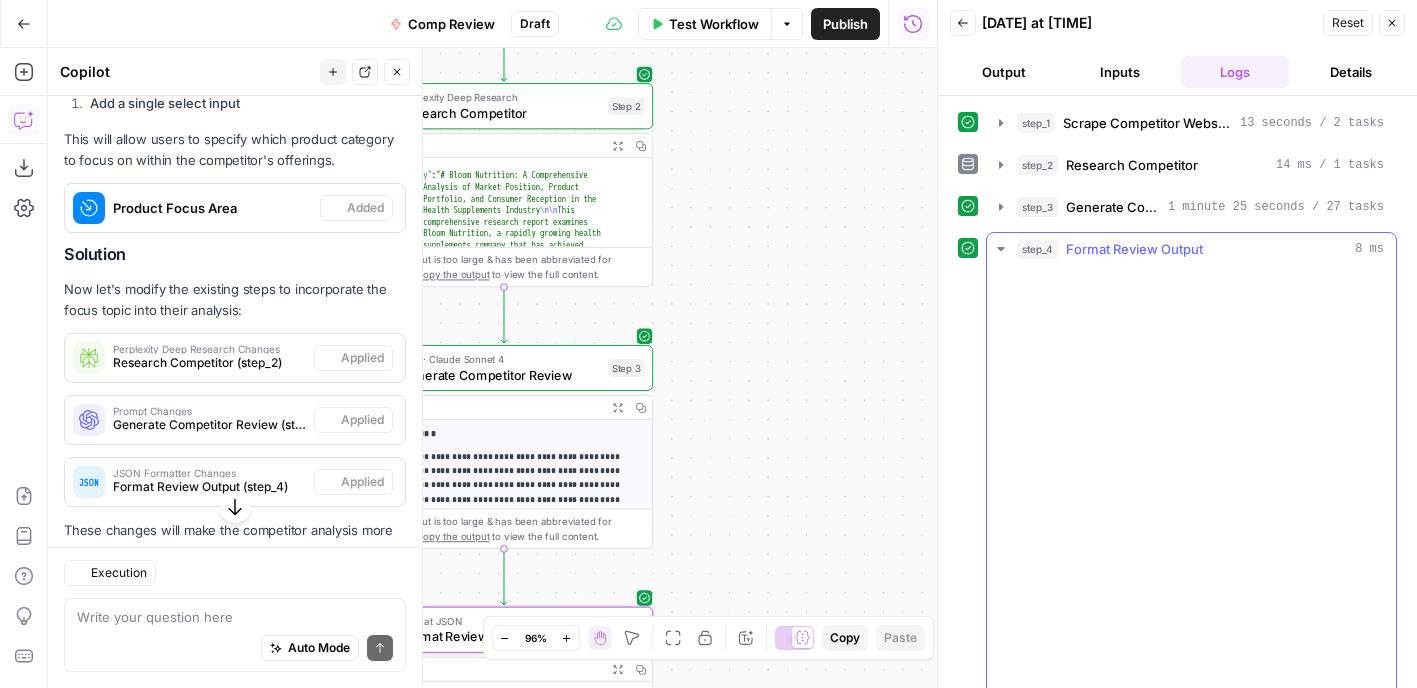 scroll, scrollTop: 543, scrollLeft: 0, axis: vertical 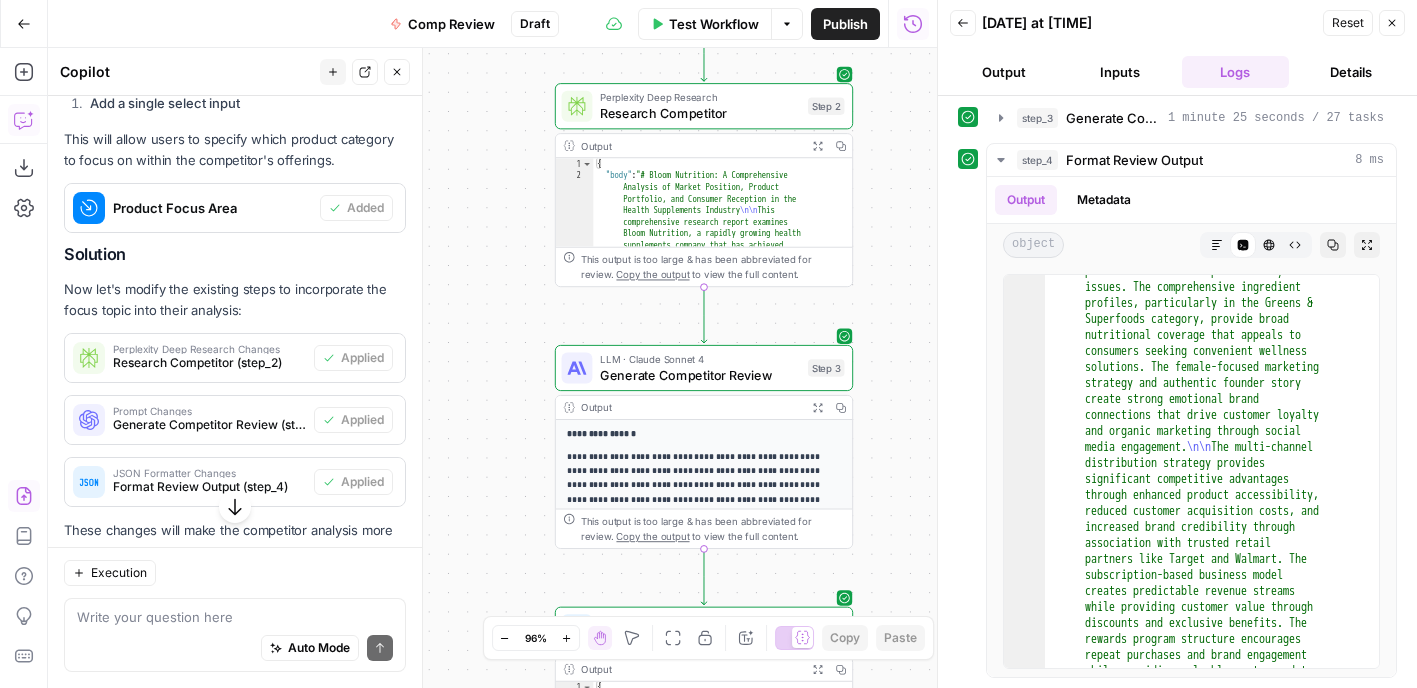 click on "Auto Mode Send" at bounding box center (235, 649) 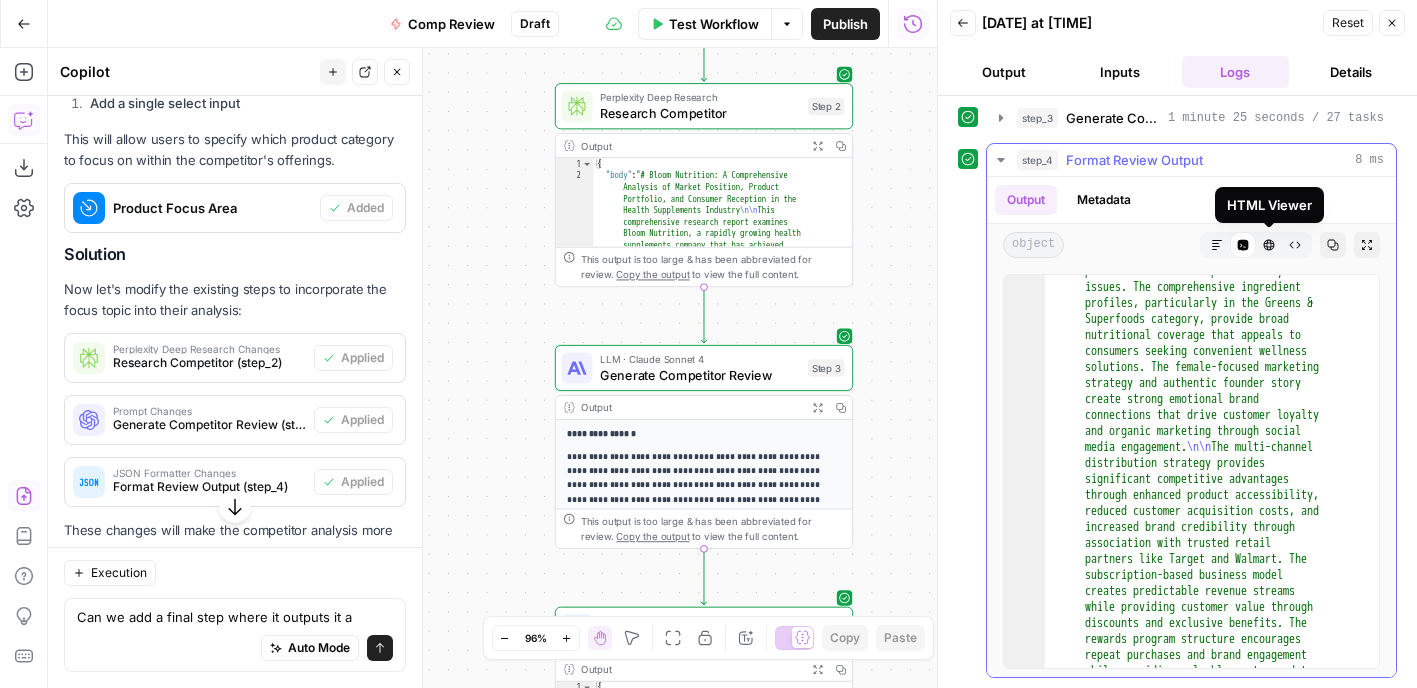 click 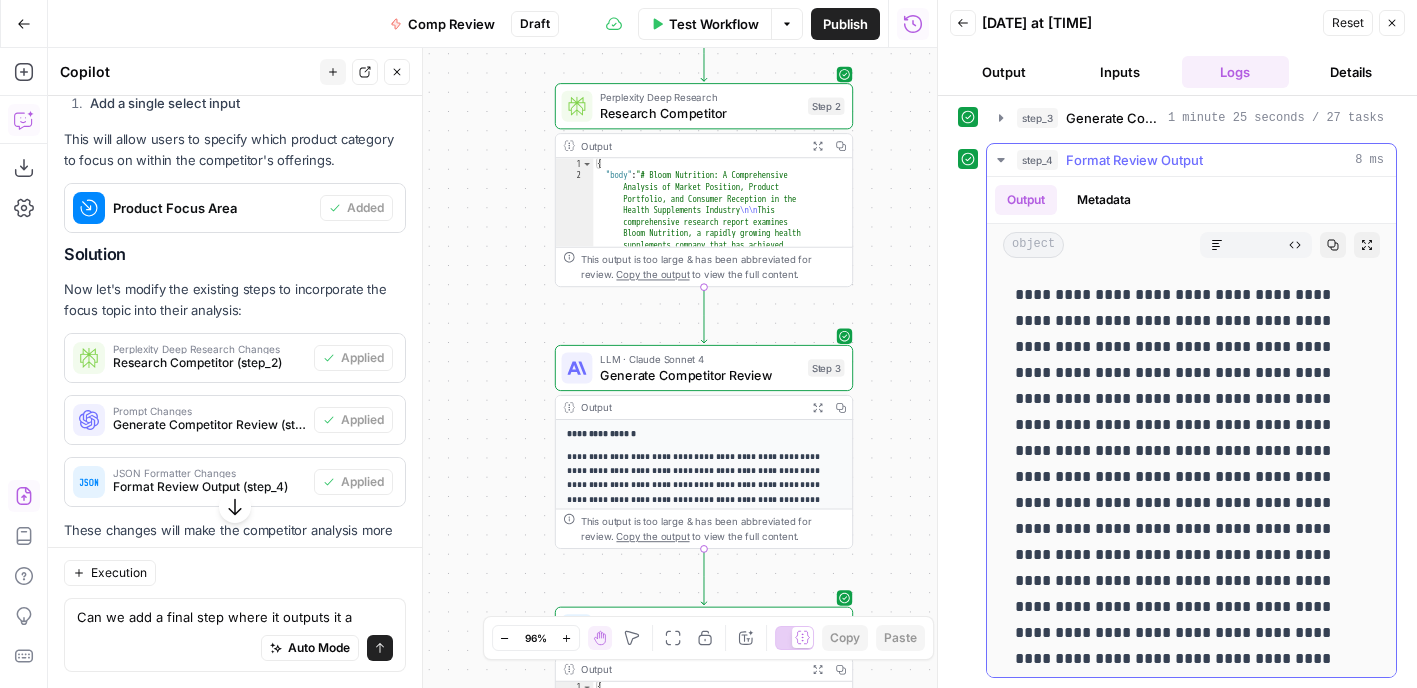 scroll, scrollTop: 0, scrollLeft: 0, axis: both 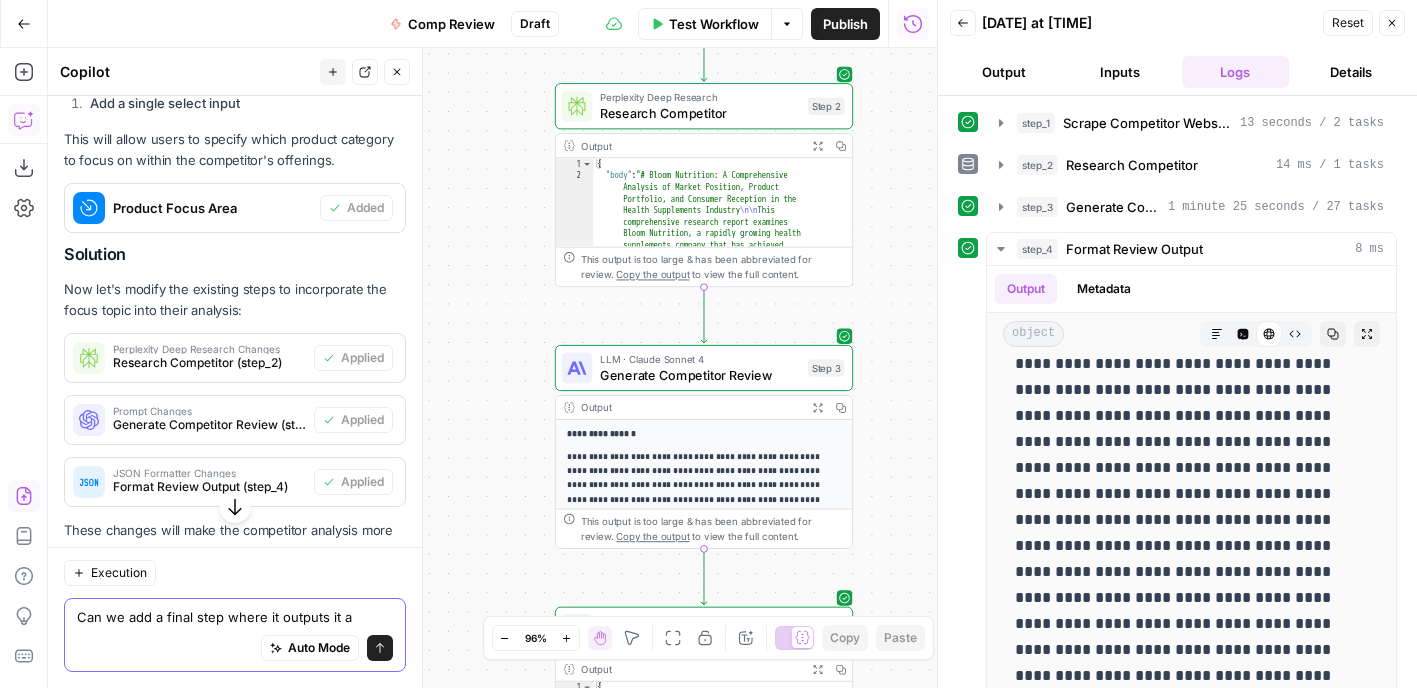 click on "Can we add a final step where it outputs it a" at bounding box center [235, 617] 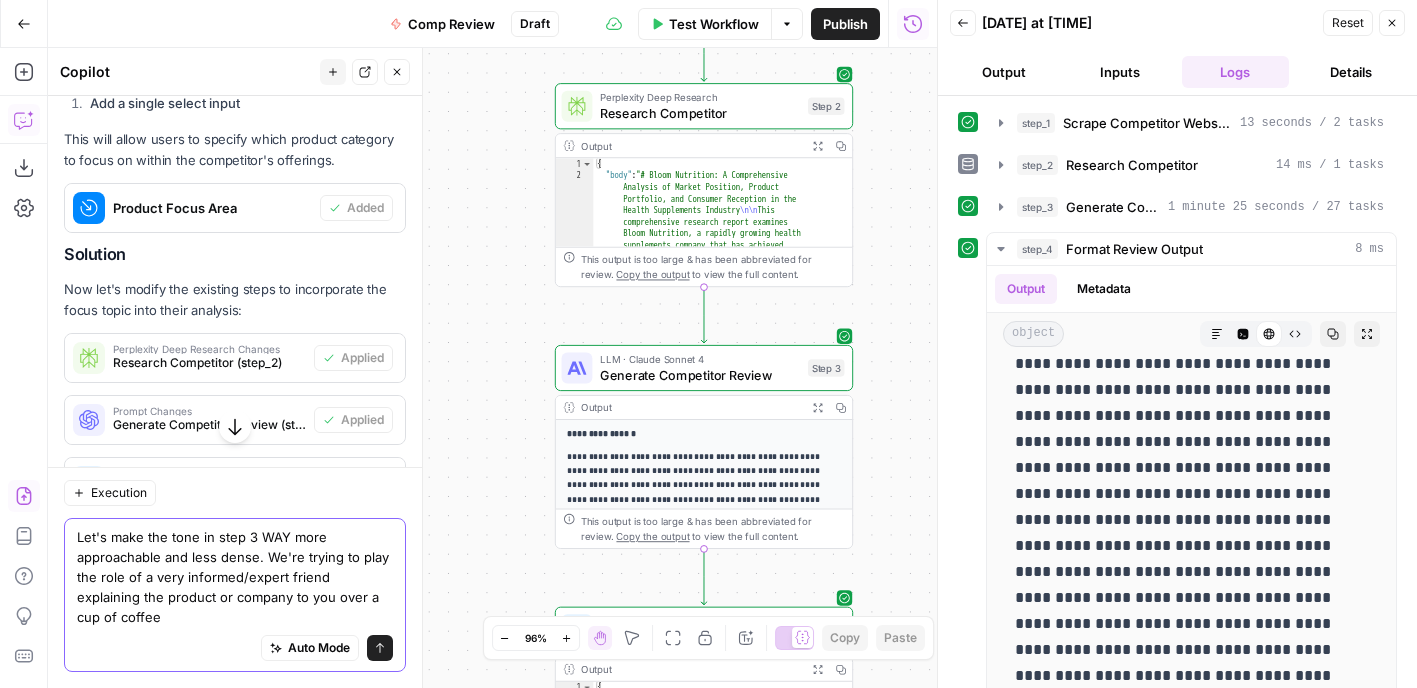 type on "Let's make the tone in step 3 WAY more approachable and less dense. We're trying to play the role of a very informed/expert friend explaining the product or company to you over a cup of coffee." 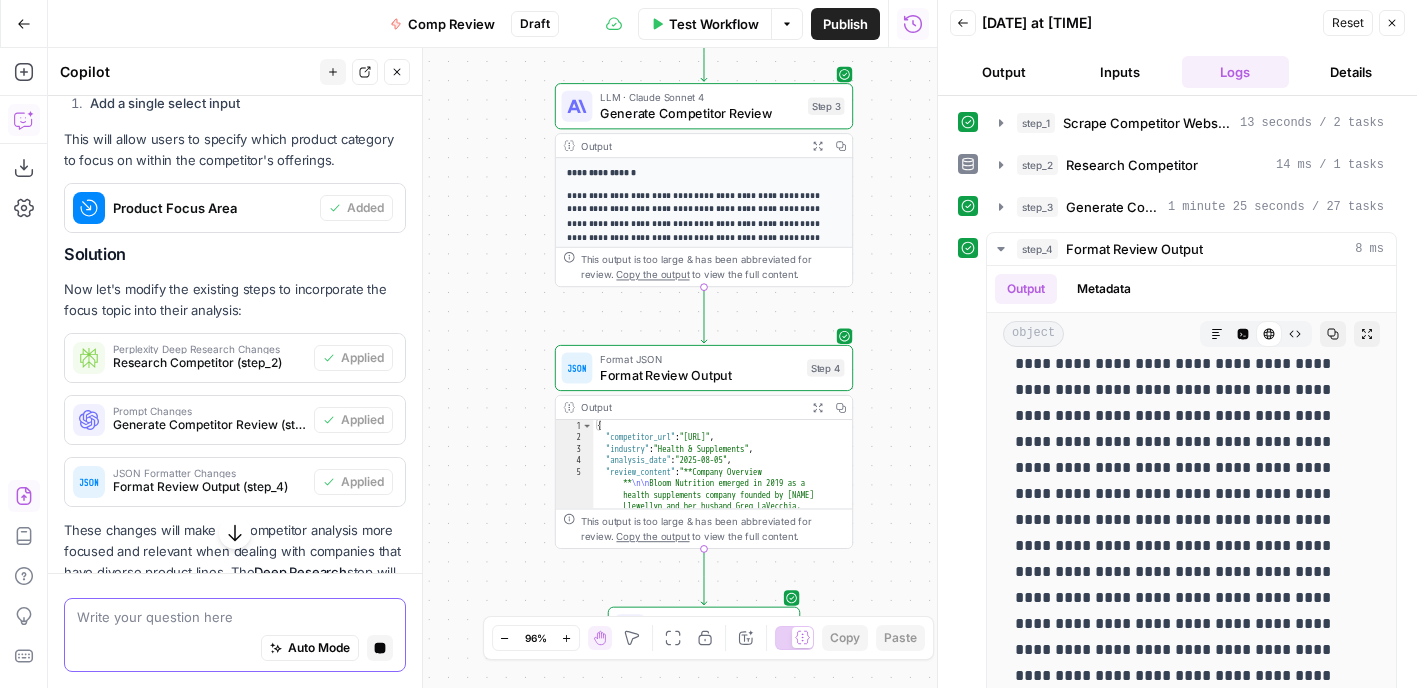 scroll, scrollTop: 812, scrollLeft: 0, axis: vertical 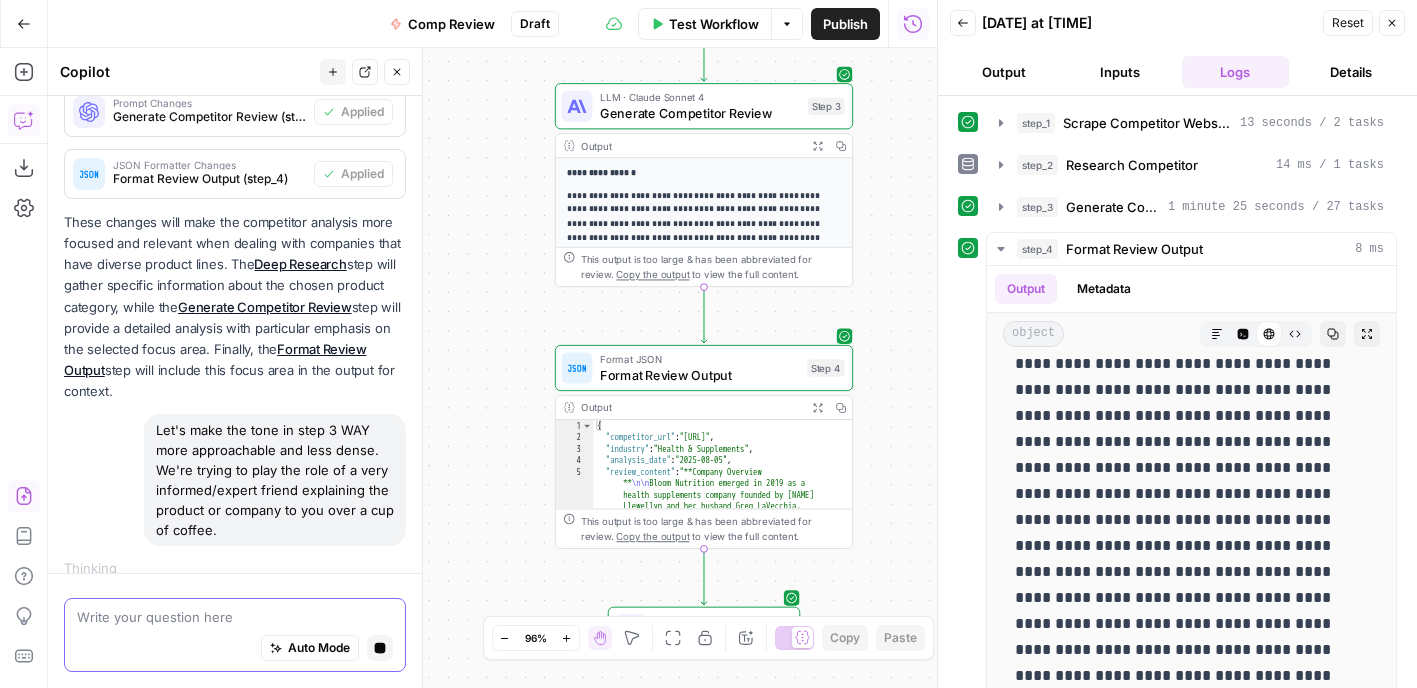 type 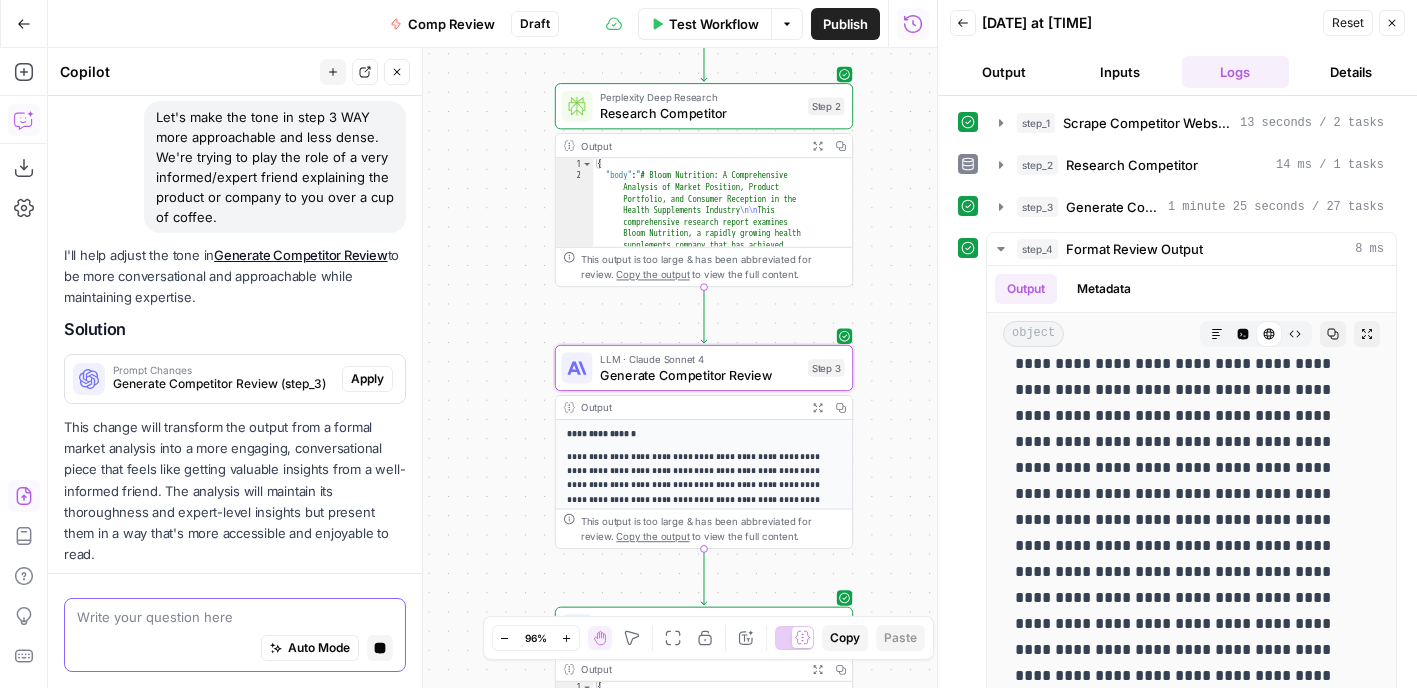 scroll, scrollTop: 1062, scrollLeft: 0, axis: vertical 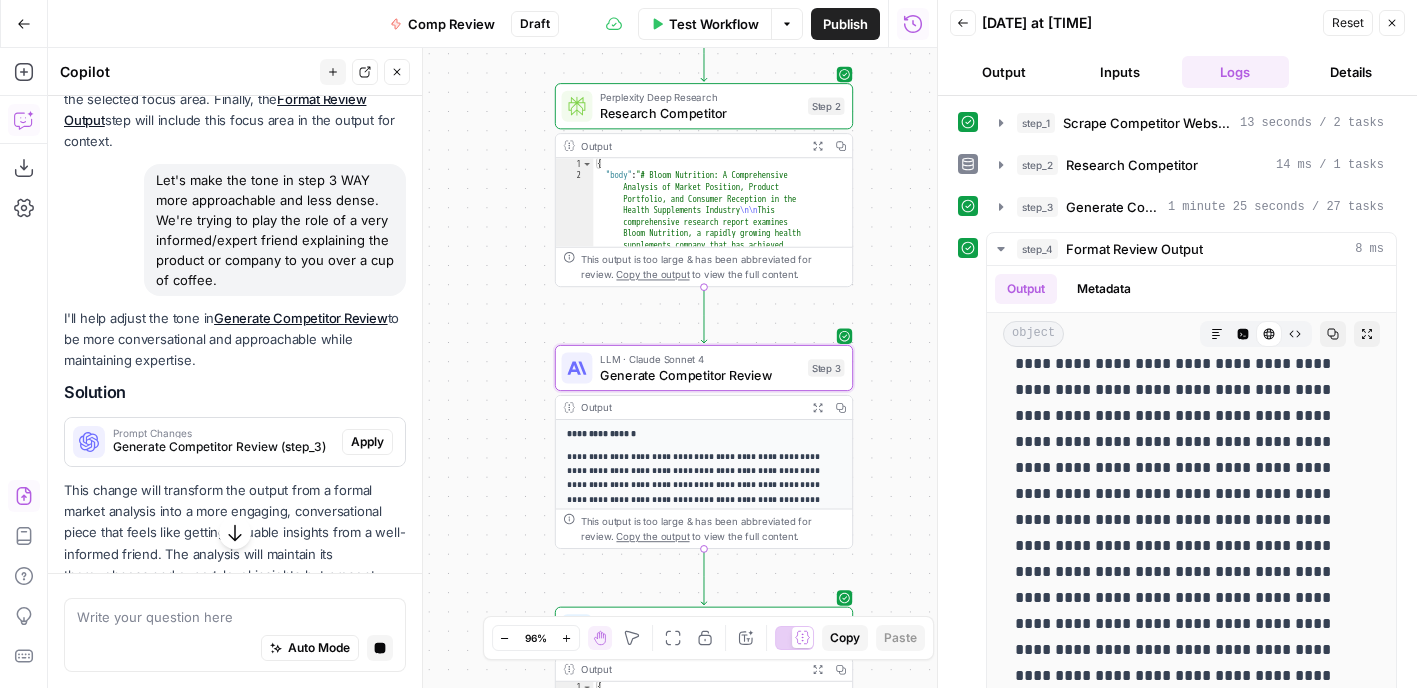 click on "Apply" at bounding box center (367, 442) 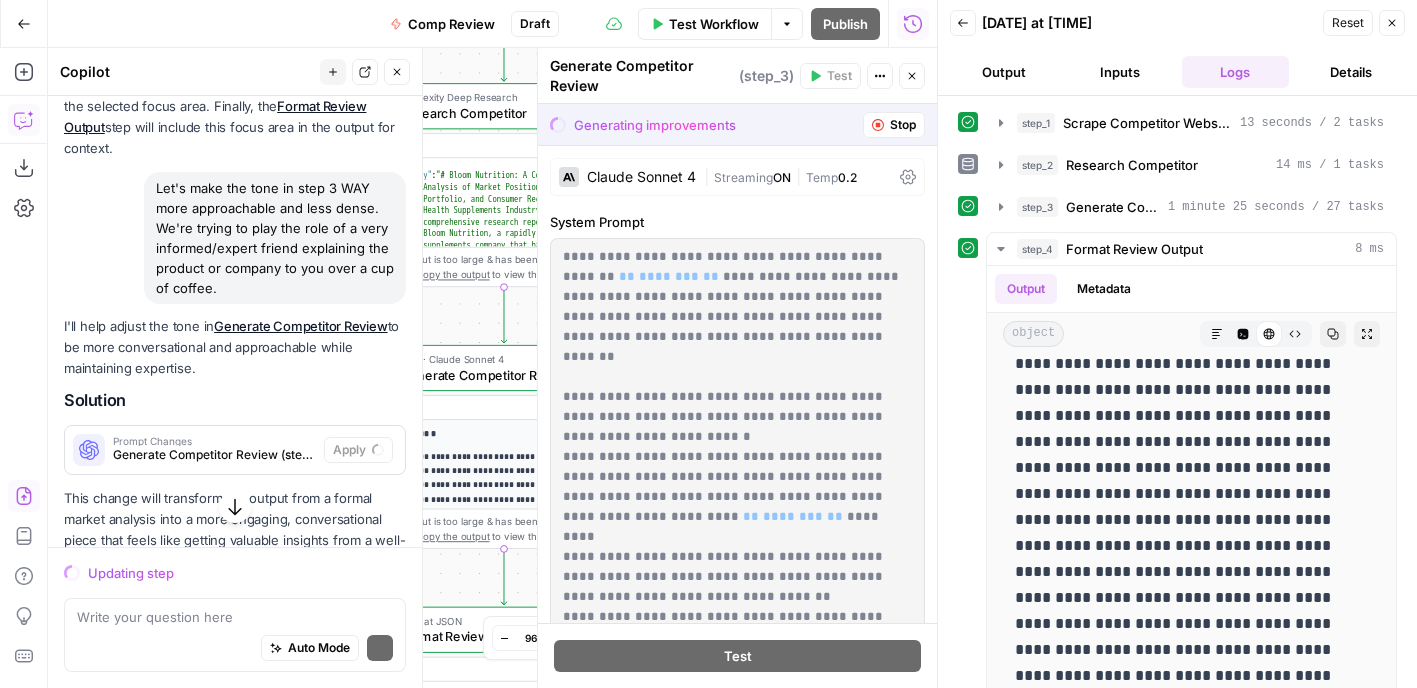 scroll, scrollTop: 1069, scrollLeft: 0, axis: vertical 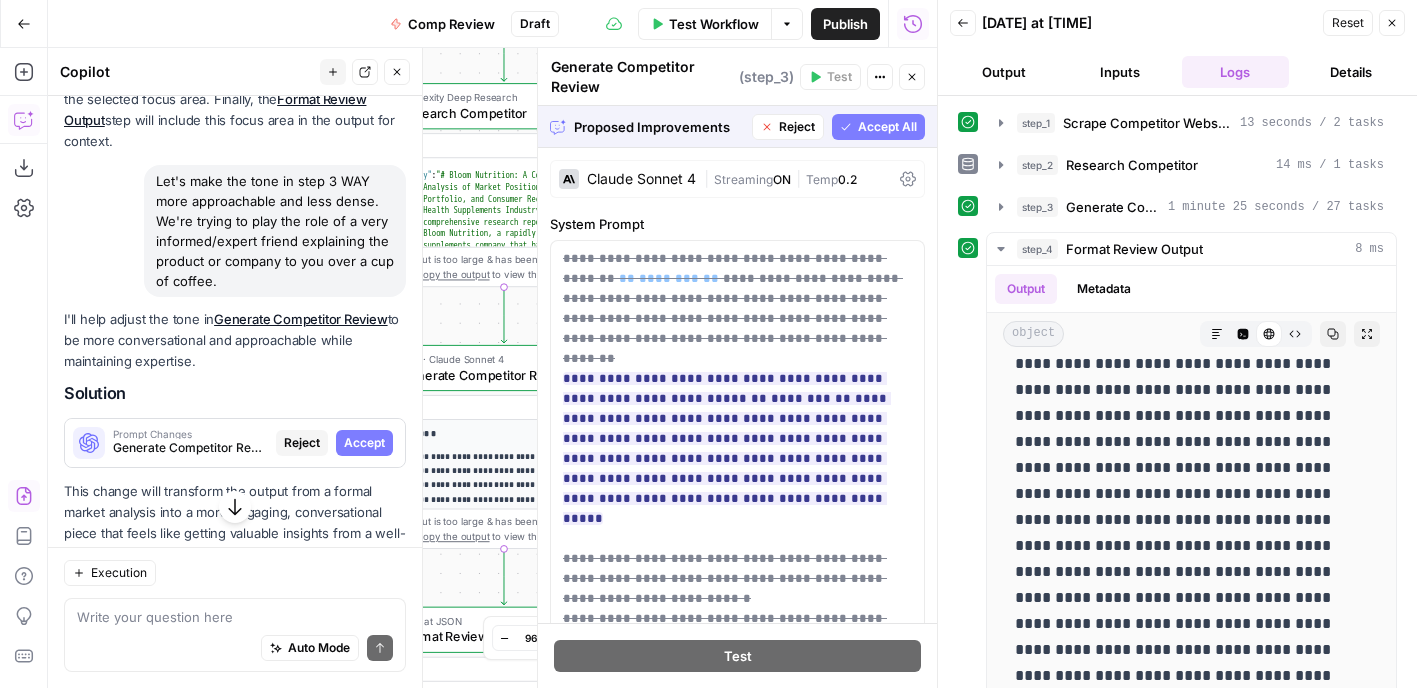 click on "Accept All" at bounding box center [887, 127] 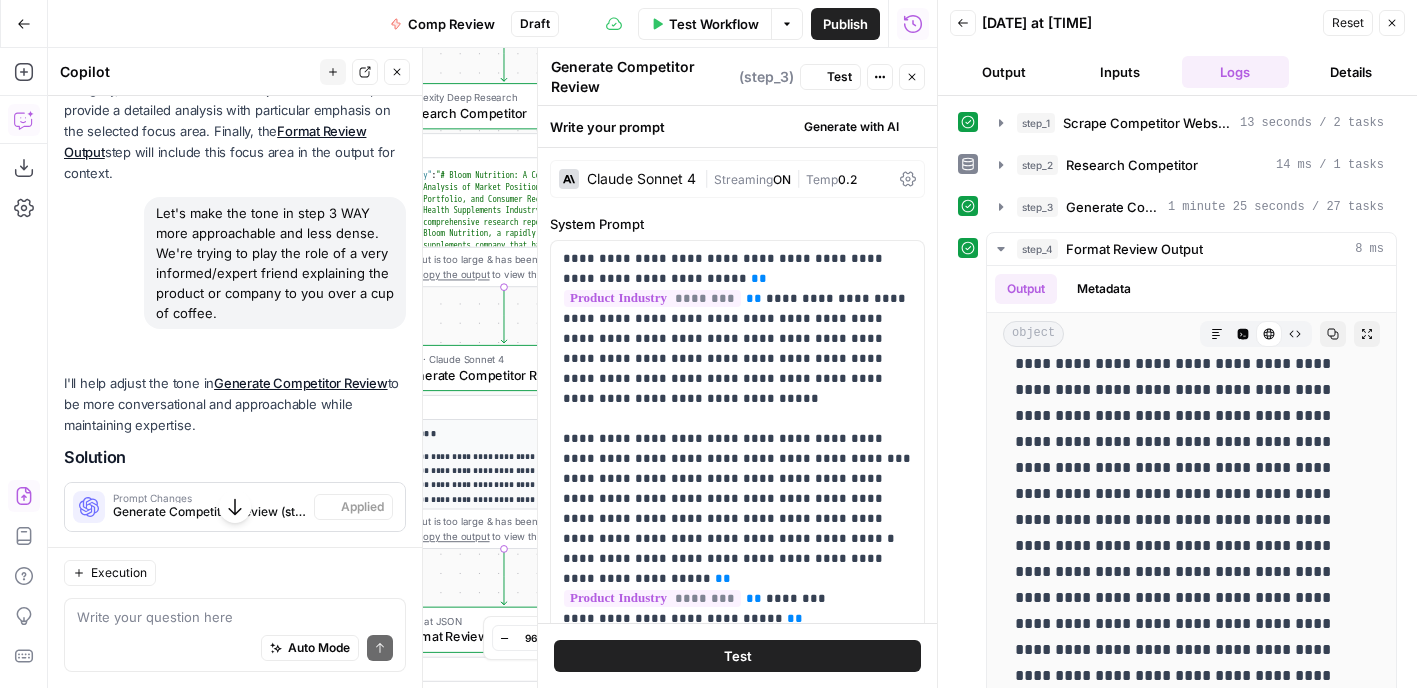 scroll, scrollTop: 1101, scrollLeft: 0, axis: vertical 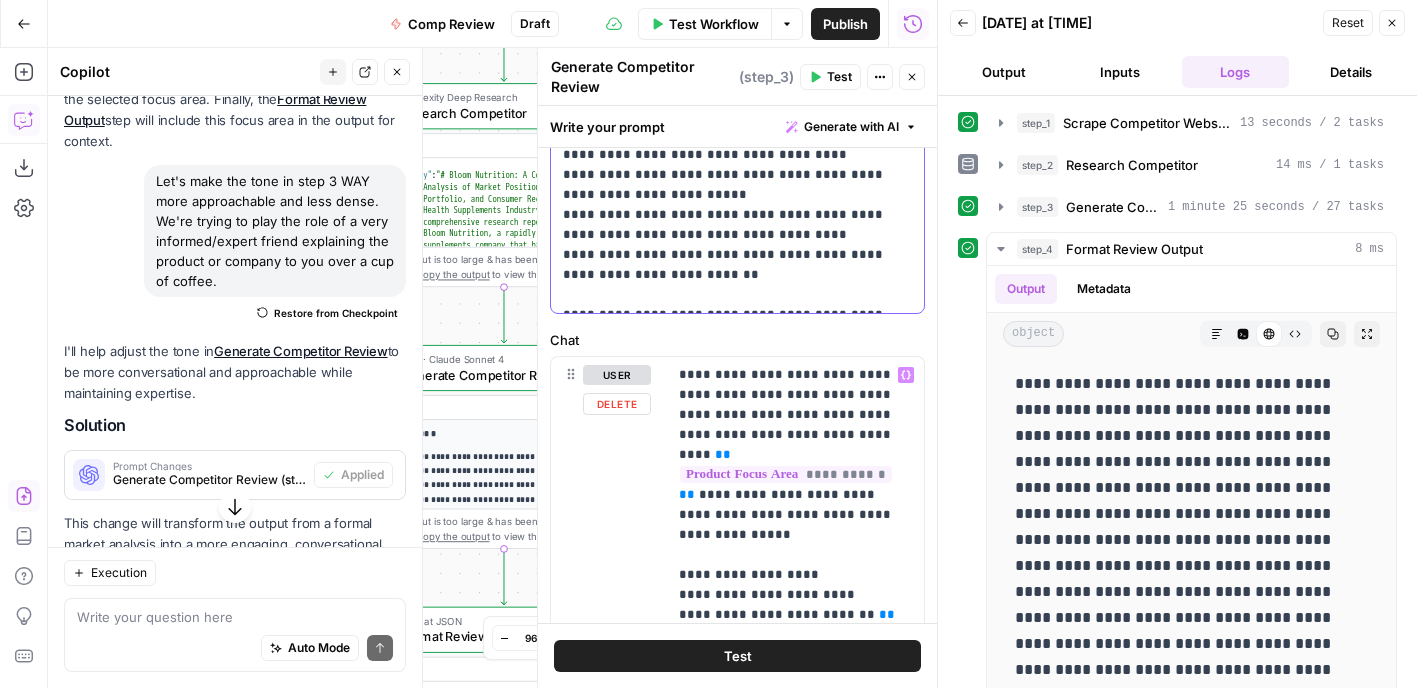 drag, startPoint x: 566, startPoint y: 418, endPoint x: 751, endPoint y: 338, distance: 201.55644 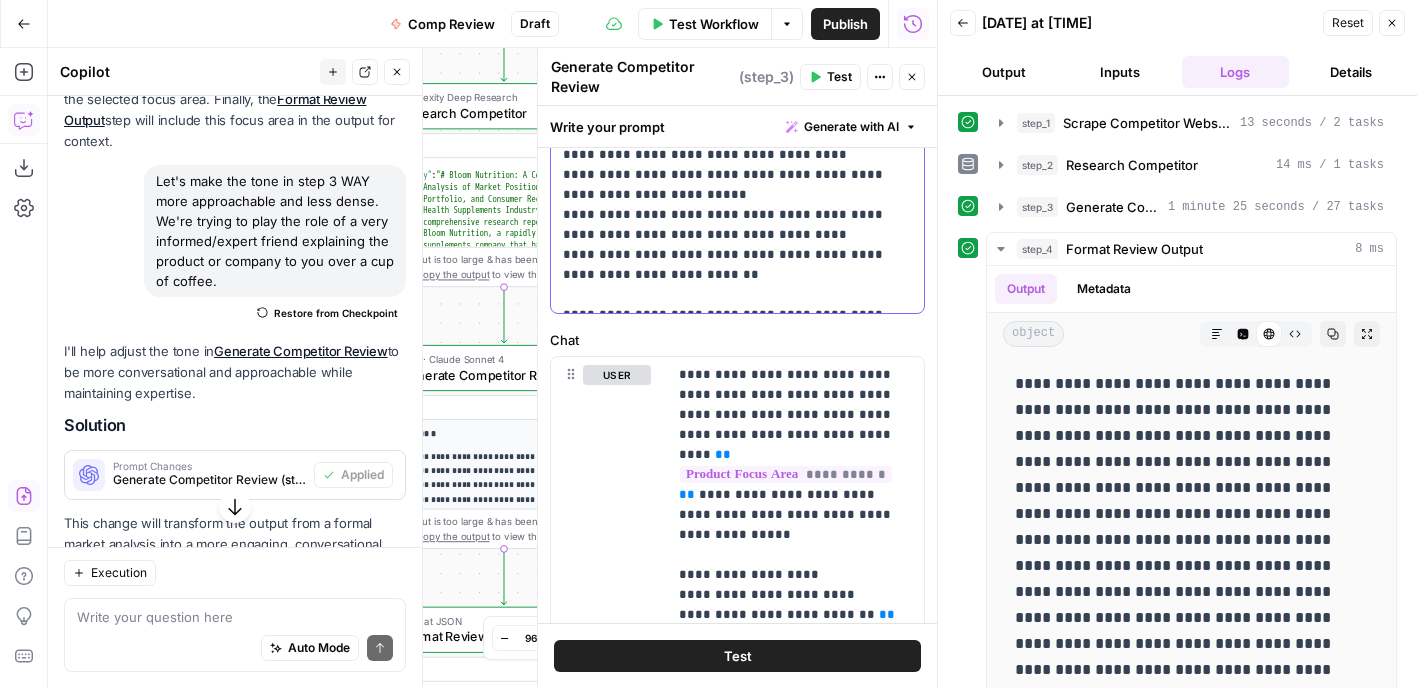 copy on "**********" 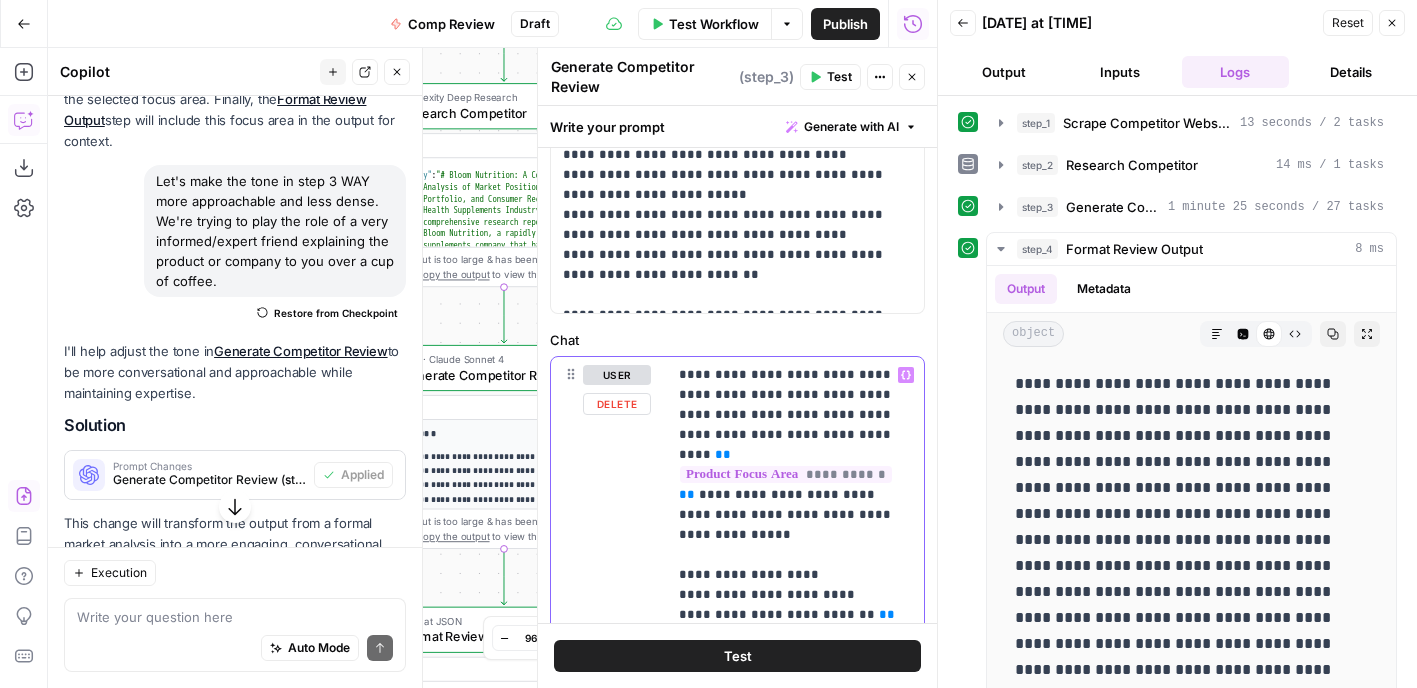 click on "**********" at bounding box center (795, 775) 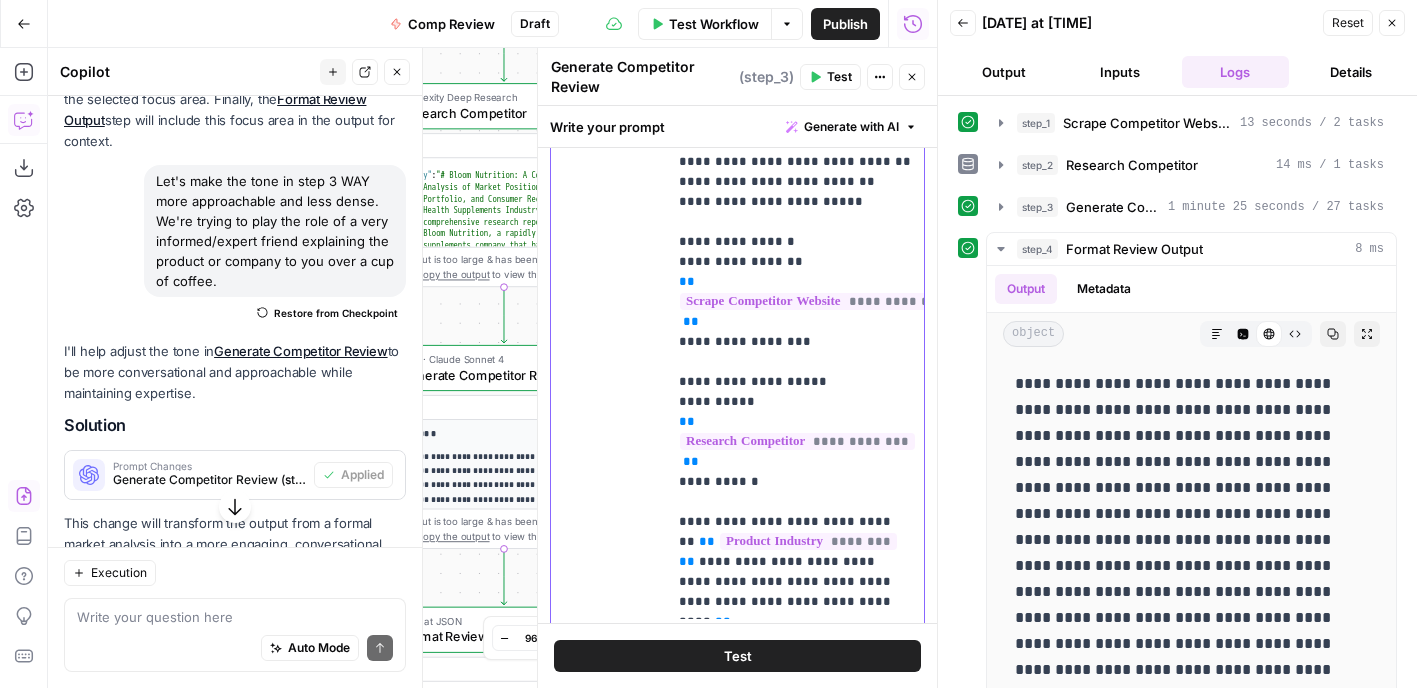 scroll, scrollTop: 1443, scrollLeft: 0, axis: vertical 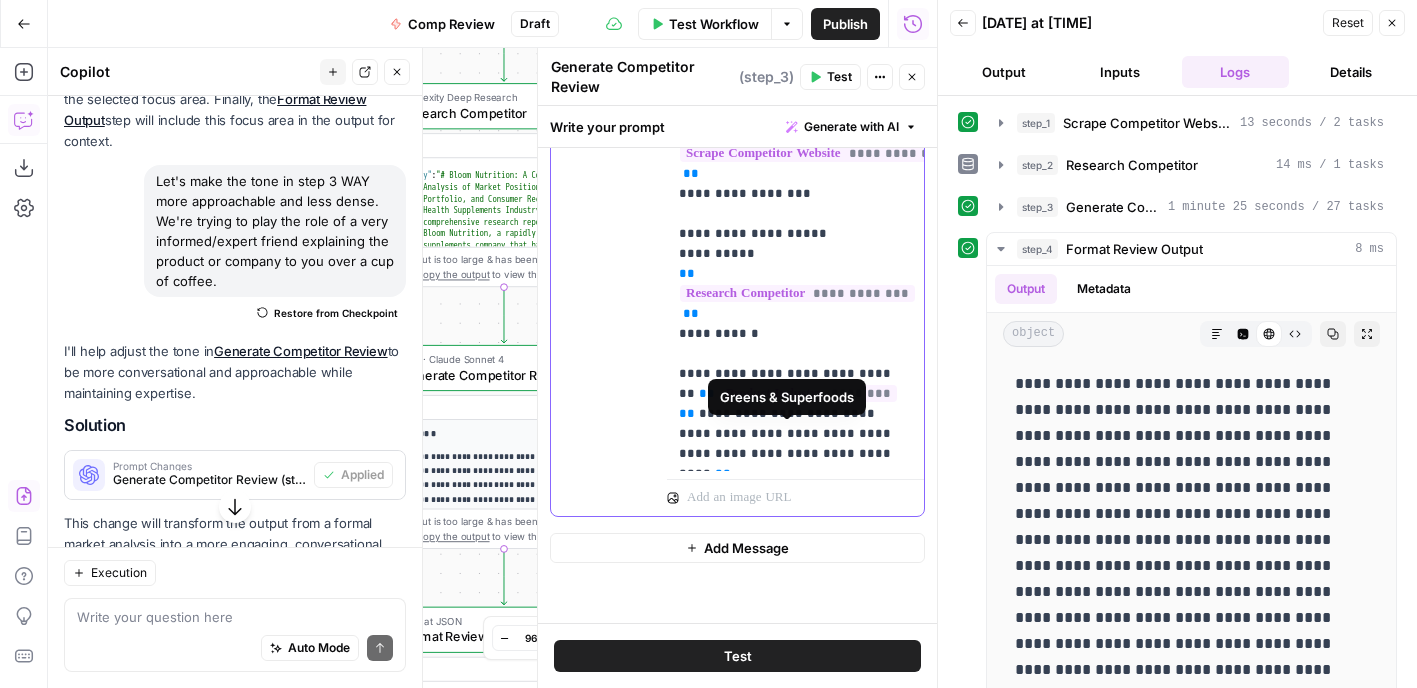 click on "**********" at bounding box center (795, 54) 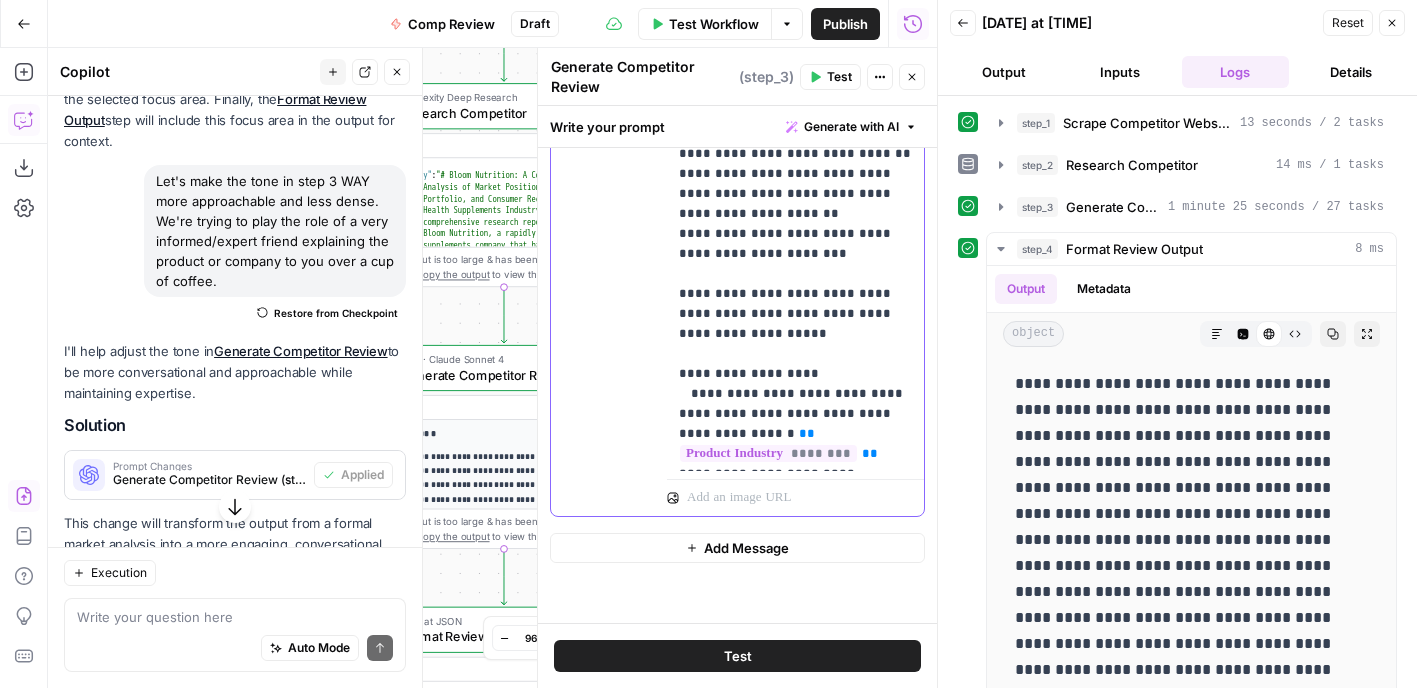 scroll, scrollTop: 1099, scrollLeft: 0, axis: vertical 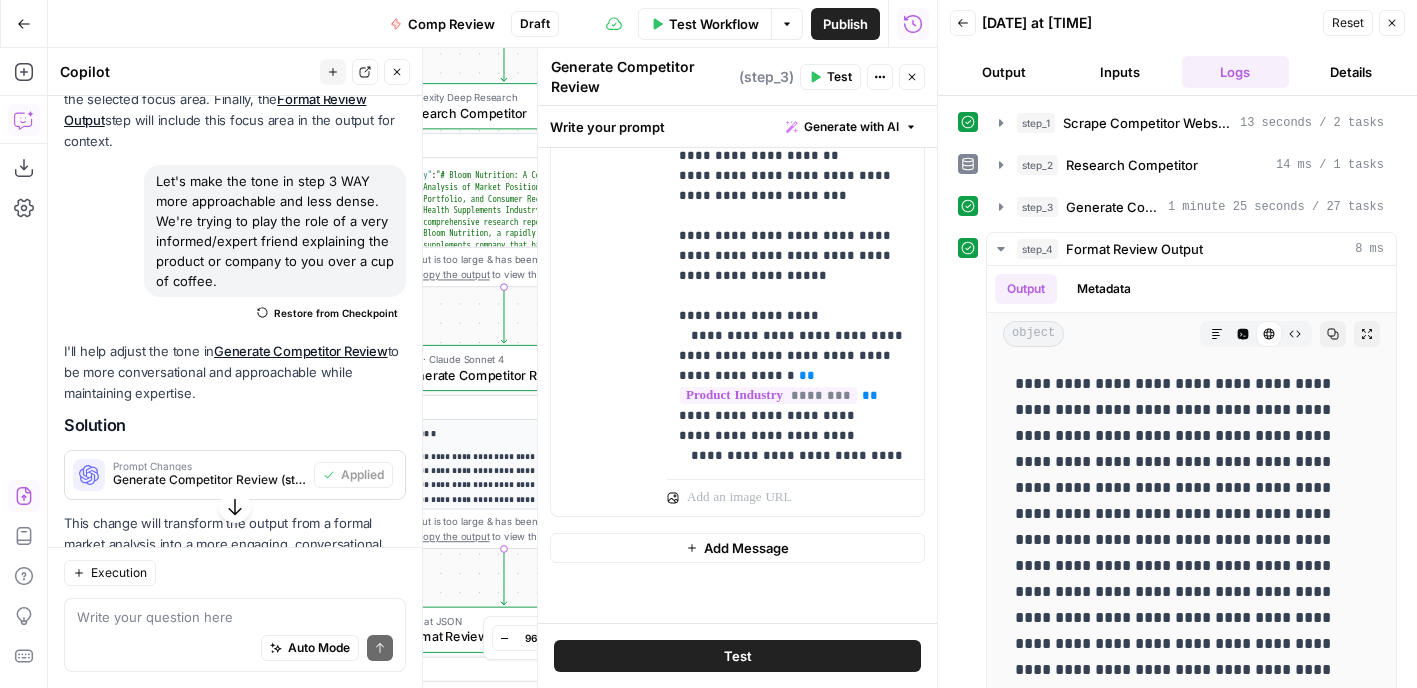 click on "Test Workflow" at bounding box center [714, 24] 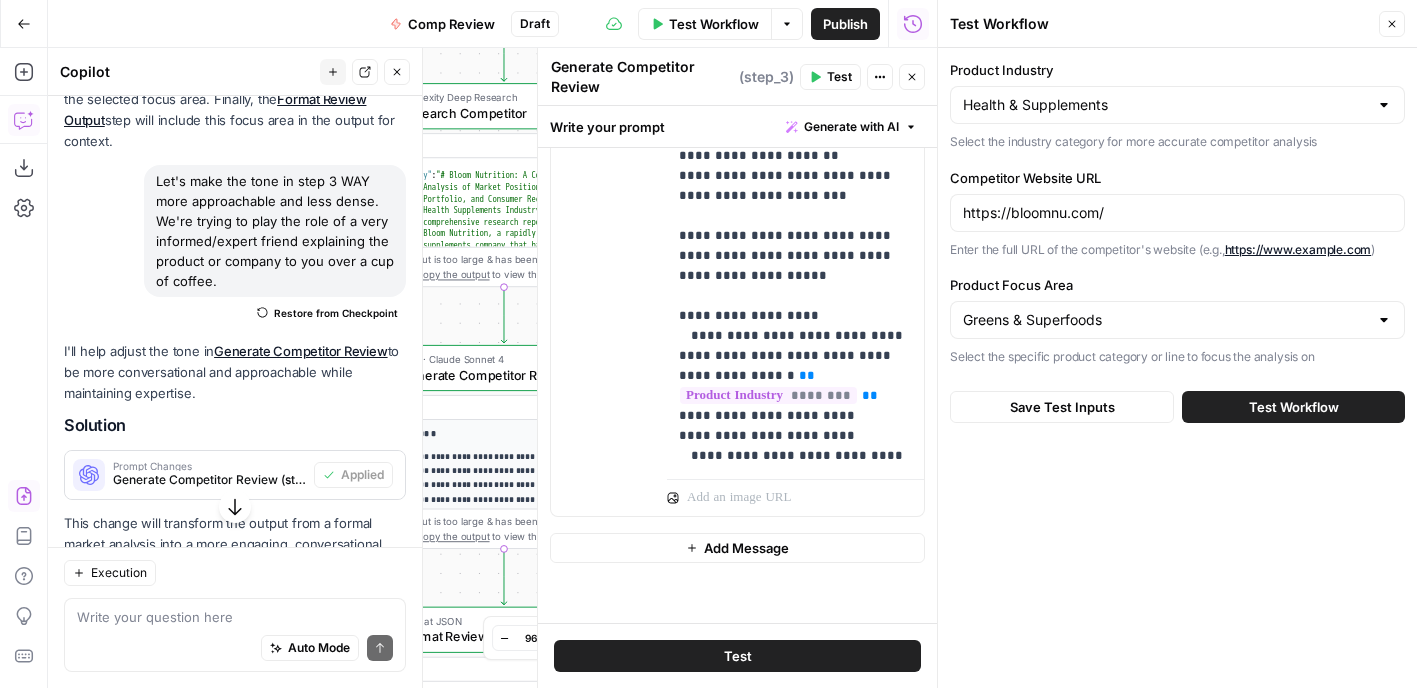 click on "Test Workflow" at bounding box center (1294, 407) 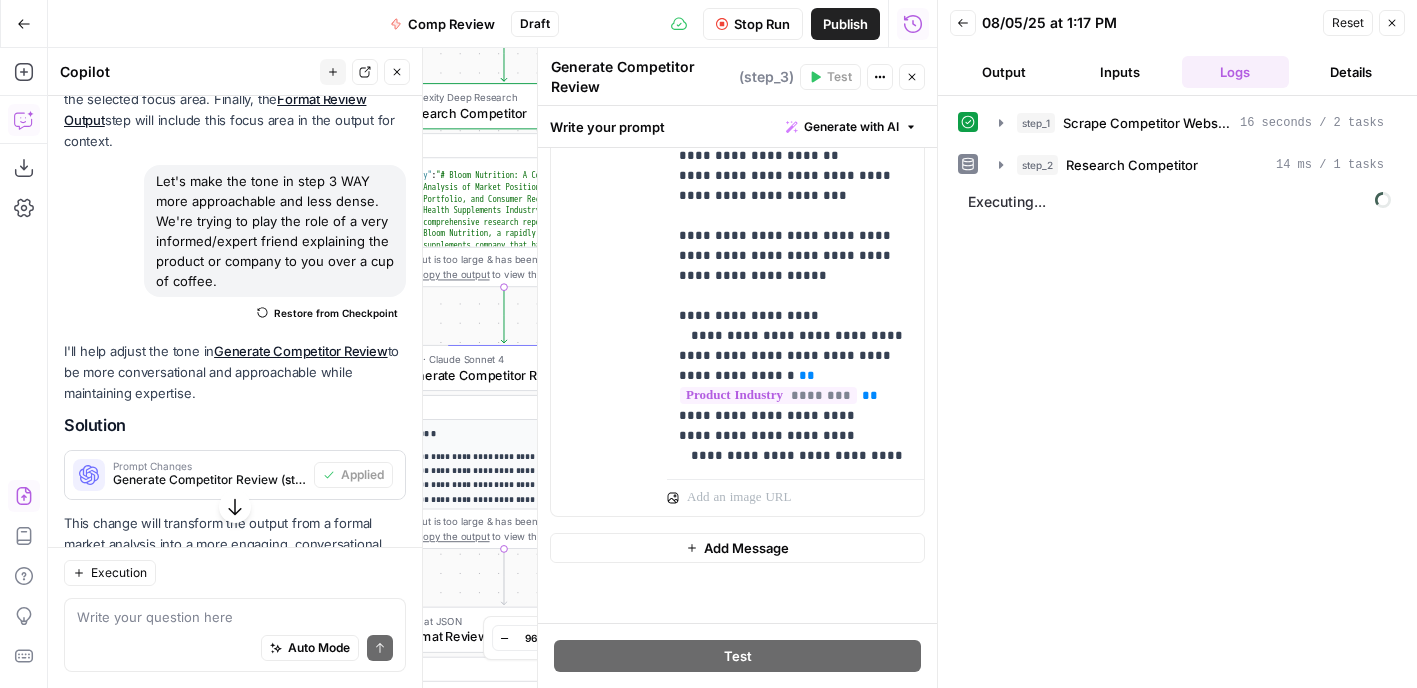 click 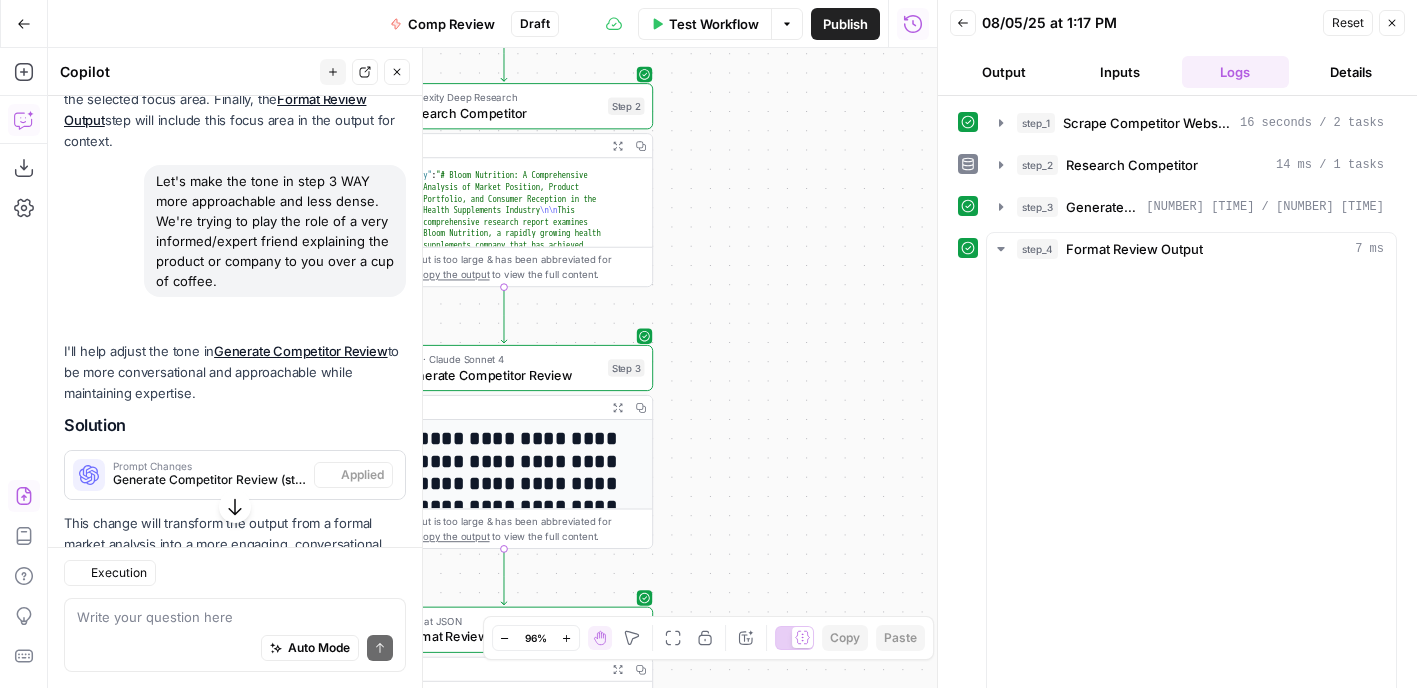 scroll, scrollTop: 1101, scrollLeft: 0, axis: vertical 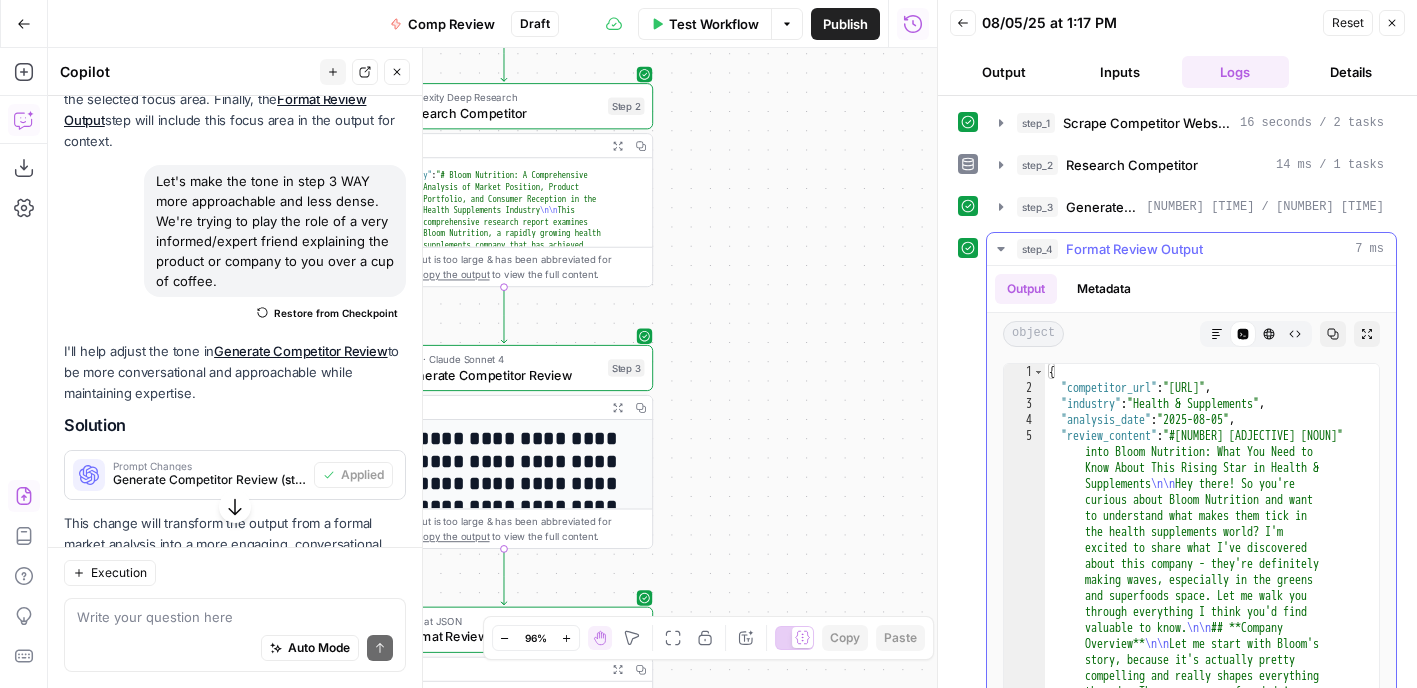 click on "{    "competitor_url" :  "https://bloomnu.com/" ,    "industry" :  "Health & Supplements" ,    "analysis_date" :  "2025-08-05" ,    "review_content" :  "# A Friendly Deep Dive         into Bloom Nutrition: What You Need to         Know About This Rising Star in Health &         Supplements \n\n Hey there! So you're         curious about Bloom Nutrition and want         to understand what makes them tick in         the health supplements world? I'm         excited to share what I've discovered         about this company - they're definitely         making waves, especially in the greens         and superfoods space. Let me walk you         through everything I think you'd find         valuable to know. \n\n ## **Company         Overview** \n\n Let me start with Bloom's         story, because it's actually pretty         compelling and really shapes everything         they do. The company was founded in" at bounding box center (1212, 5696) 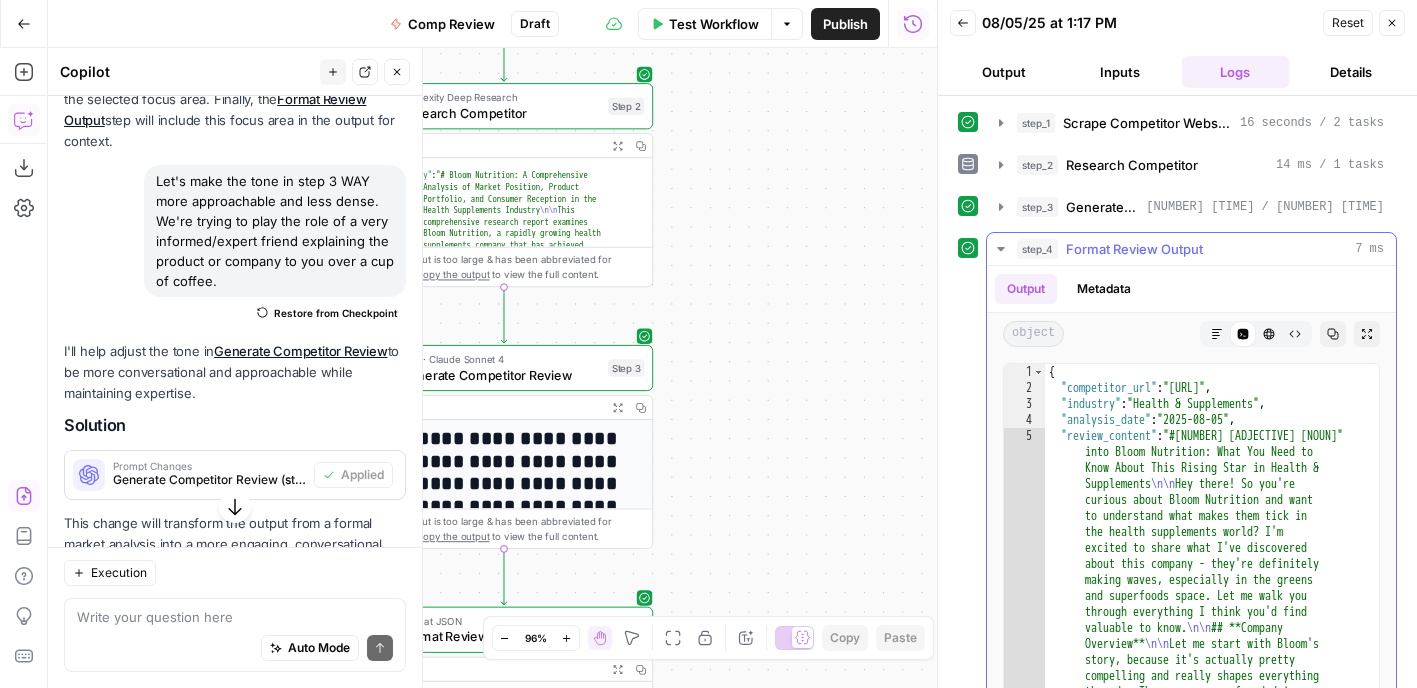click 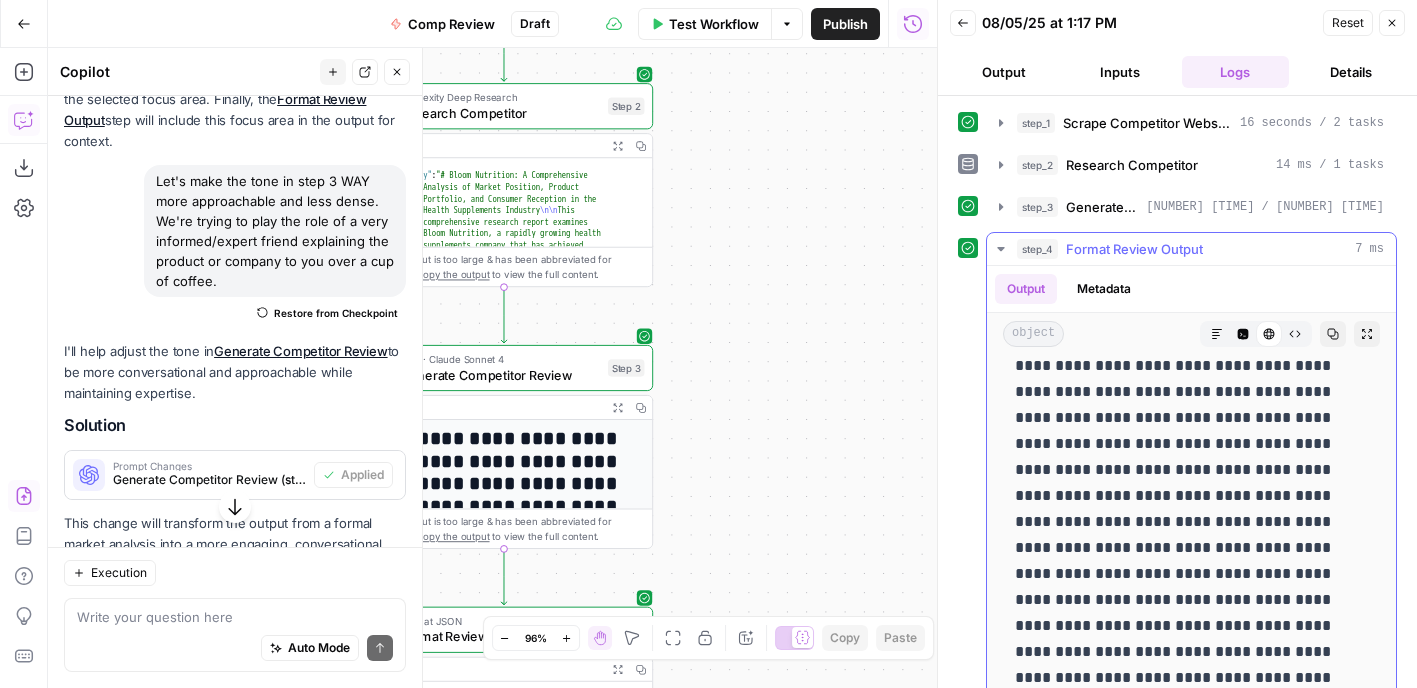 scroll, scrollTop: 2979, scrollLeft: 0, axis: vertical 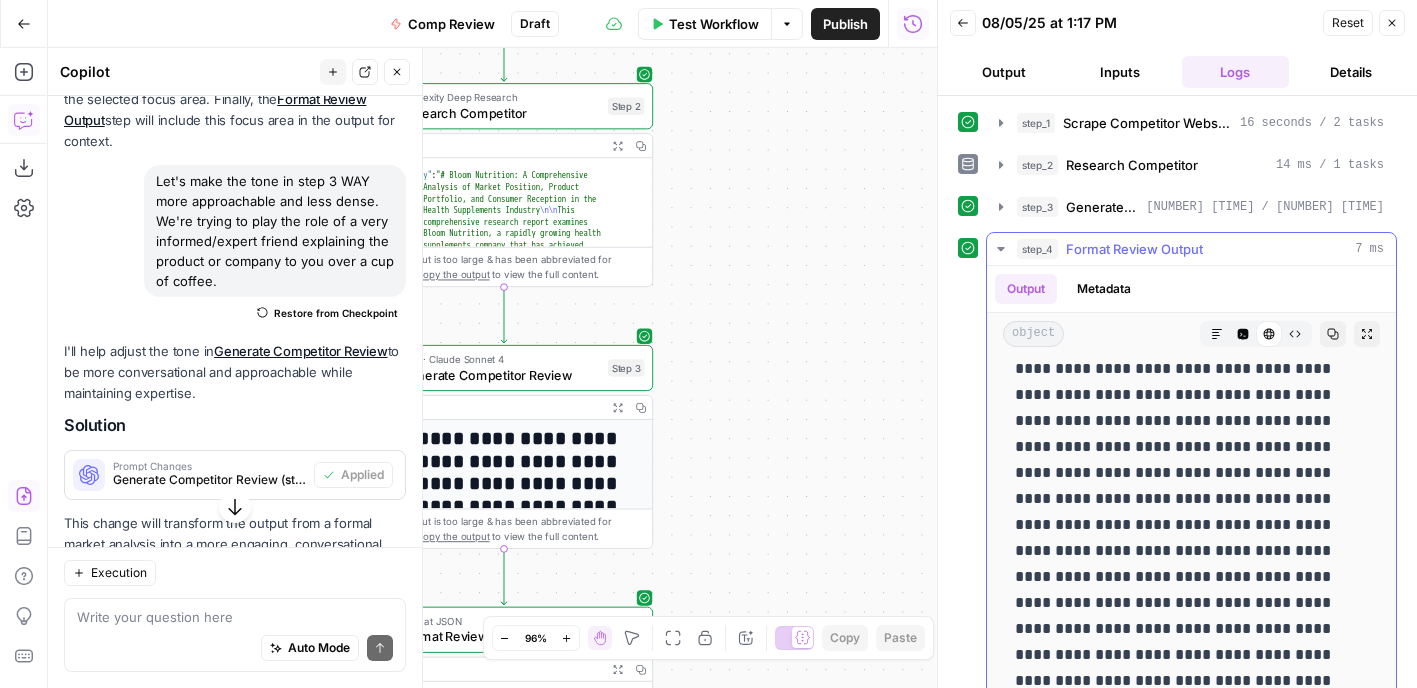 click at bounding box center (1191, 4412) 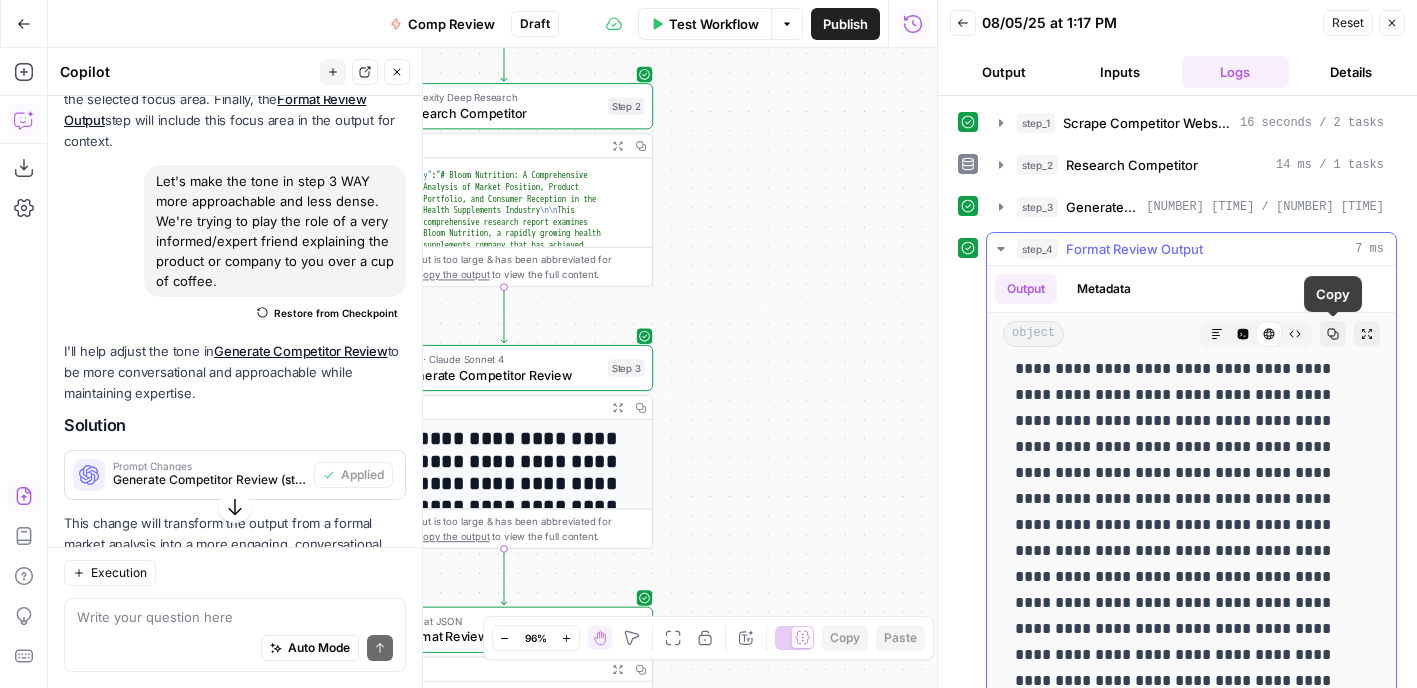 click on "Copy" at bounding box center (1333, 334) 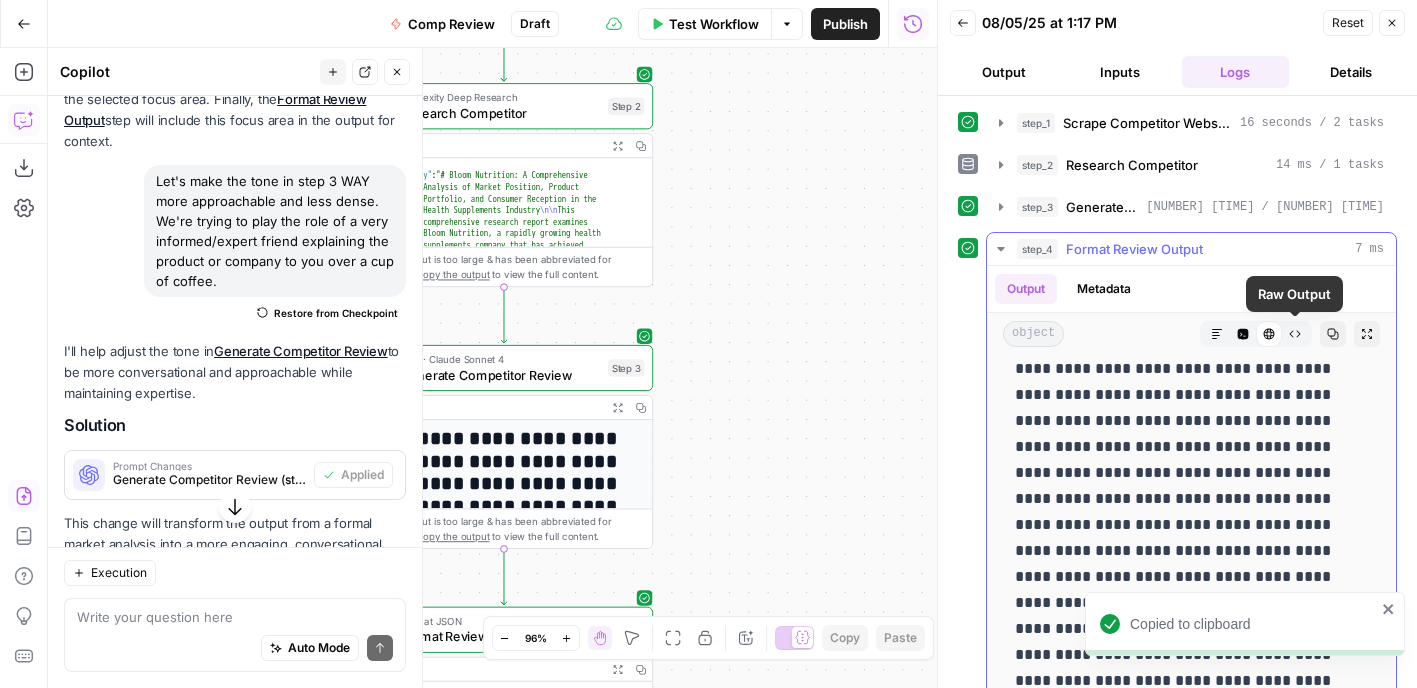 click 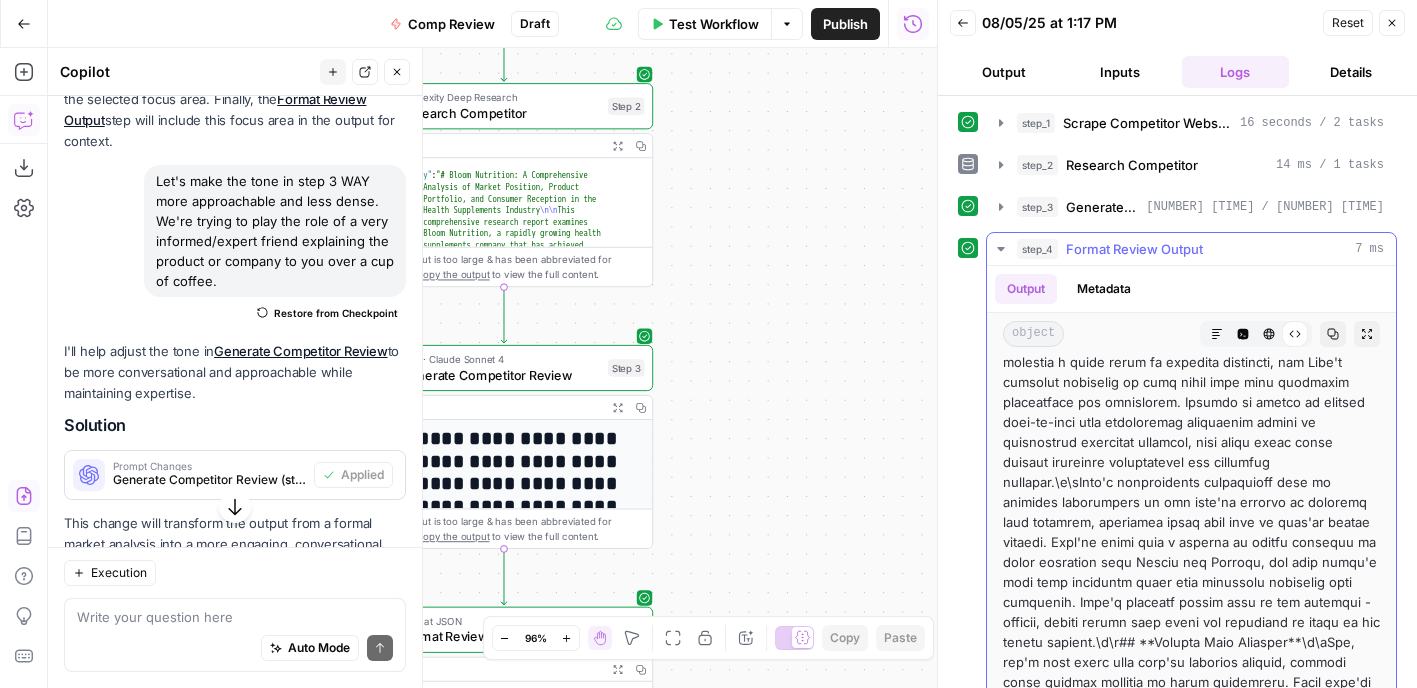 scroll, scrollTop: 527, scrollLeft: 0, axis: vertical 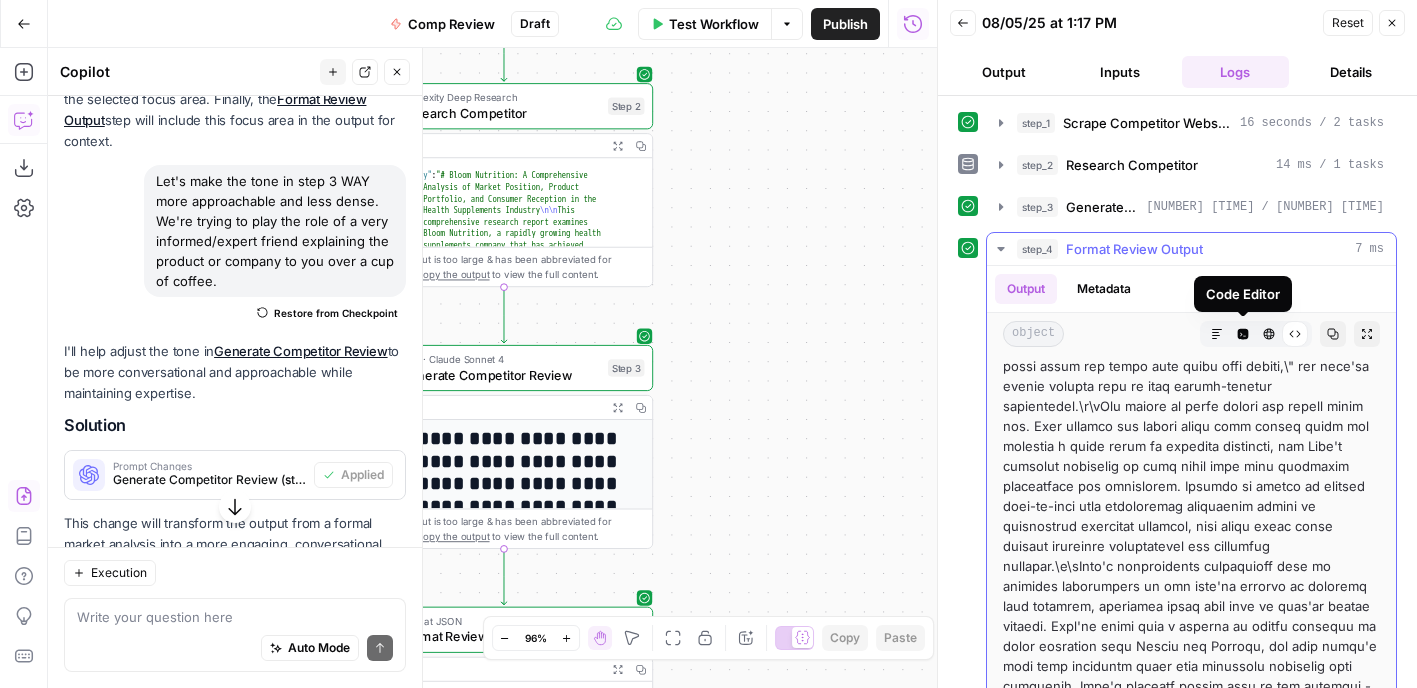 click on "HTML Viewer" at bounding box center (1269, 334) 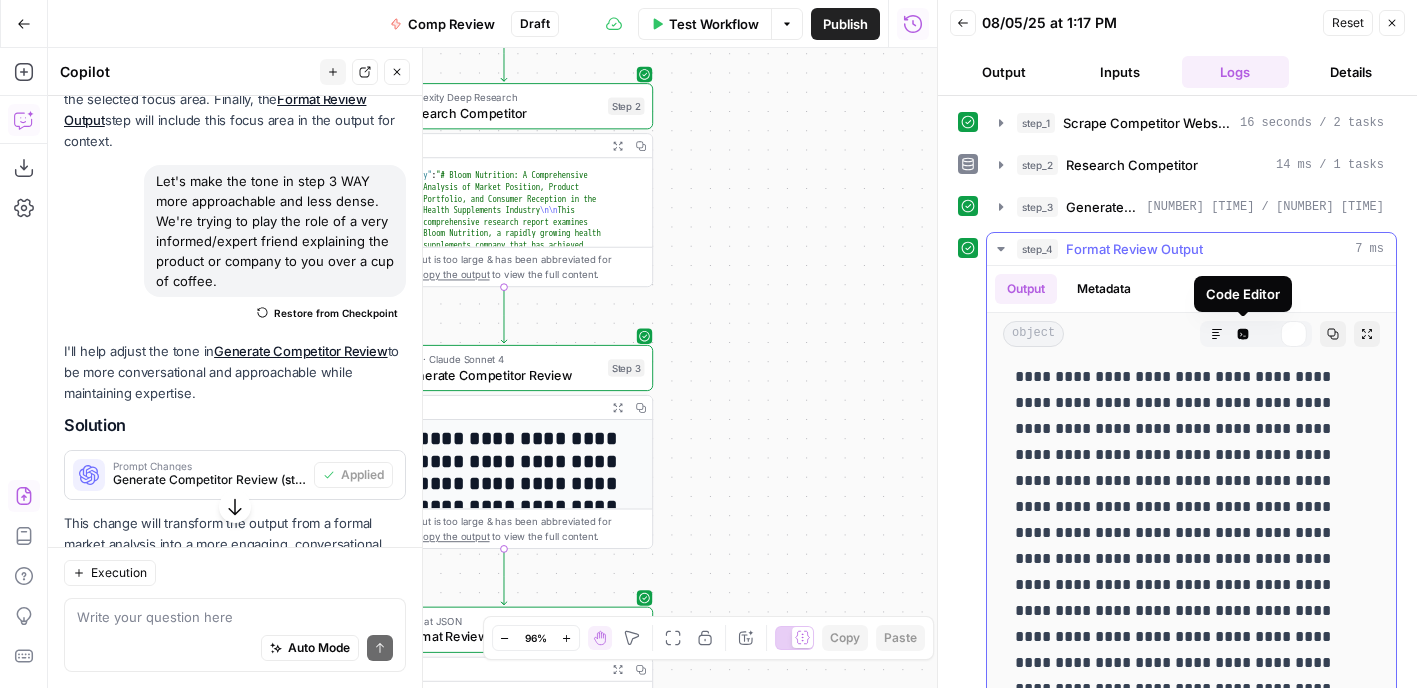scroll, scrollTop: 0, scrollLeft: 0, axis: both 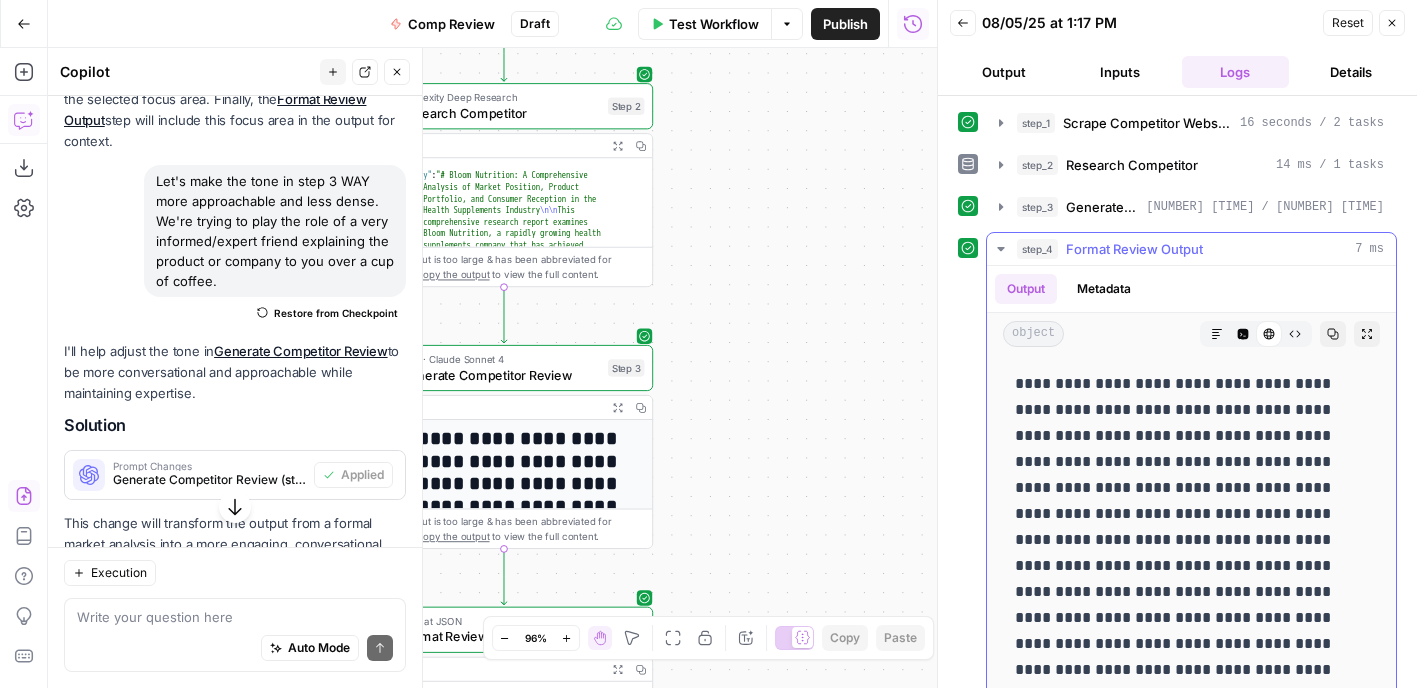 click 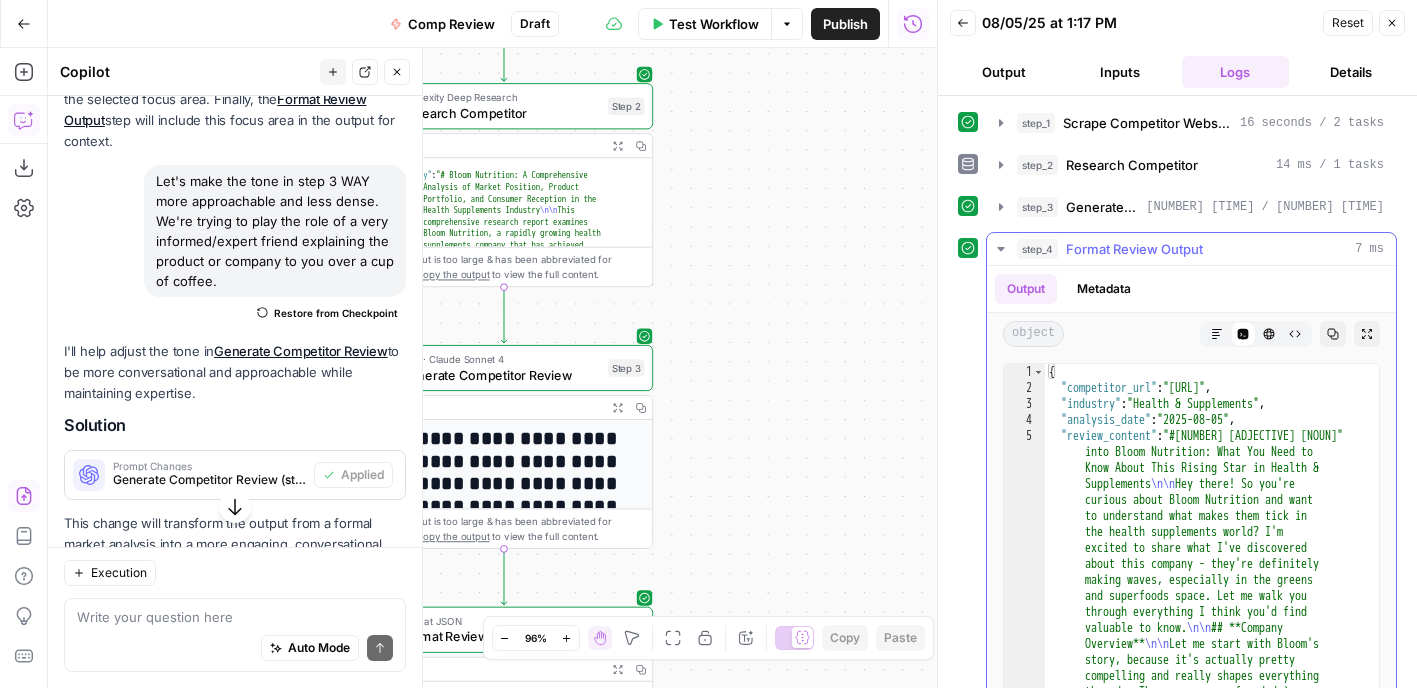 click 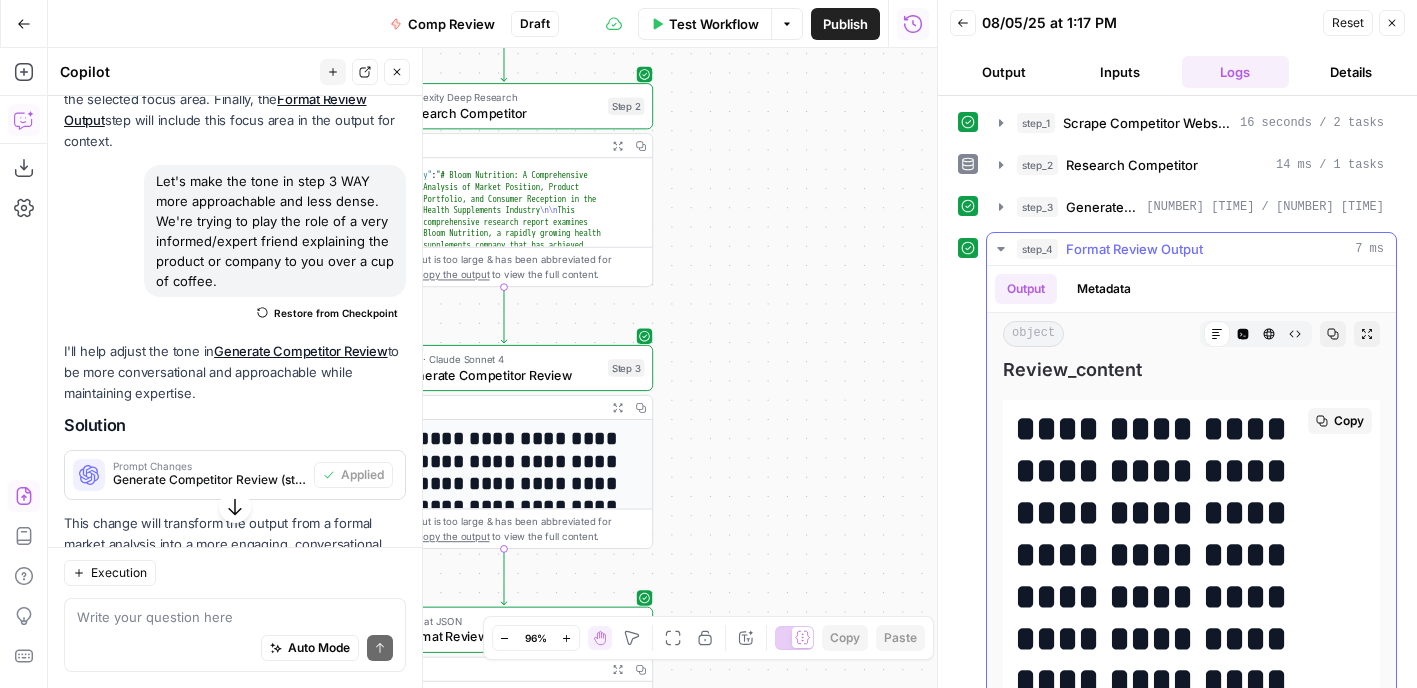 scroll, scrollTop: 571, scrollLeft: 0, axis: vertical 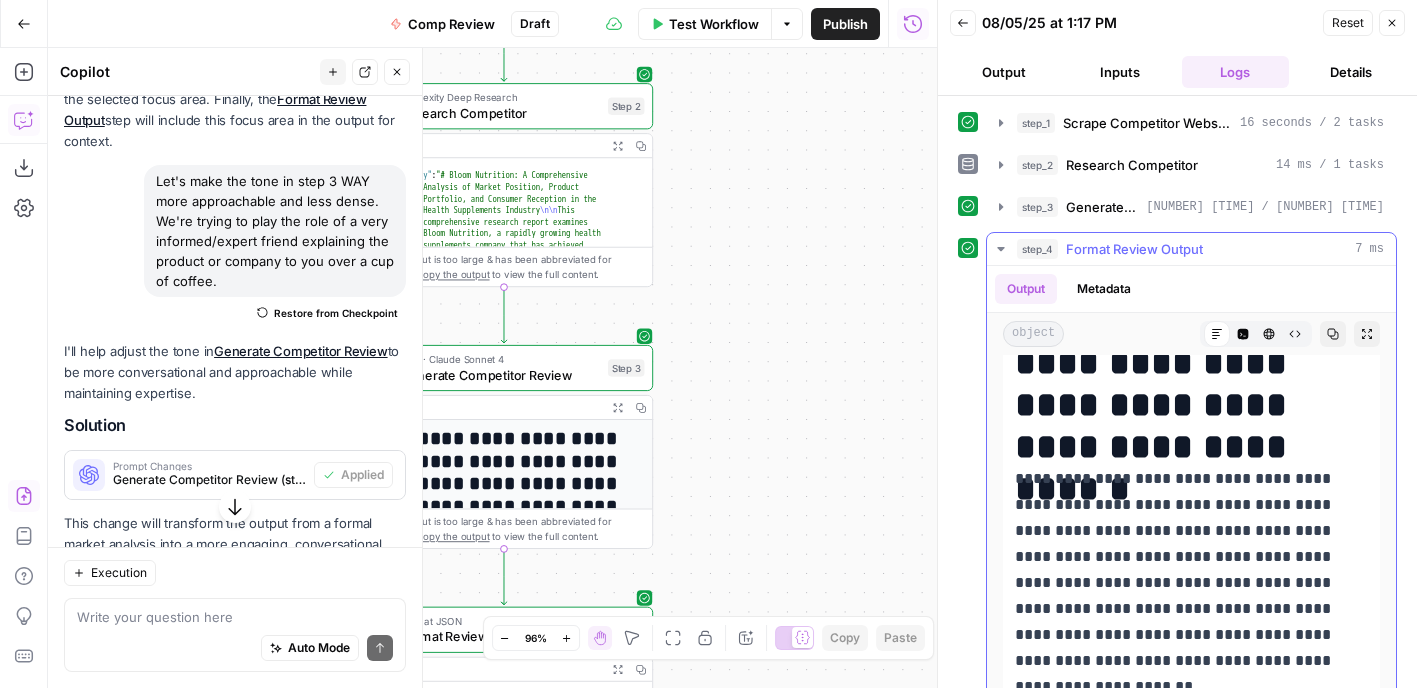 click on "**********" at bounding box center [1191, 8264] 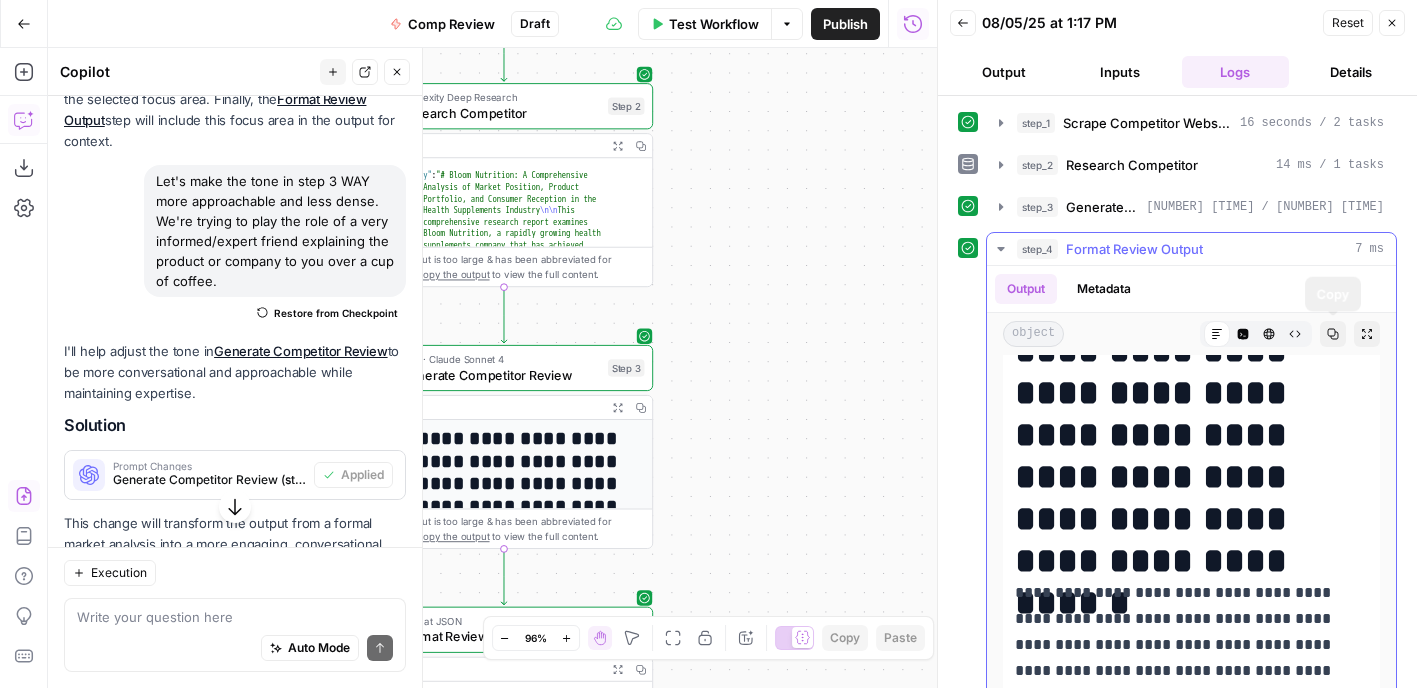 click 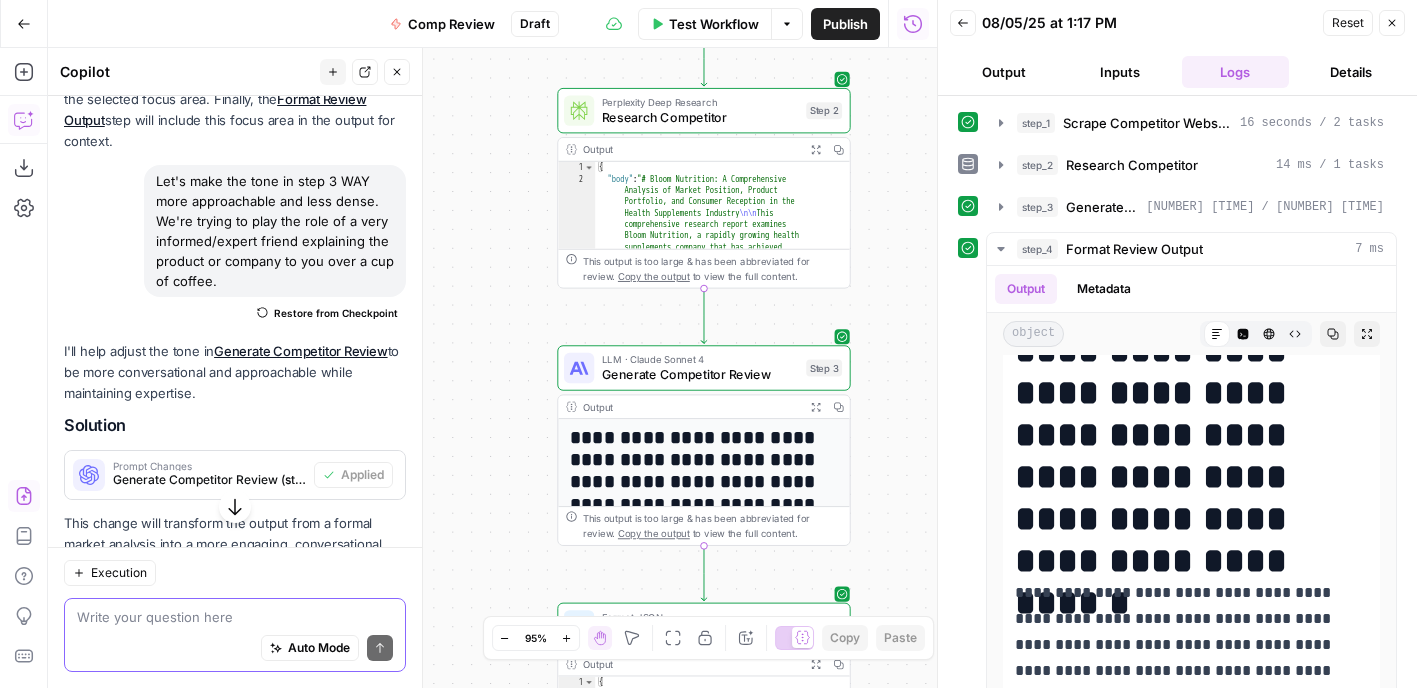 click at bounding box center (235, 617) 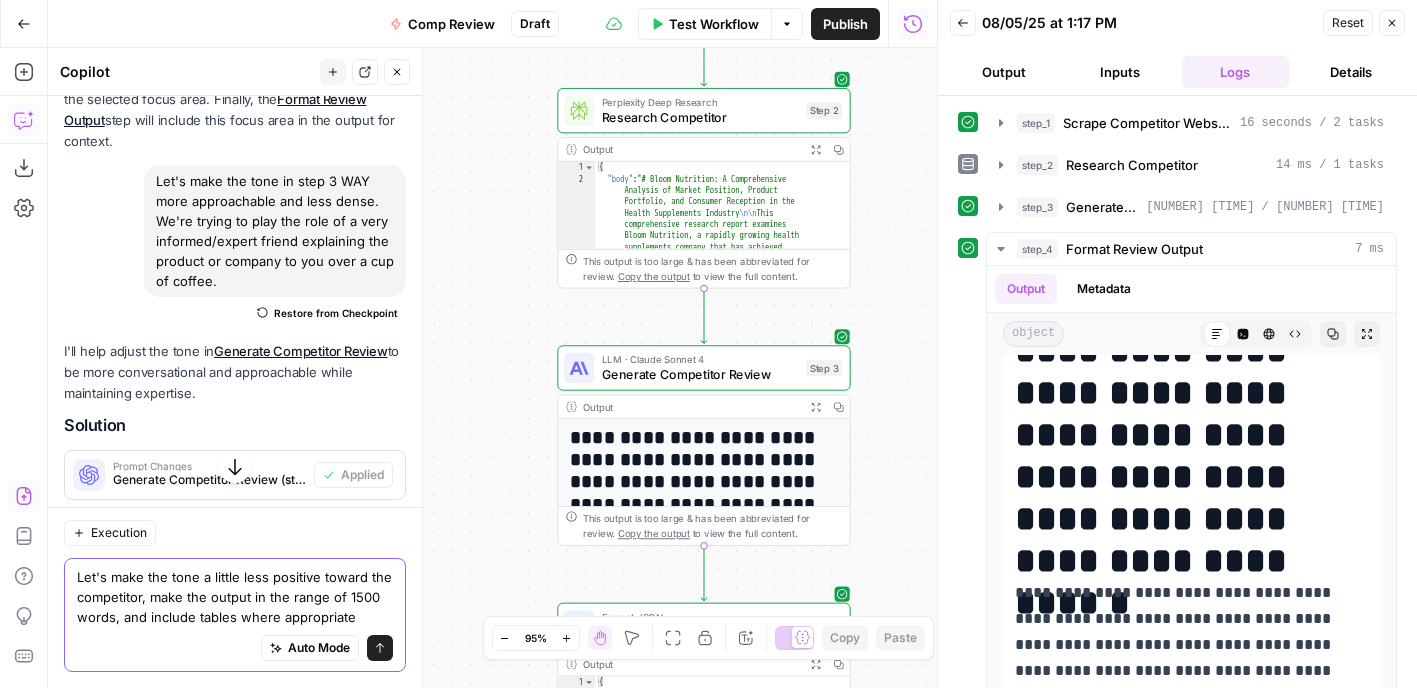 type on "Let's make the tone a little less positive toward the competitor, make the output in the range of 1500 words, and include tables where appropriate." 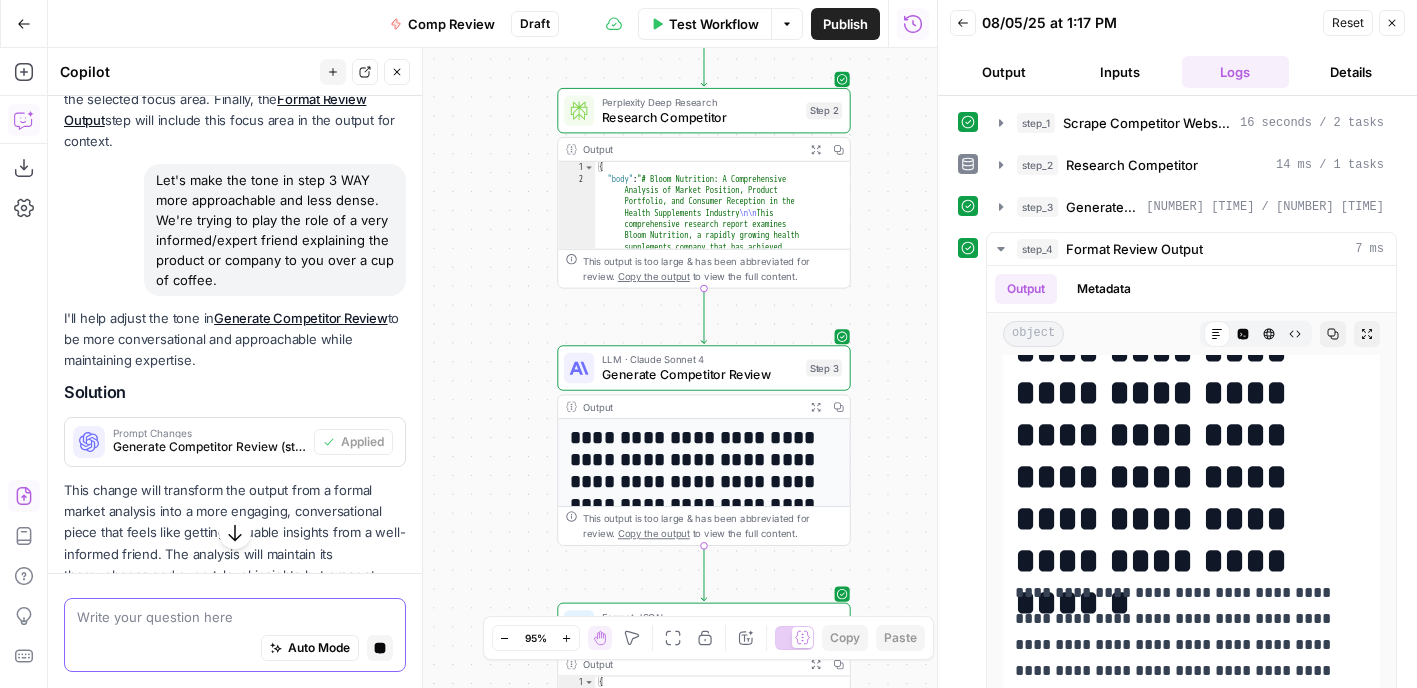 scroll, scrollTop: 1367, scrollLeft: 0, axis: vertical 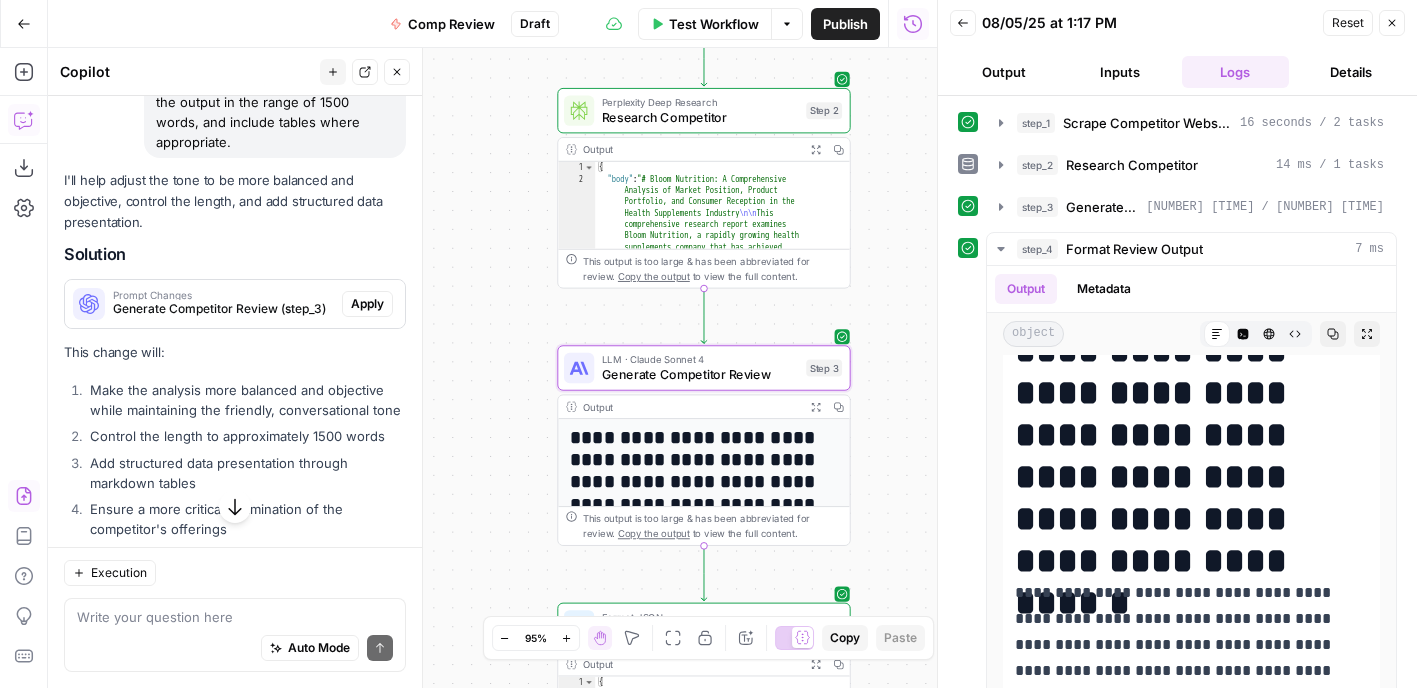 click on "Apply" at bounding box center (367, 304) 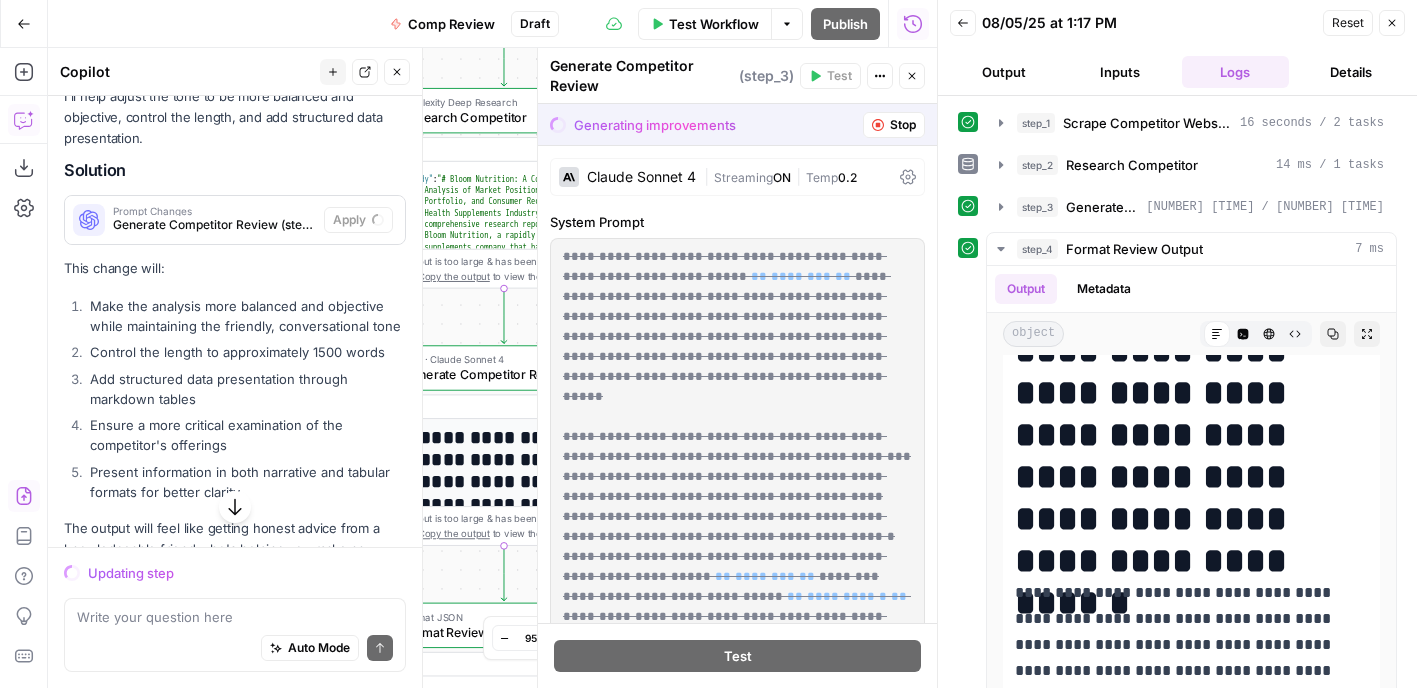 scroll, scrollTop: 1893, scrollLeft: 0, axis: vertical 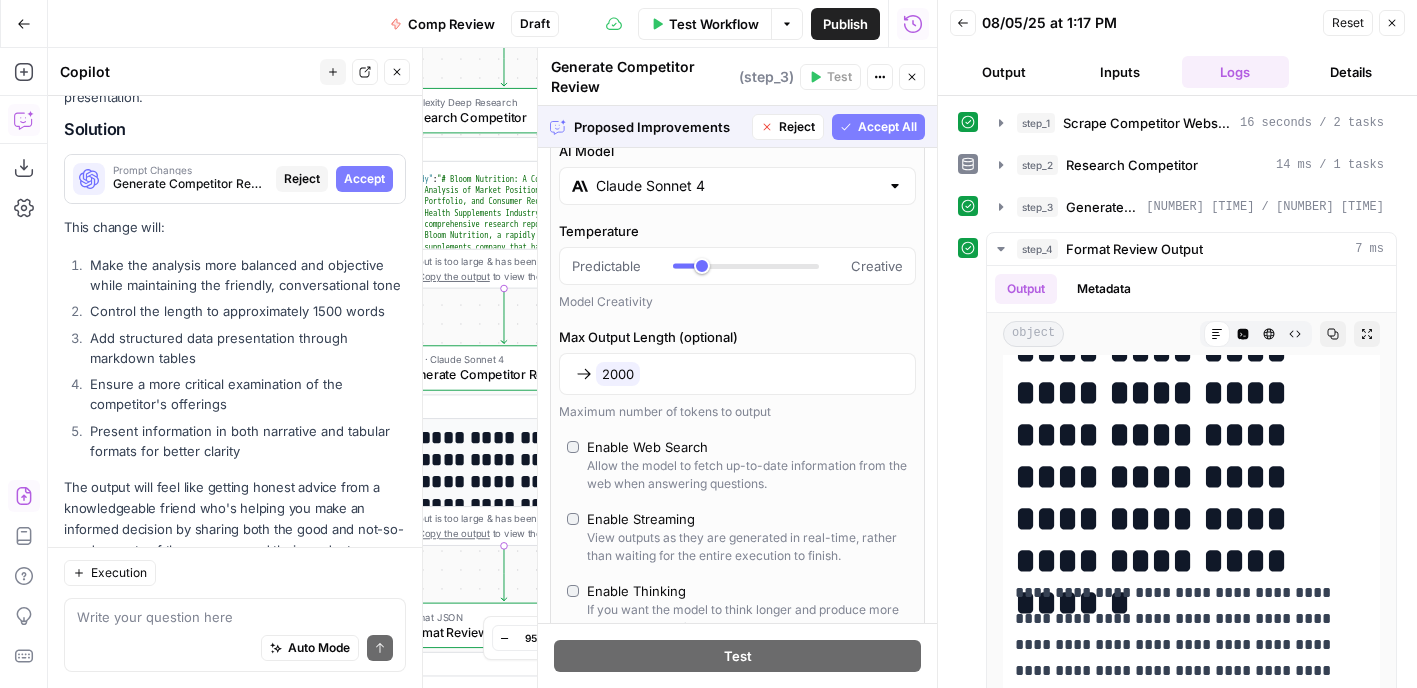 click on "Accept All" at bounding box center [887, 127] 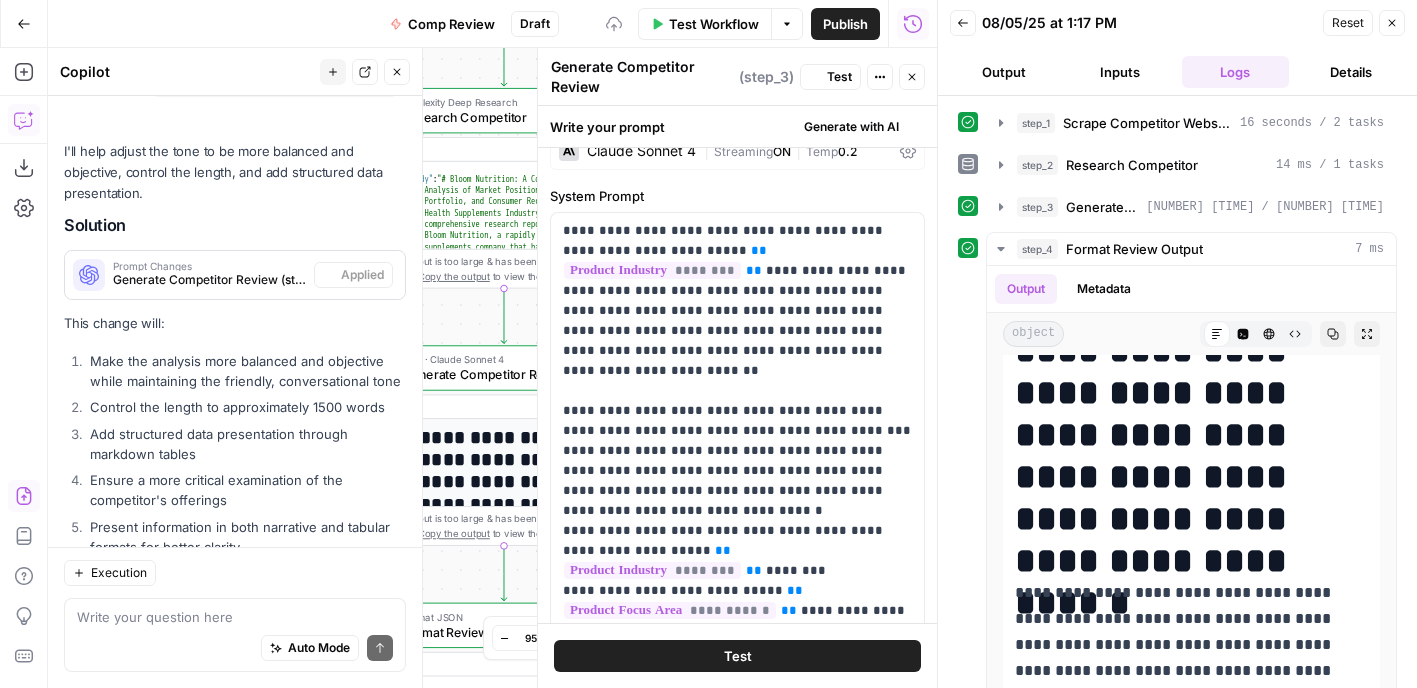 scroll, scrollTop: 2024, scrollLeft: 0, axis: vertical 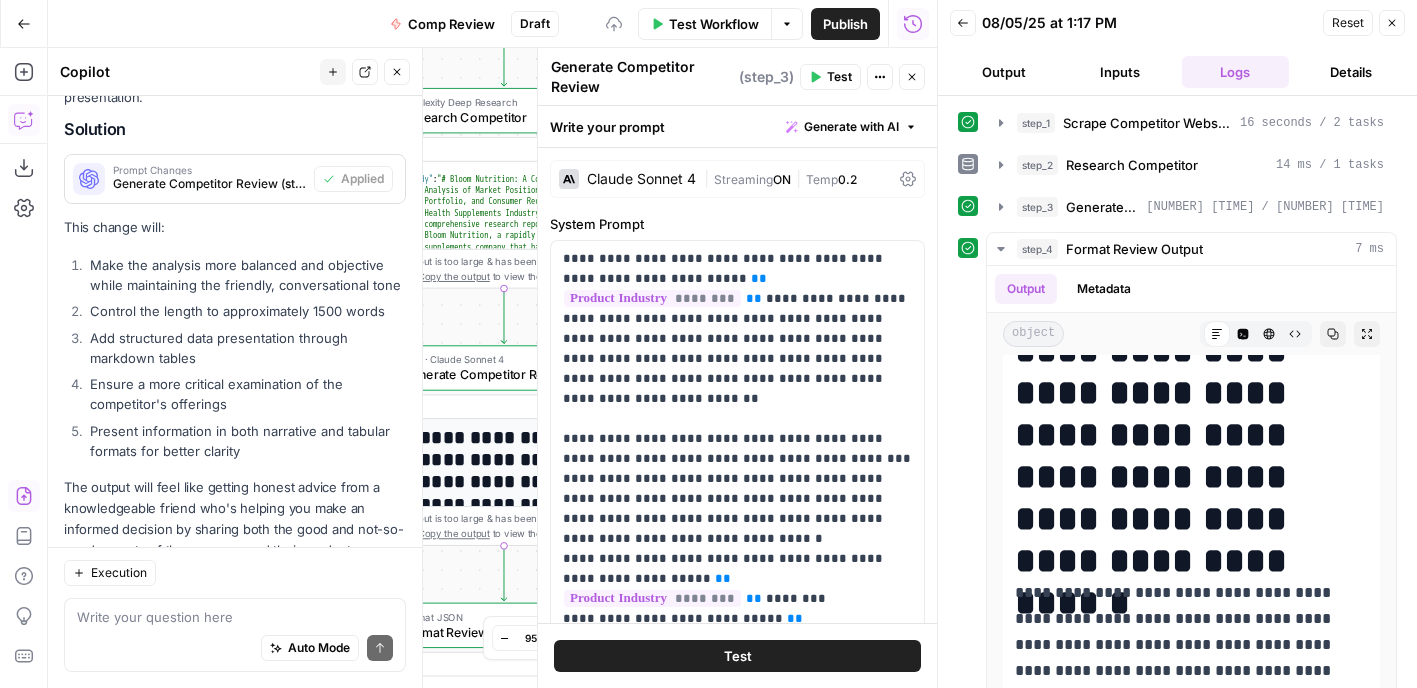 click on "Test Workflow" at bounding box center (714, 24) 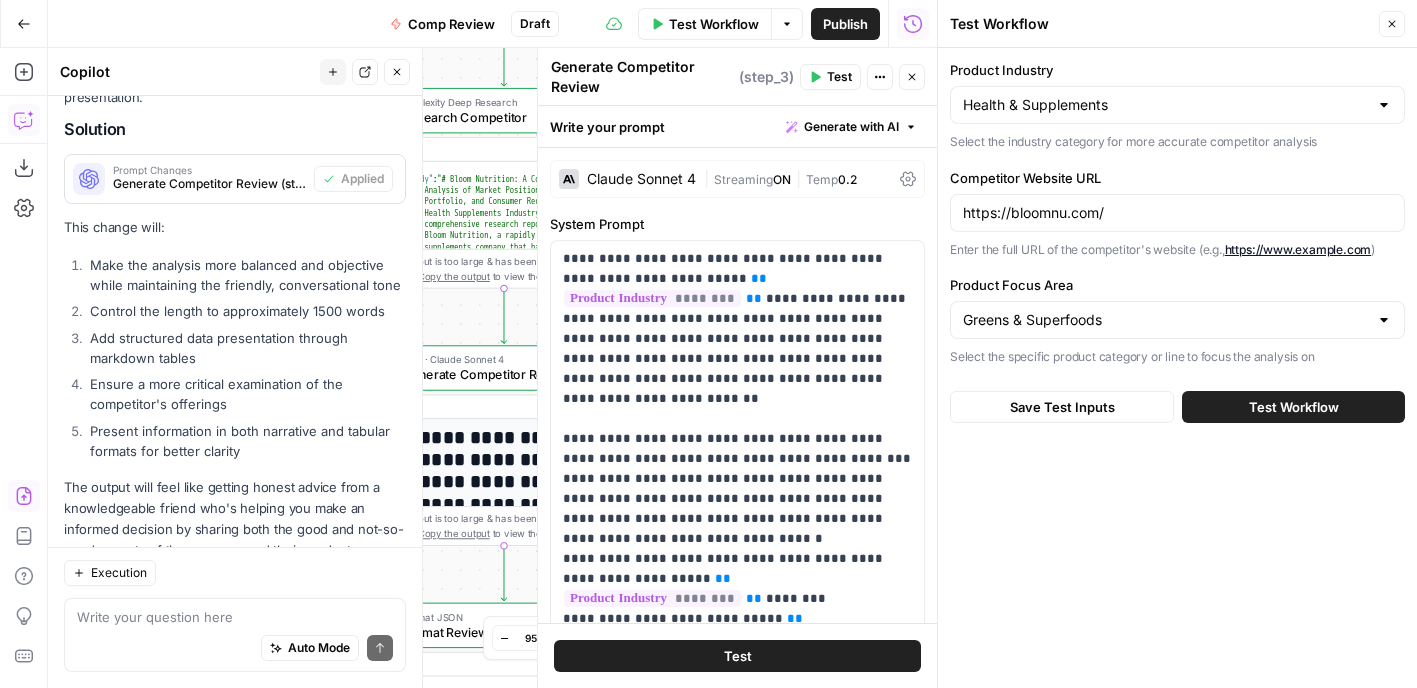 click on "Test Workflow" at bounding box center (1294, 407) 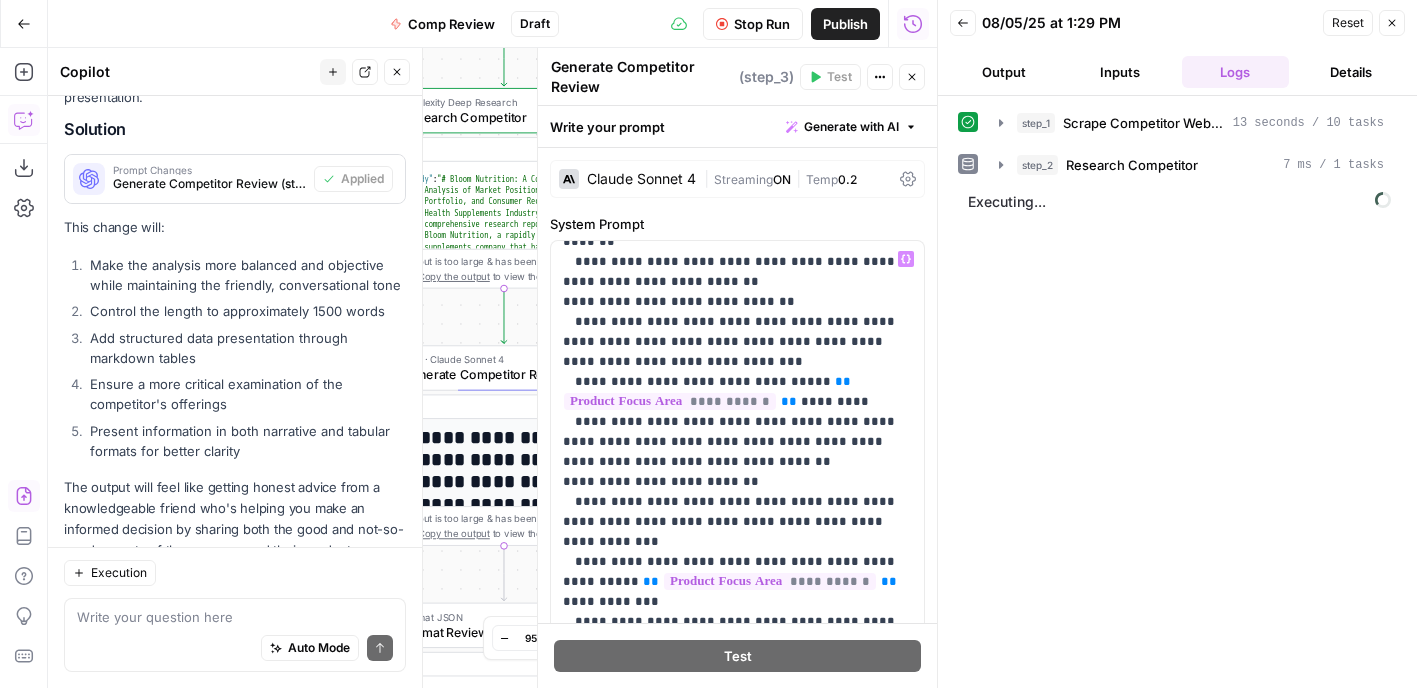 scroll, scrollTop: 2081, scrollLeft: 0, axis: vertical 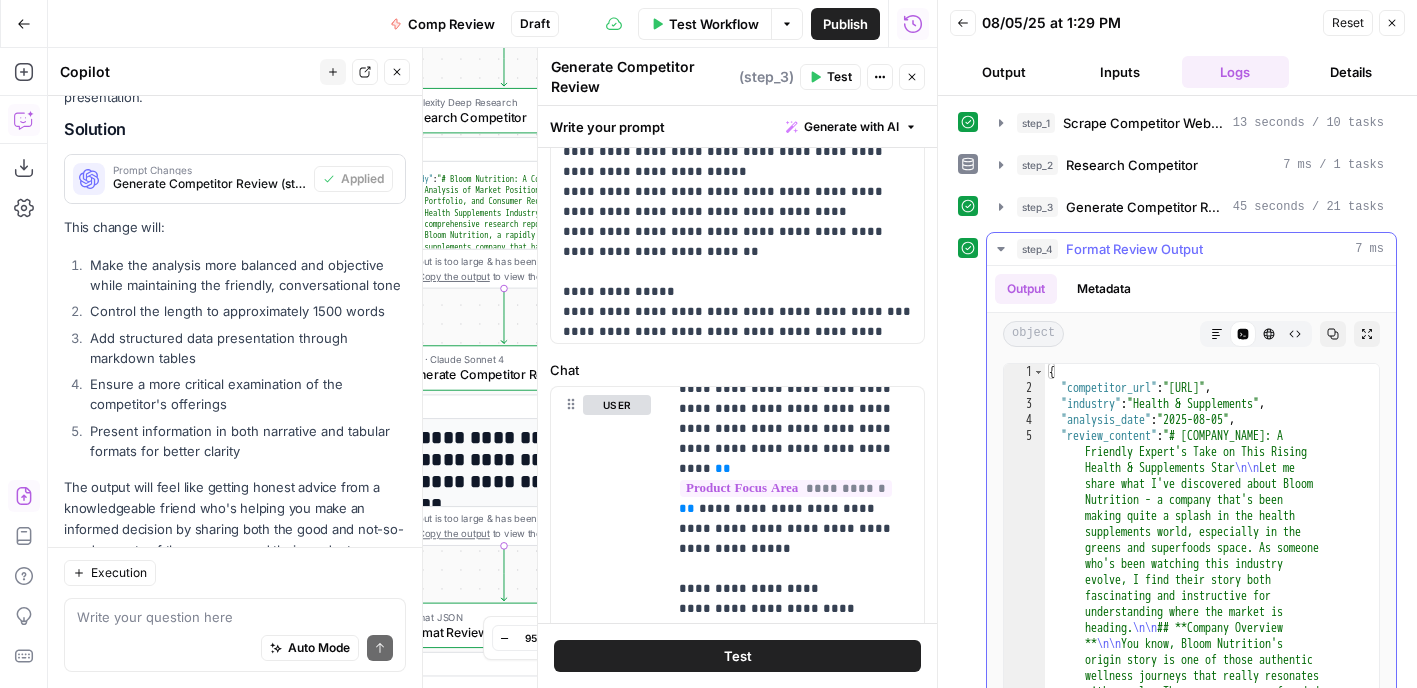 click 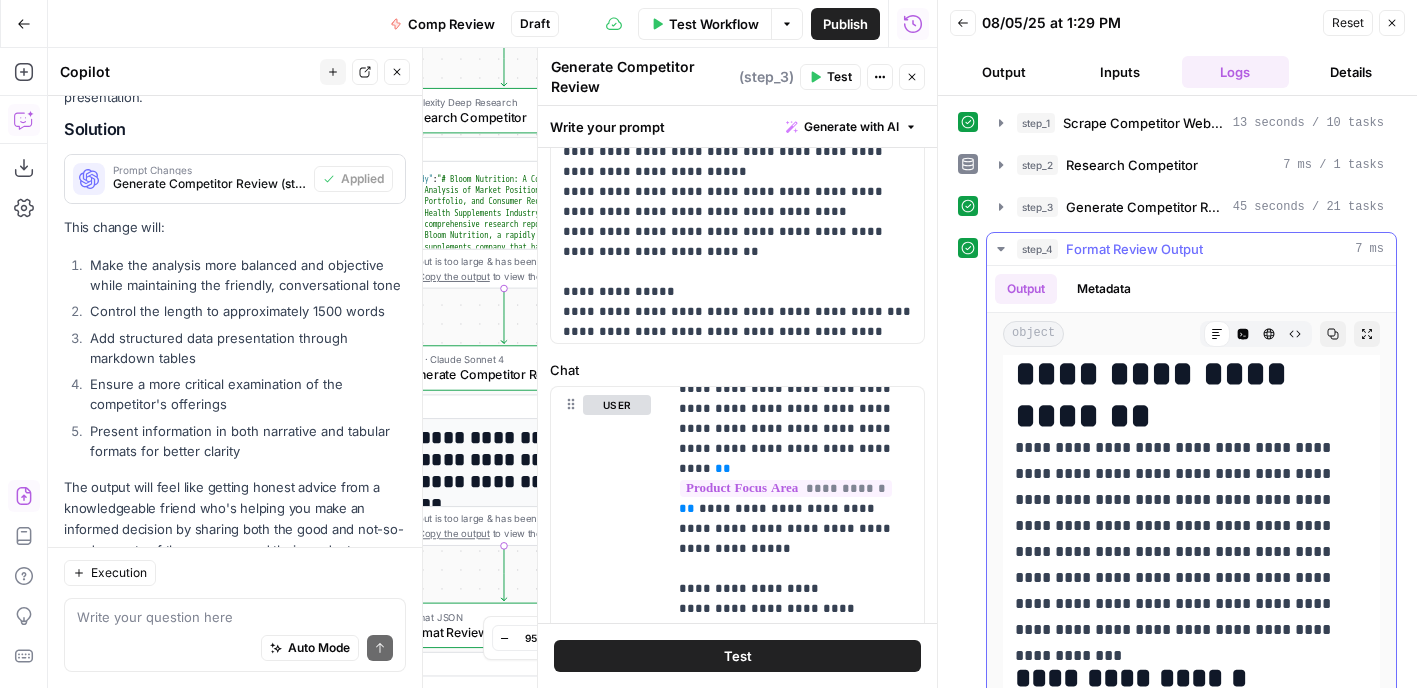 scroll, scrollTop: 583, scrollLeft: 0, axis: vertical 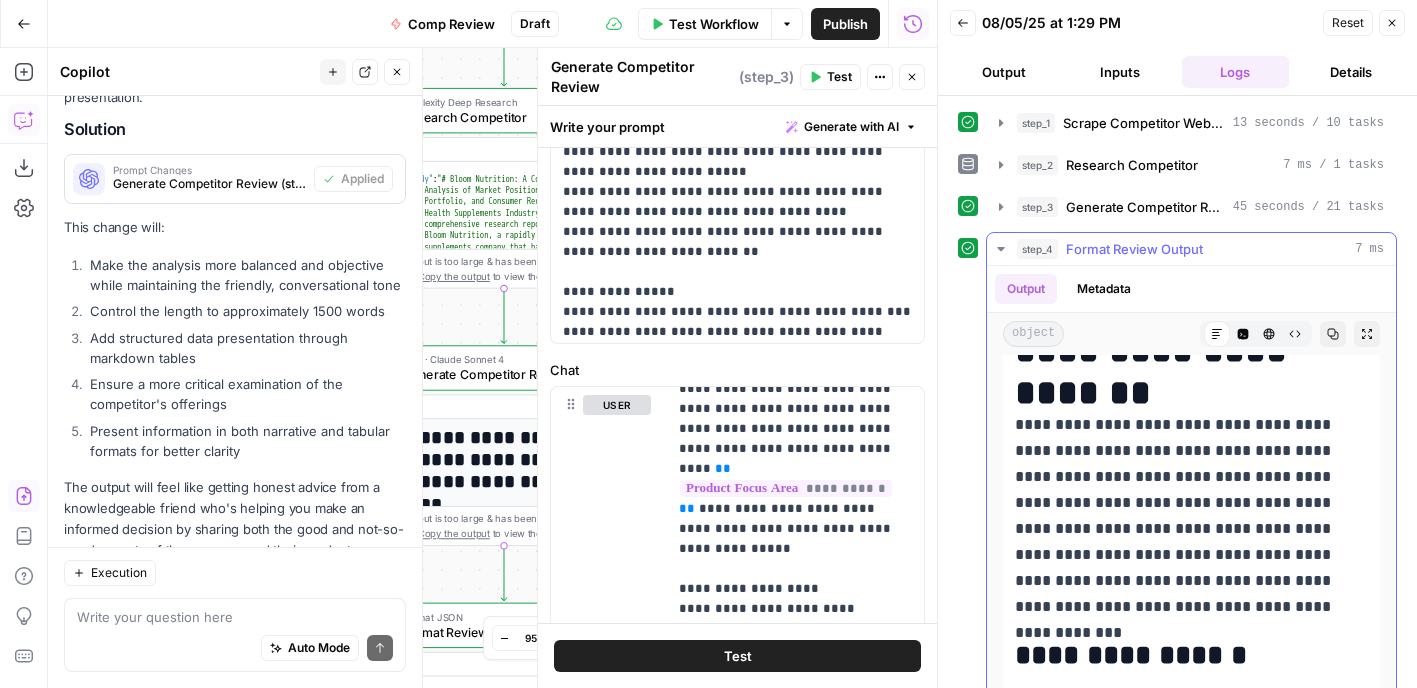 click on "**********" at bounding box center (1191, 516) 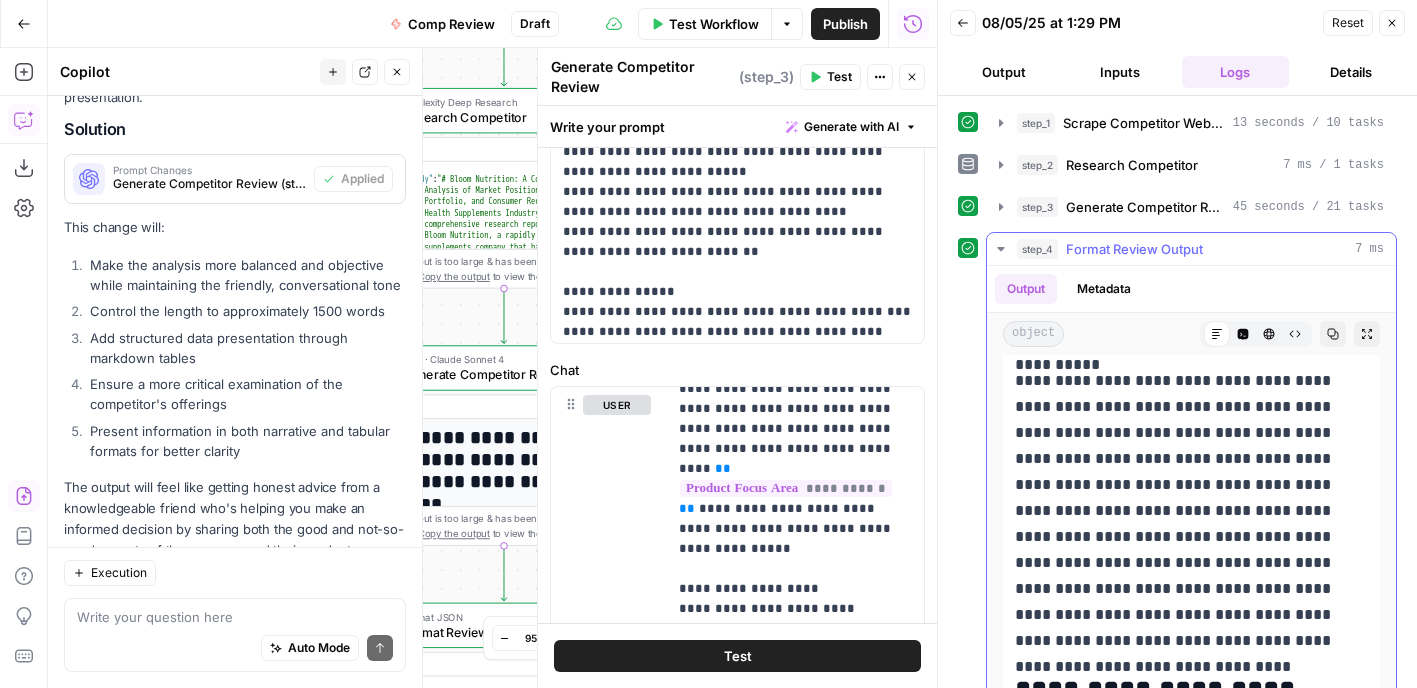 scroll, scrollTop: 3154, scrollLeft: 0, axis: vertical 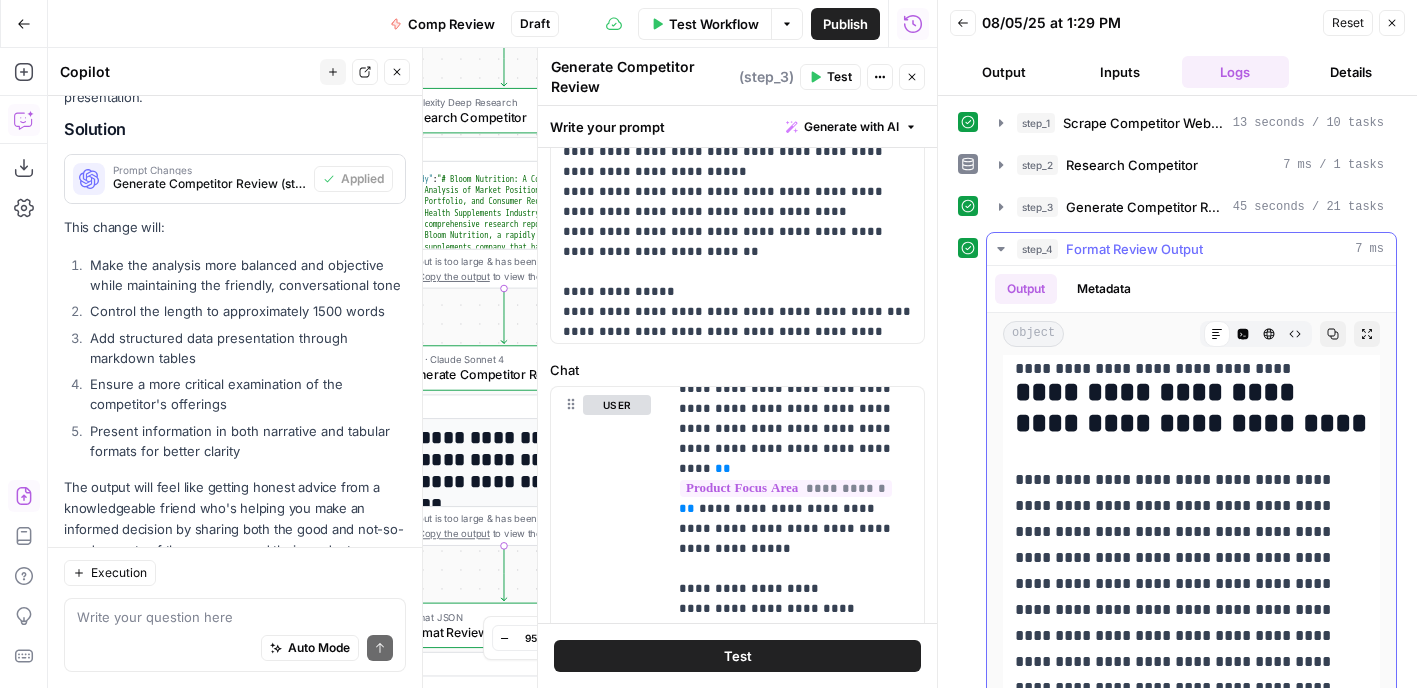click on "**********" at bounding box center [1191, 610] 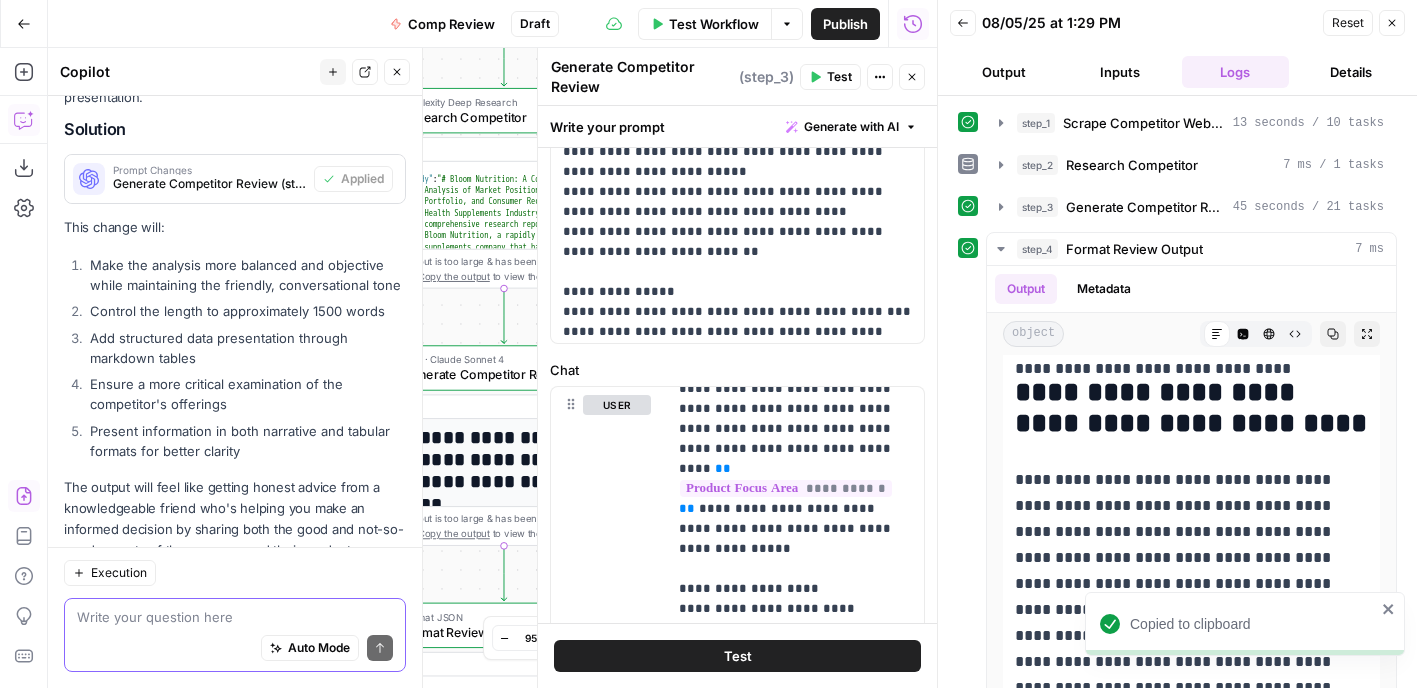 click at bounding box center (235, 617) 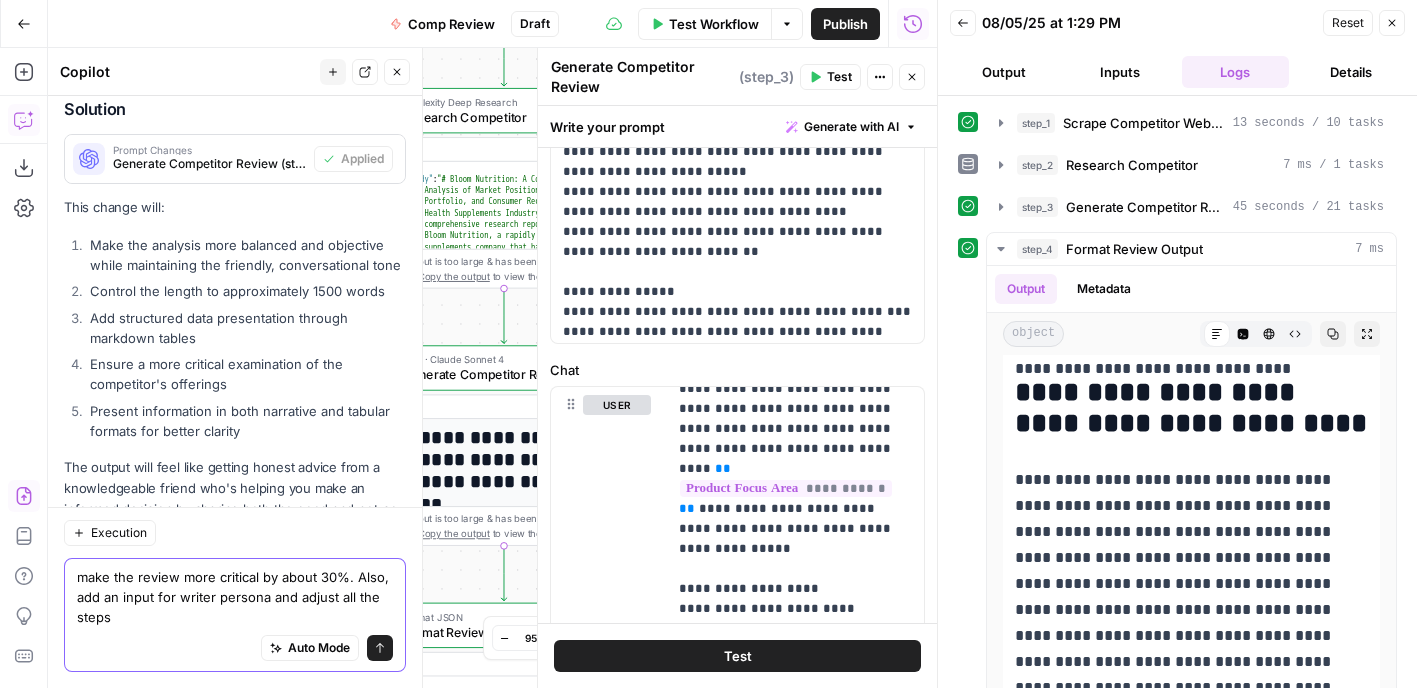 scroll, scrollTop: 2064, scrollLeft: 0, axis: vertical 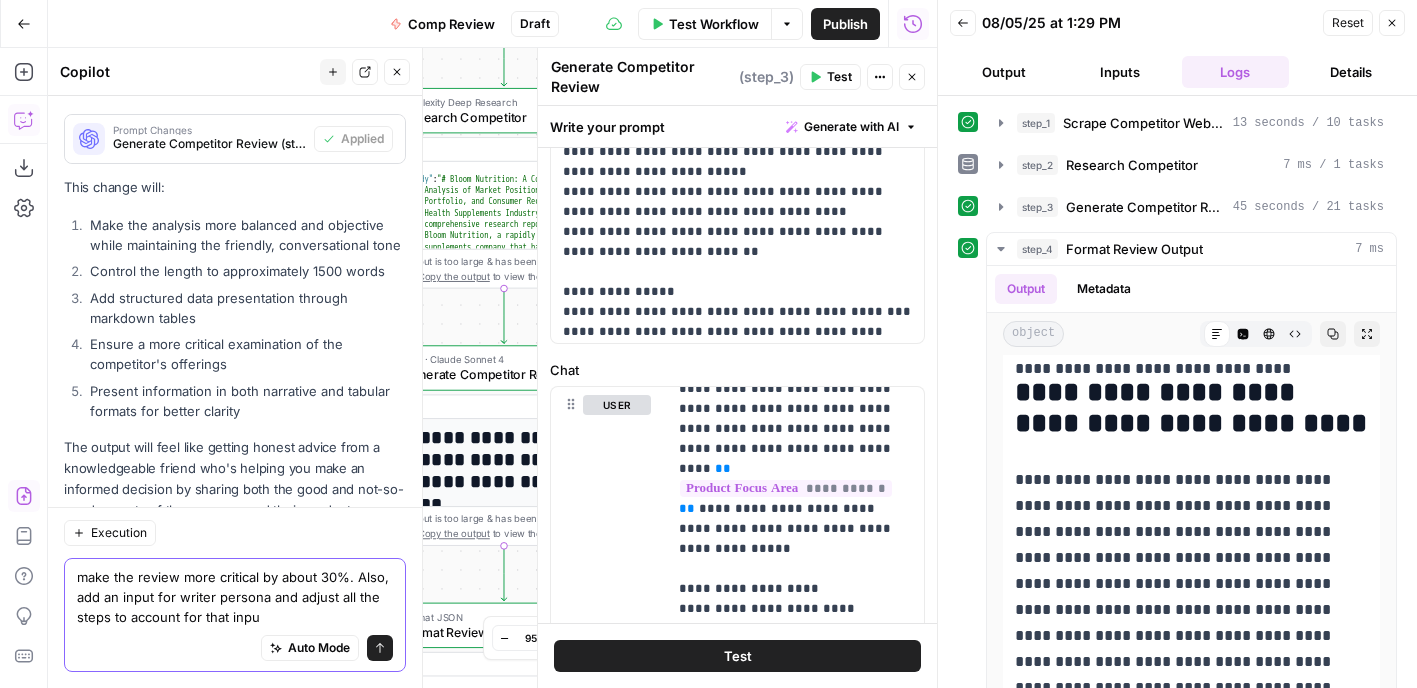 type on "make the review more critical by about 30%. Also, add an input for writer persona and adjust all the steps to account for that input" 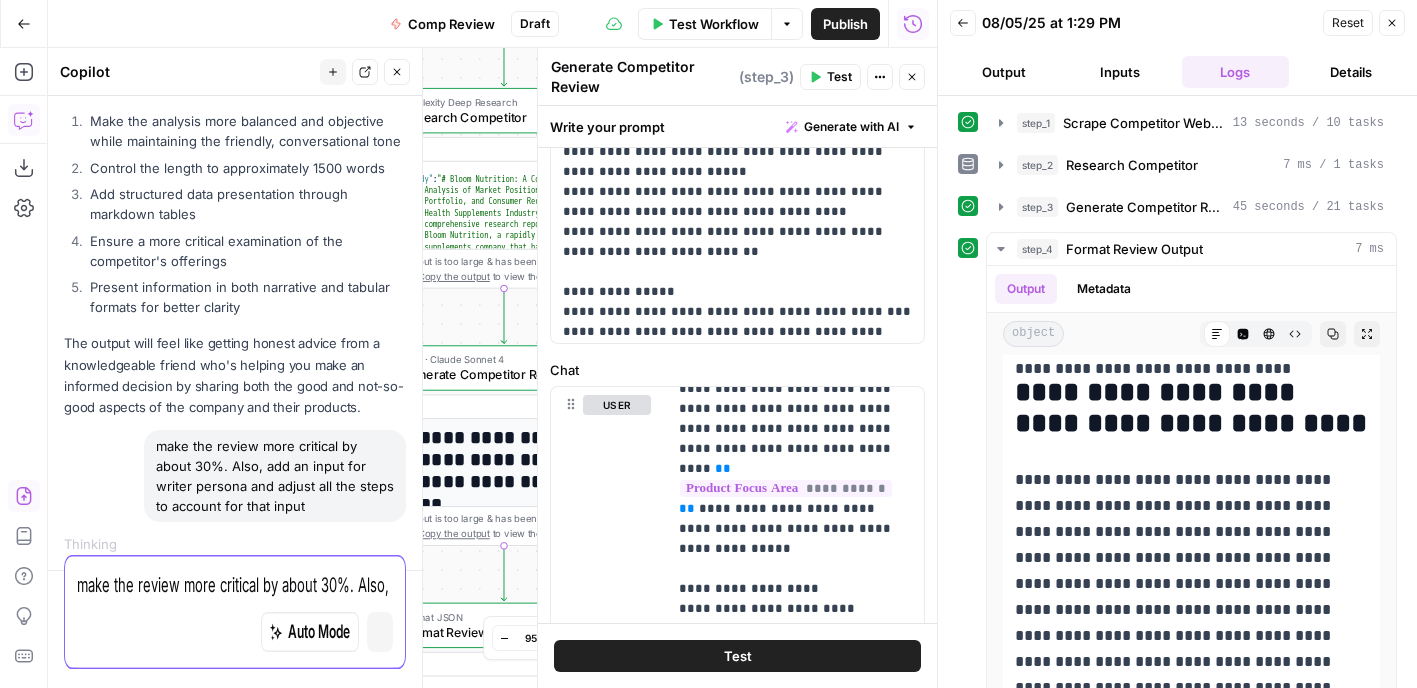 type 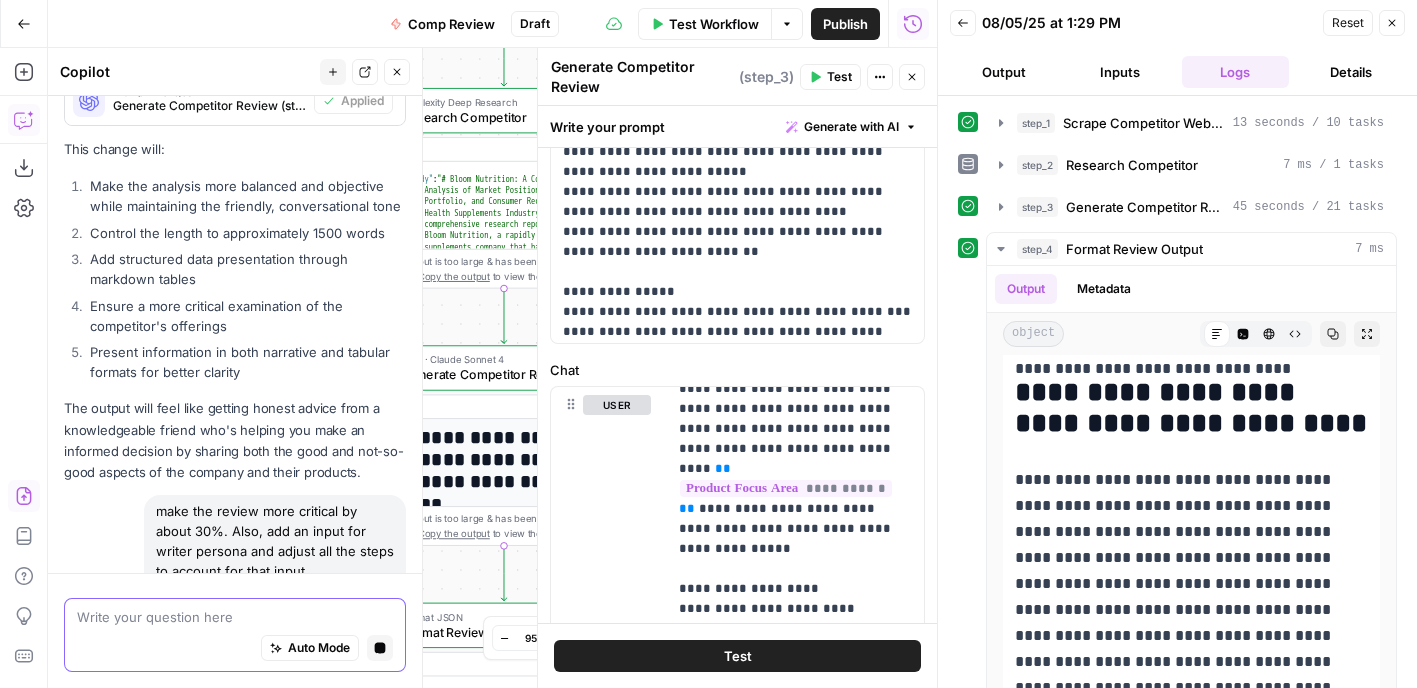 scroll, scrollTop: 1999, scrollLeft: 0, axis: vertical 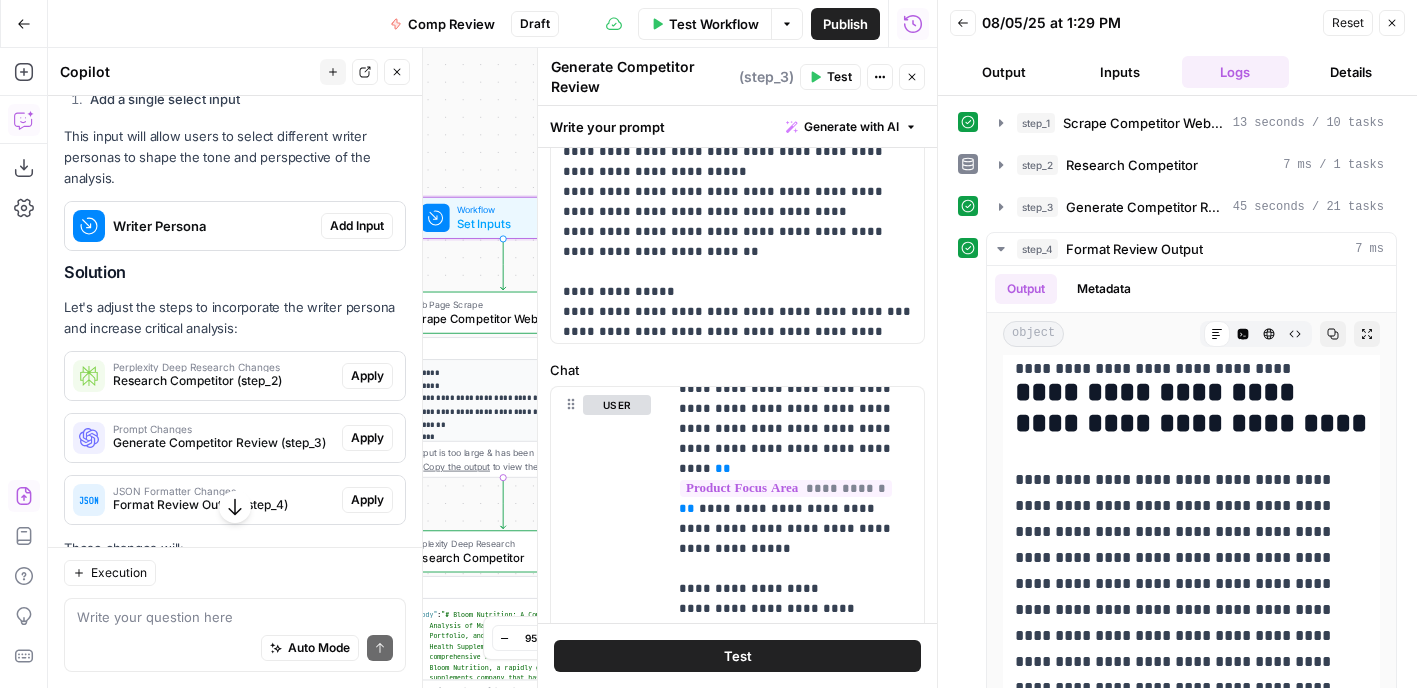 click on "Add Input" at bounding box center (357, 226) 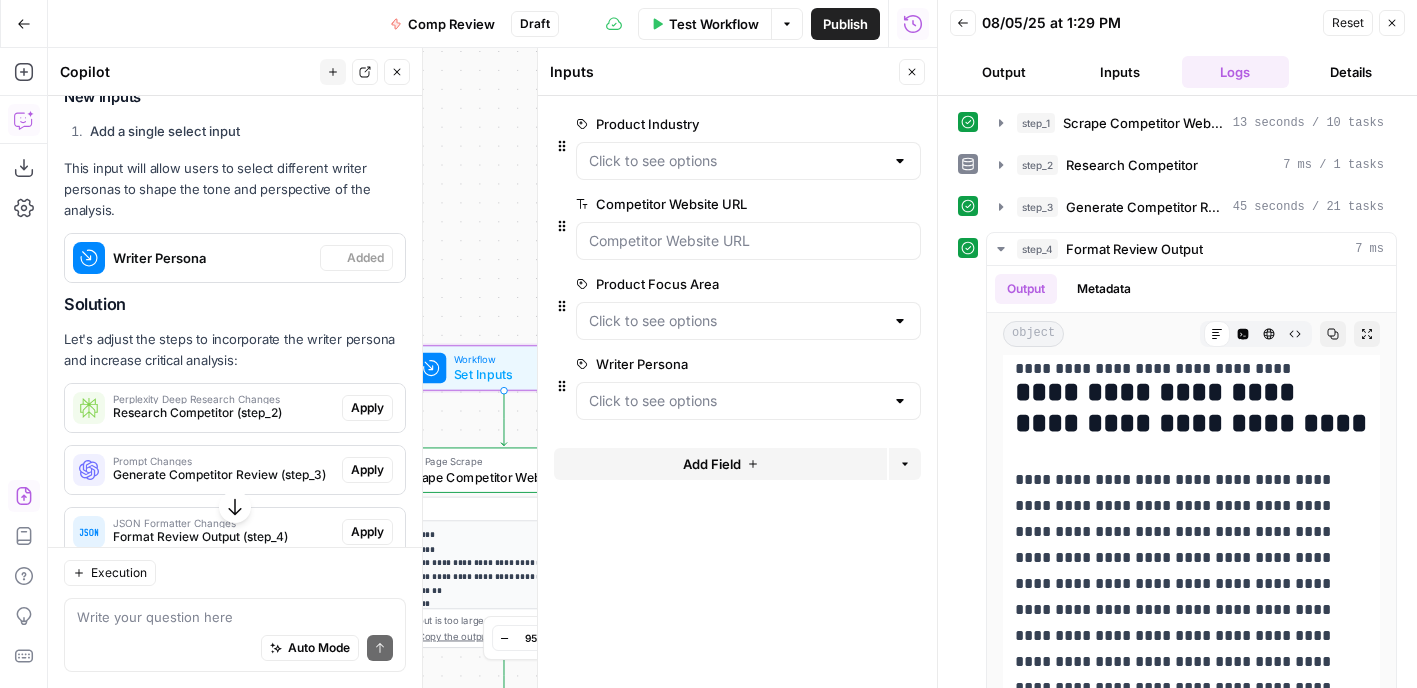 scroll, scrollTop: 2744, scrollLeft: 0, axis: vertical 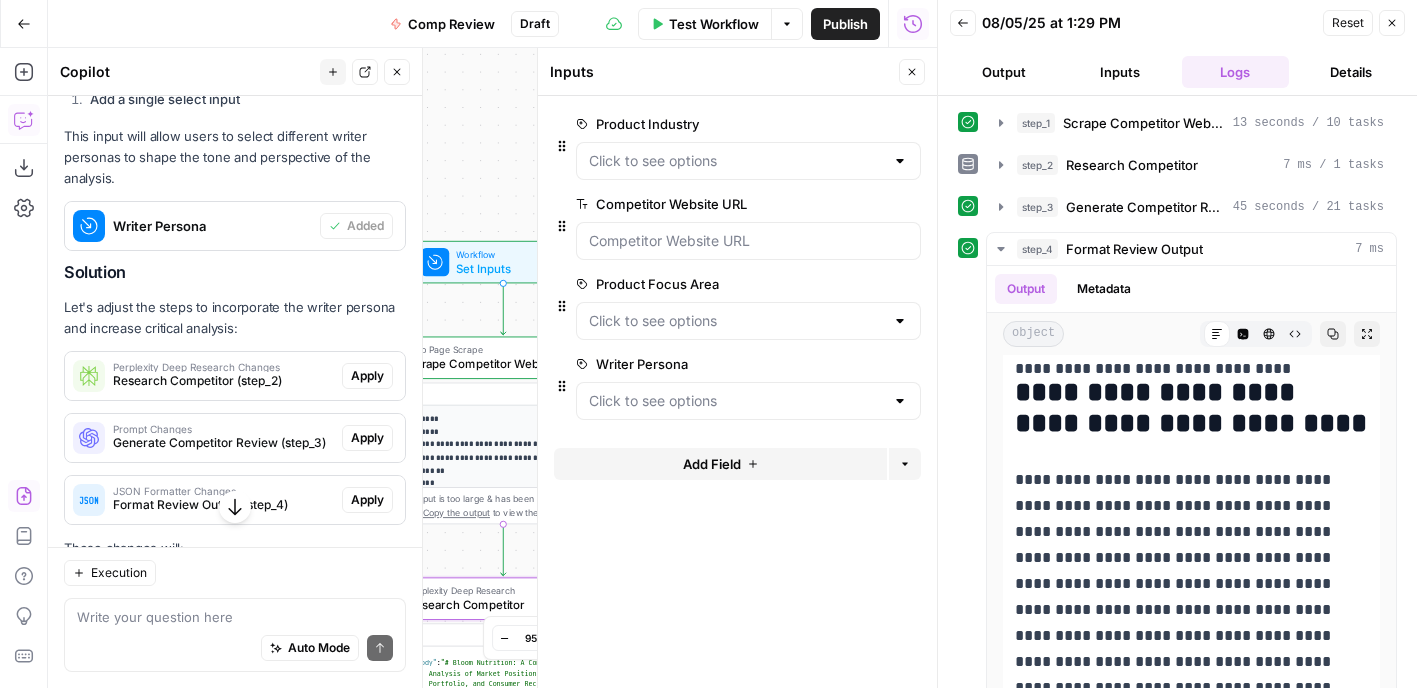 click on "Apply" at bounding box center (367, 376) 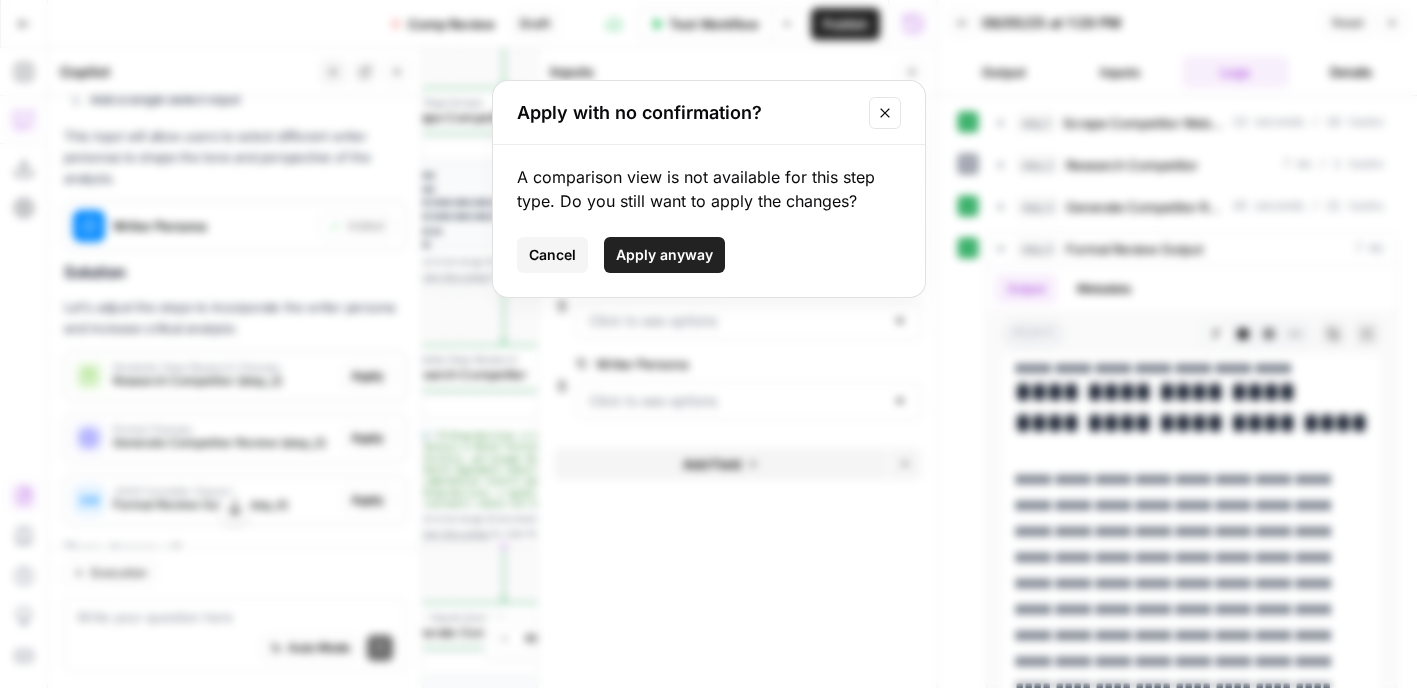 click on "Apply anyway" at bounding box center (664, 255) 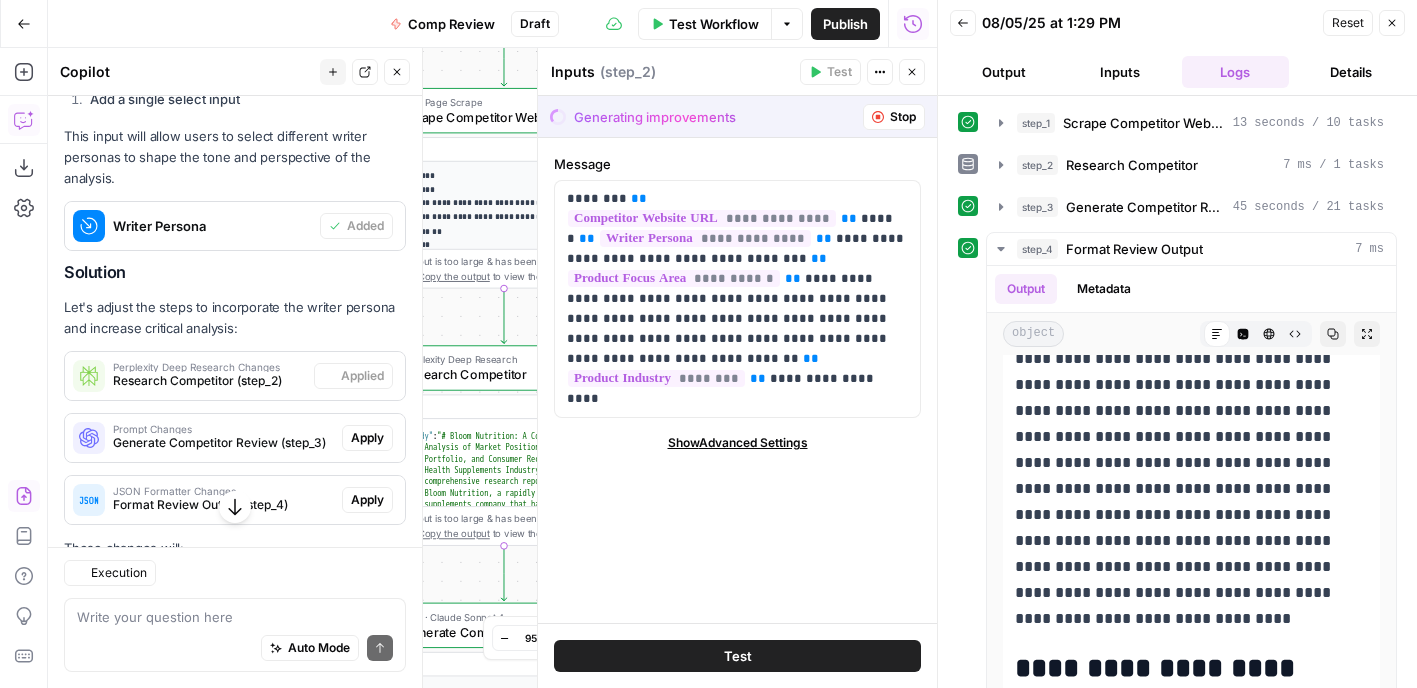 type on "Research Competitor" 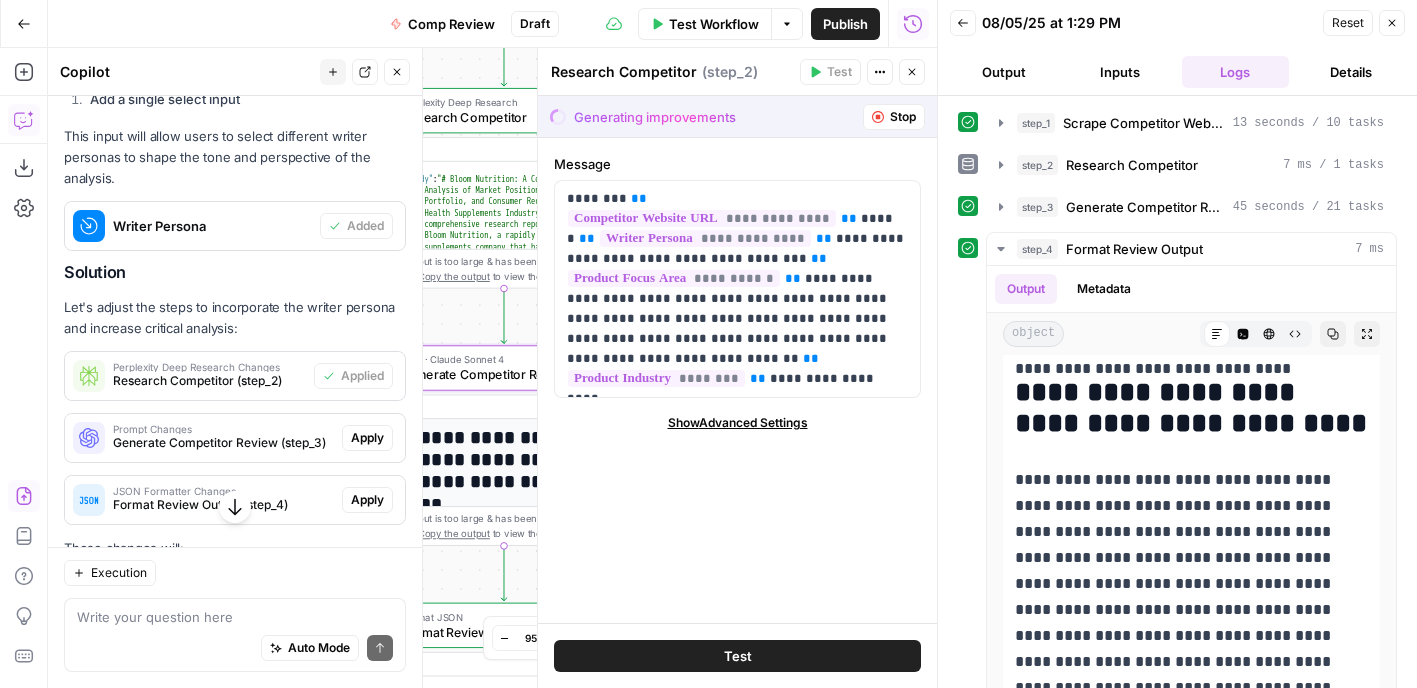 click on "Apply" at bounding box center [367, 438] 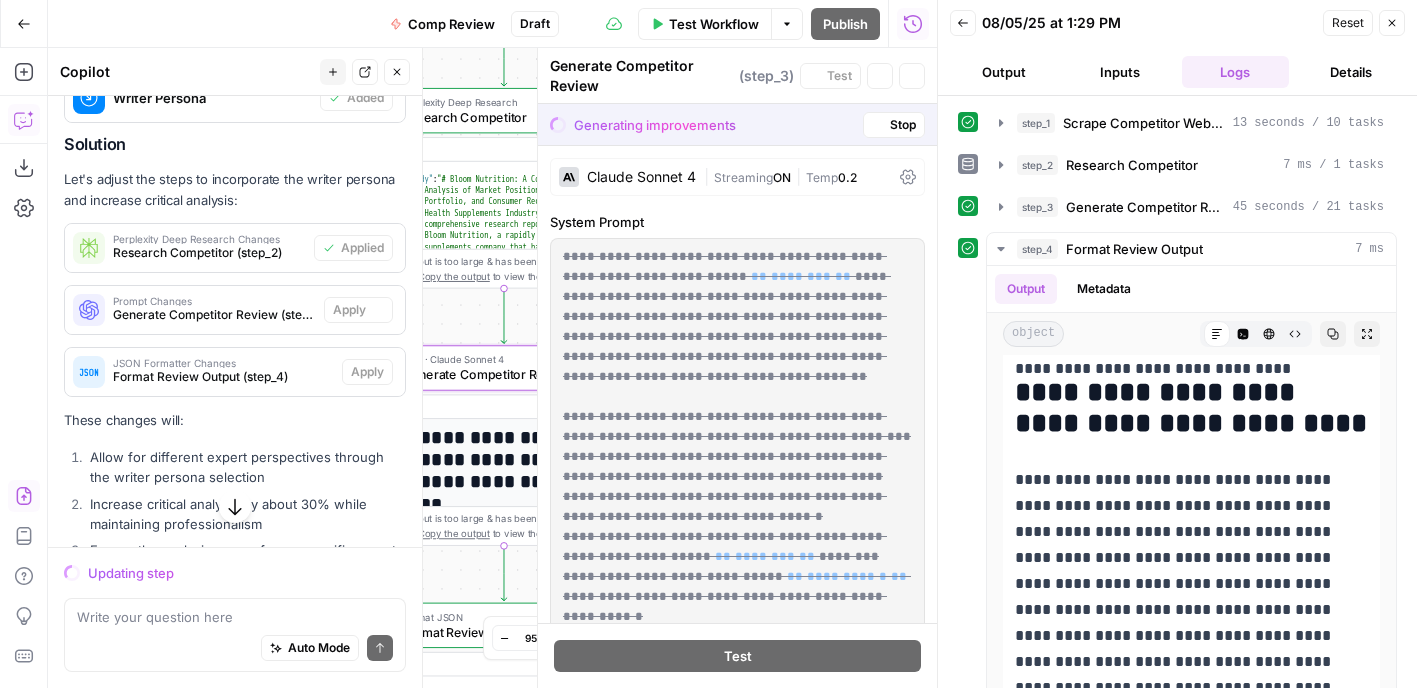 scroll, scrollTop: 2616, scrollLeft: 0, axis: vertical 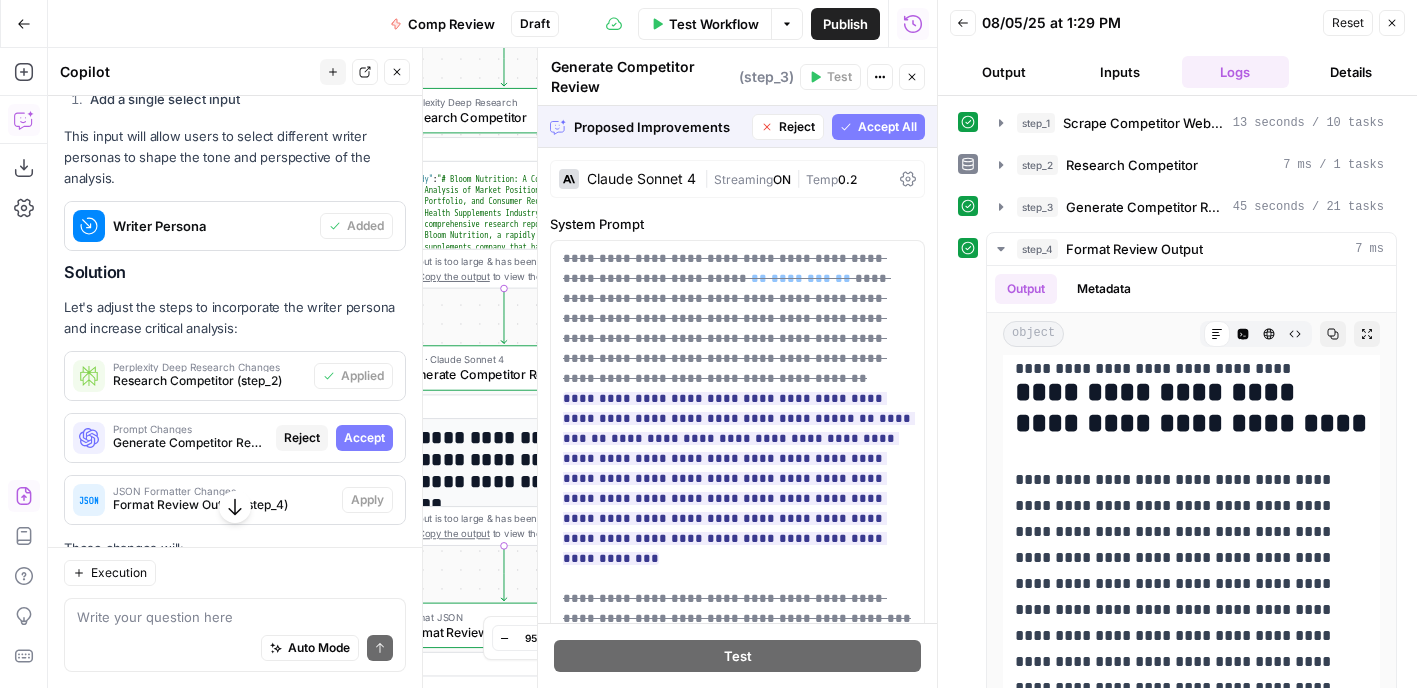 click on "Accept All" at bounding box center [887, 127] 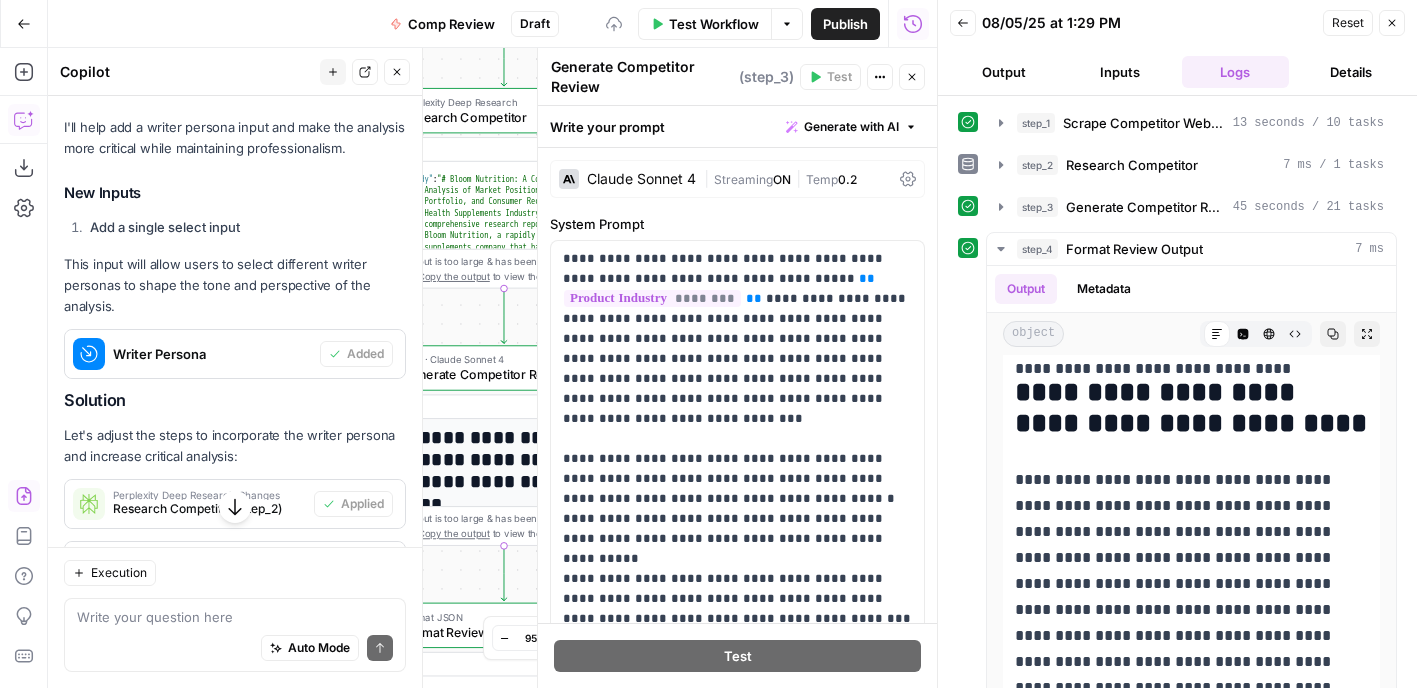 scroll, scrollTop: 2744, scrollLeft: 0, axis: vertical 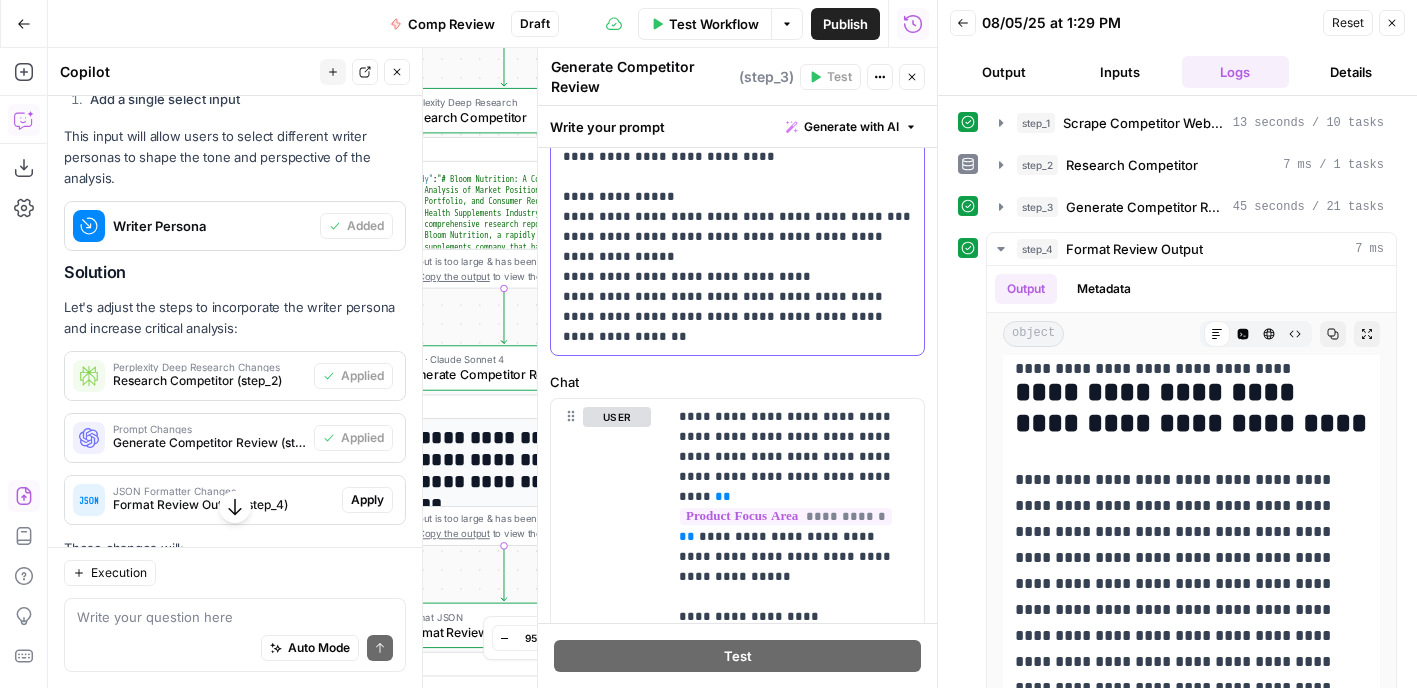 drag, startPoint x: 559, startPoint y: 357, endPoint x: 816, endPoint y: 342, distance: 257.43738 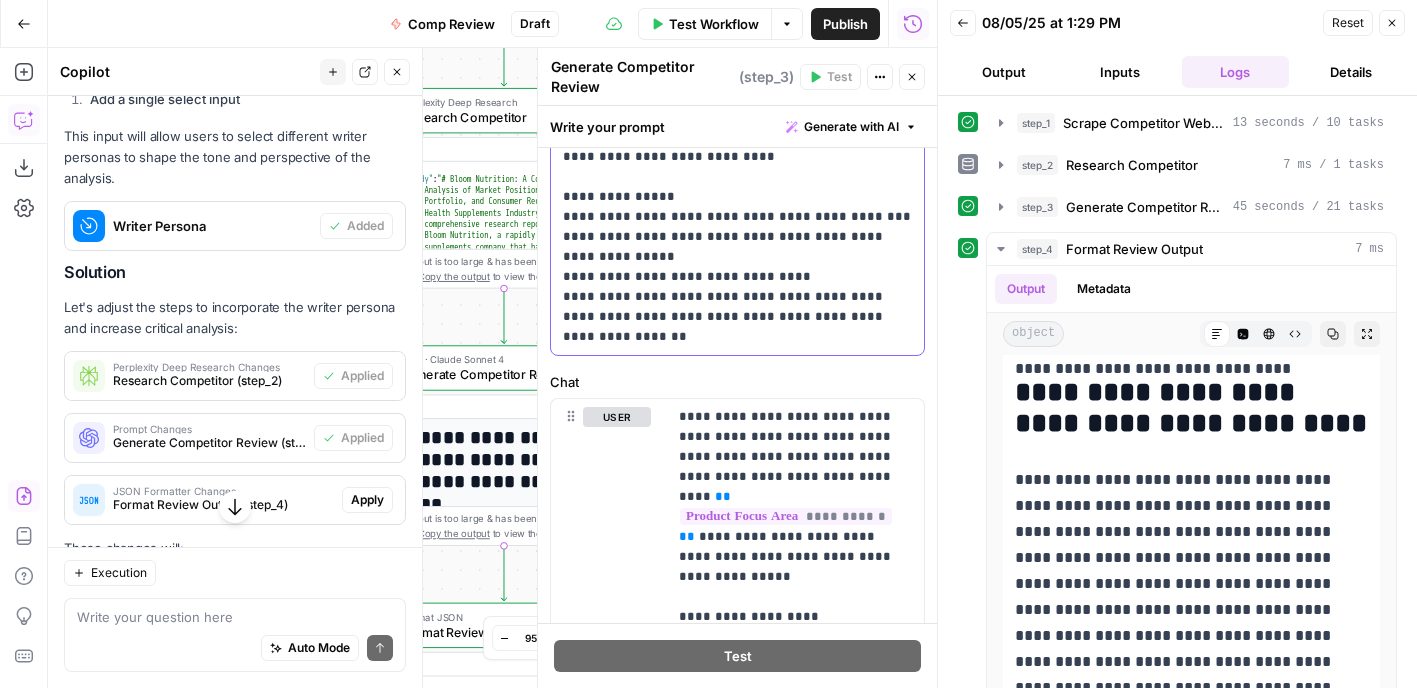 click on "**********" at bounding box center [737, -53] 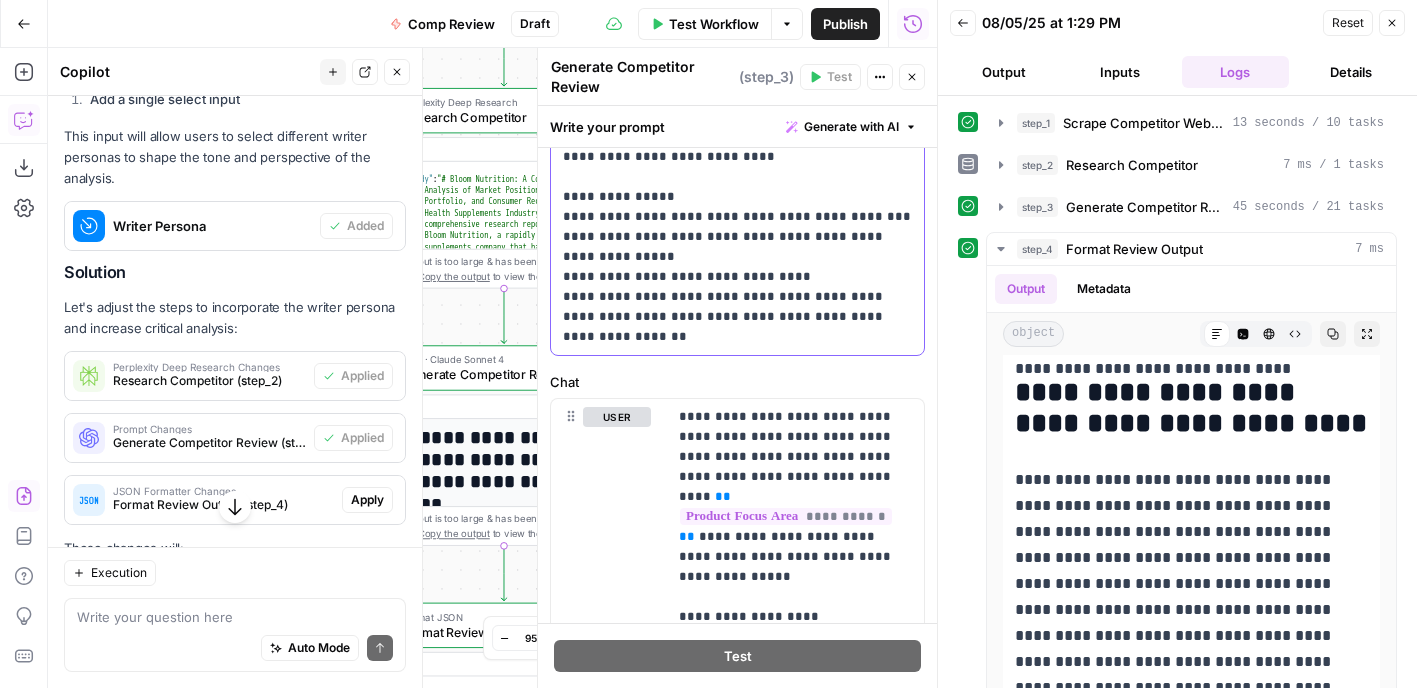 scroll, scrollTop: 278, scrollLeft: 0, axis: vertical 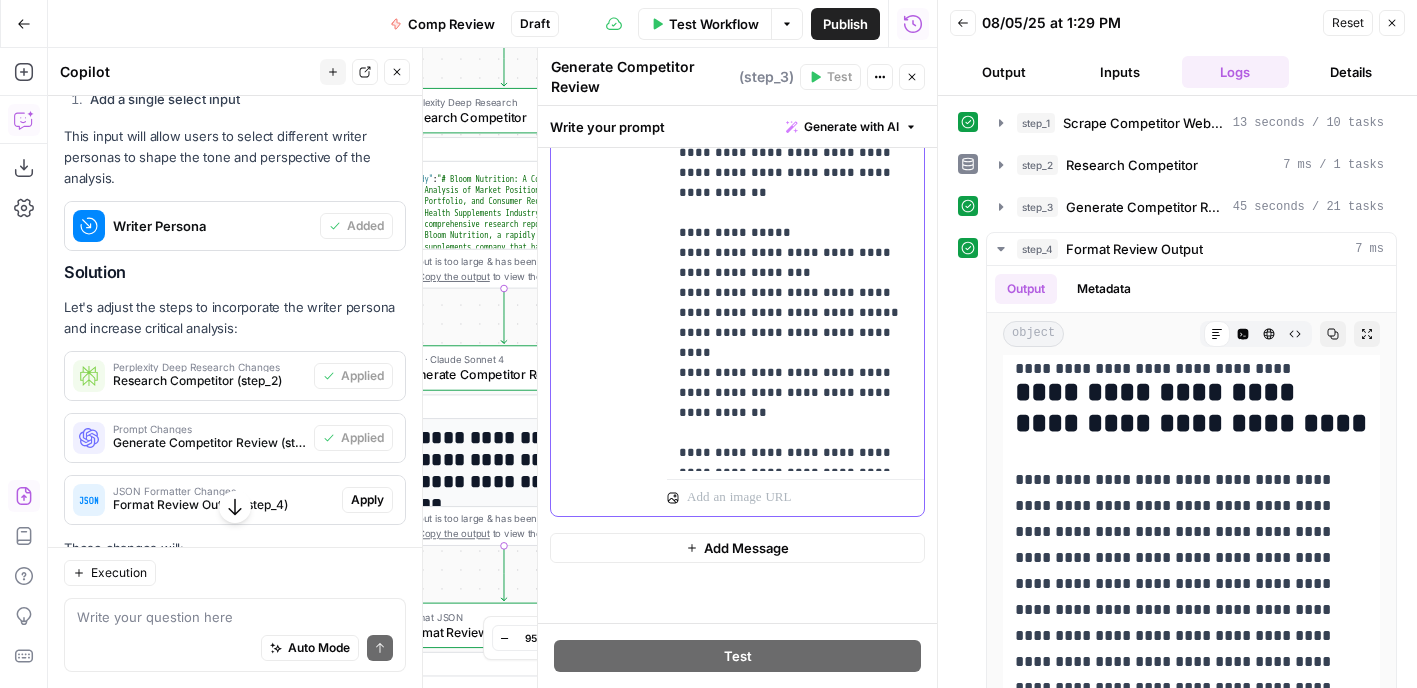 click on "**********" at bounding box center [795, -1857] 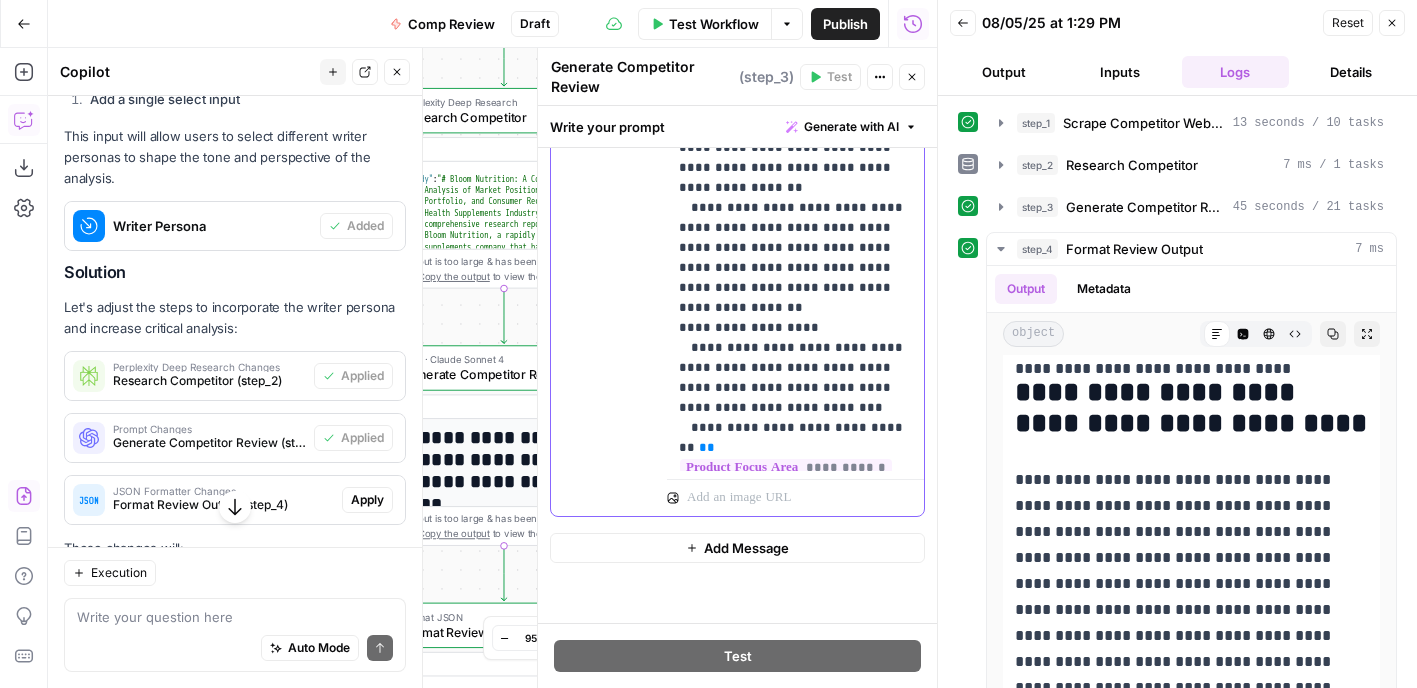 scroll, scrollTop: 7325, scrollLeft: 0, axis: vertical 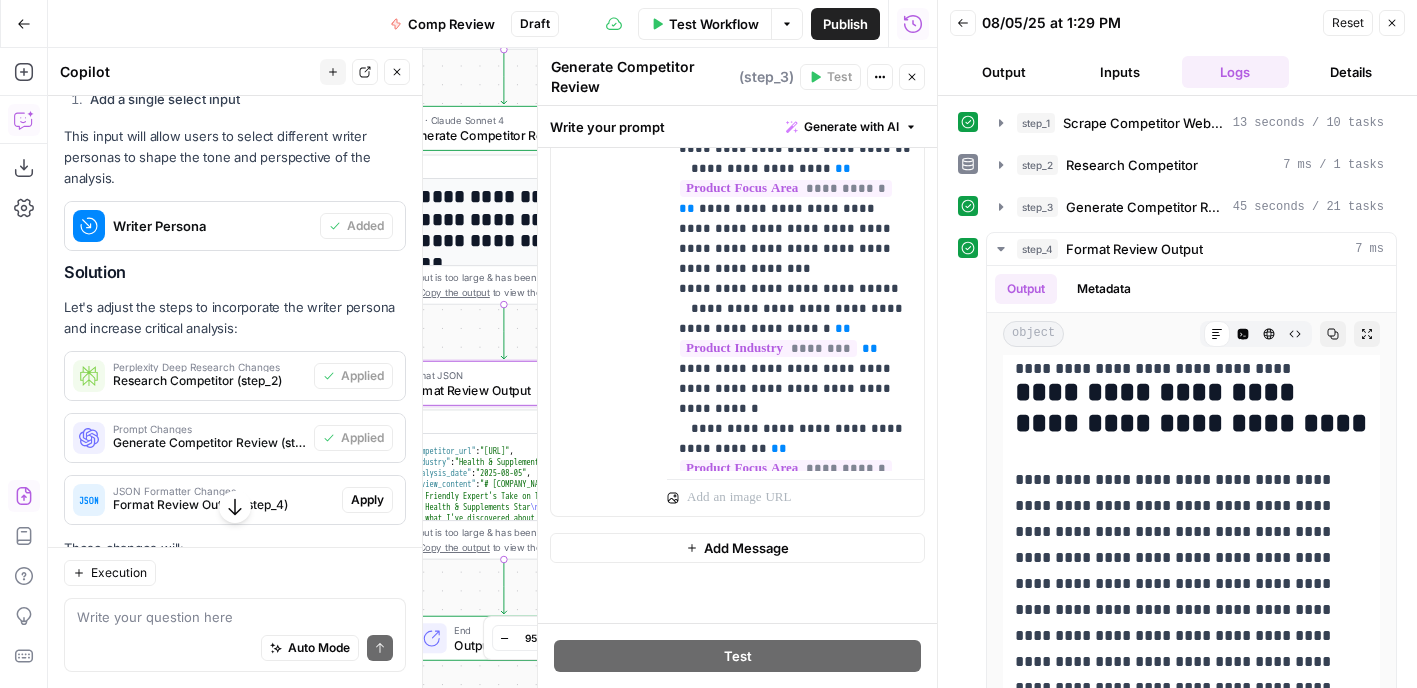 click on "Apply" at bounding box center [367, 500] 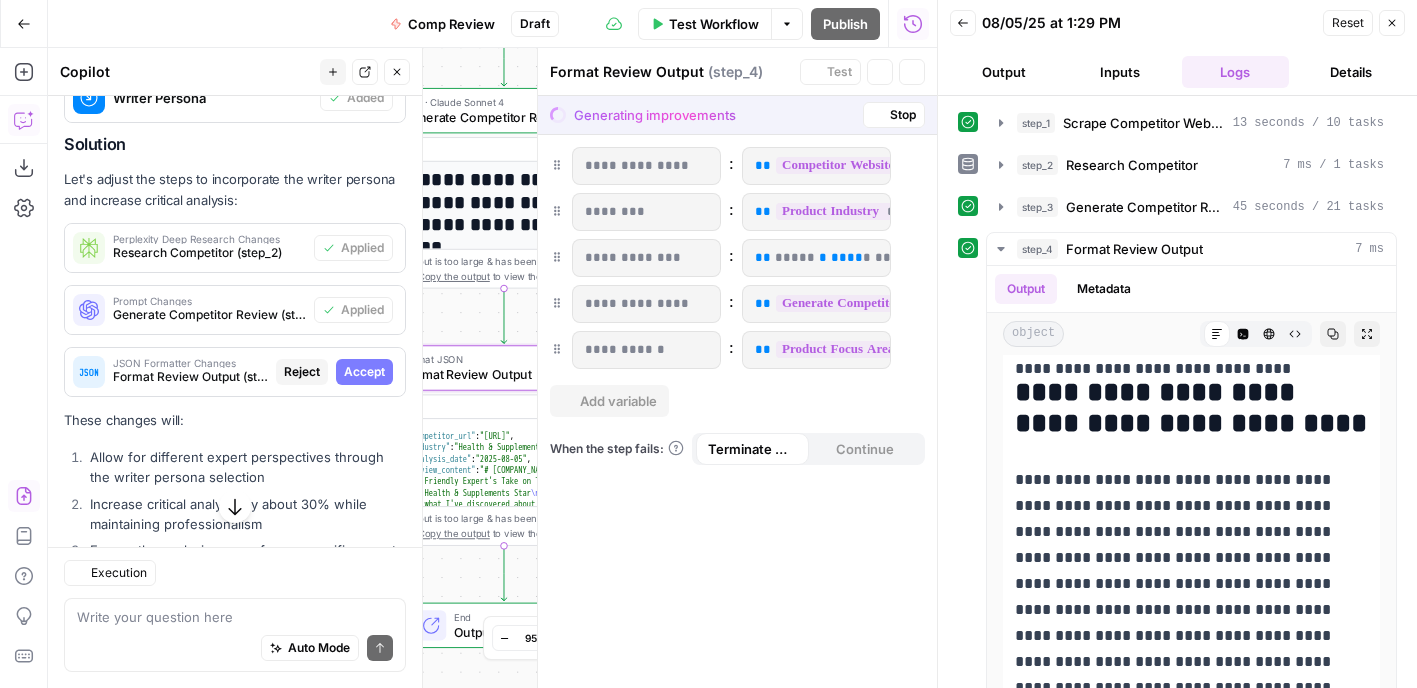 scroll, scrollTop: 2616, scrollLeft: 0, axis: vertical 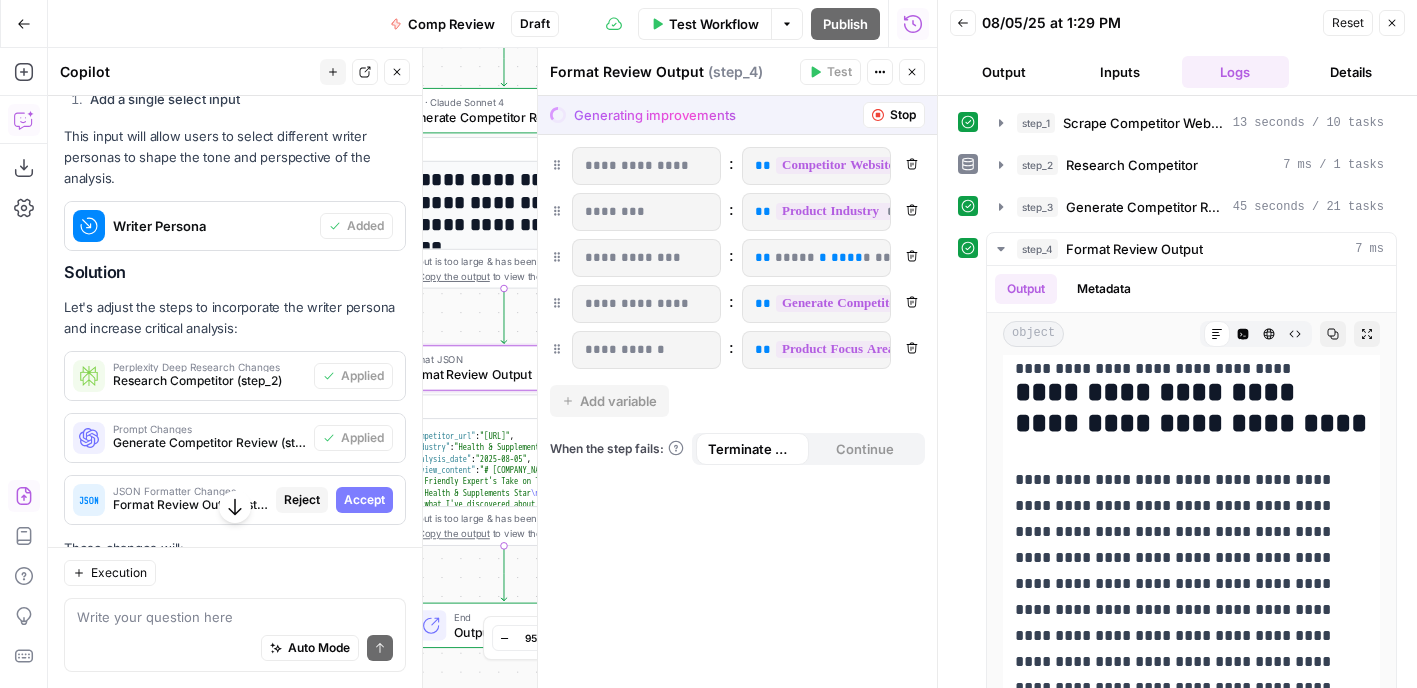 click on "Accept" at bounding box center [364, 500] 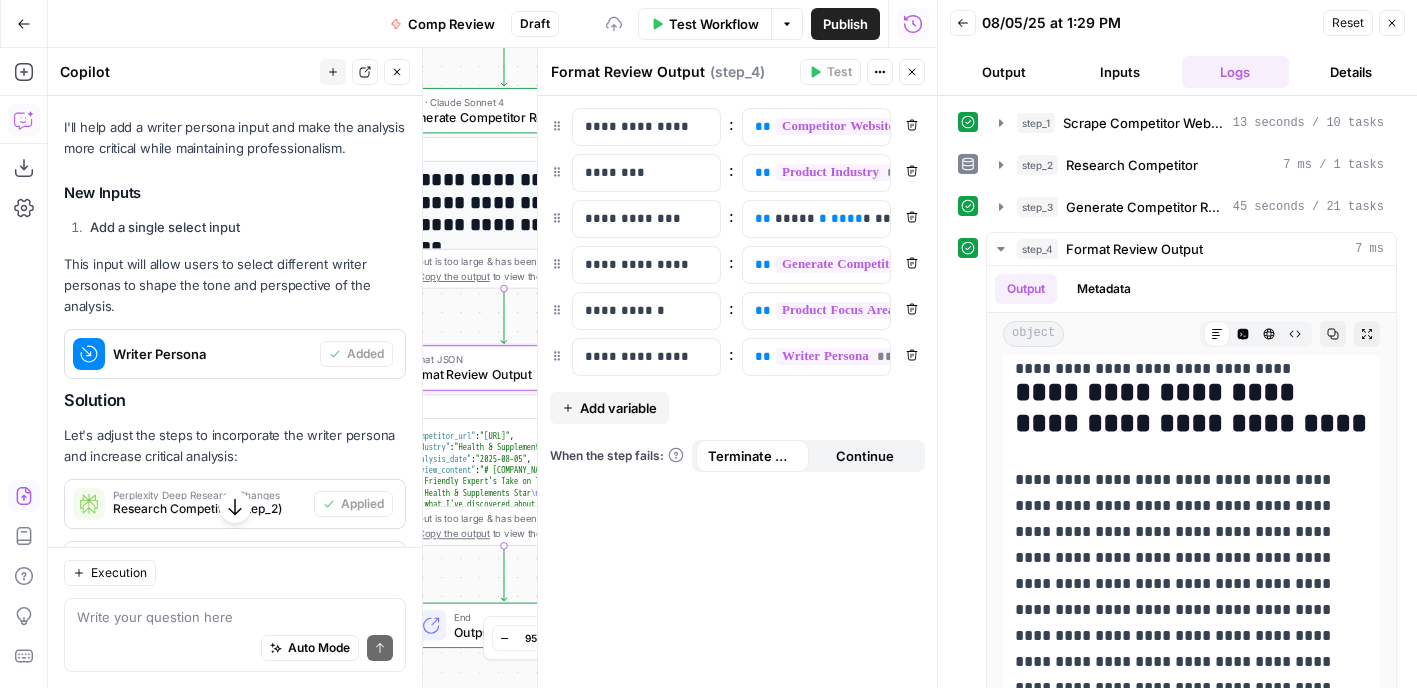 scroll, scrollTop: 2744, scrollLeft: 0, axis: vertical 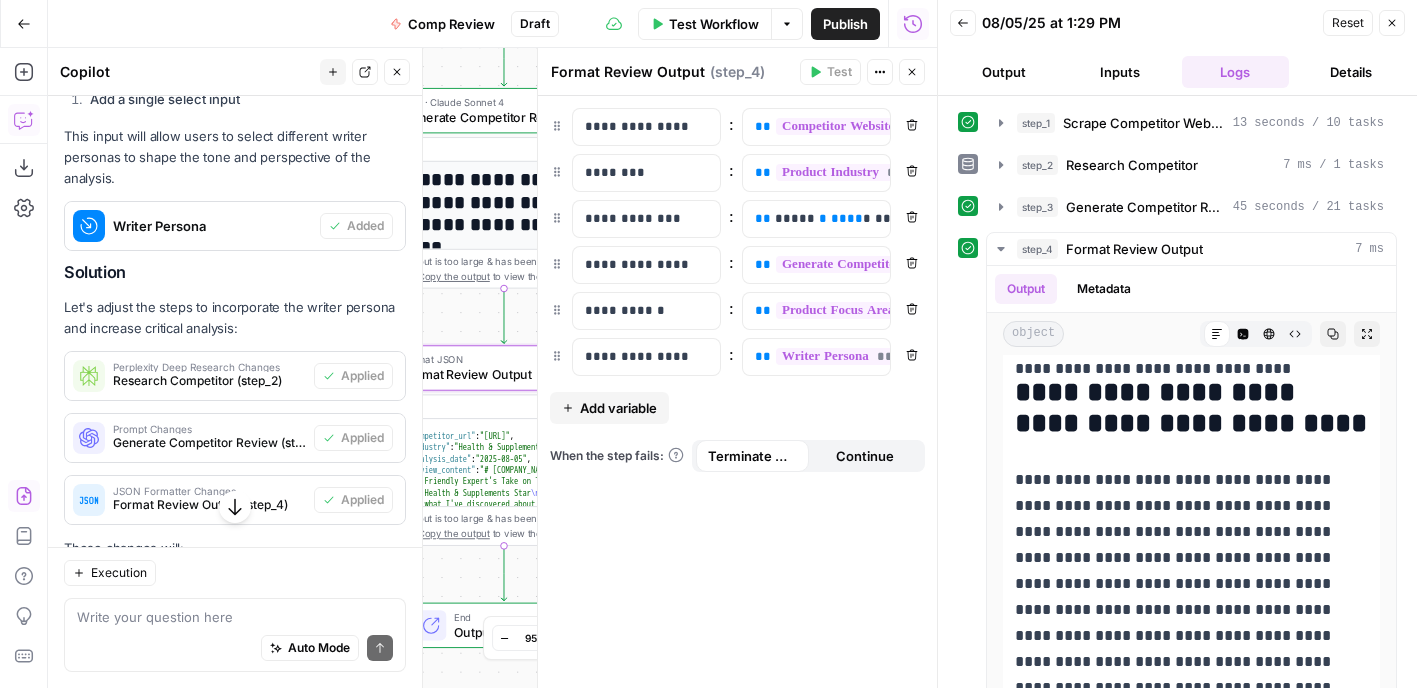 click on "Test Workflow" at bounding box center (705, 24) 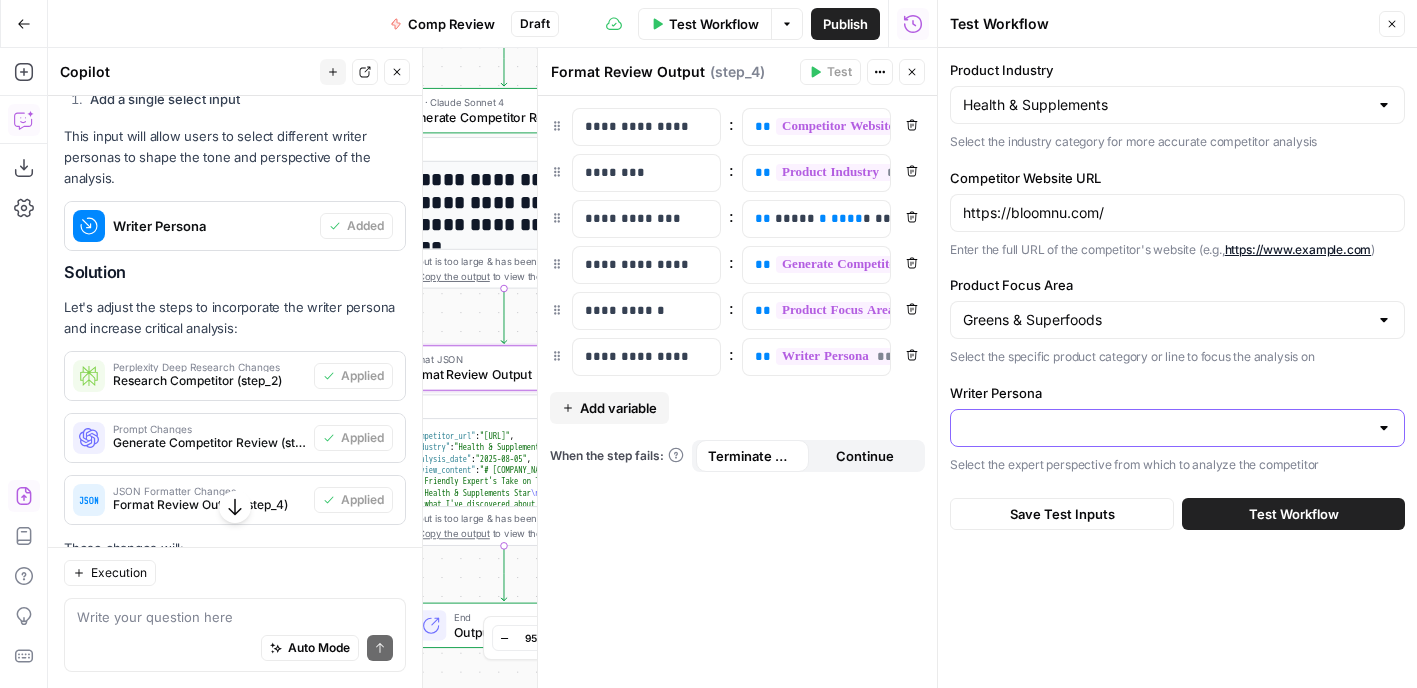 click on "Writer Persona" at bounding box center [1165, 428] 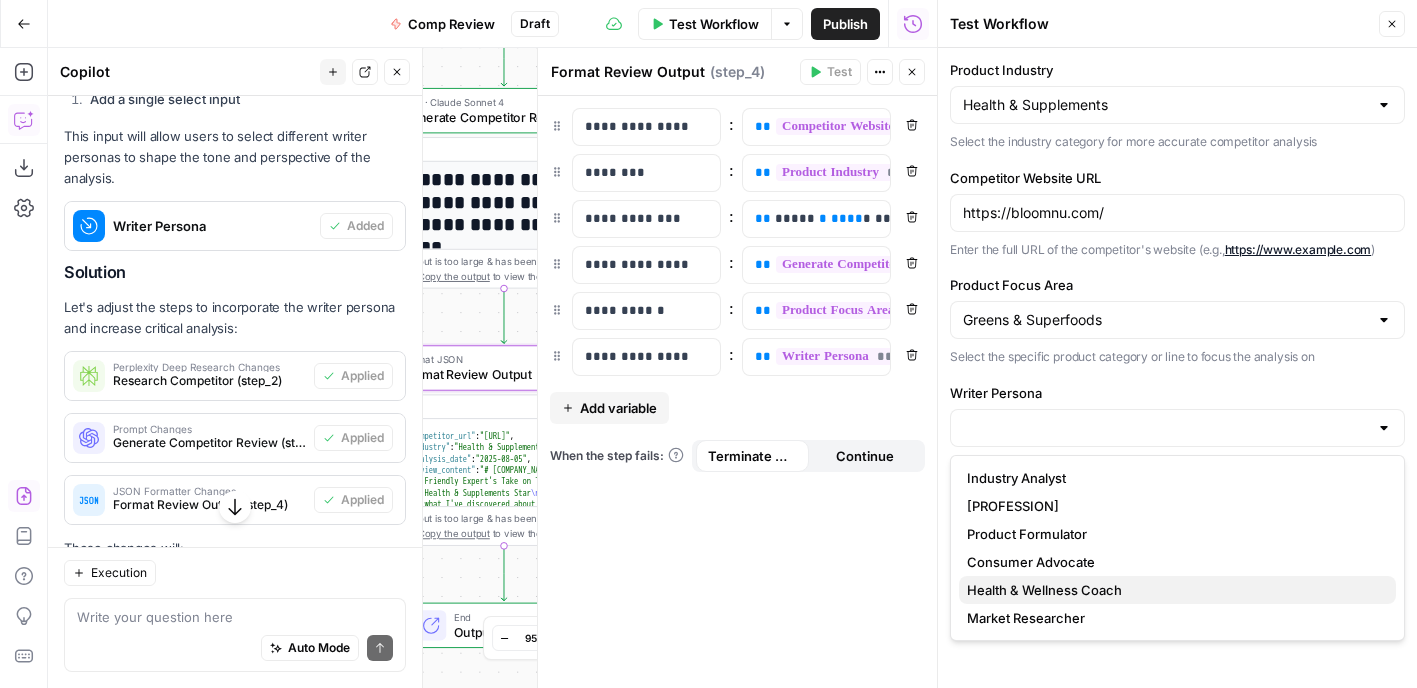 type 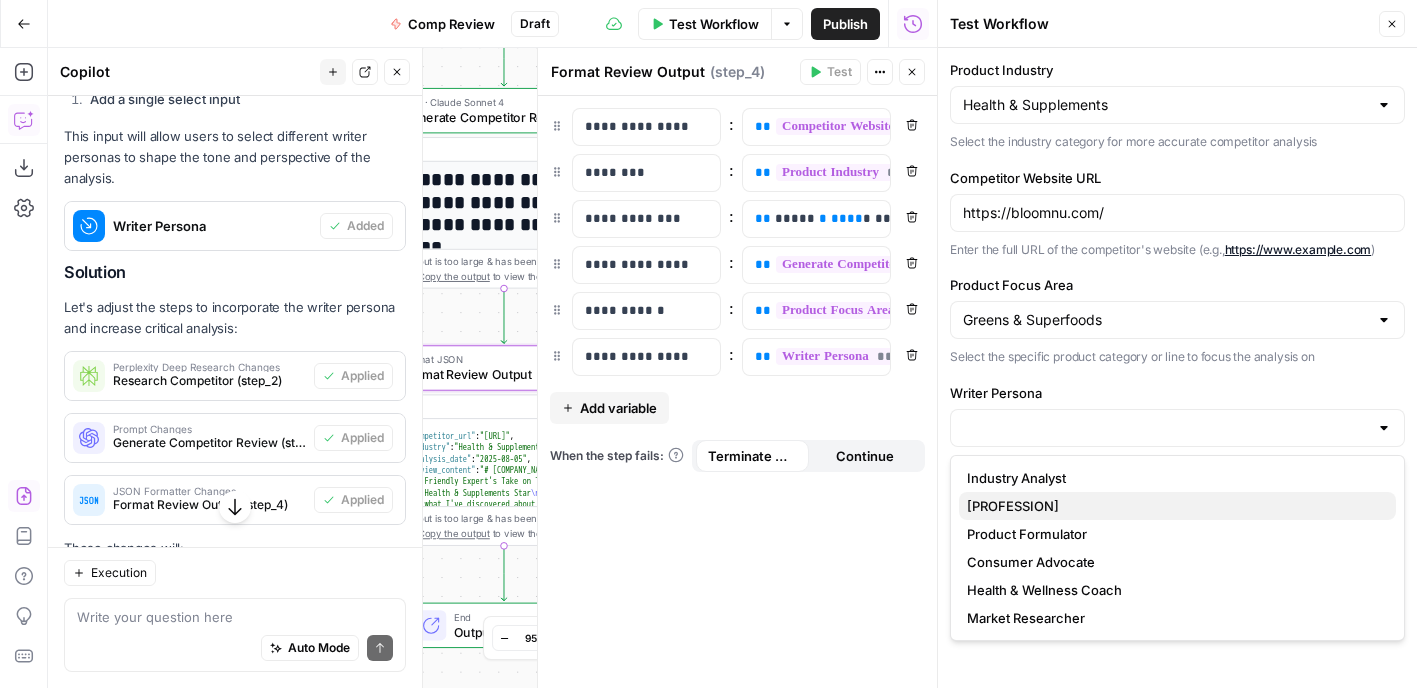 click on "Nutrition Expert" at bounding box center [1173, 506] 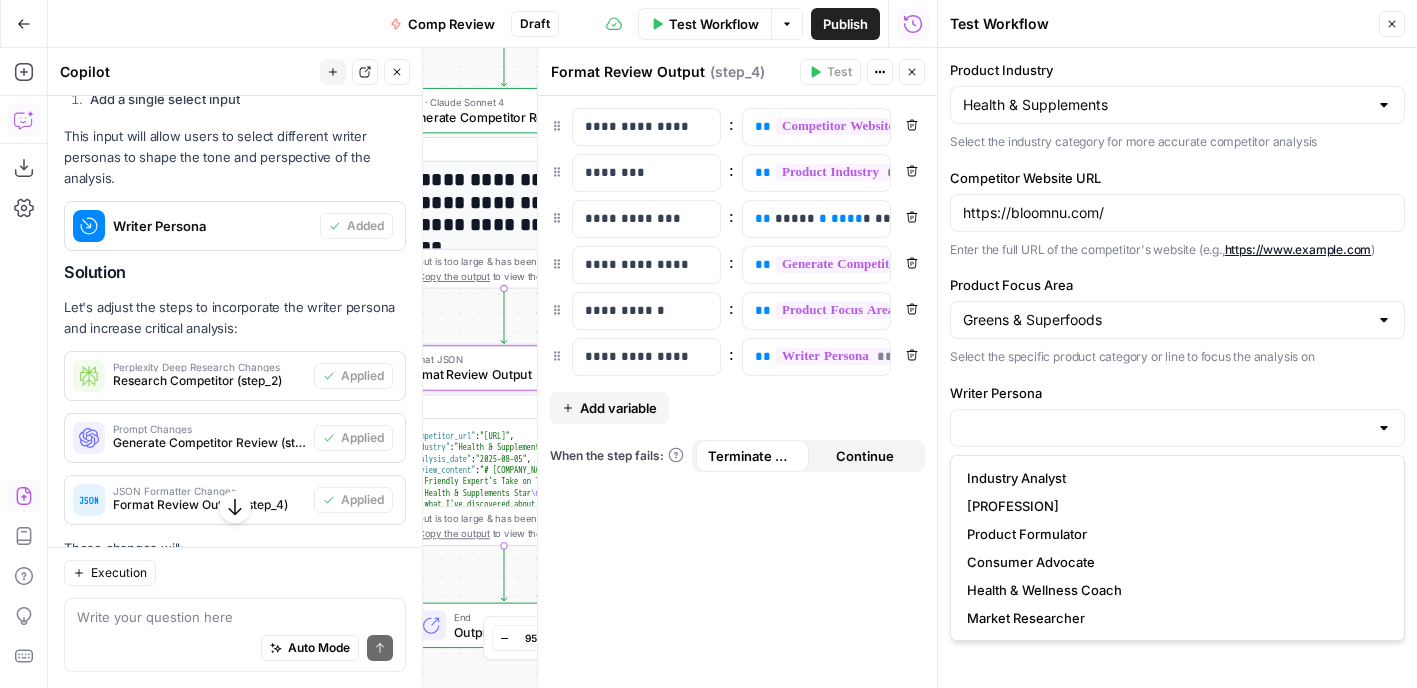 type on "Nutrition Expert" 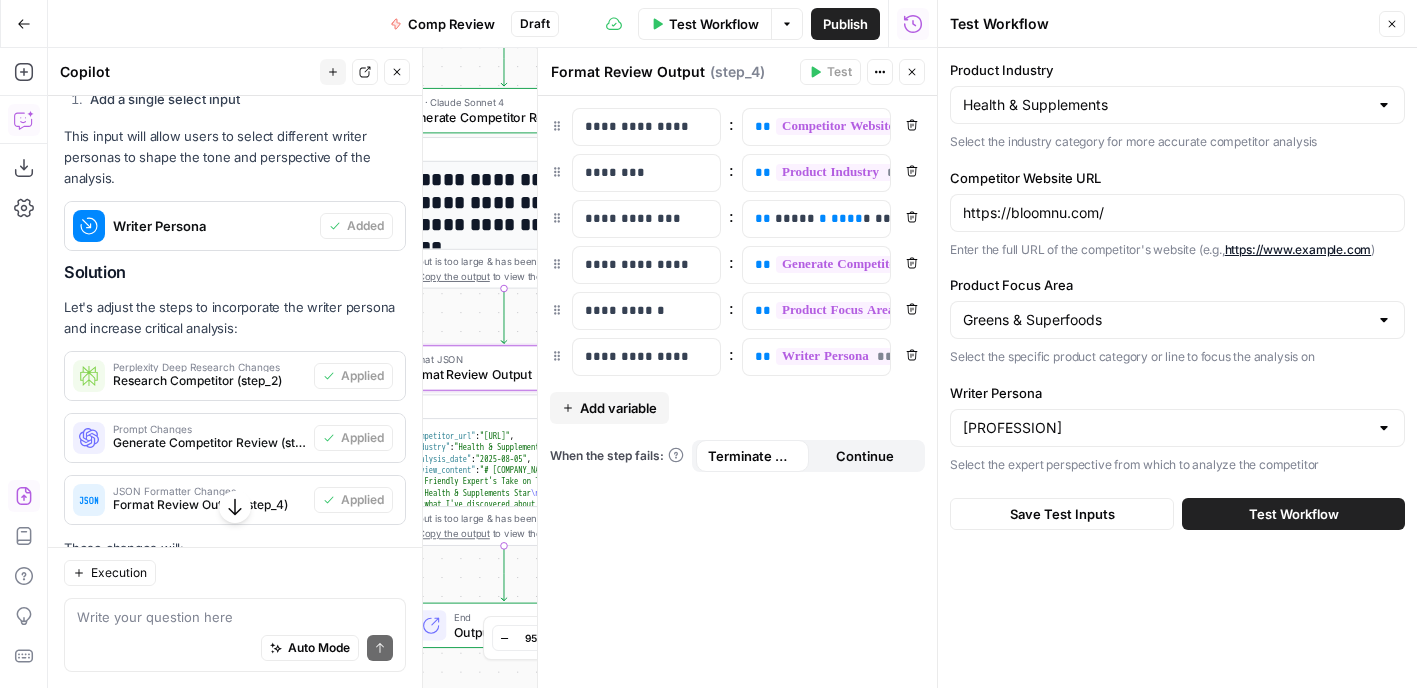 click on "Test Workflow" at bounding box center [1294, 514] 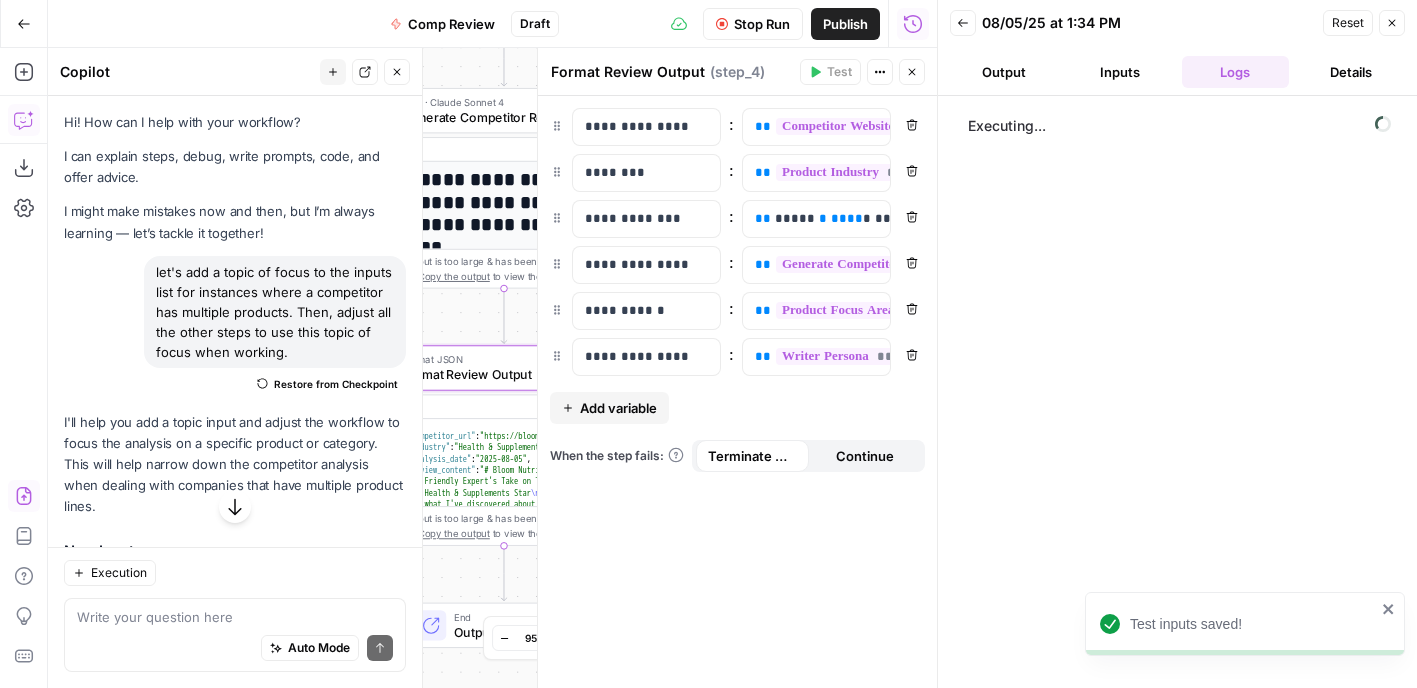 scroll, scrollTop: 0, scrollLeft: 0, axis: both 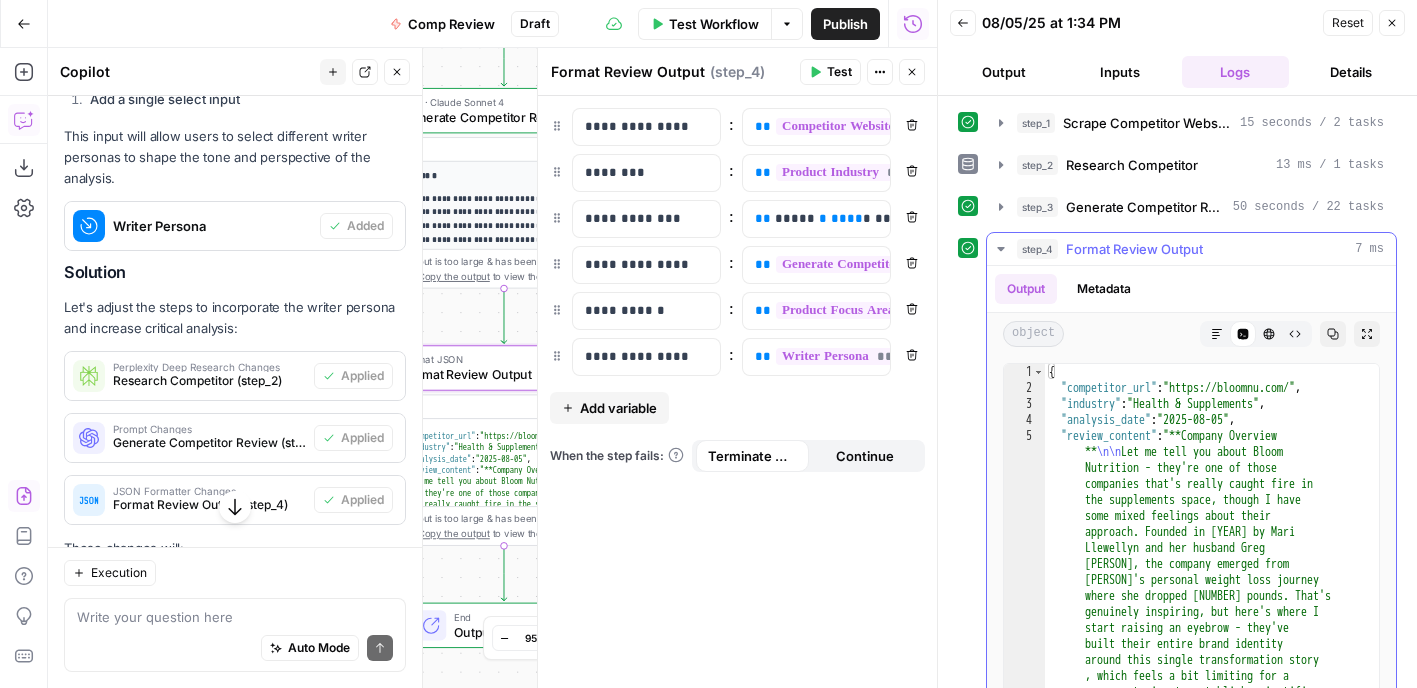 click on "Markdown" at bounding box center [1210, 334] 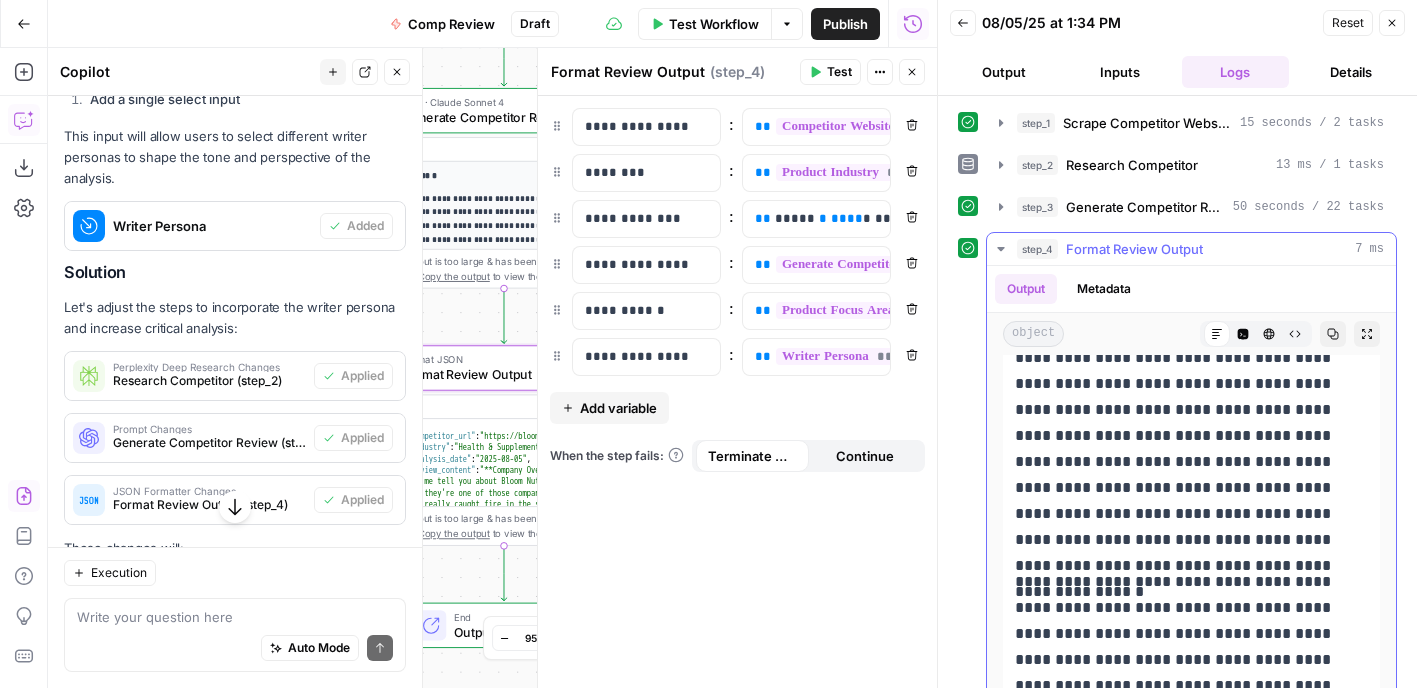 scroll, scrollTop: 529, scrollLeft: 0, axis: vertical 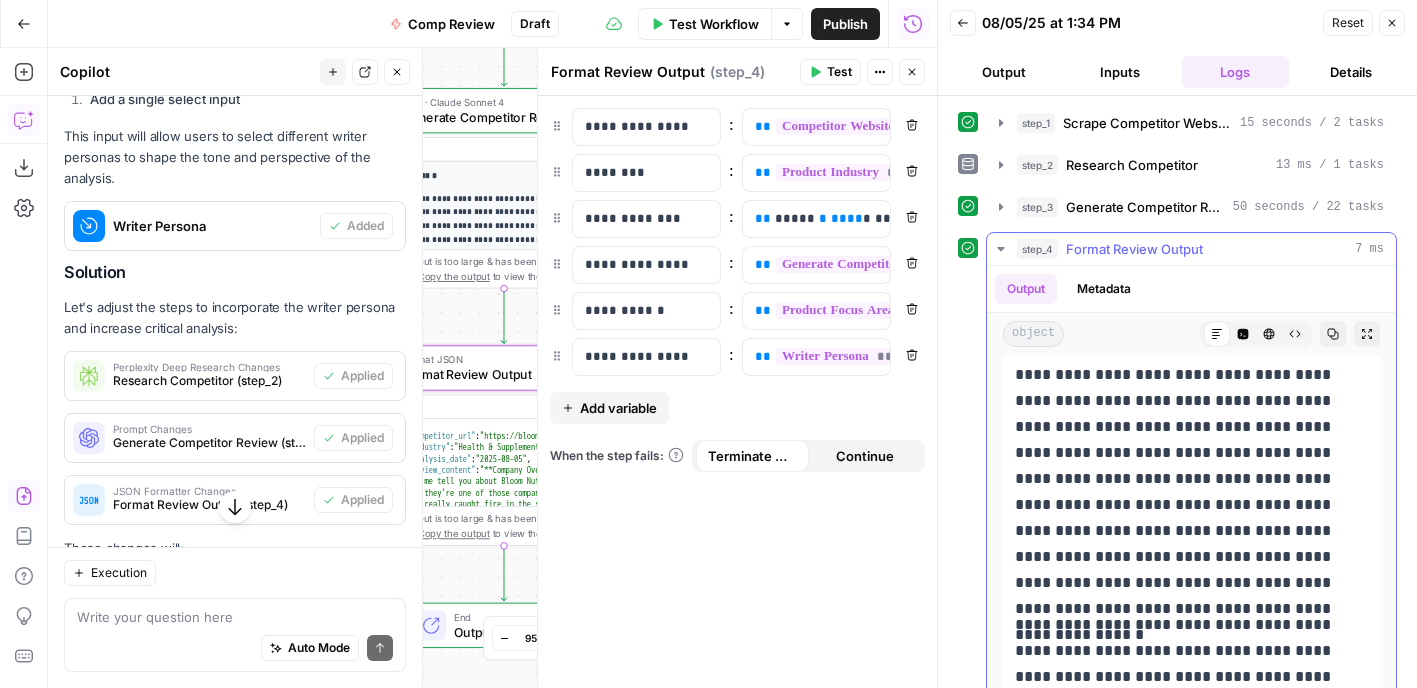 click 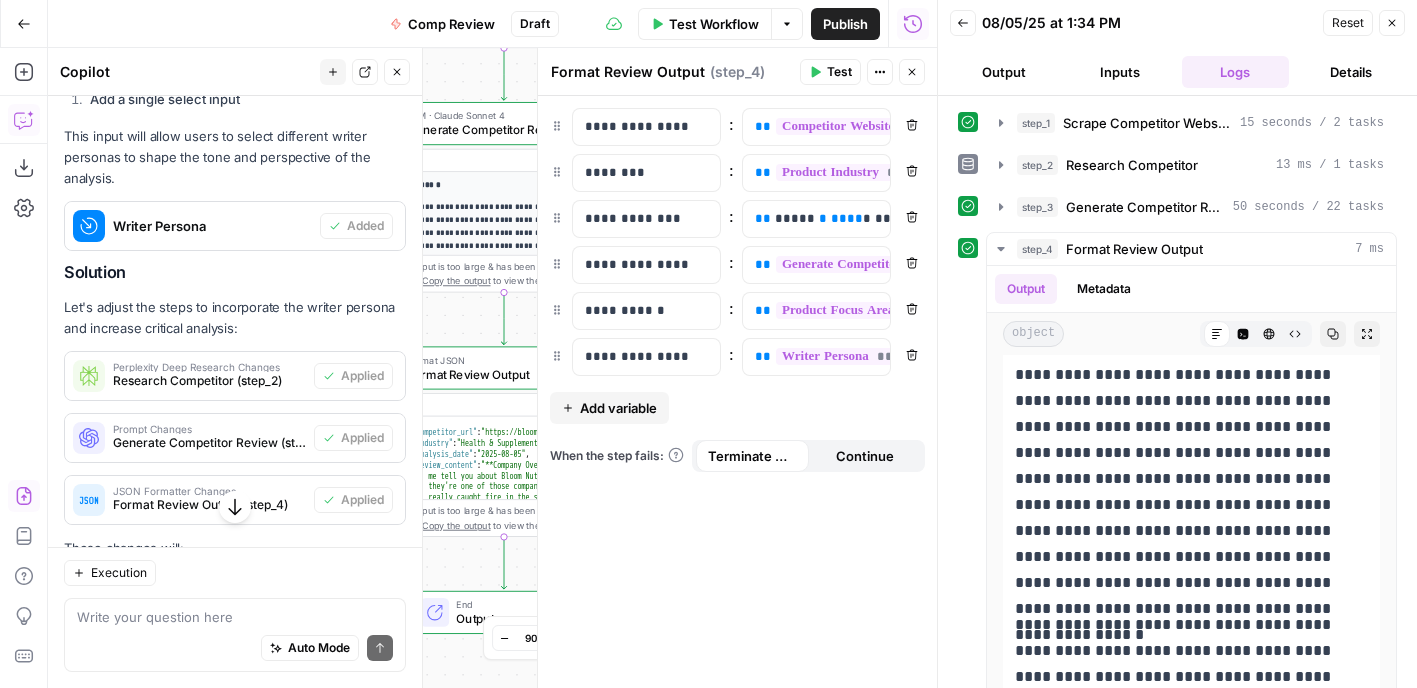 click on "Close" at bounding box center [912, 72] 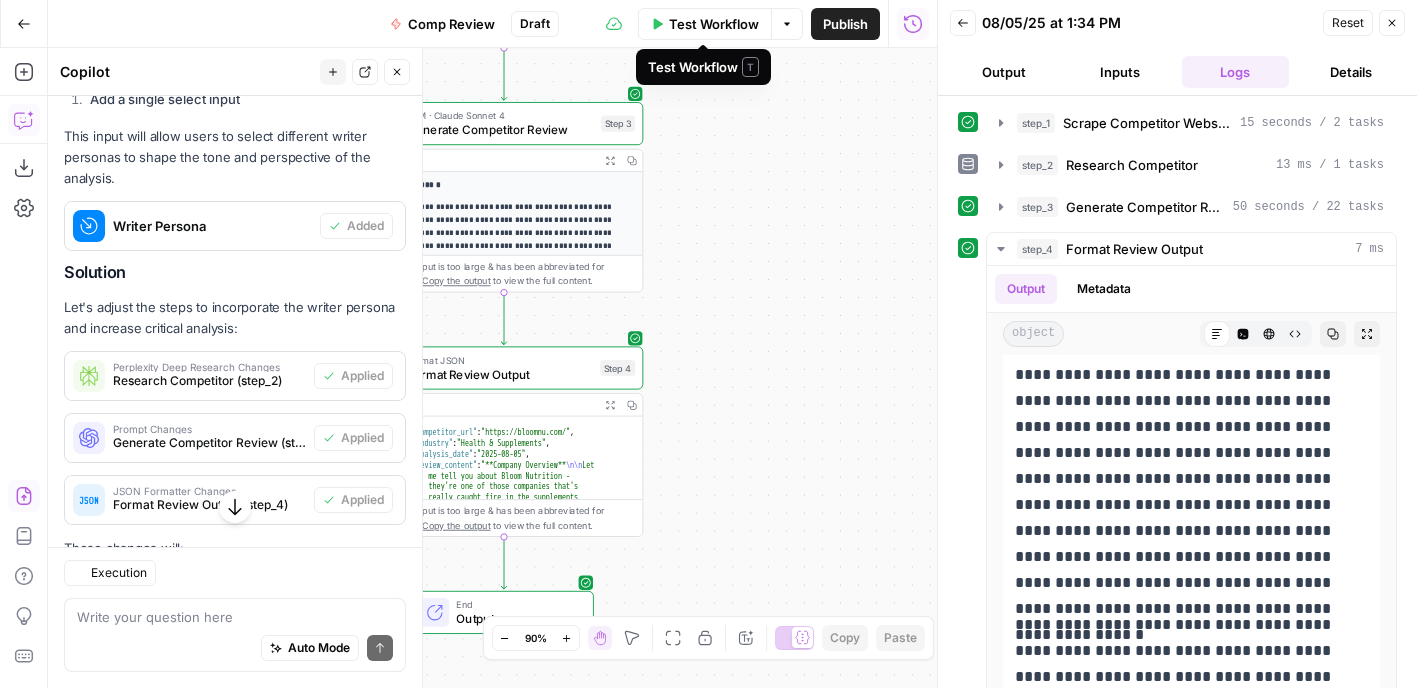 click on "Test Workflow" at bounding box center [705, 24] 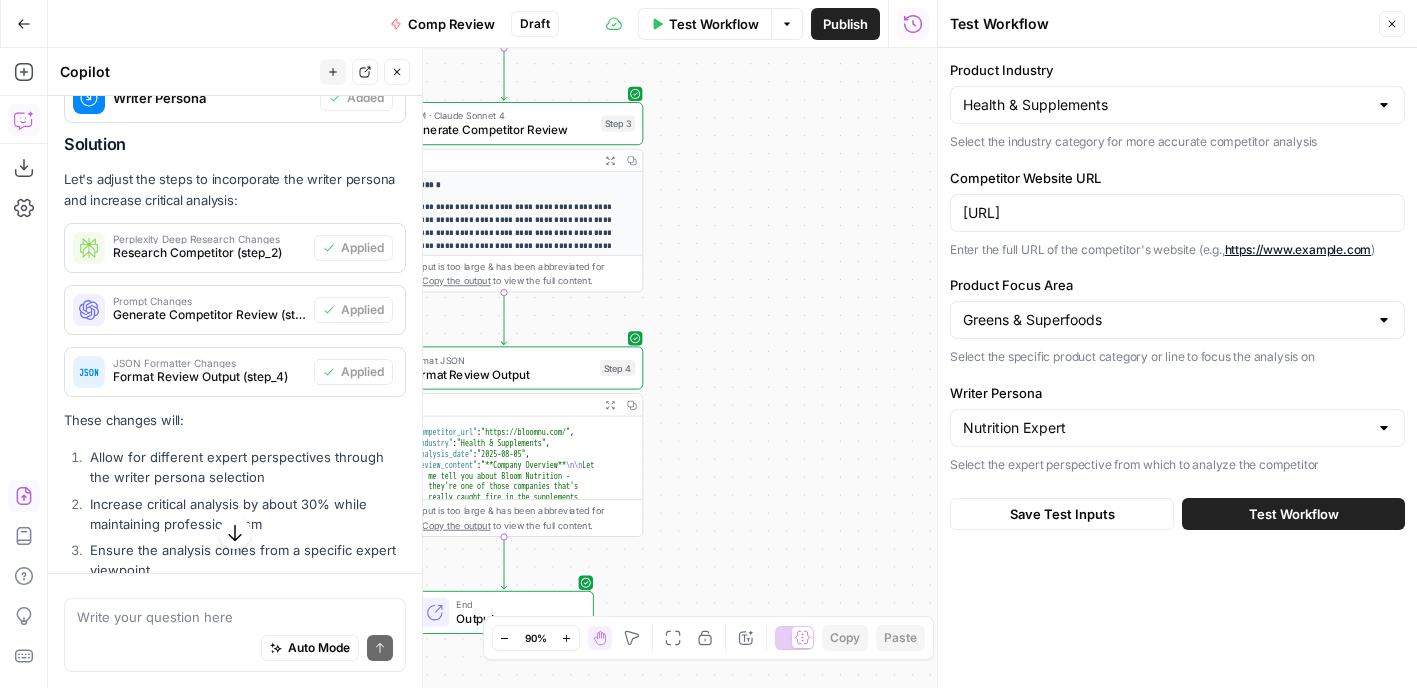 scroll, scrollTop: 2744, scrollLeft: 0, axis: vertical 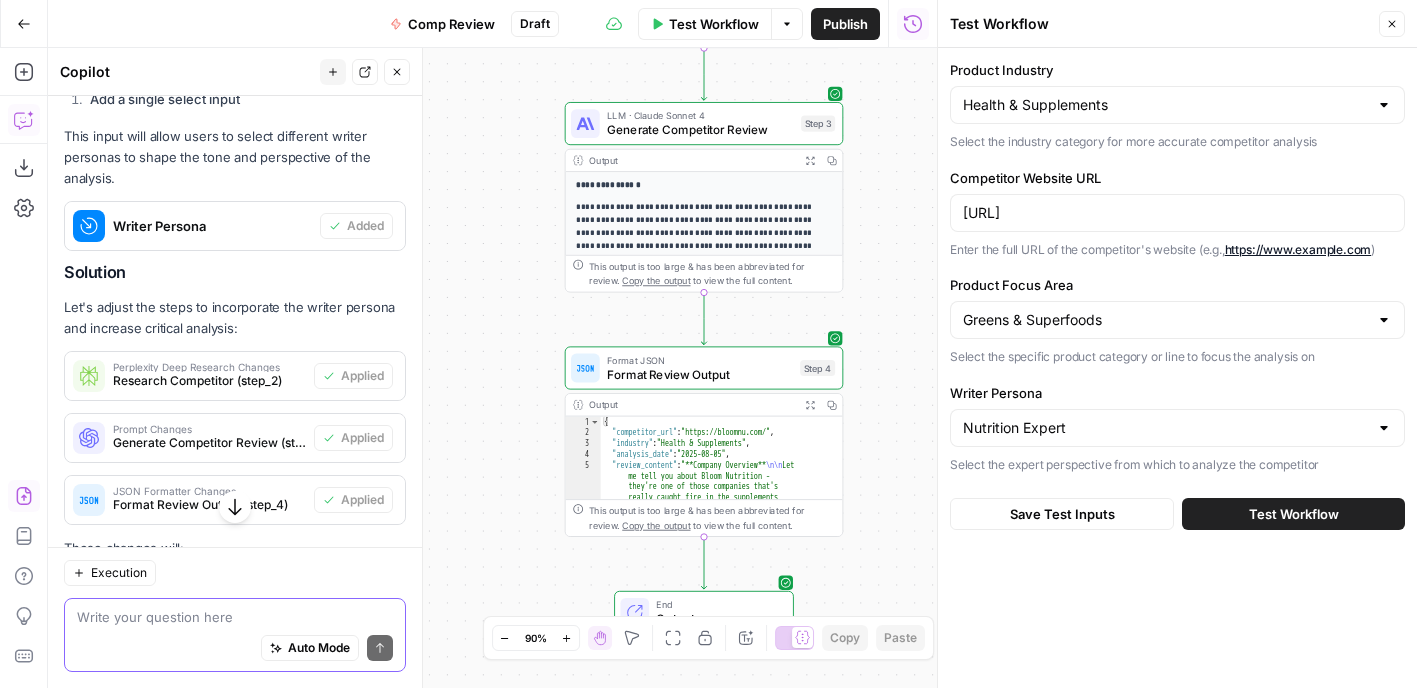click at bounding box center [235, 617] 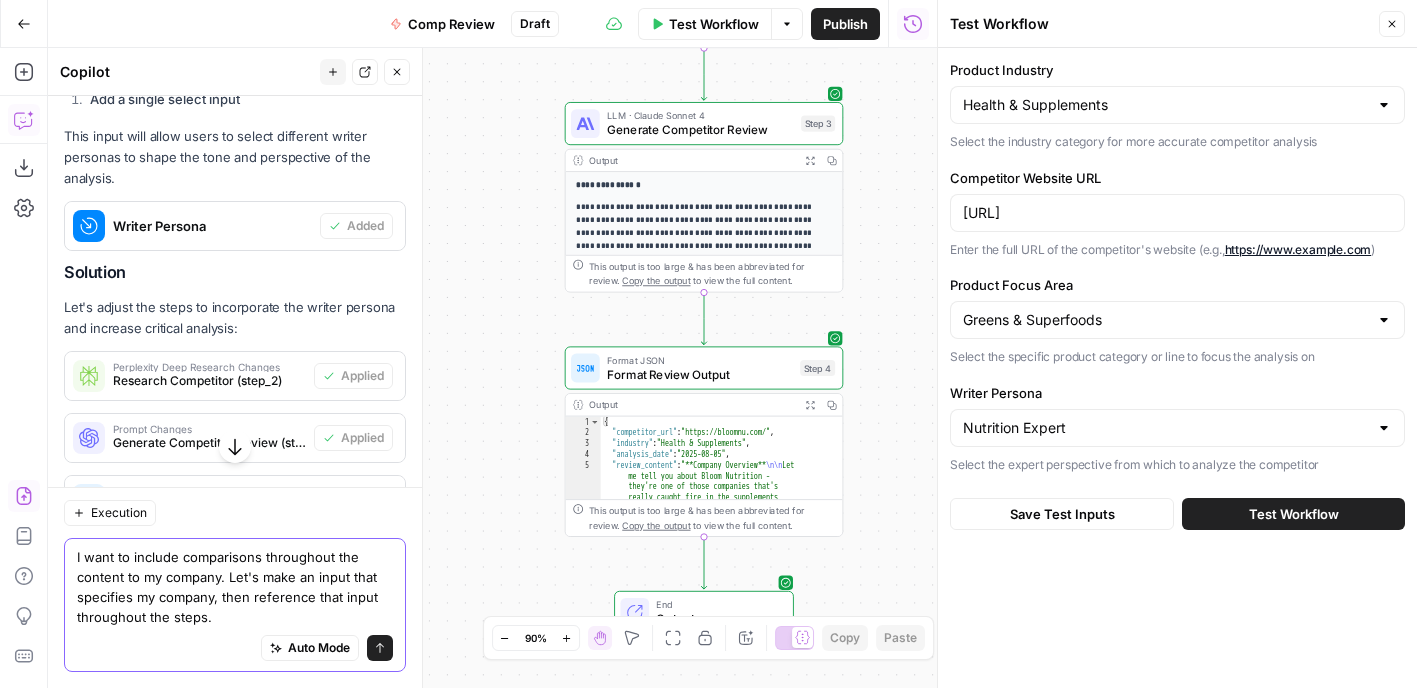 scroll, scrollTop: 2744, scrollLeft: 0, axis: vertical 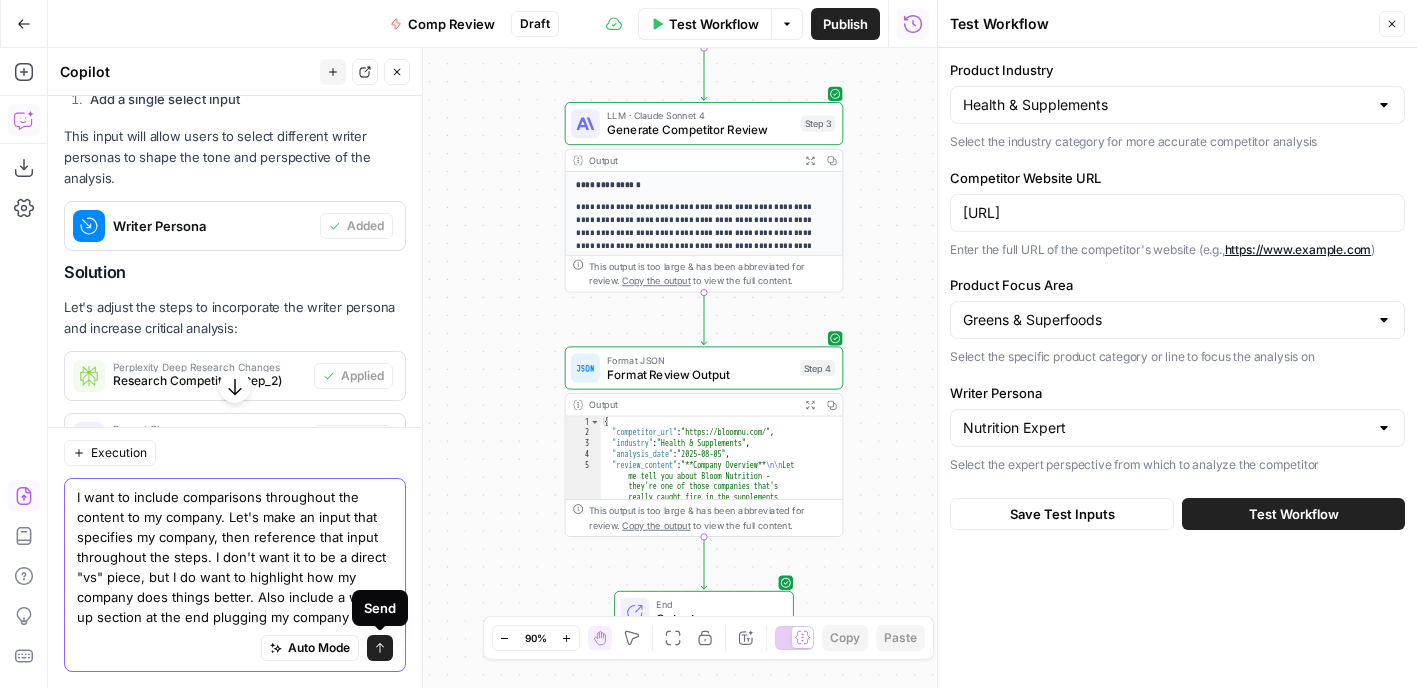 type on "I want to include comparisons throughout the content to my company. Let's make an input that specifies my company, then reference that input throughout the steps. I don't want it to be a direct "vs" piece, but I do want to highlight how my company does things better. Also include a wrap-up section at the end plugging my company" 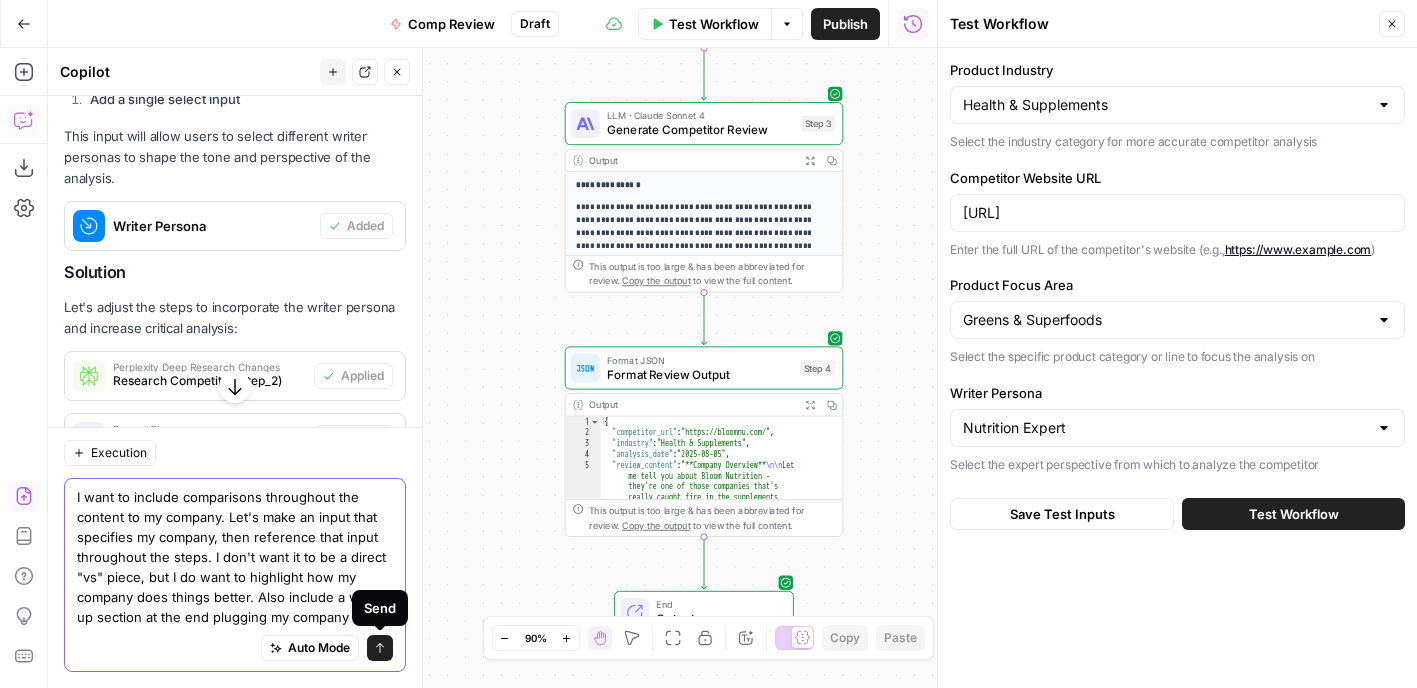 click 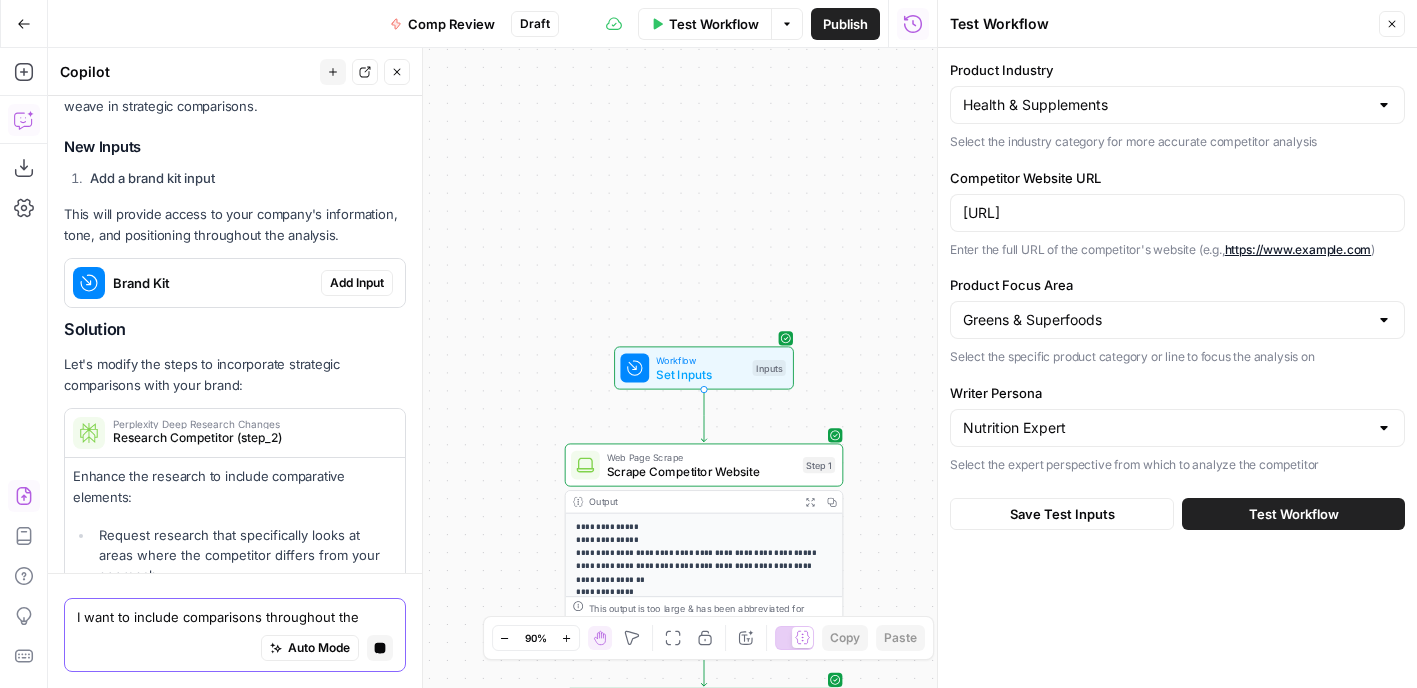 scroll, scrollTop: 3781, scrollLeft: 0, axis: vertical 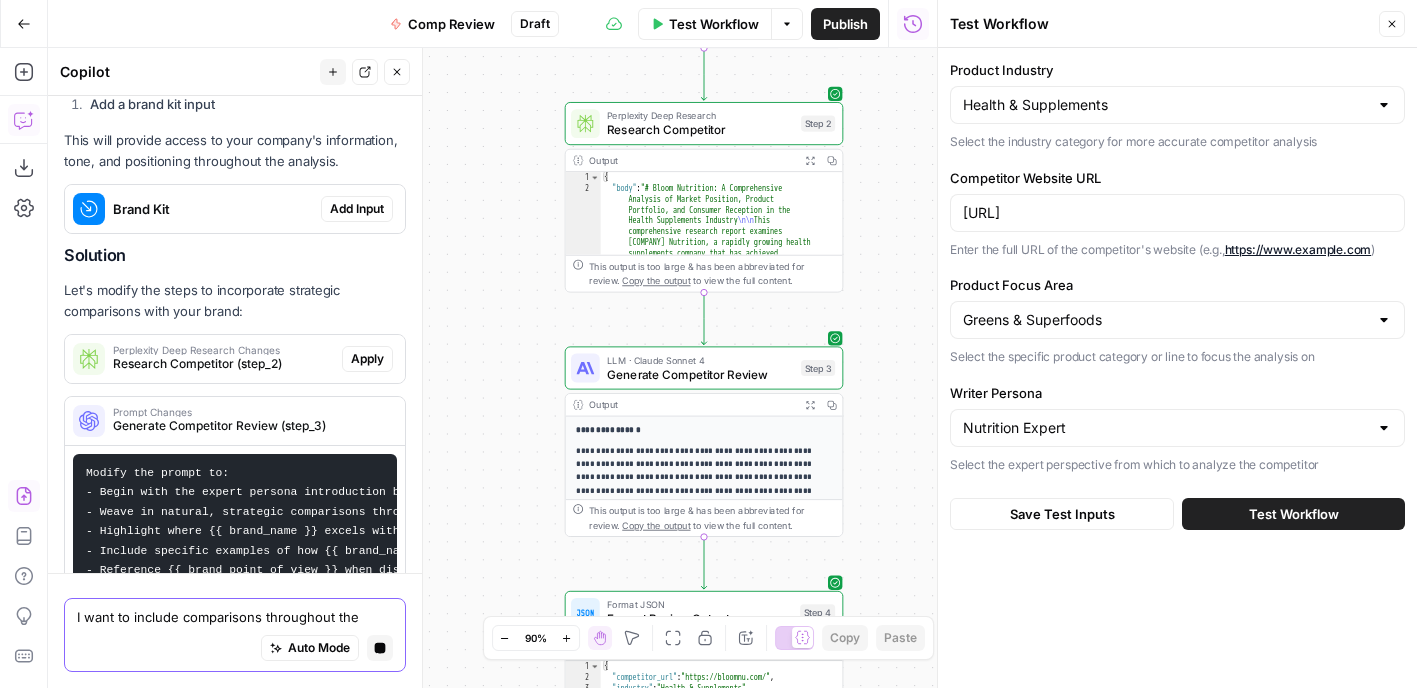 click 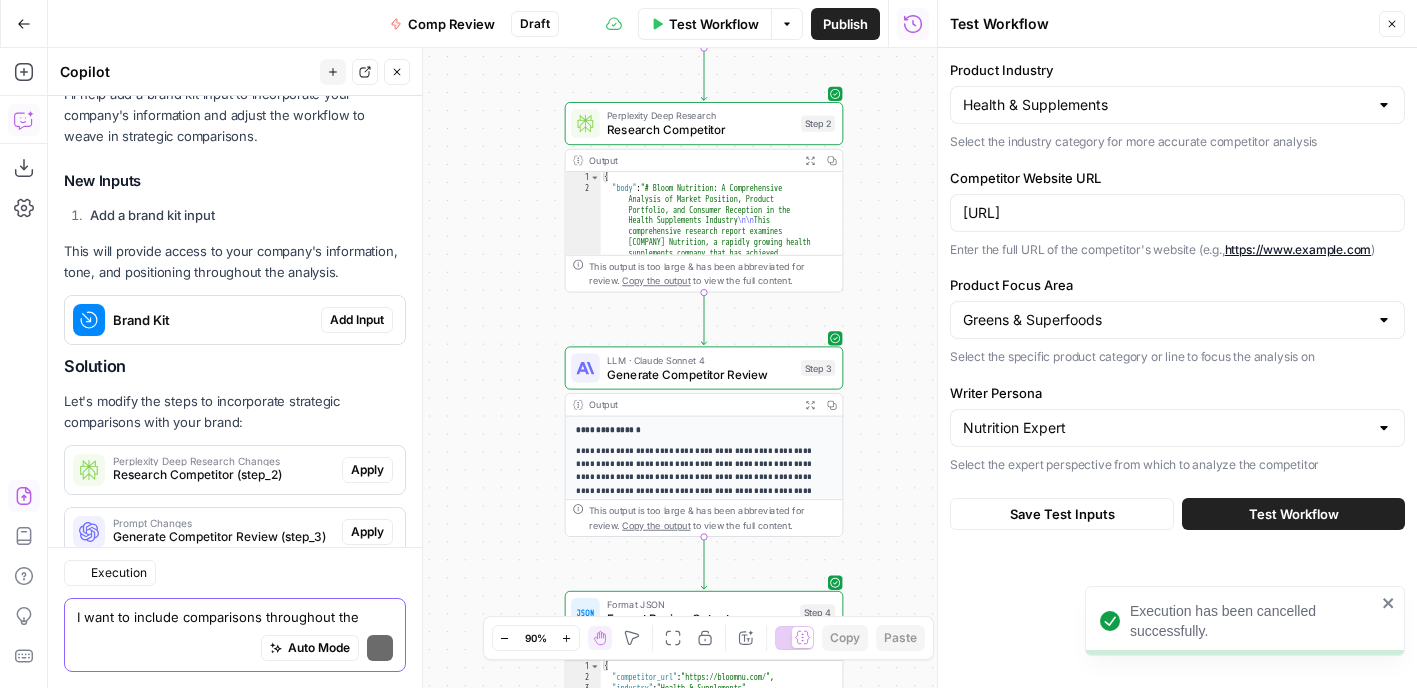 click on "I want to include comparisons throughout the content to my company. Let's make an input that specifies my company, then reference that input throughout the steps. I don't want it to be a direct "vs" piece, but I do want to highlight how my company does things better. Also include a wrap-up section at the end plugging my company" at bounding box center [235, 617] 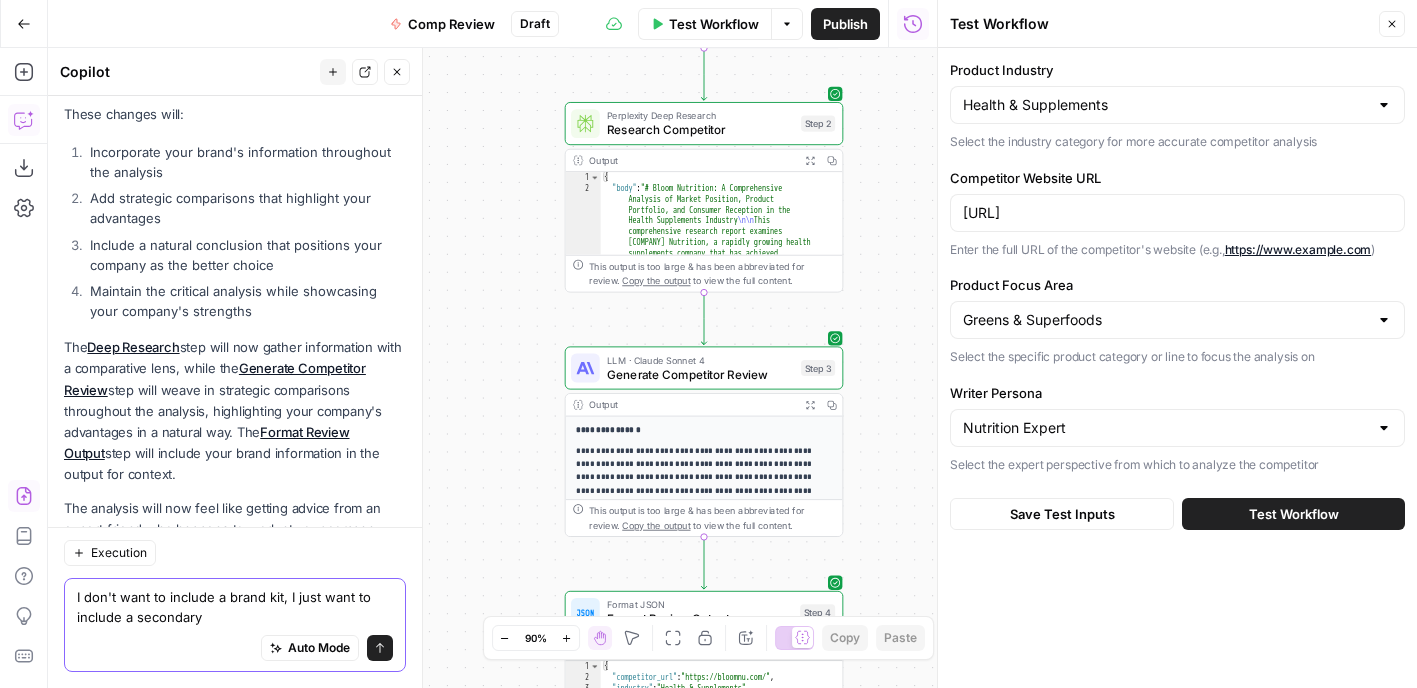 scroll, scrollTop: 4786, scrollLeft: 0, axis: vertical 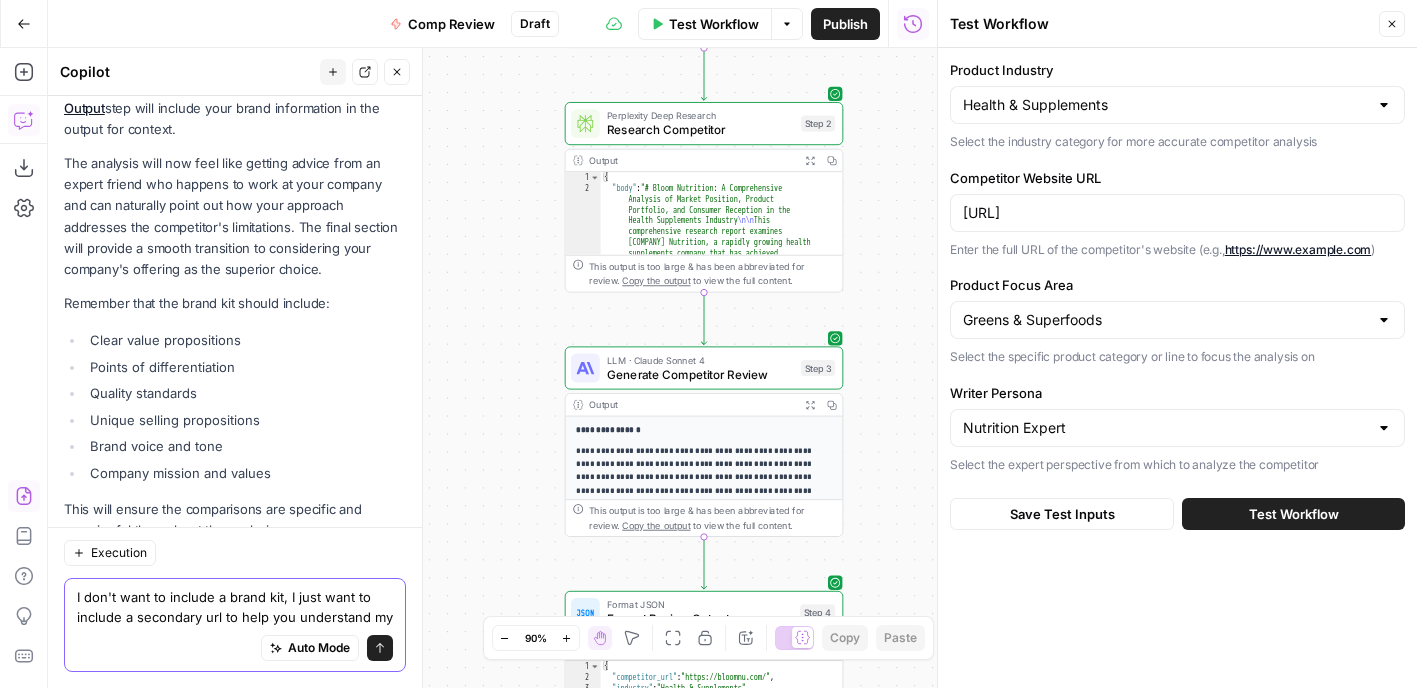 type on "I don't want to include a brand kit, I just want to include a secondary url to help you understand my brand" 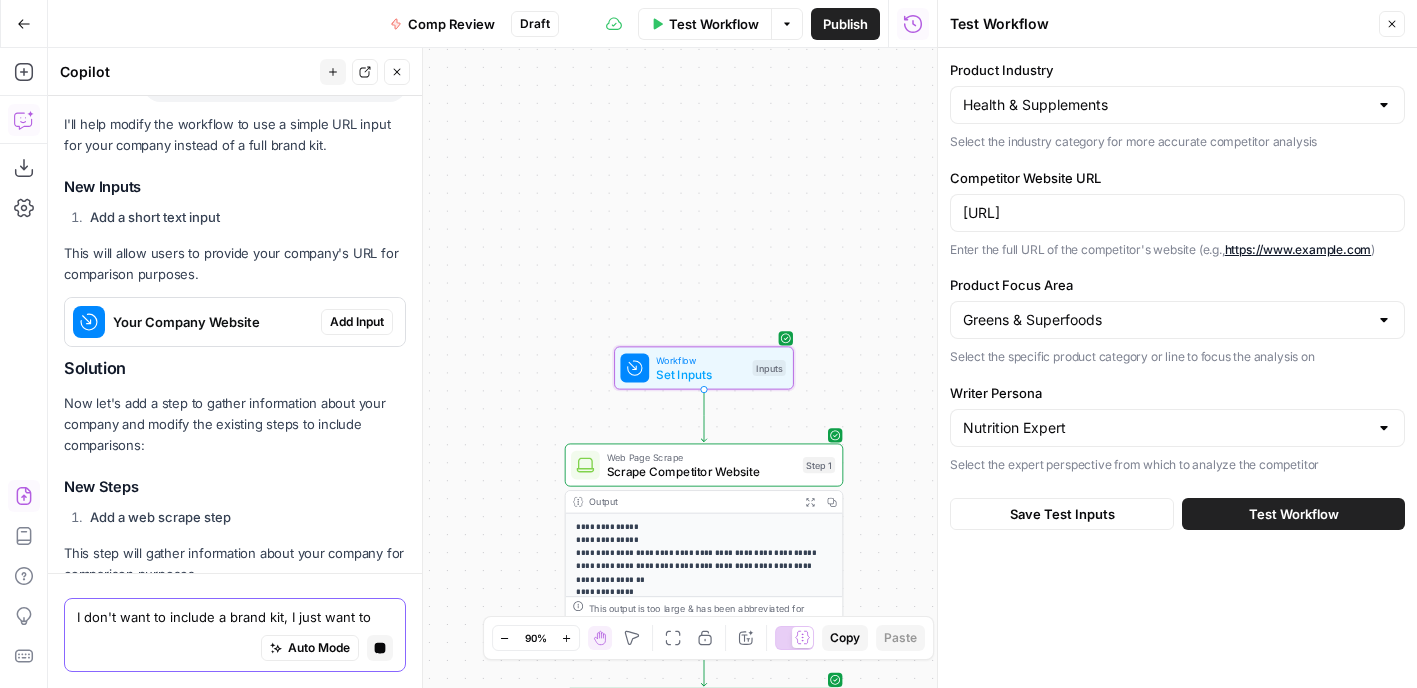scroll, scrollTop: 5070, scrollLeft: 0, axis: vertical 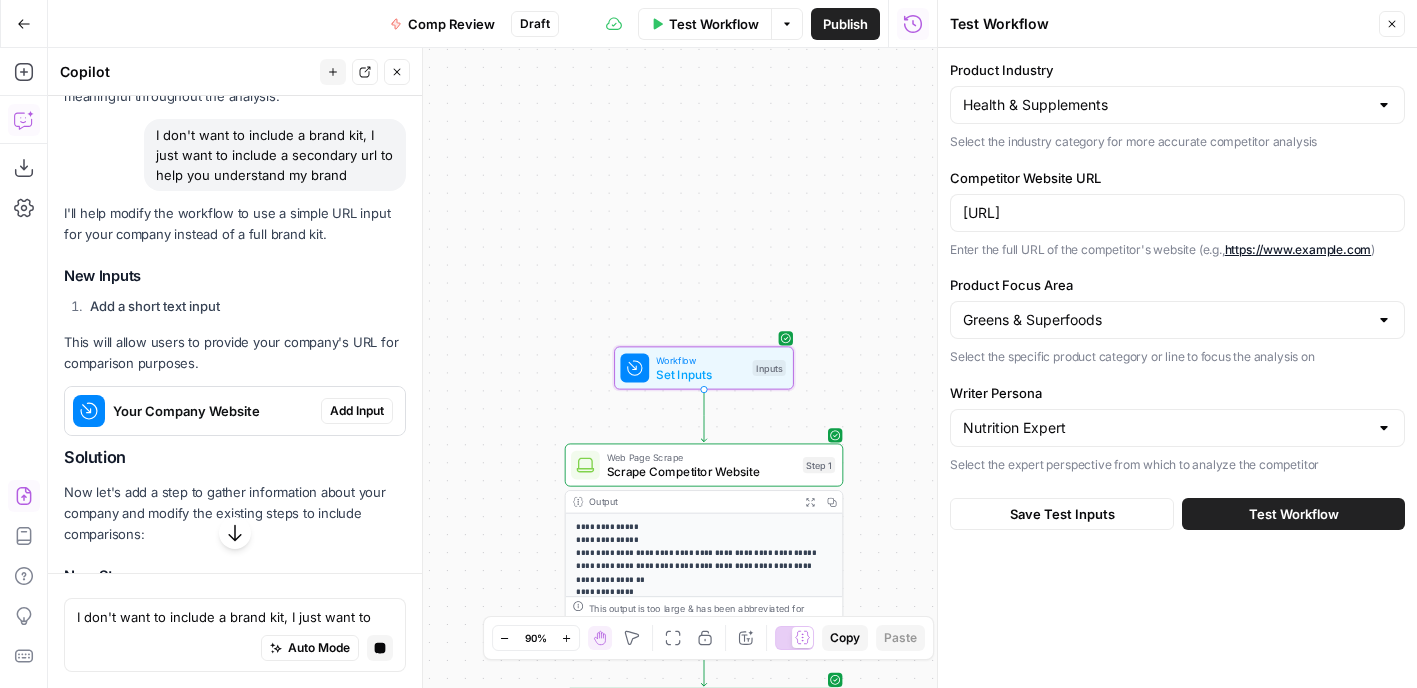 click on "Add Input" at bounding box center [357, 411] 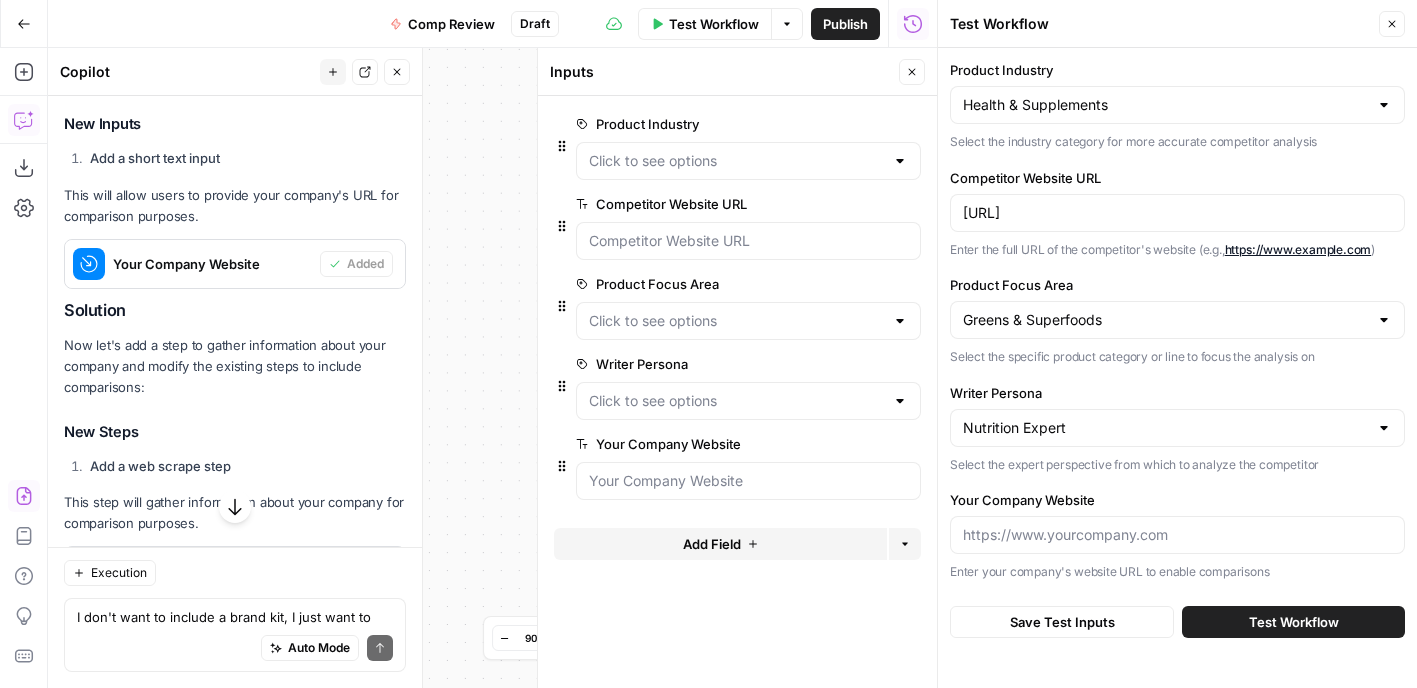 scroll, scrollTop: 5594, scrollLeft: 0, axis: vertical 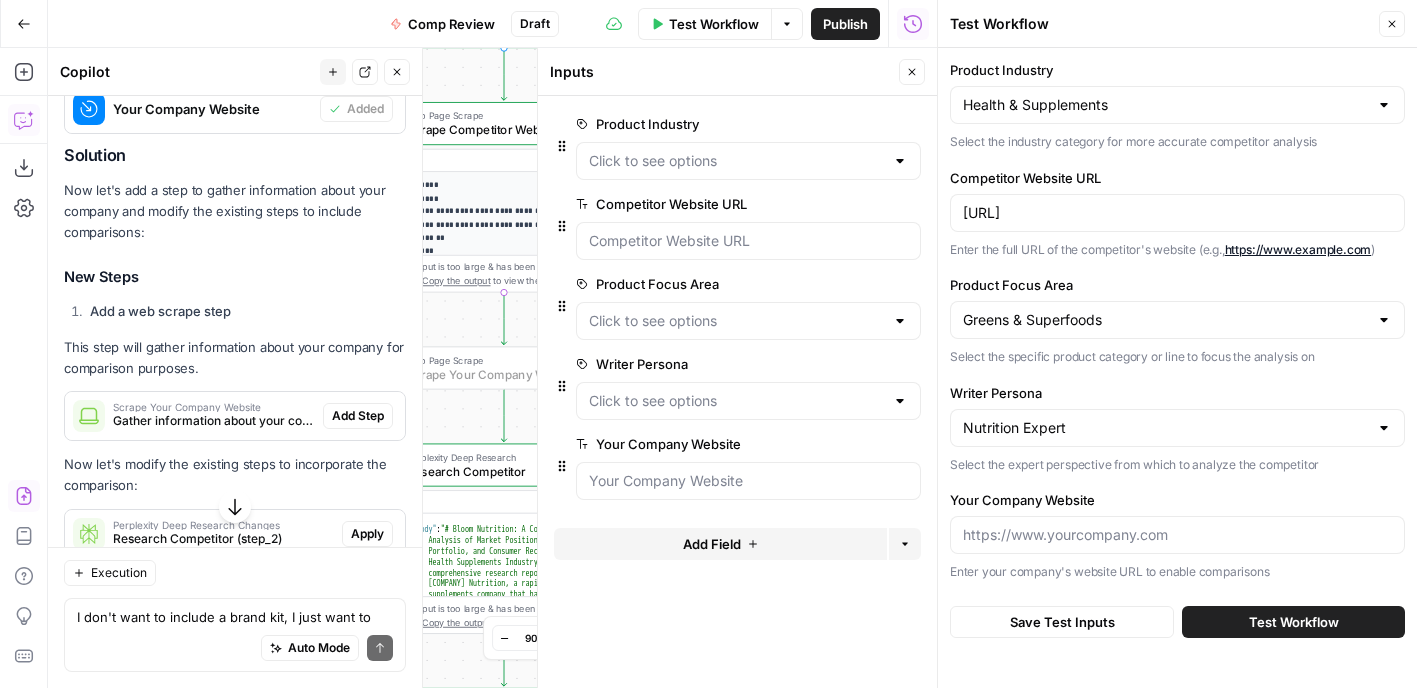 click on "Add Step" at bounding box center (358, 416) 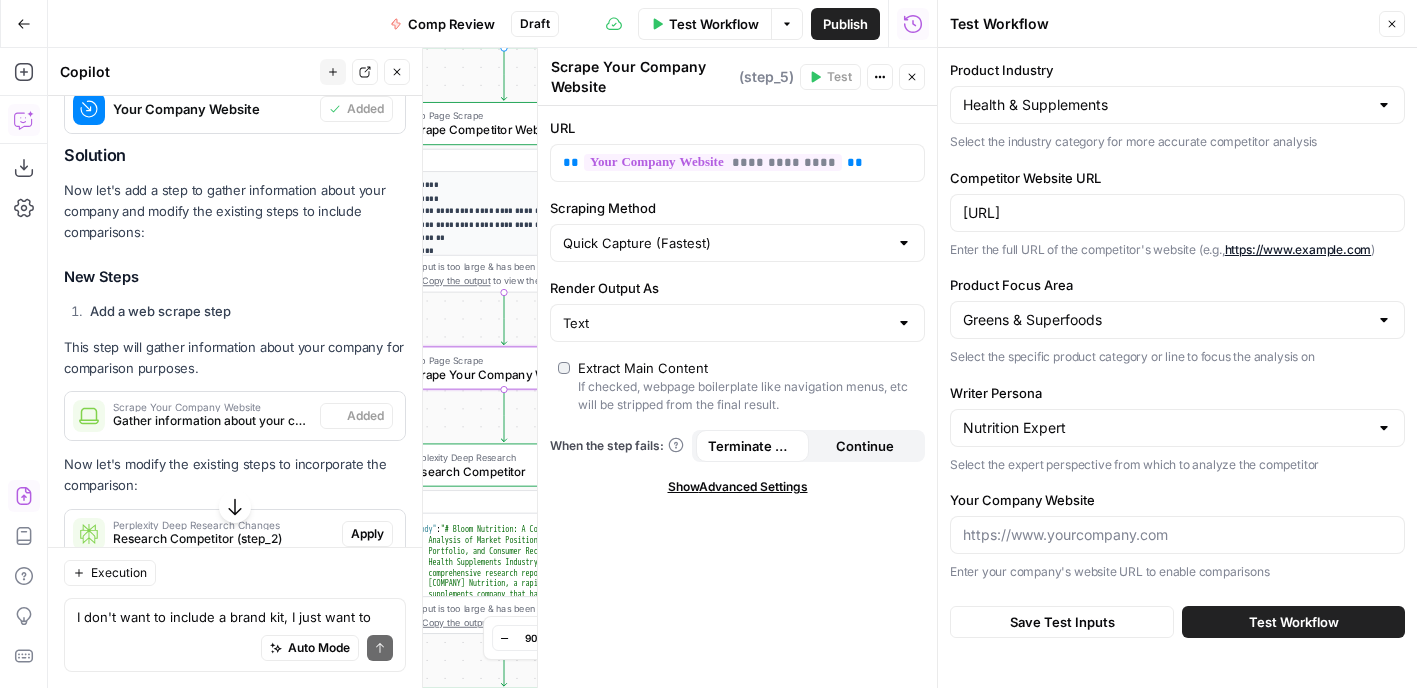 type on "Scrape Your Company Website" 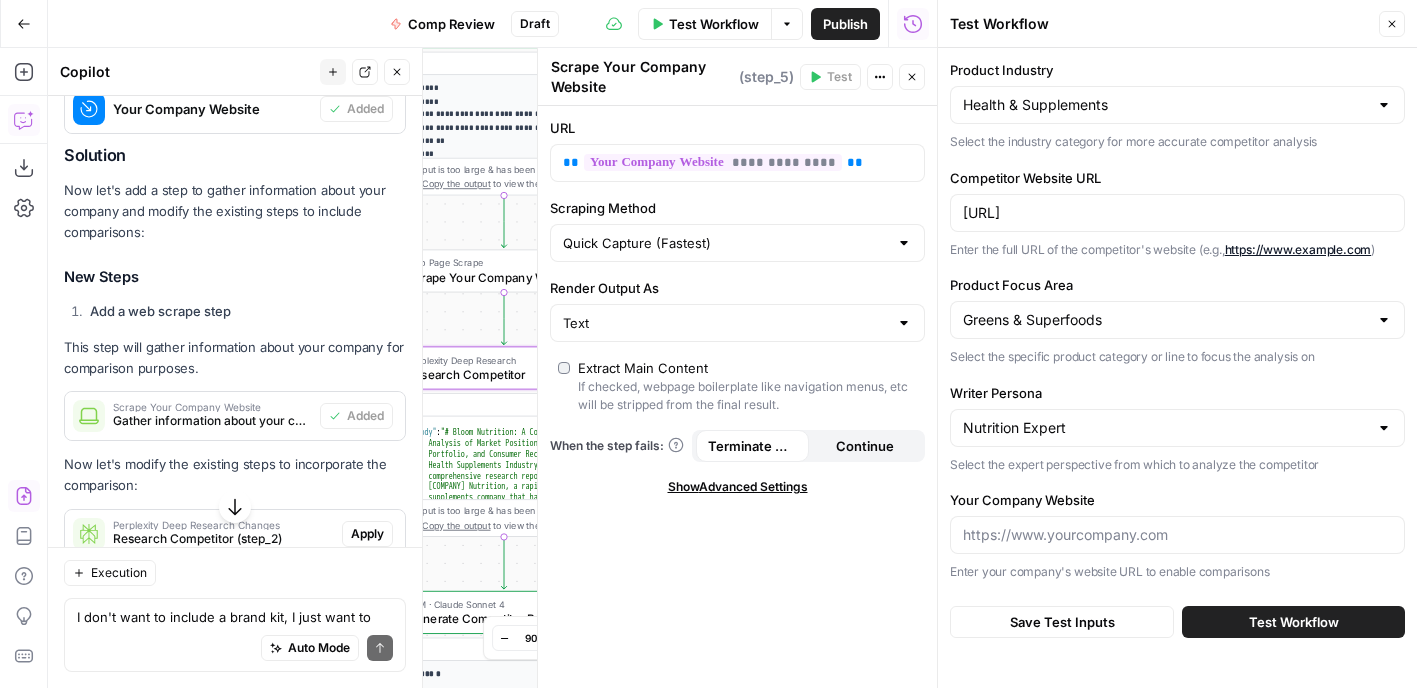 click on "Apply" at bounding box center [367, 534] 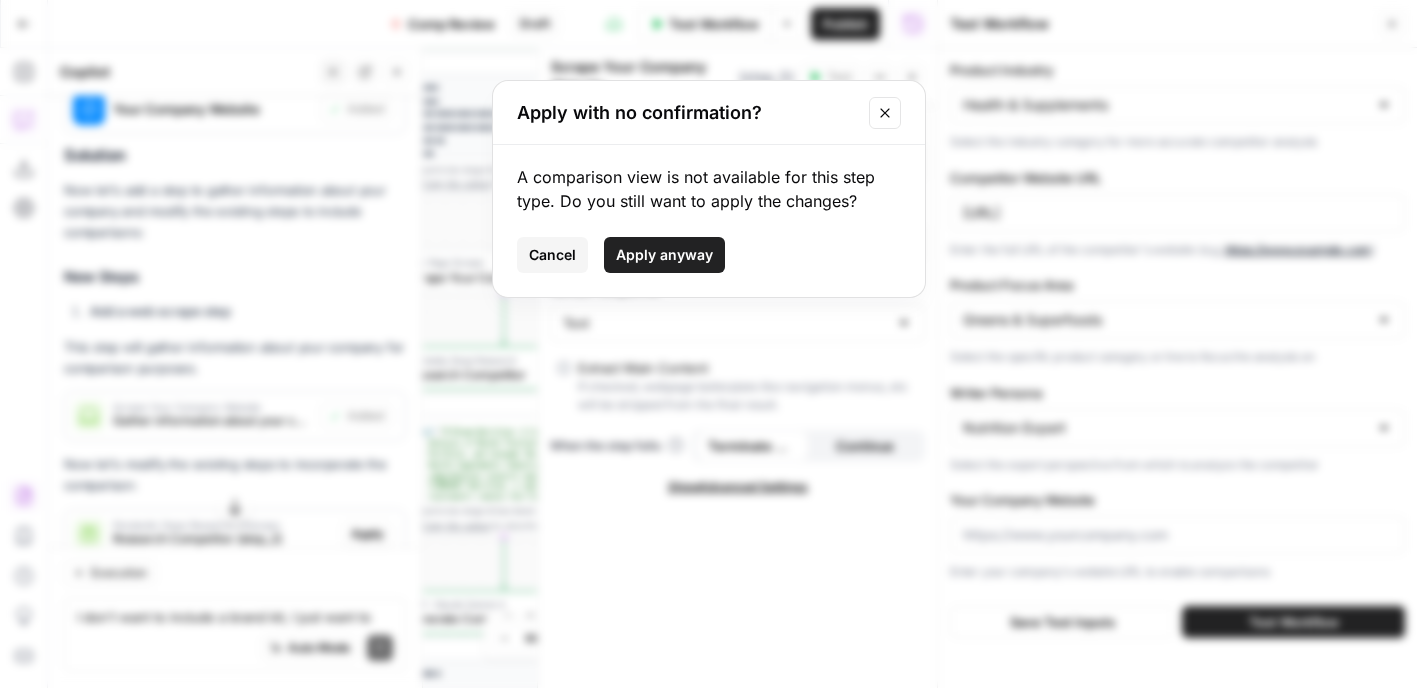 click on "Apply anyway" at bounding box center (664, 255) 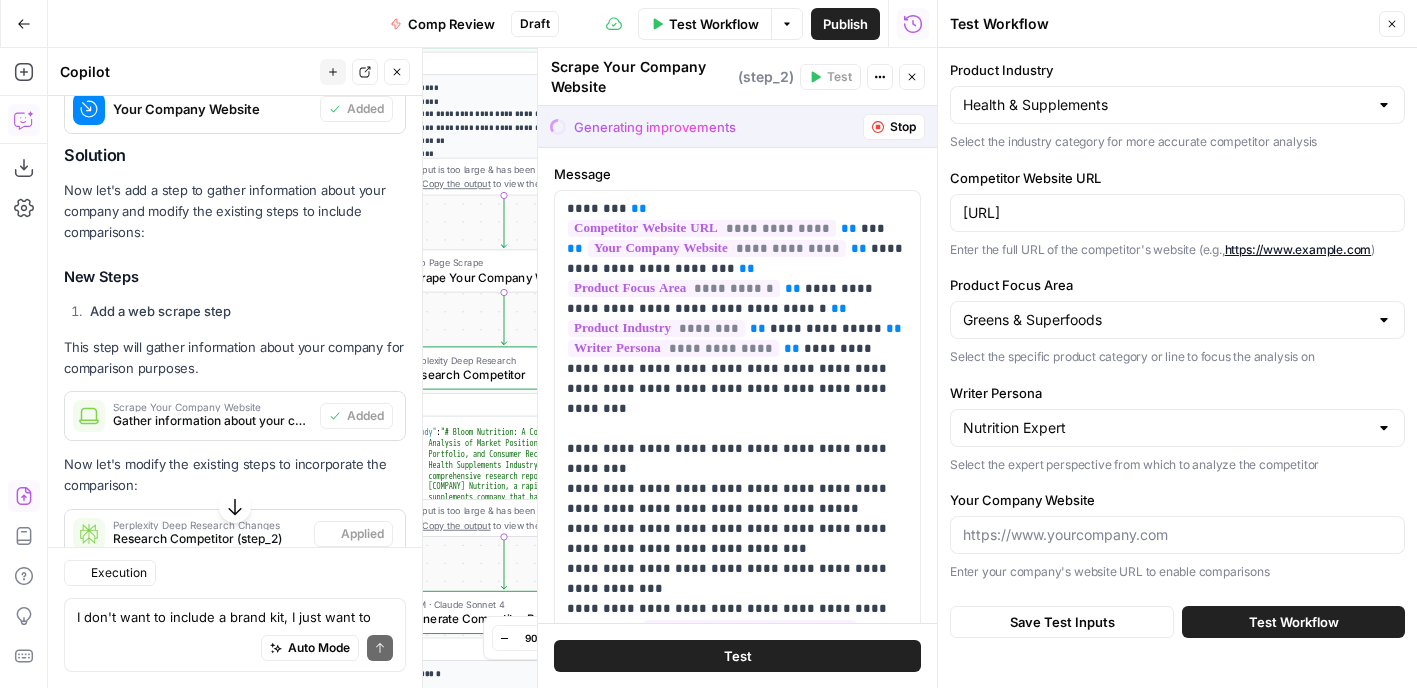 type on "Research Competitor" 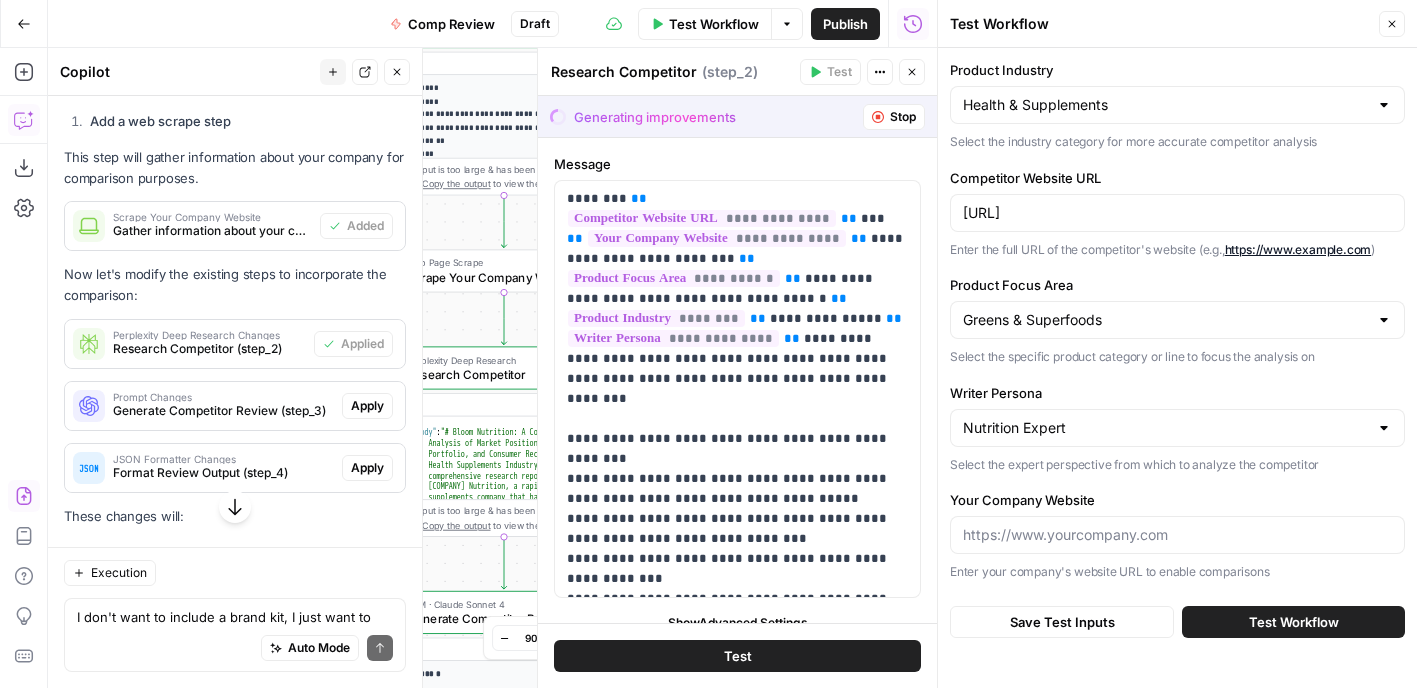 scroll, scrollTop: 5790, scrollLeft: 0, axis: vertical 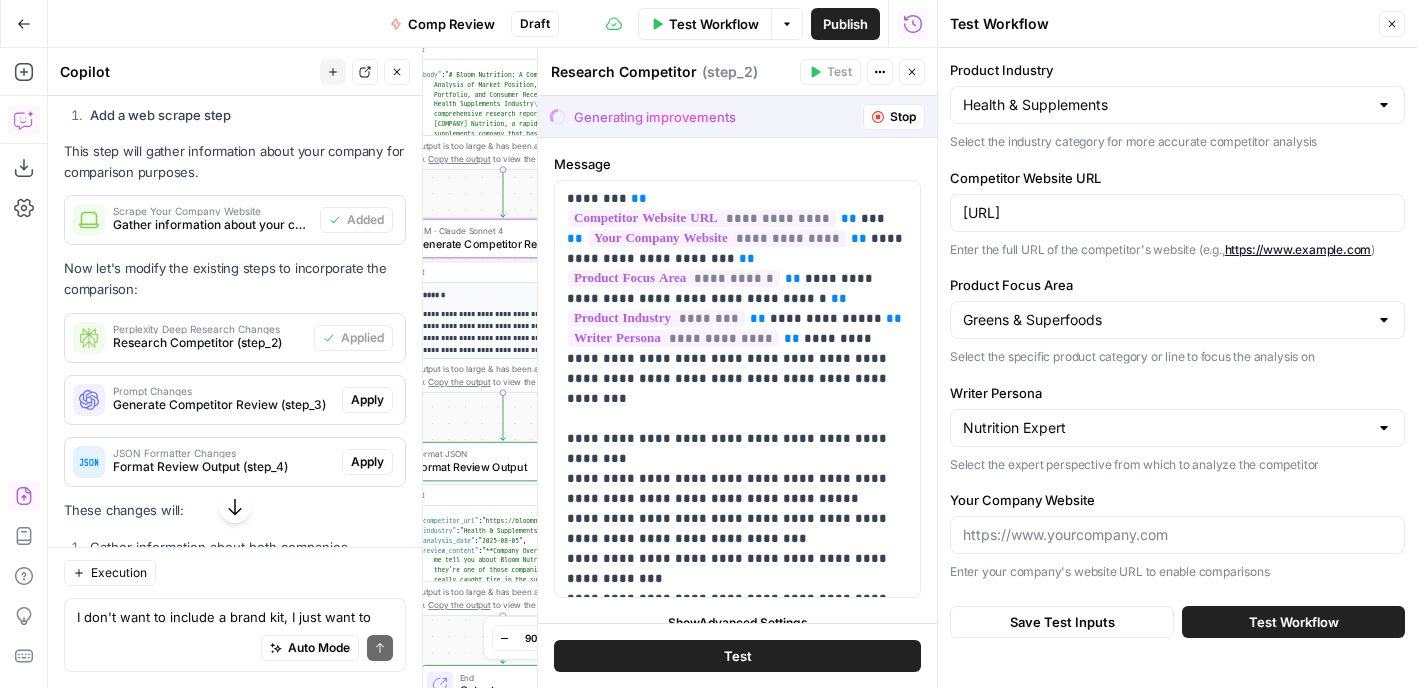 click on "Apply" at bounding box center [367, 400] 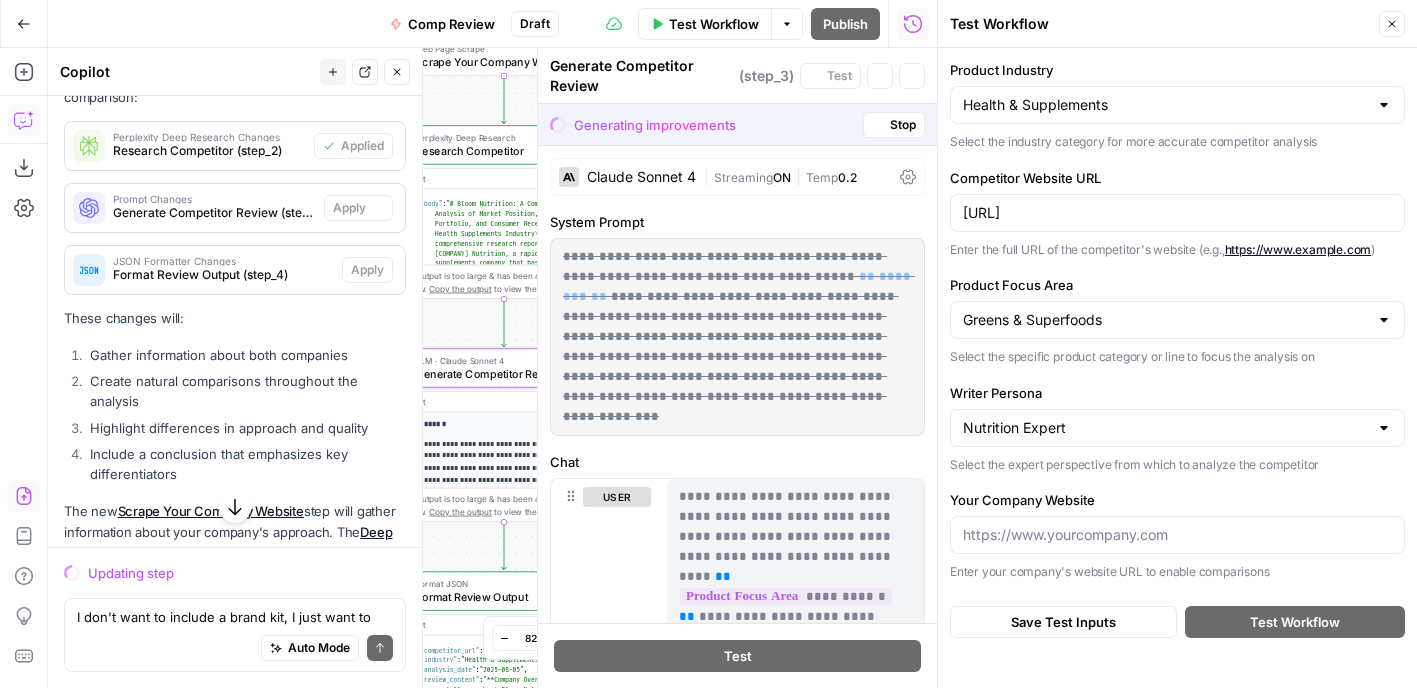 scroll, scrollTop: 5598, scrollLeft: 0, axis: vertical 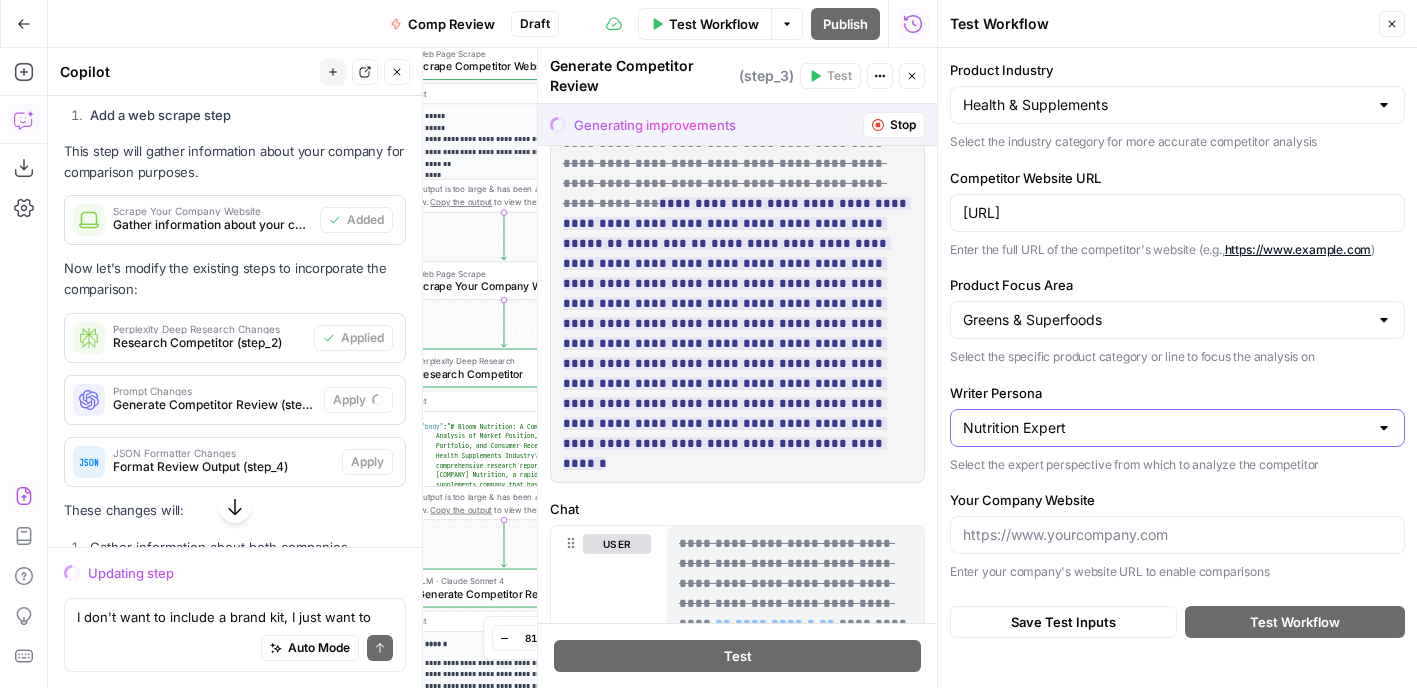 click on "Nutrition Expert" at bounding box center [1165, 428] 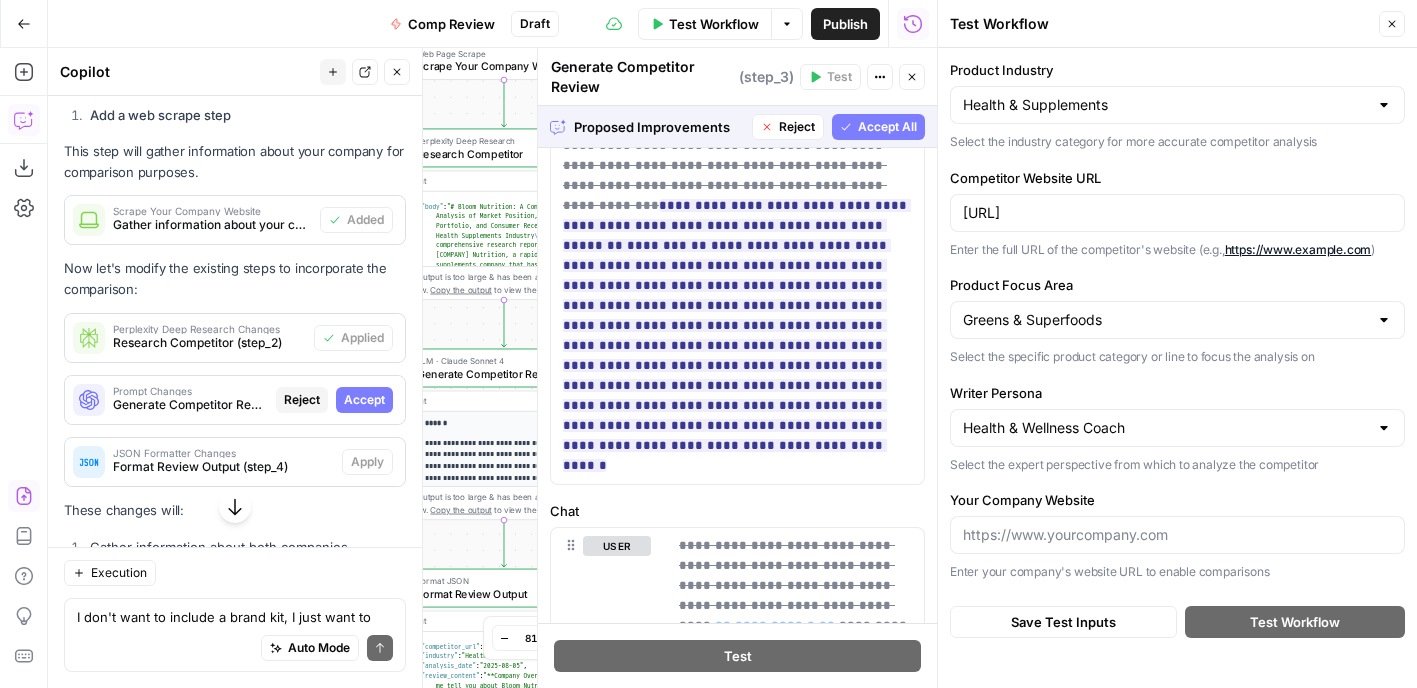 click on "Accept All" at bounding box center [878, 127] 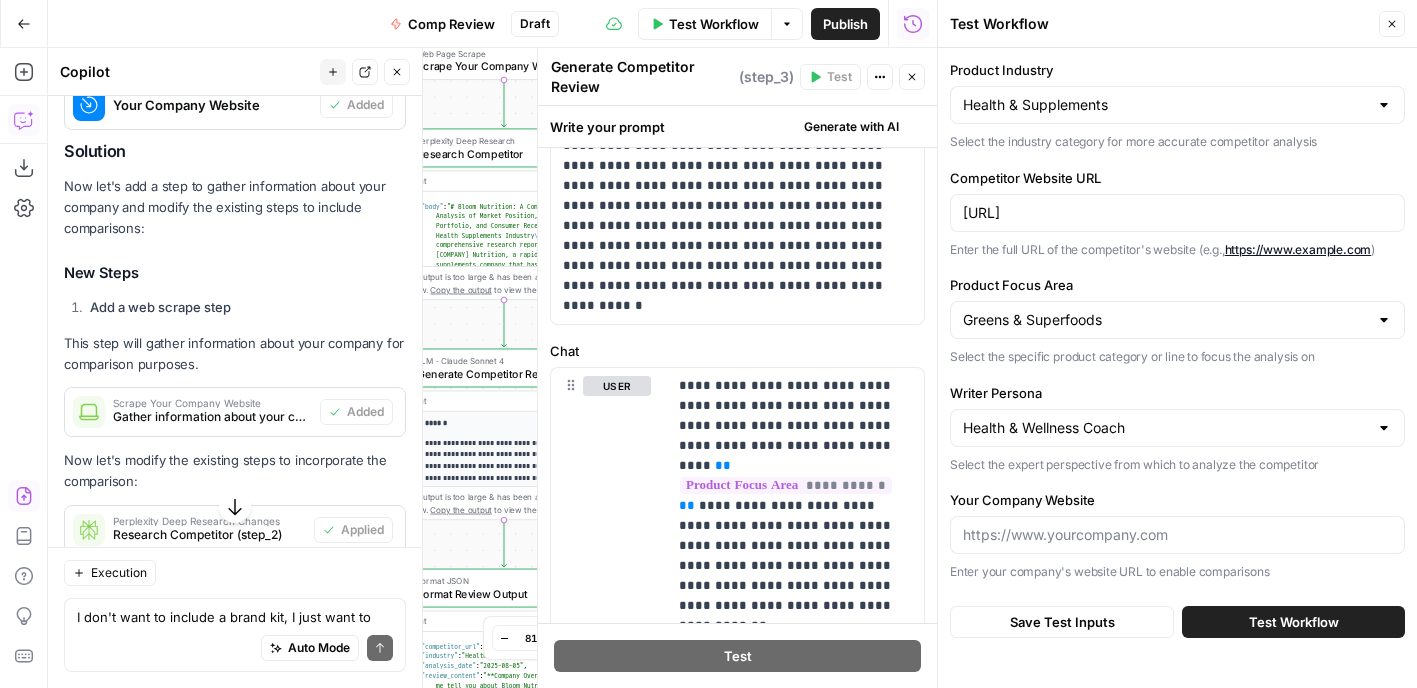 type on "Nutrition Expert" 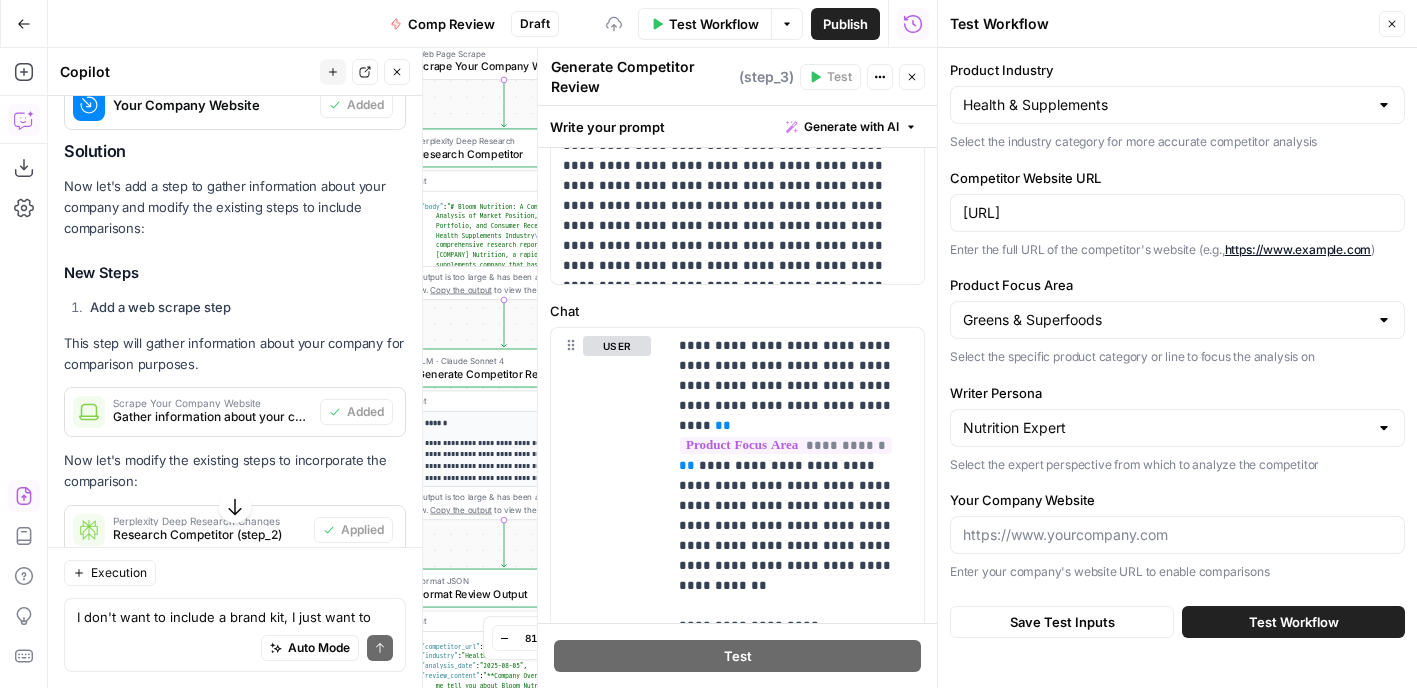 scroll, scrollTop: 5790, scrollLeft: 0, axis: vertical 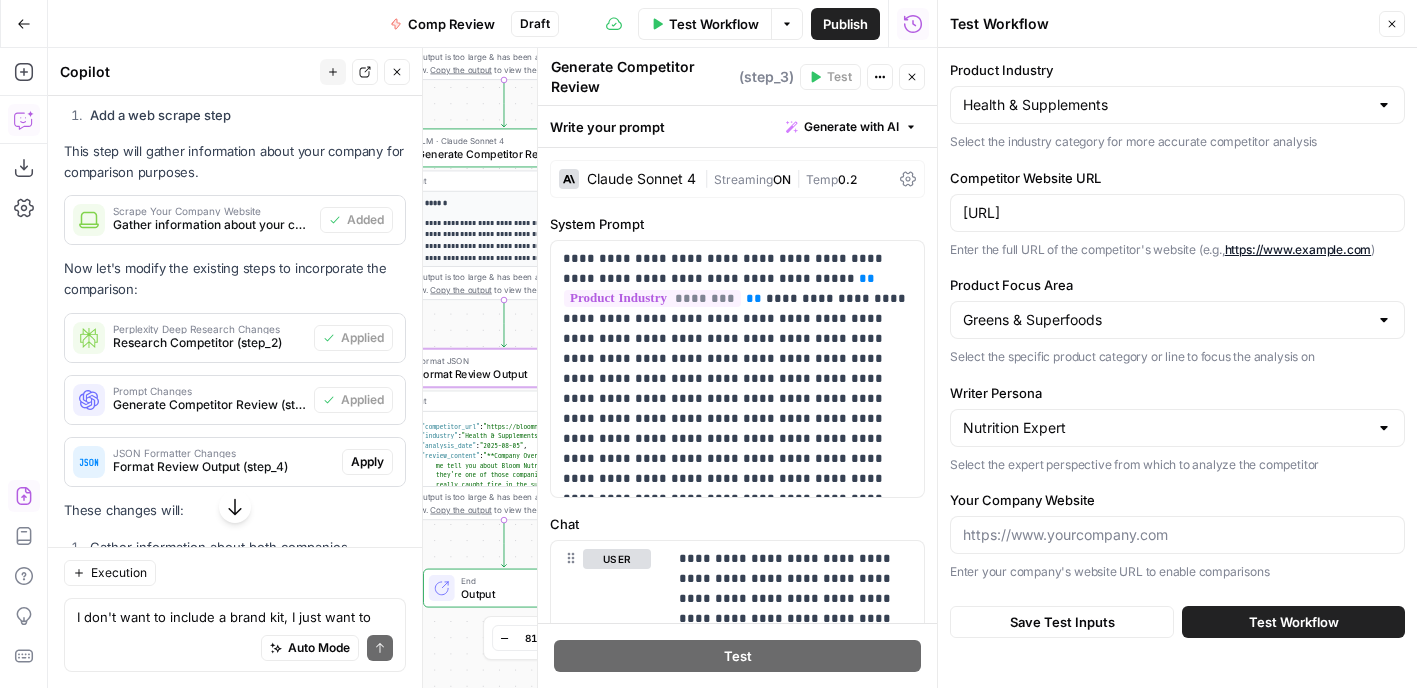 click on "Apply" at bounding box center [367, 462] 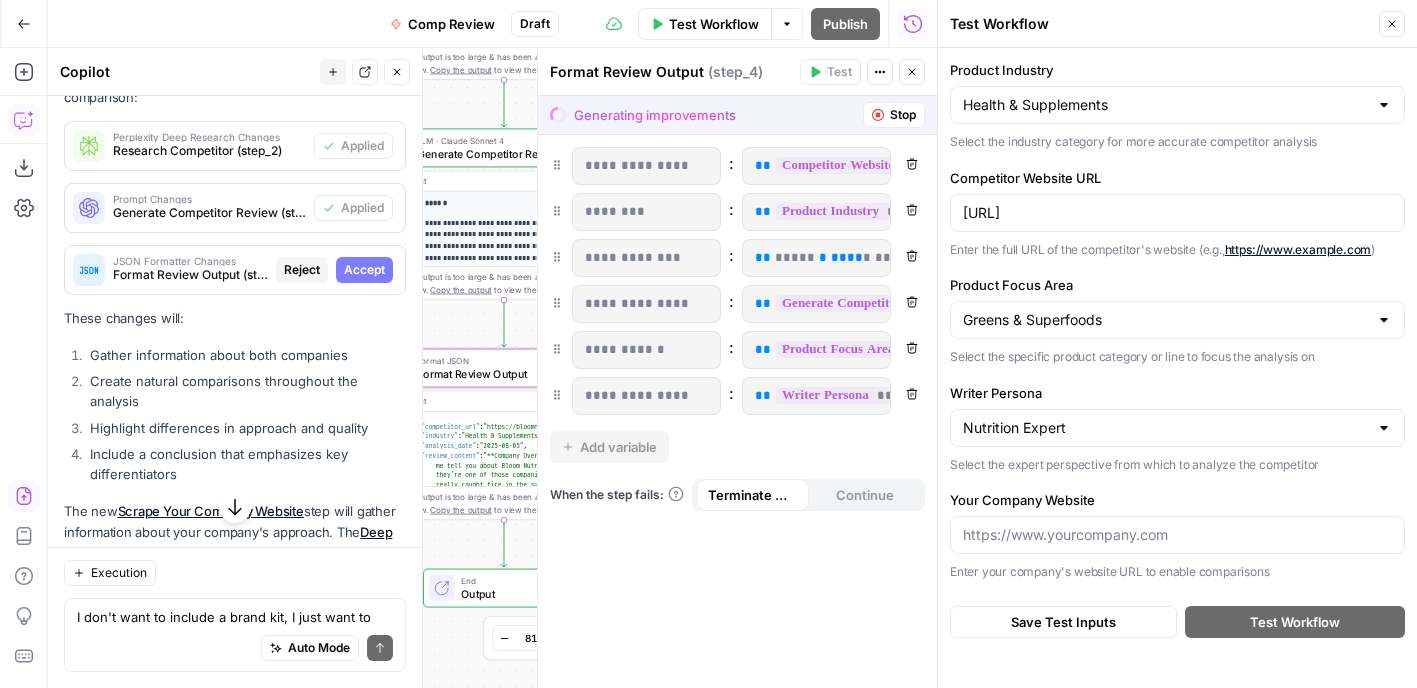 scroll, scrollTop: 5598, scrollLeft: 0, axis: vertical 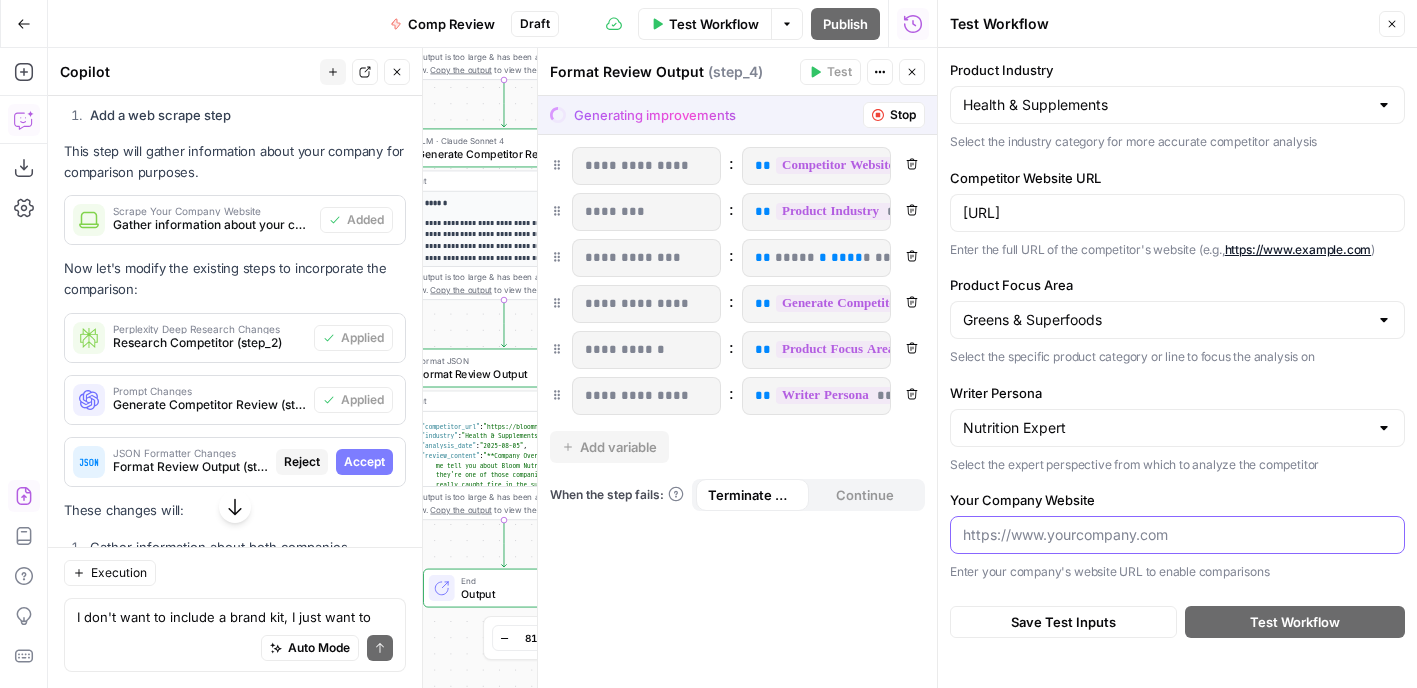 click on "Your Company Website" at bounding box center (1177, 535) 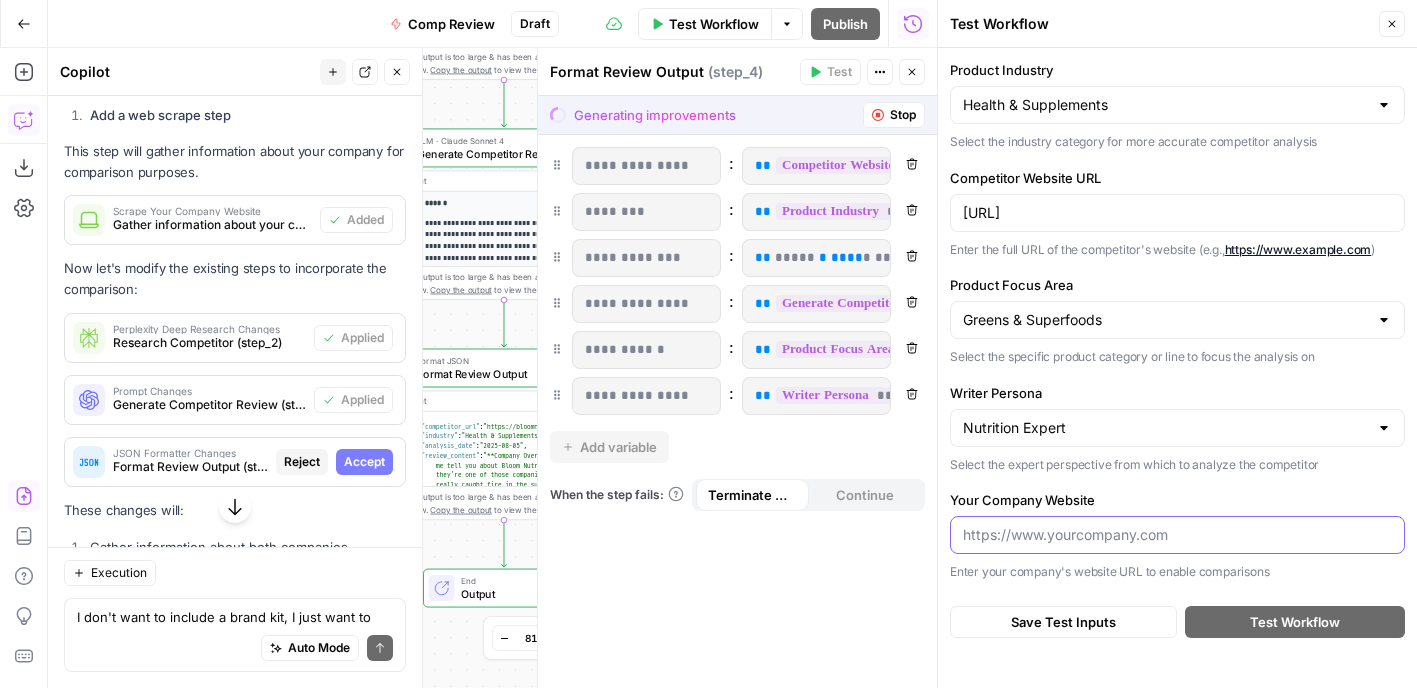 type on "l" 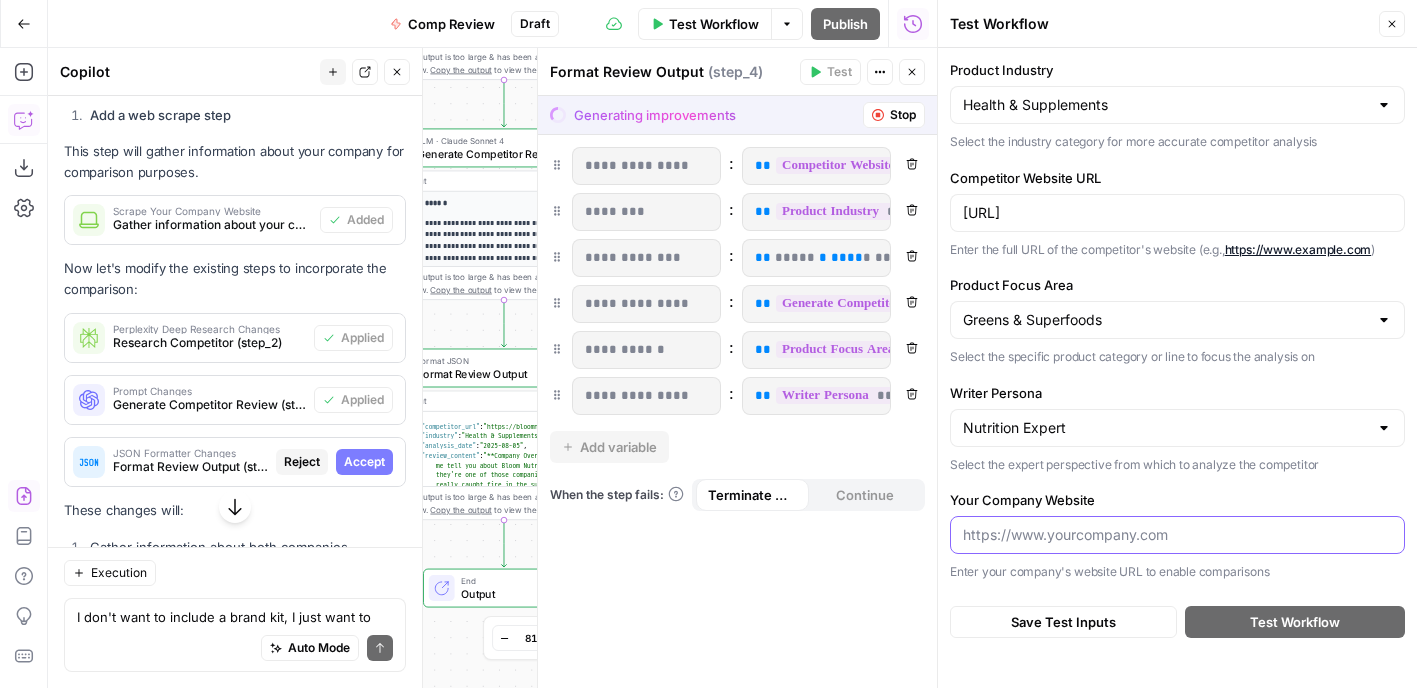 paste on "https://letsliveitup.com/" 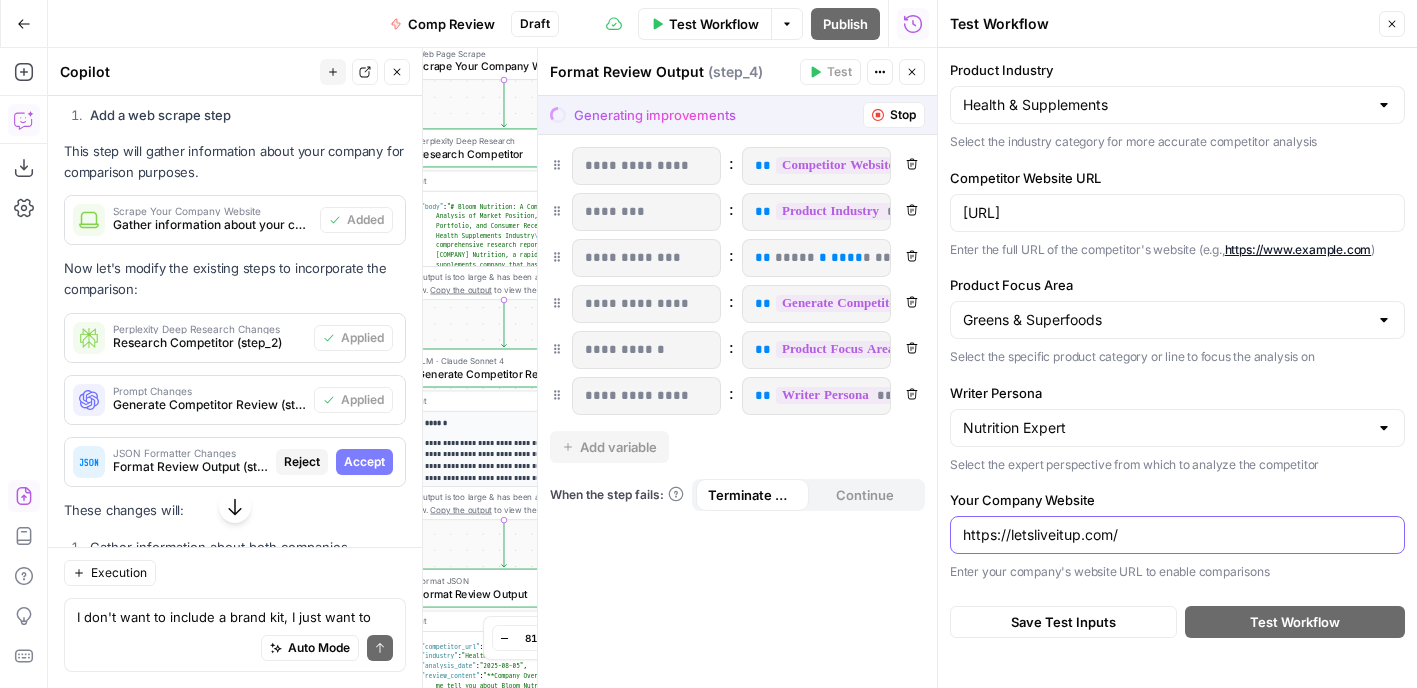 type on "https://letsliveitup.com/" 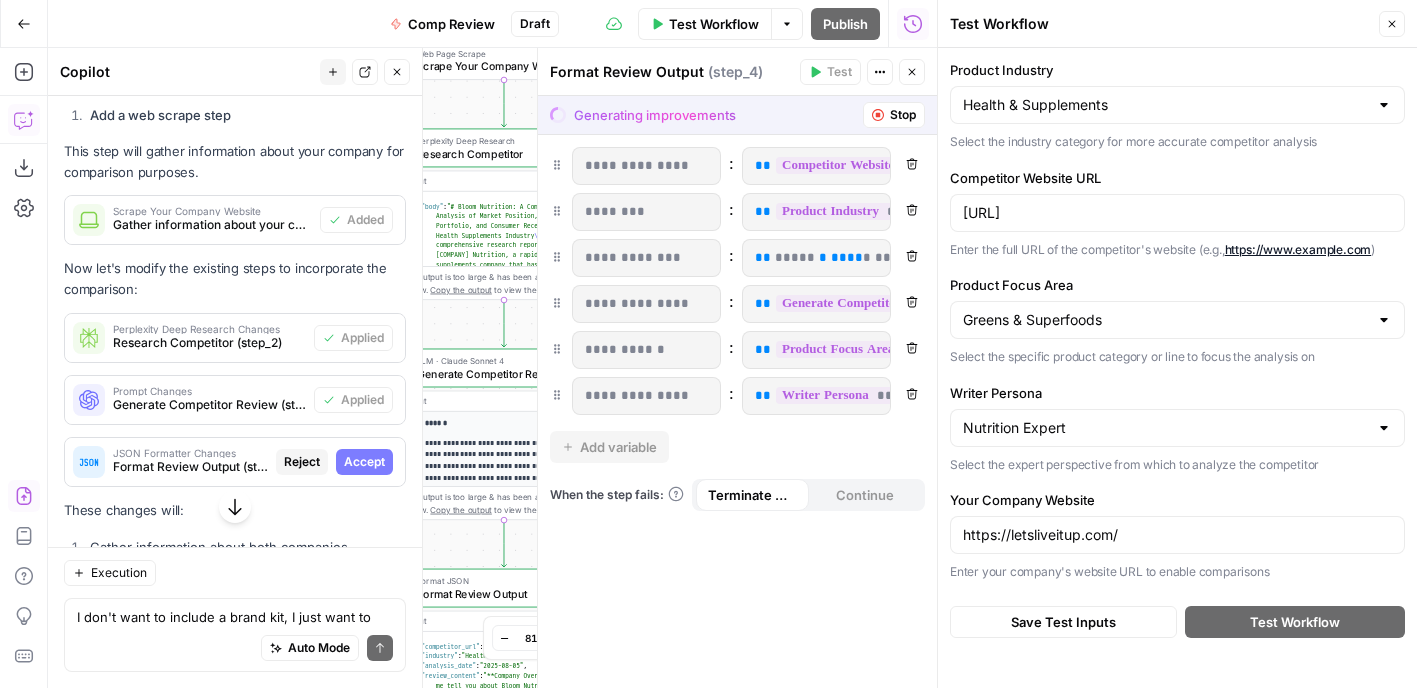 click on "JSON Formatter Changes Format Review Output (step_4) Reject Accept" at bounding box center [235, 462] 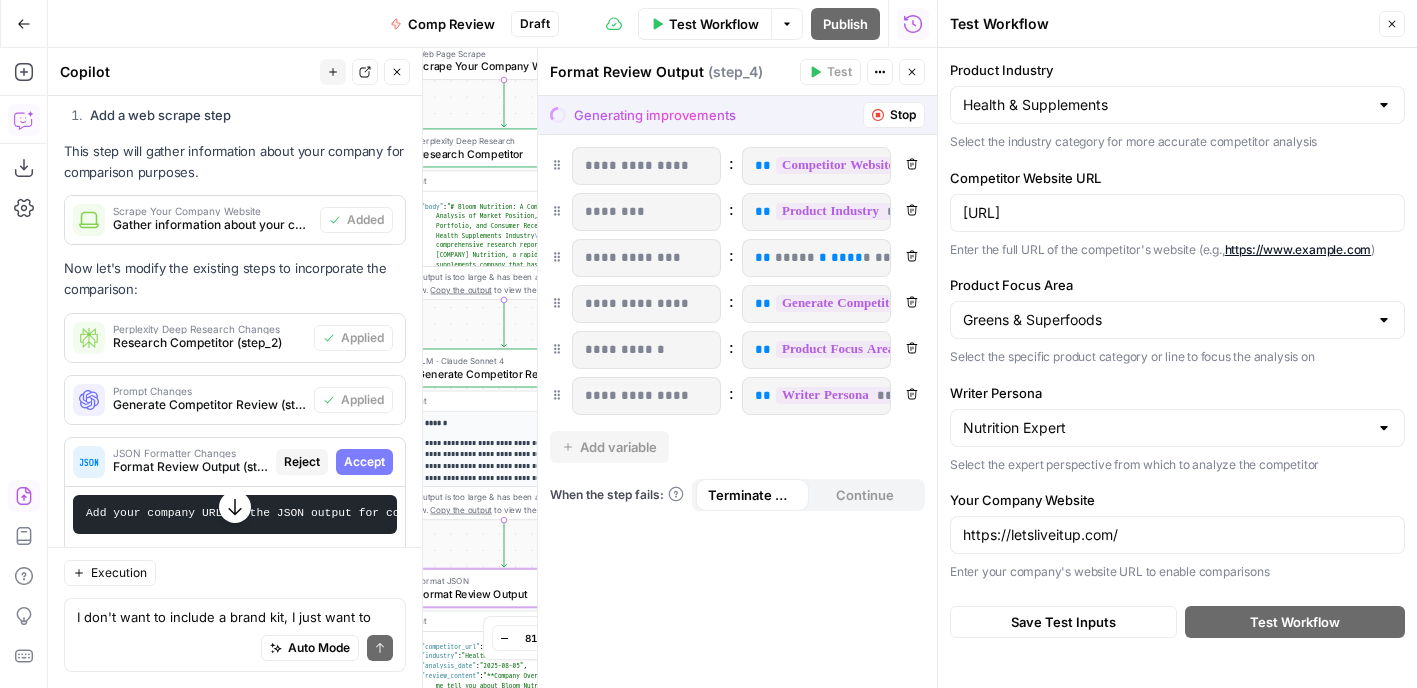 click on "Accept" at bounding box center [364, 462] 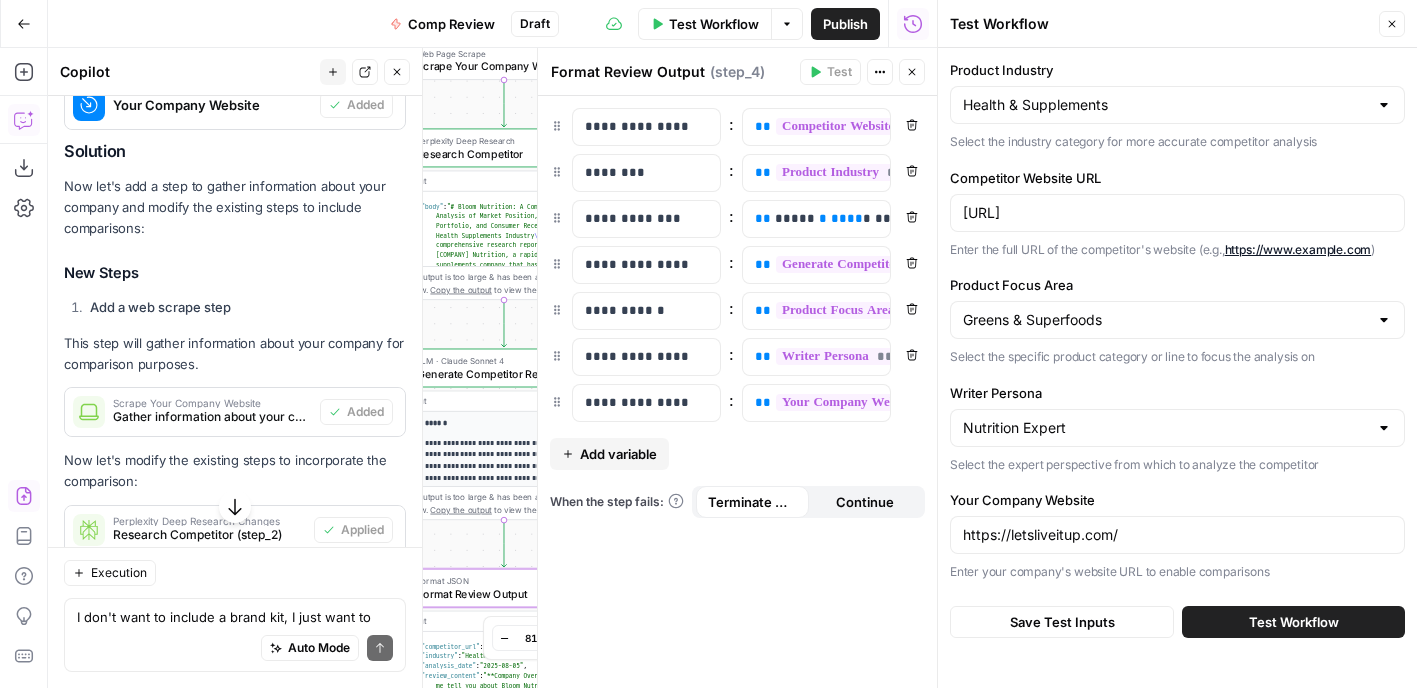 scroll, scrollTop: 5790, scrollLeft: 0, axis: vertical 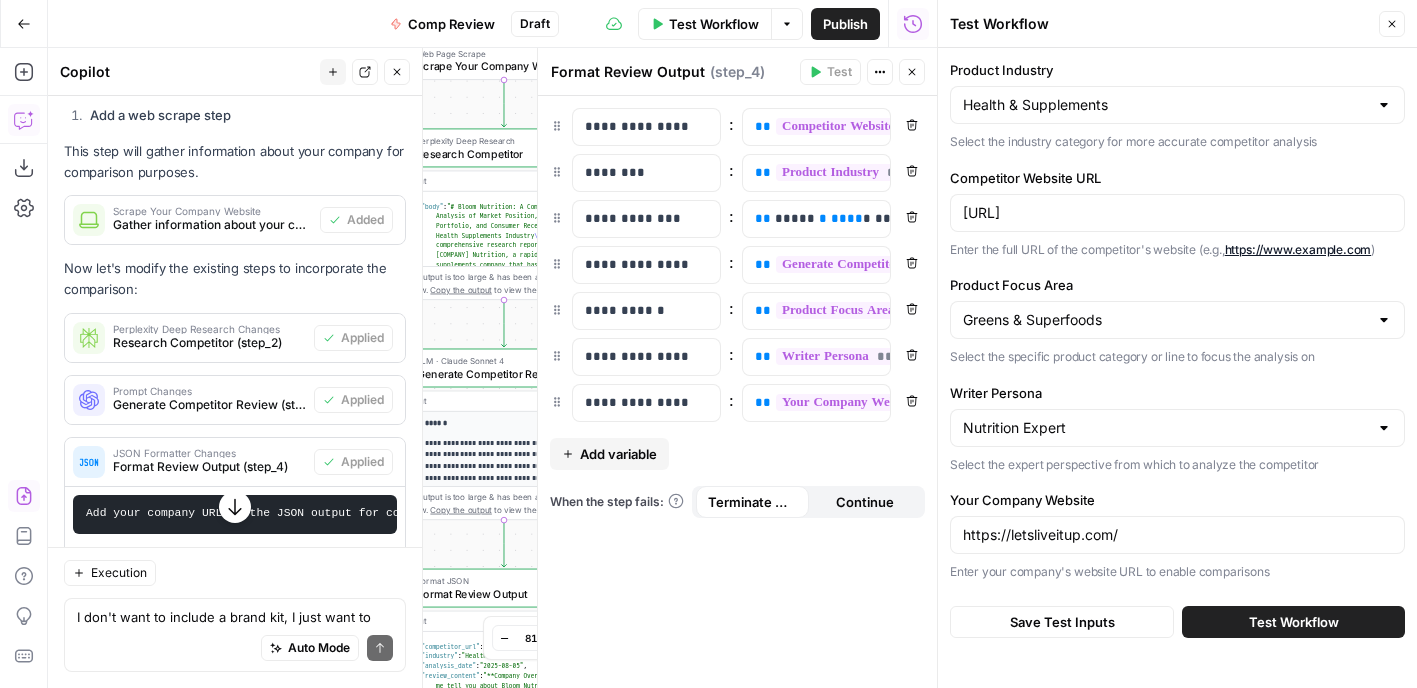 click on "Test Workflow" at bounding box center (1294, 622) 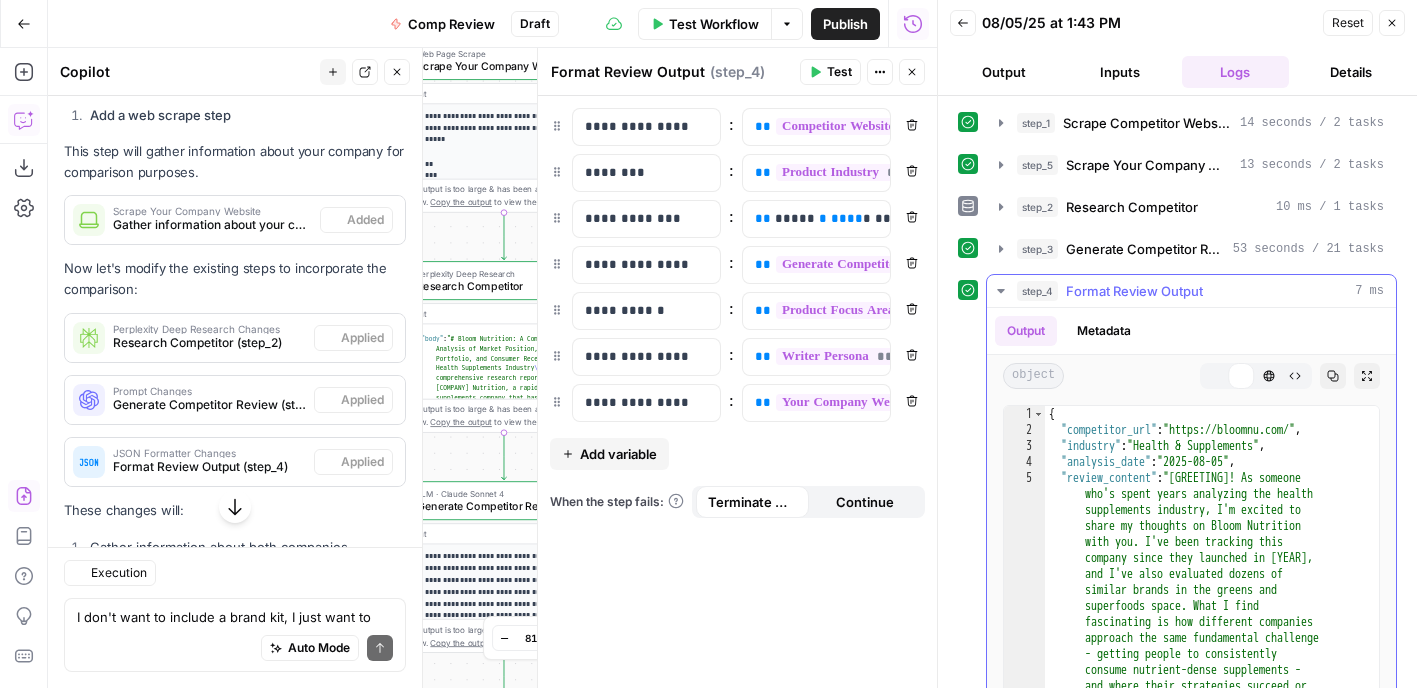 scroll, scrollTop: 5790, scrollLeft: 0, axis: vertical 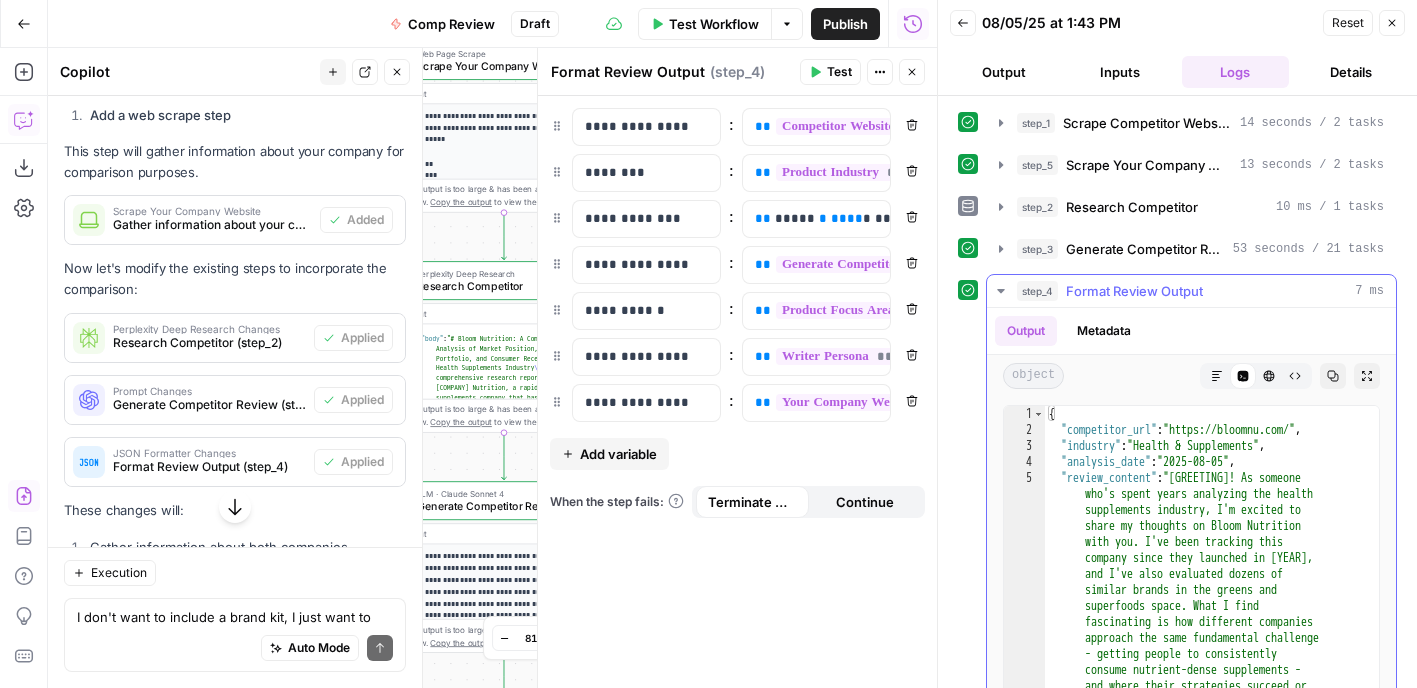 click on "Markdown" at bounding box center [1217, 376] 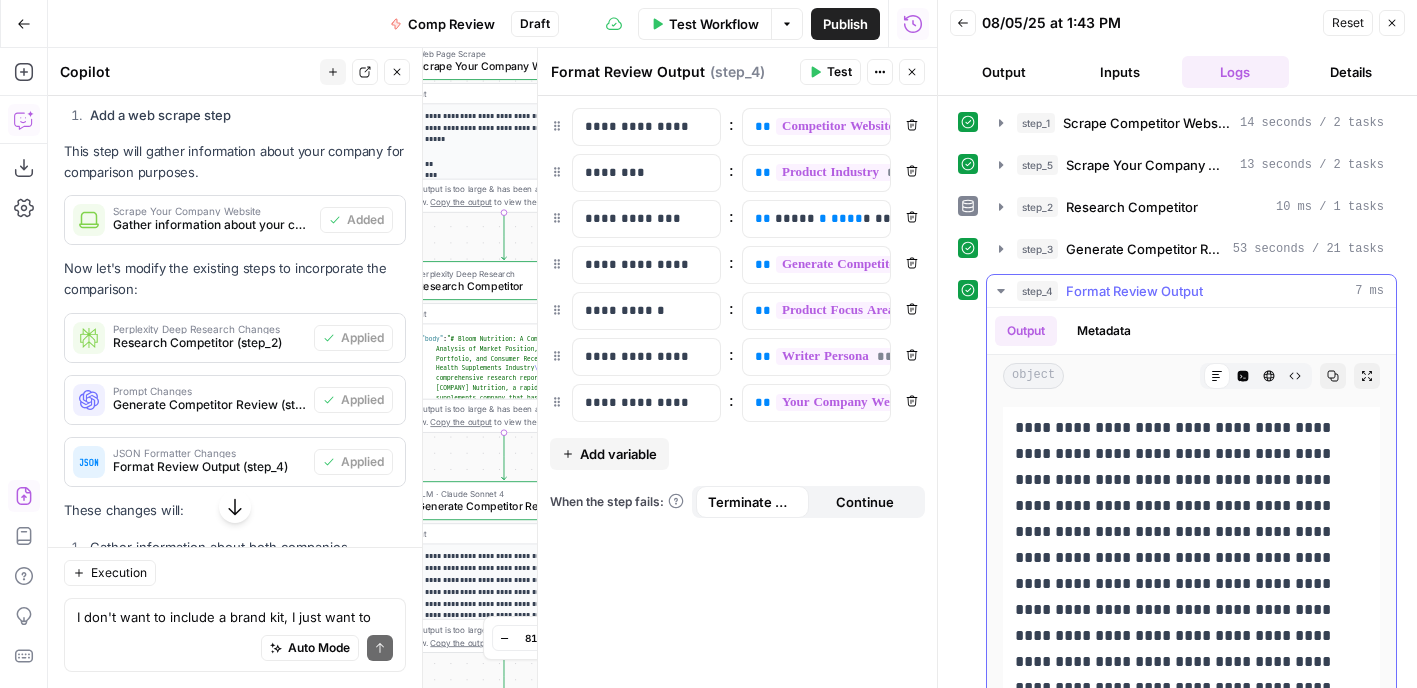 scroll, scrollTop: 371, scrollLeft: 0, axis: vertical 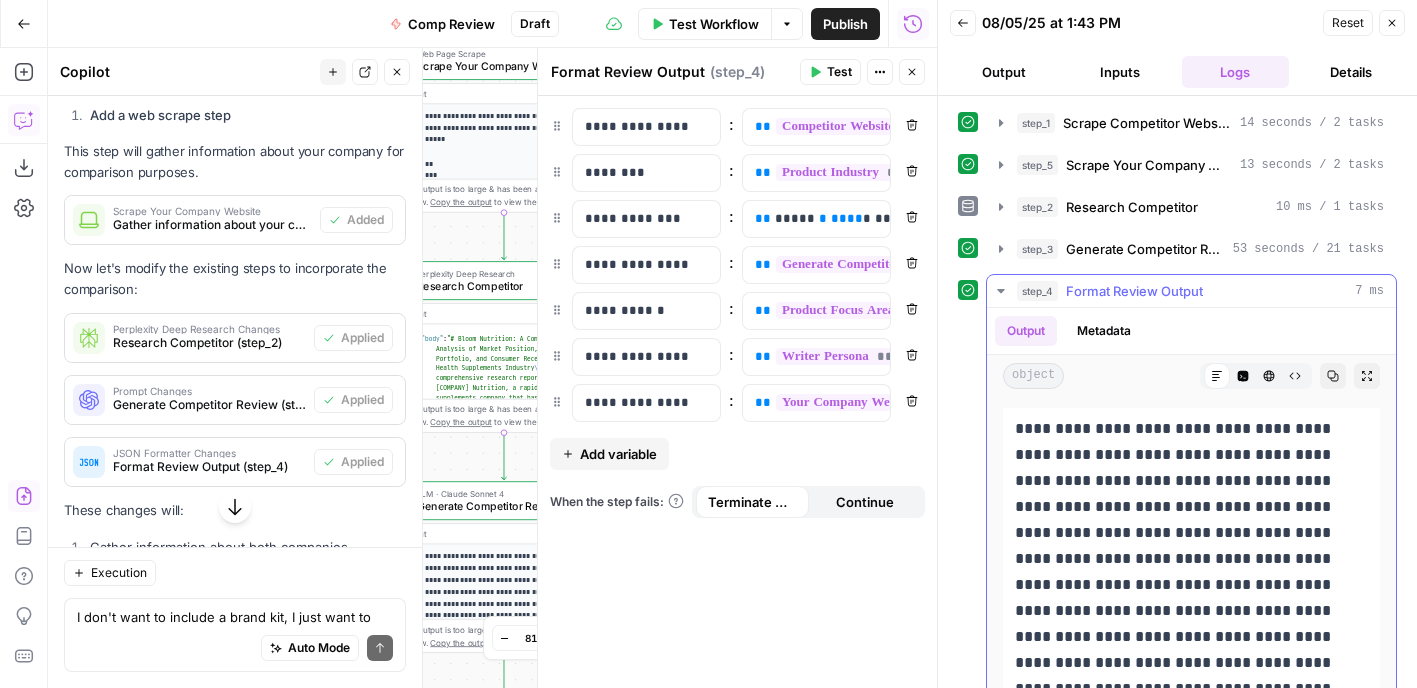 click on "Copy" at bounding box center [1333, 376] 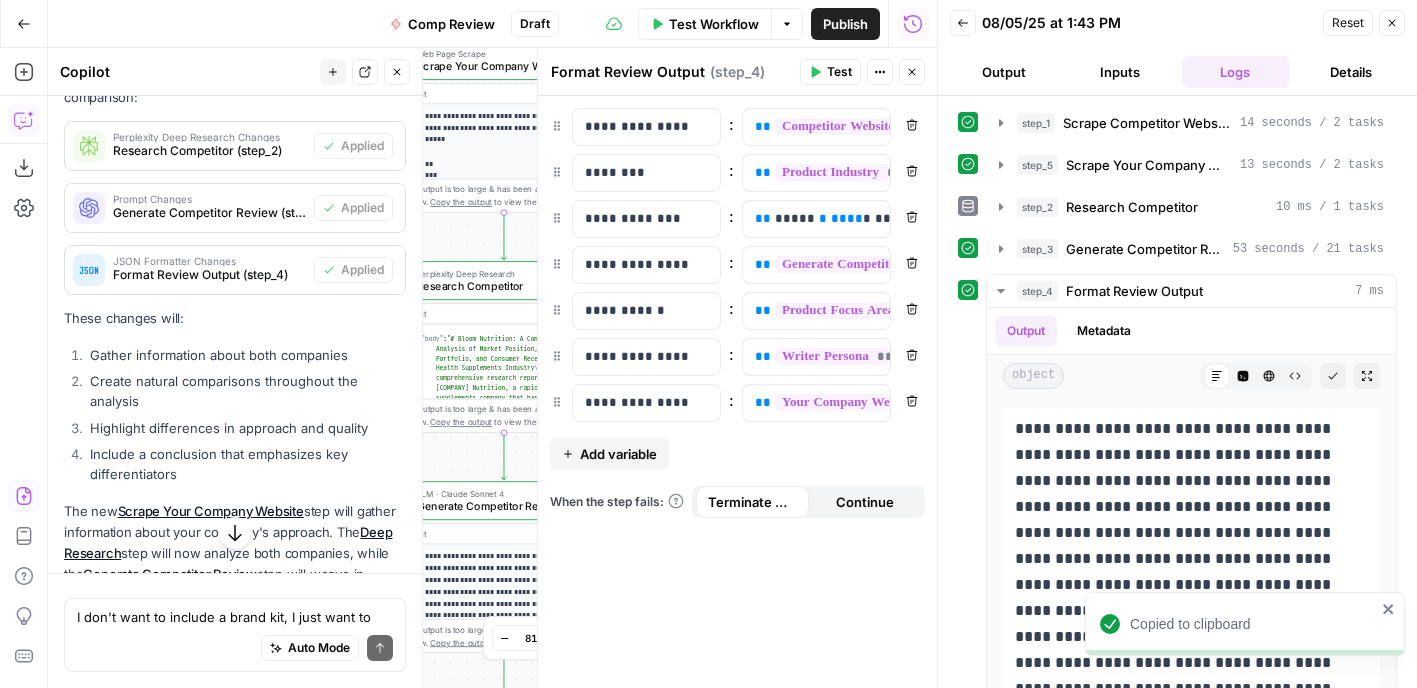 scroll, scrollTop: 5790, scrollLeft: 0, axis: vertical 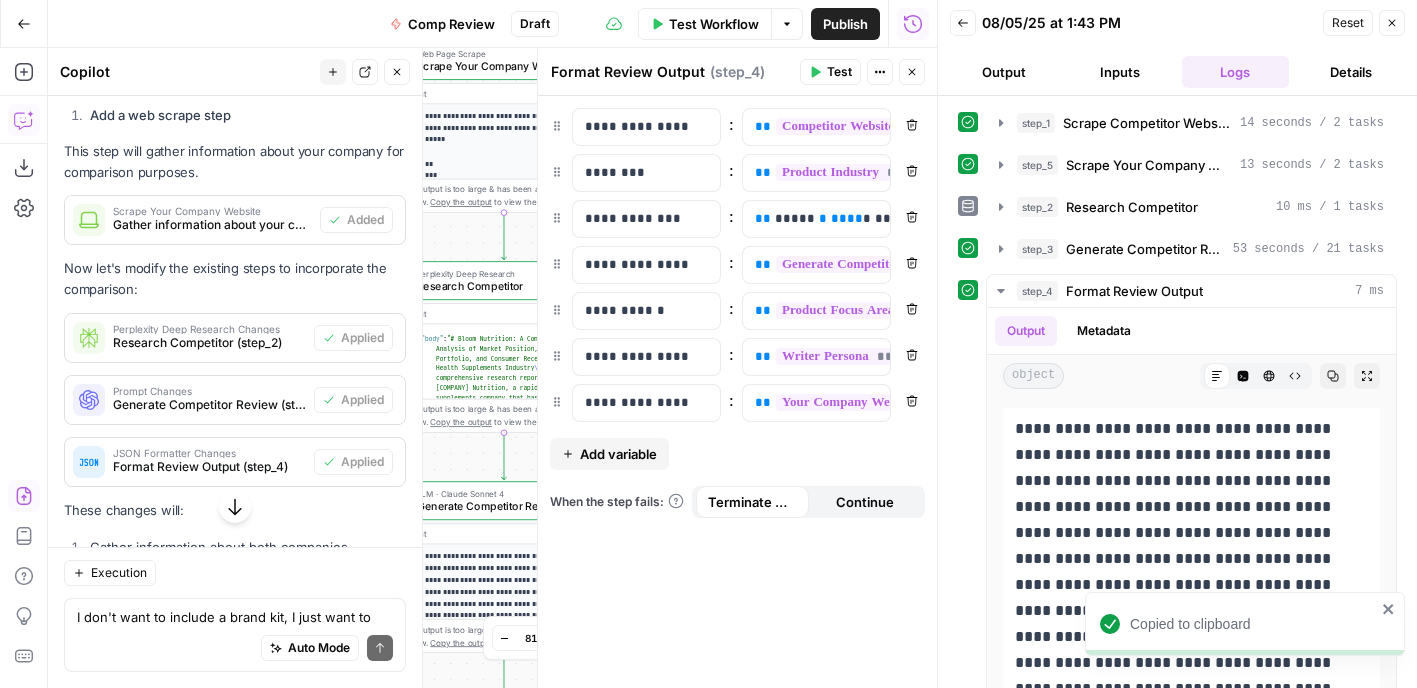 click on "Test Workflow" at bounding box center [714, 24] 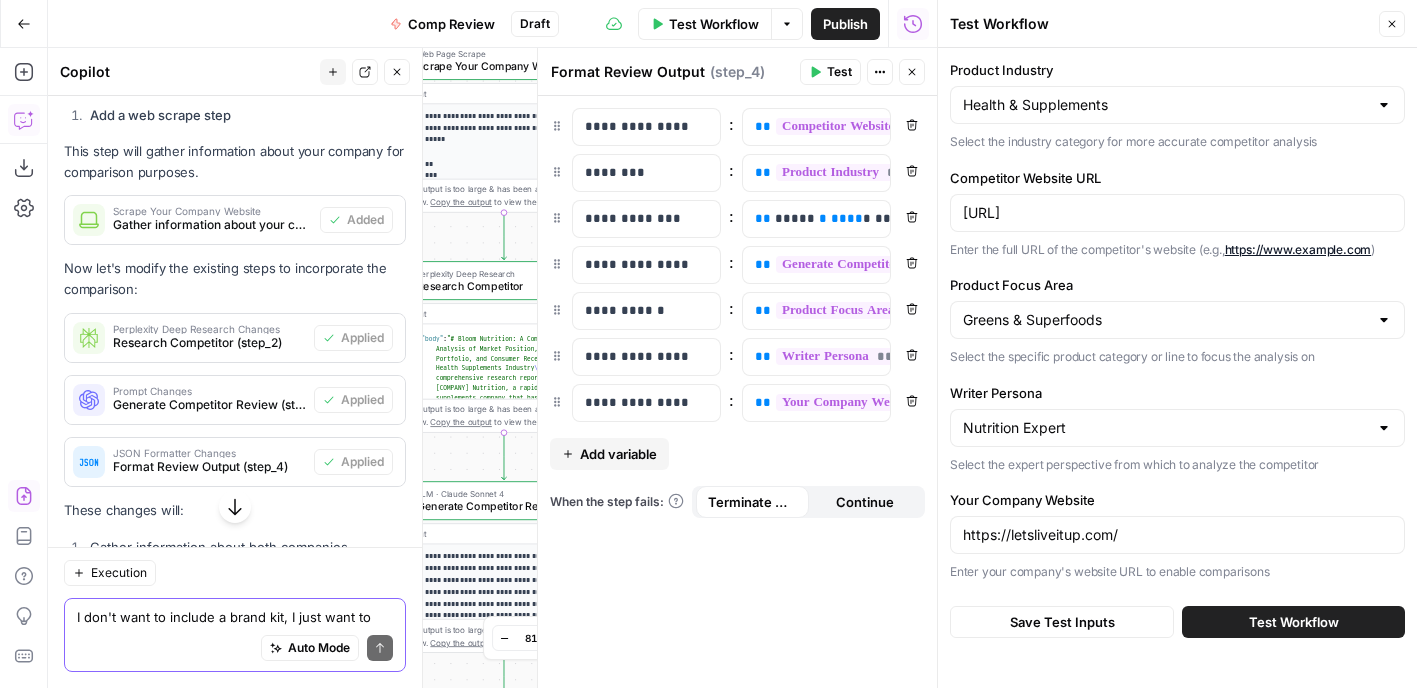 click on "I don't want to include a brand kit, I just want to include a secondary url to help you understand my brand" at bounding box center [235, 617] 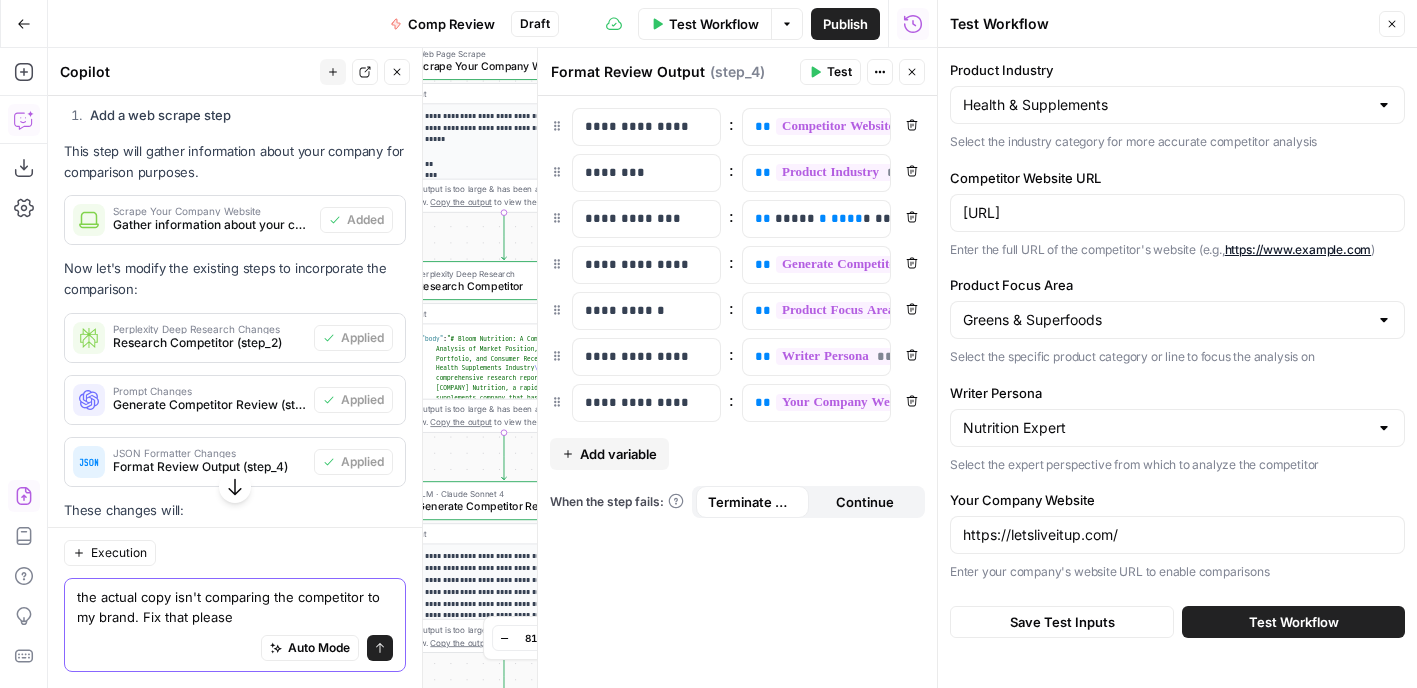 type on "the actual copy isn't comparing the competitor to my brand. Fix that please." 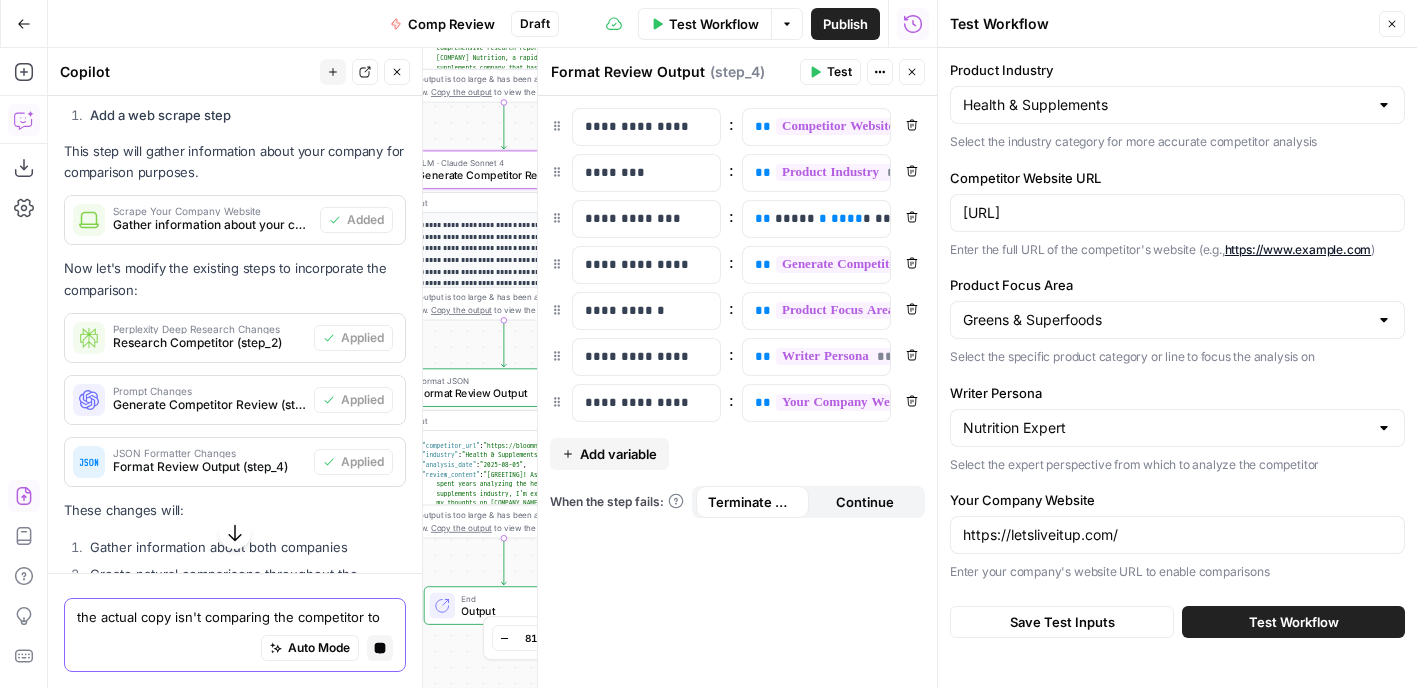scroll, scrollTop: 6017, scrollLeft: 0, axis: vertical 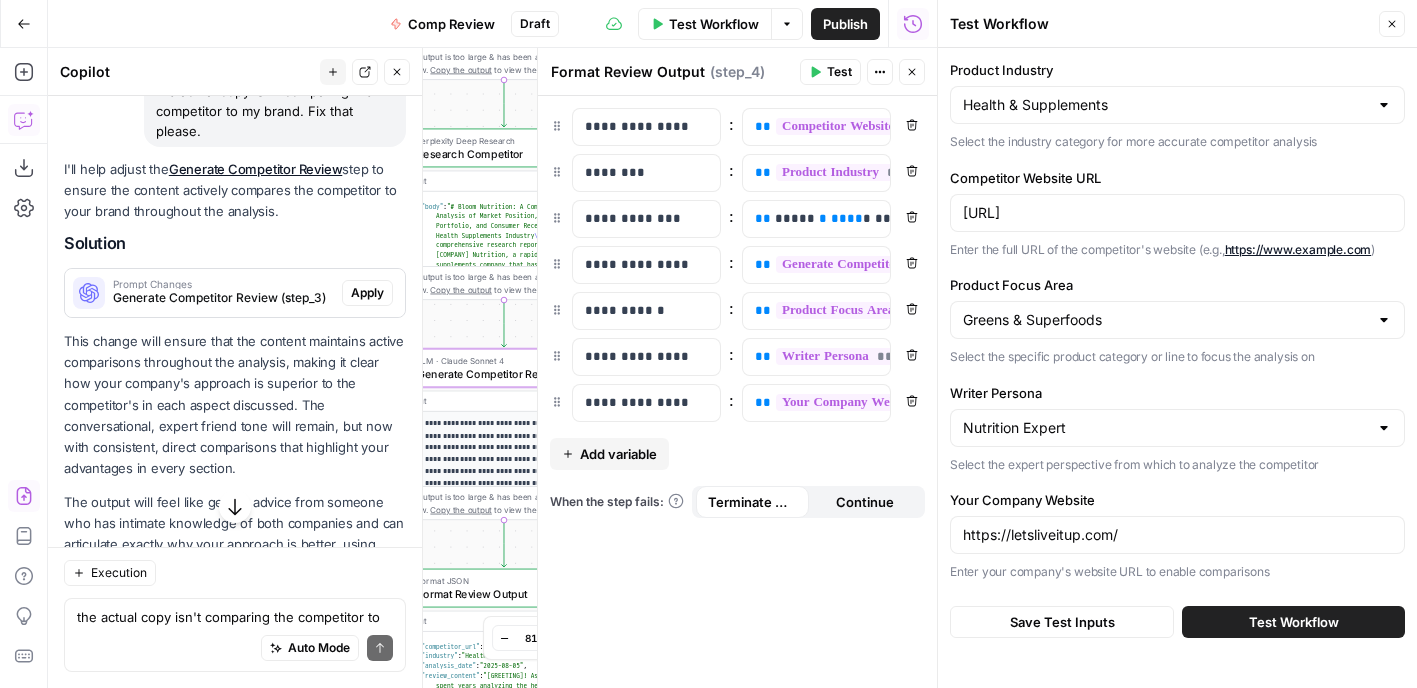 click on "Apply" at bounding box center (367, 293) 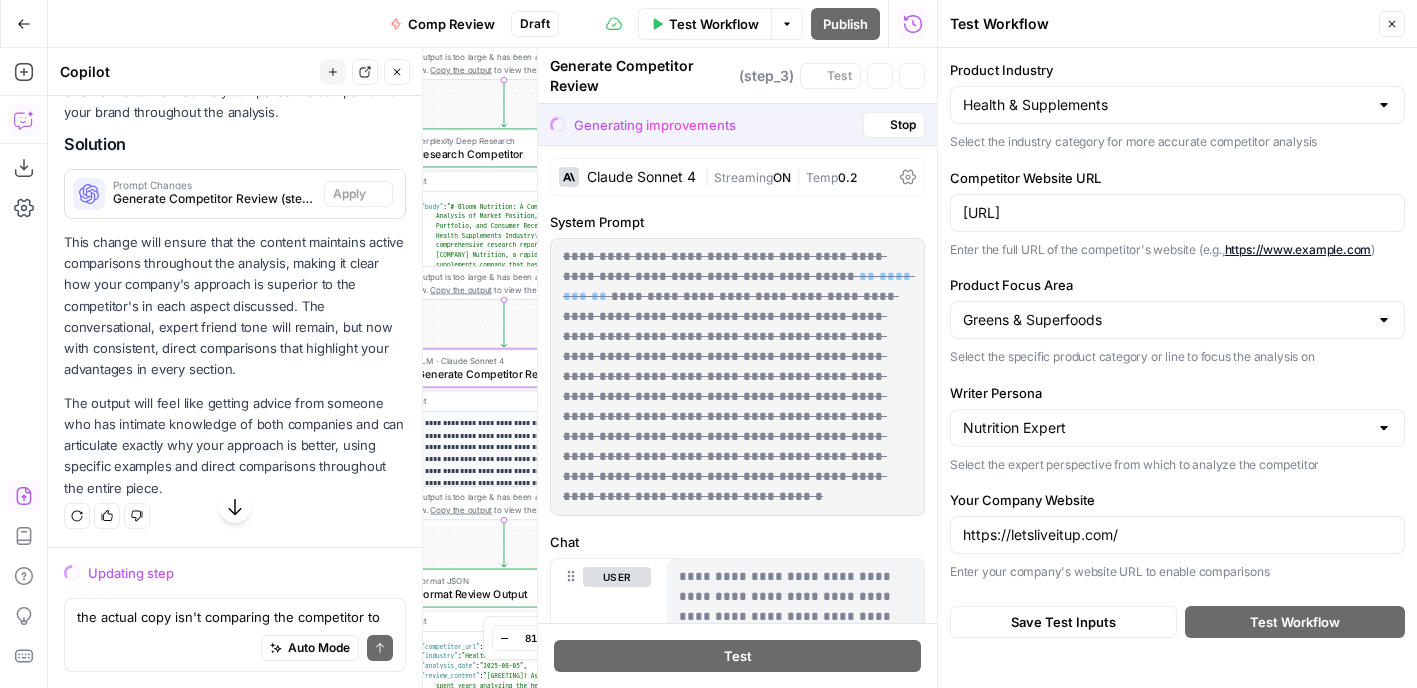 scroll, scrollTop: 6494, scrollLeft: 0, axis: vertical 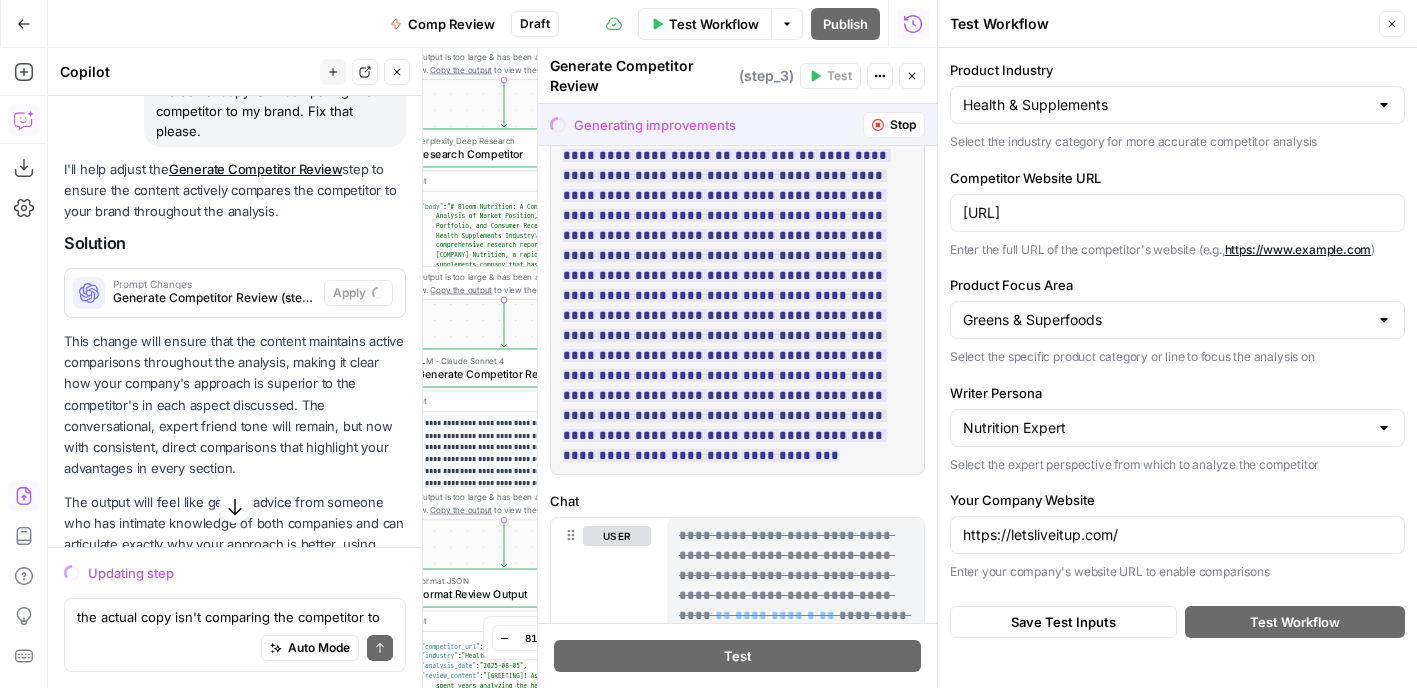 click on "Stop" at bounding box center (894, 125) 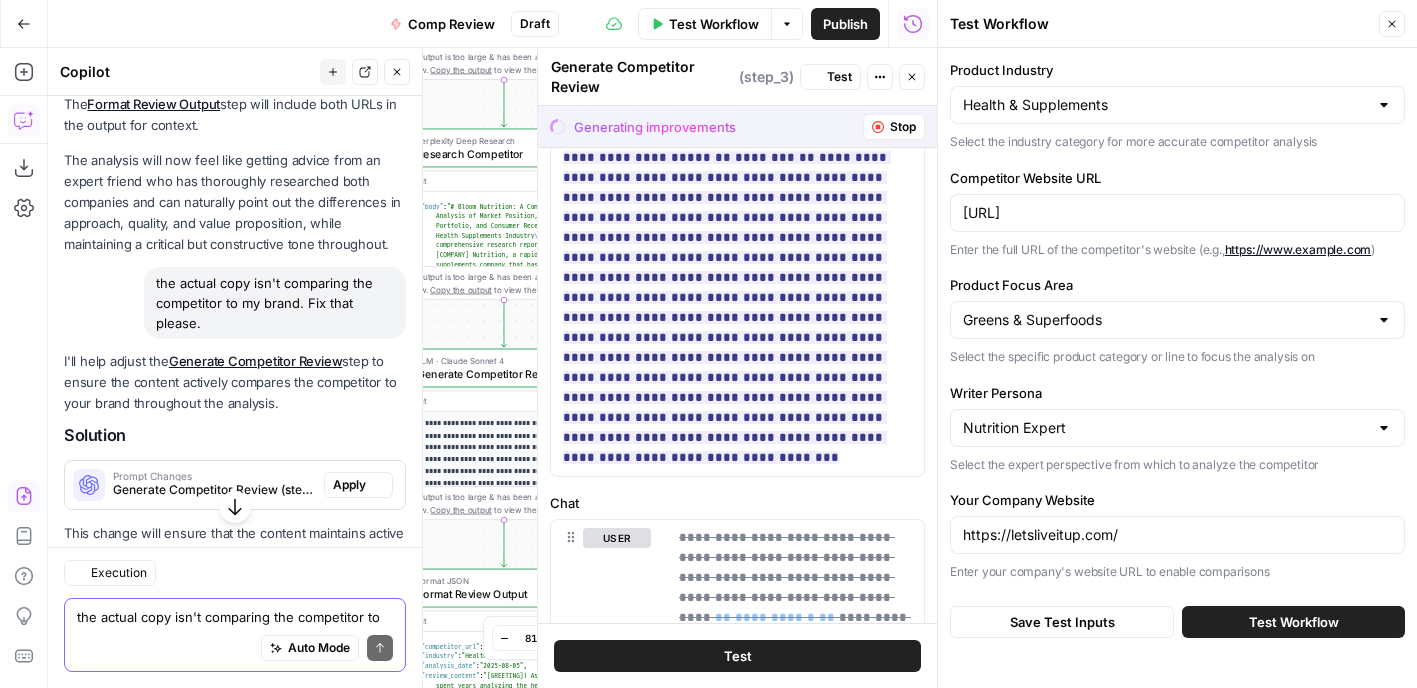 click on "the actual copy isn't comparing the competitor to my brand. Fix that please." at bounding box center [235, 617] 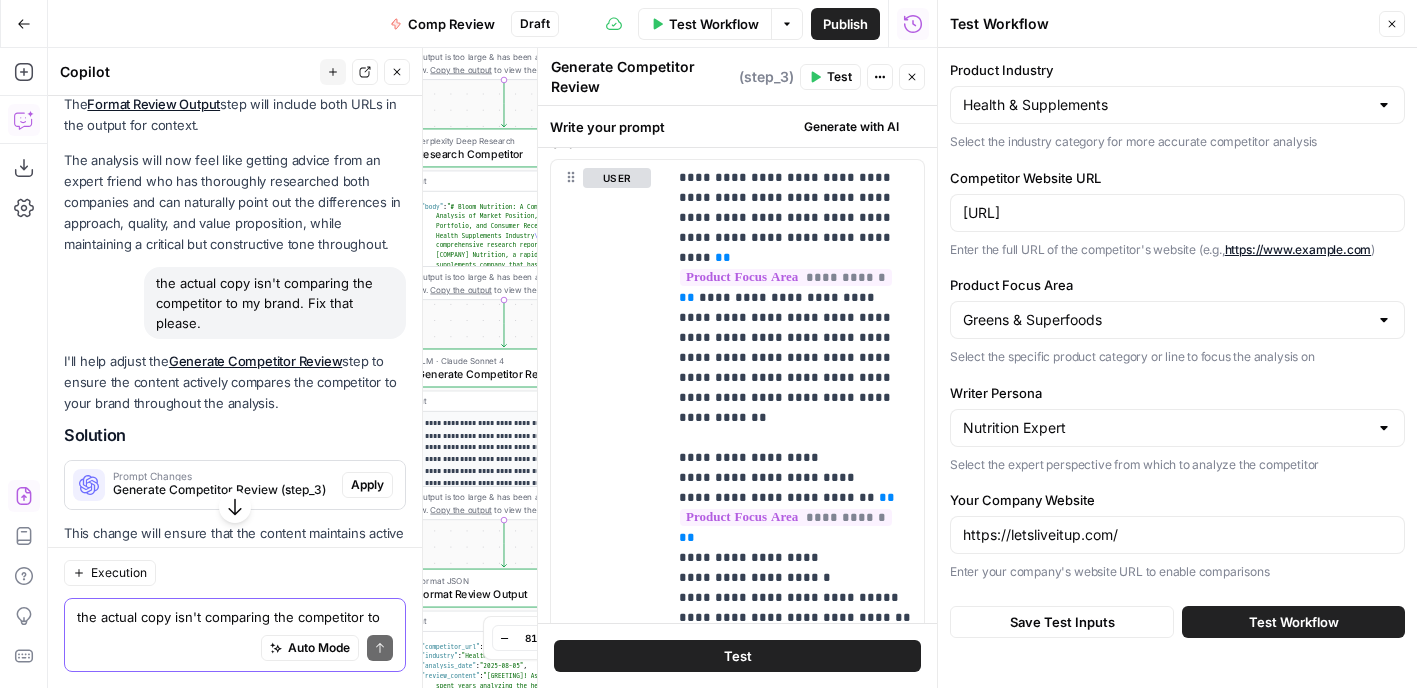 scroll, scrollTop: 6686, scrollLeft: 0, axis: vertical 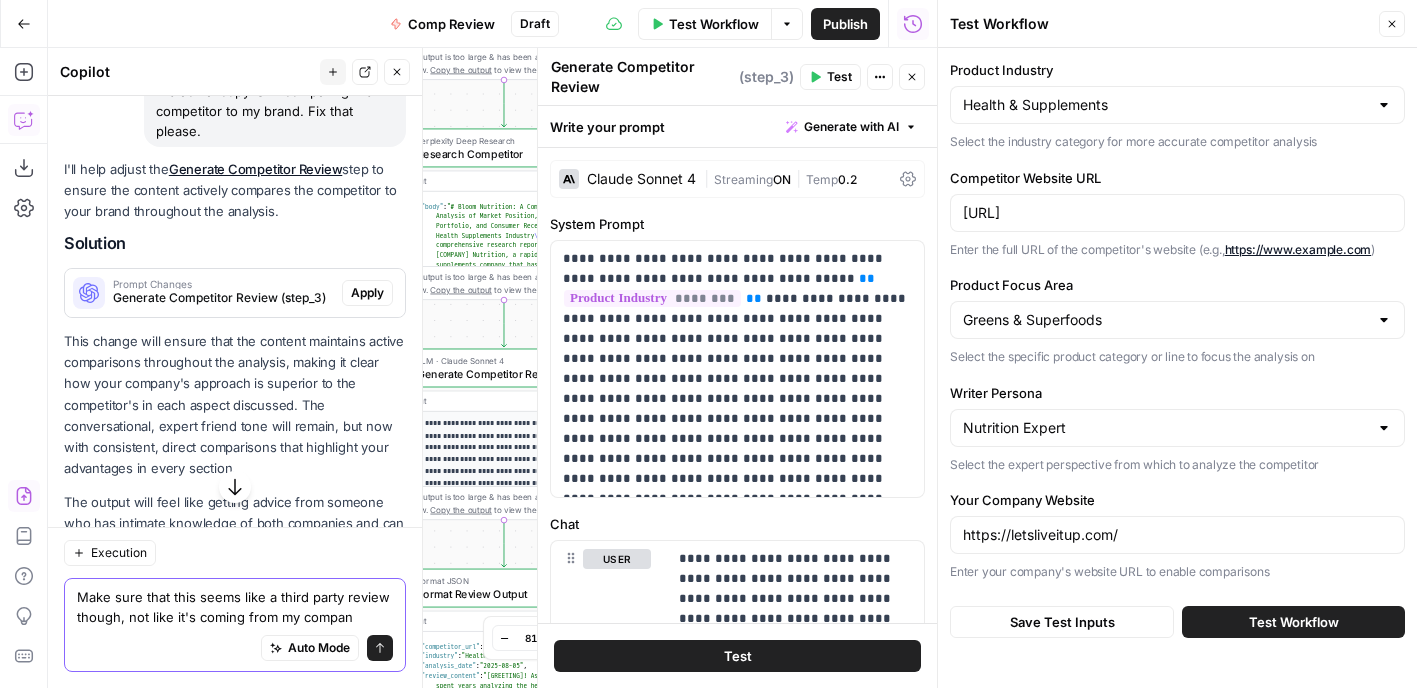 type on "Make sure that this seems like a third party review though, not like it's coming from my company" 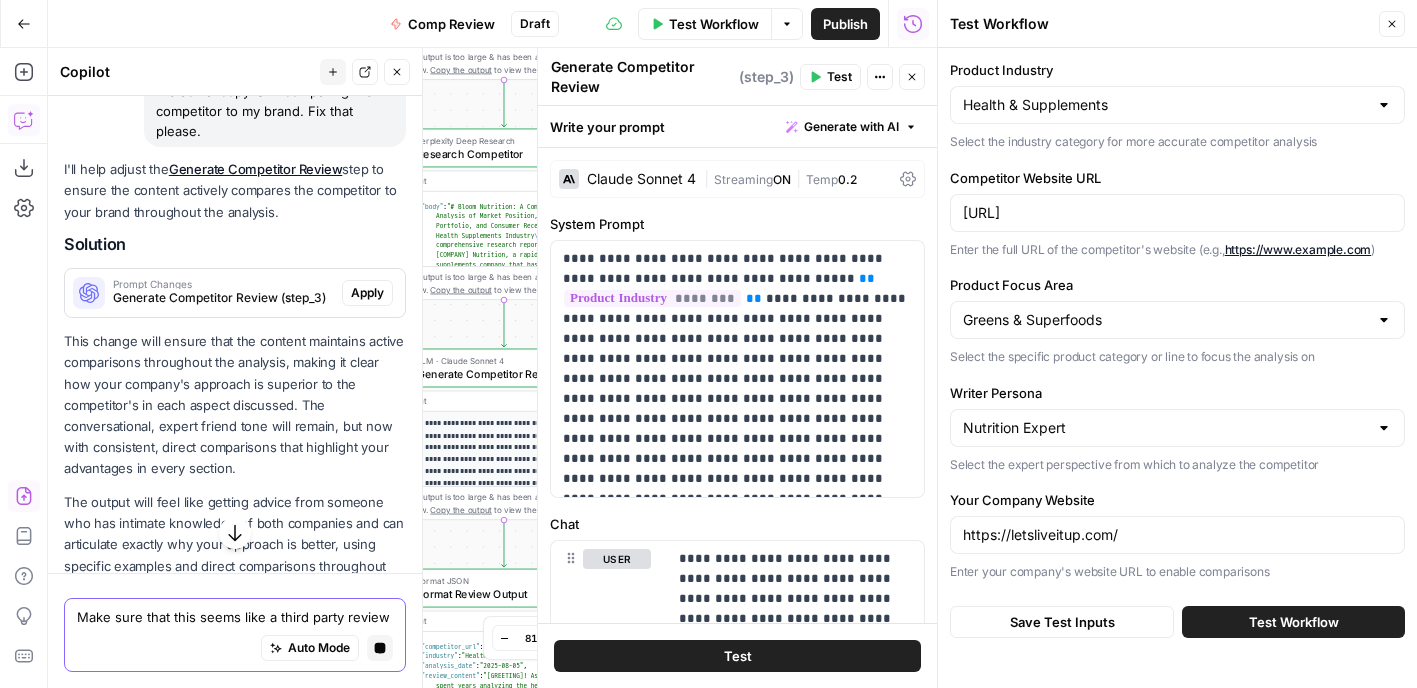 scroll, scrollTop: 6552, scrollLeft: 0, axis: vertical 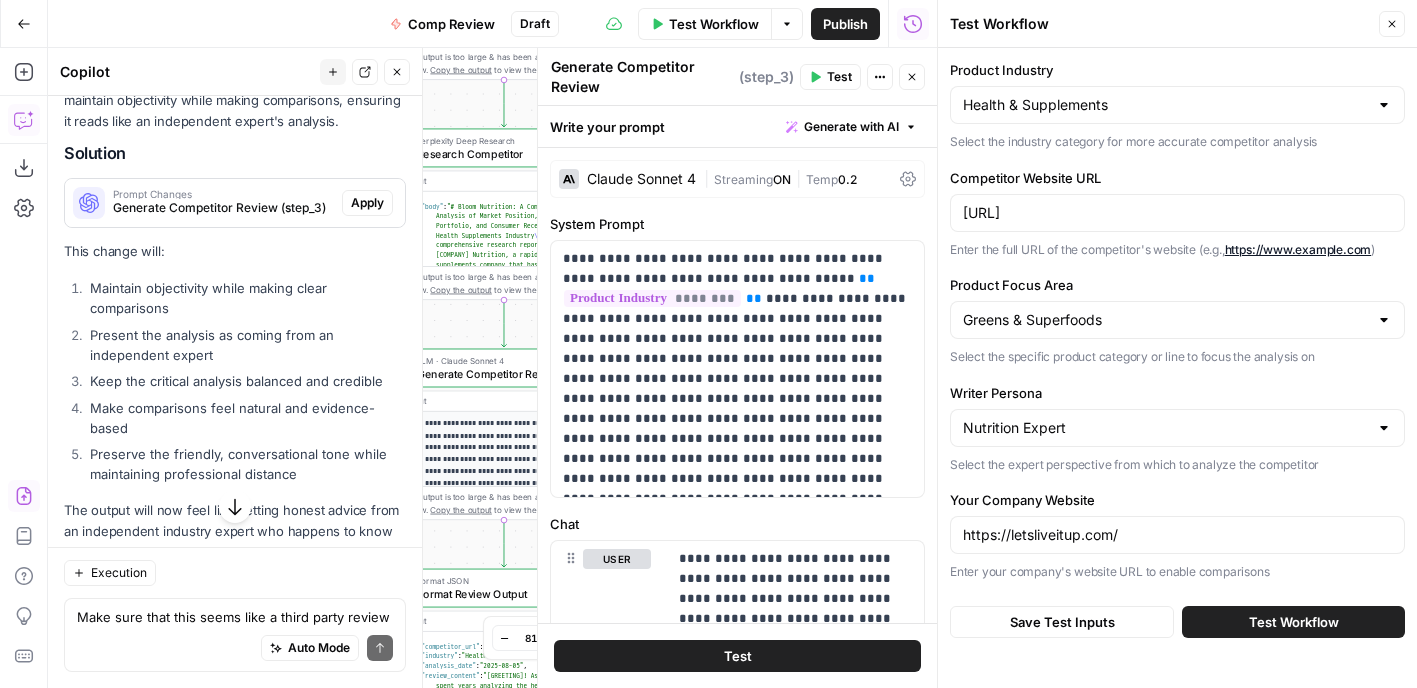 click on "Make sure that this seems like a third party review though, not like it's coming from my company Write your question here Auto Mode Send" at bounding box center [235, 635] 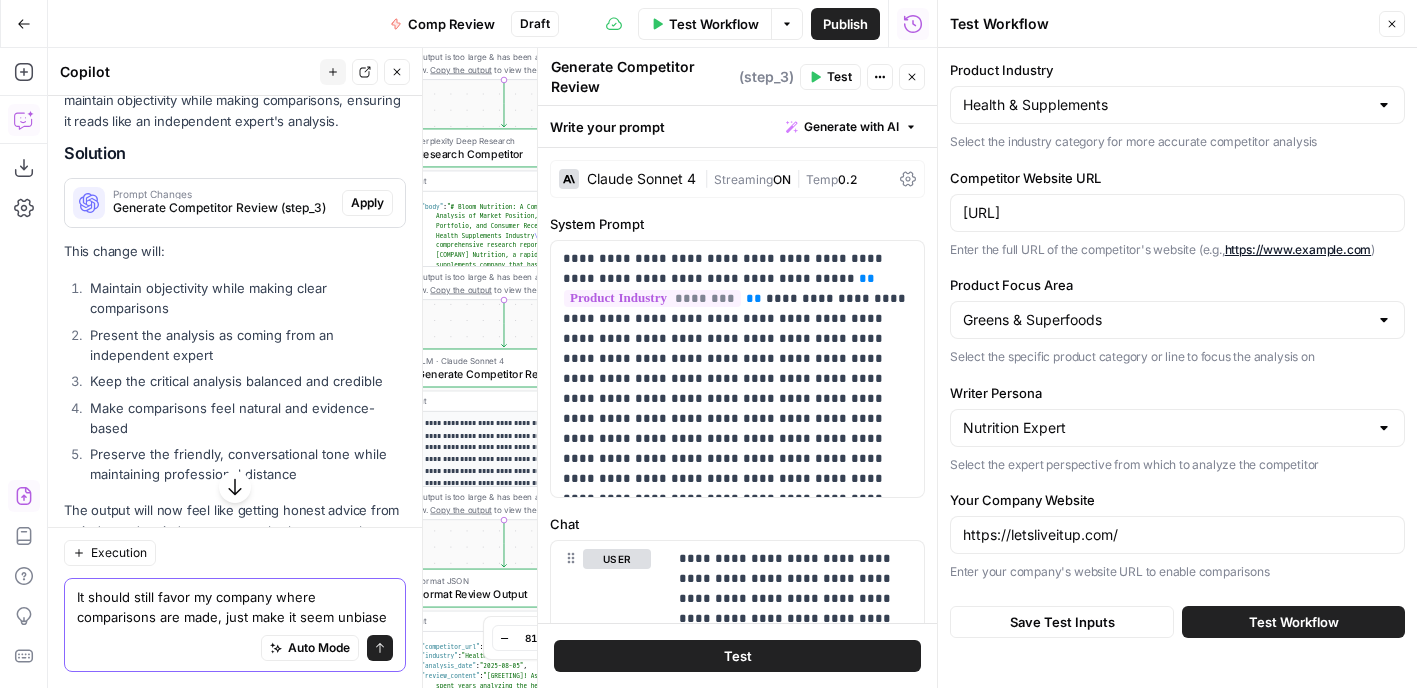 type on "It should still favor my company where comparisons are made, just make it seem unbiased" 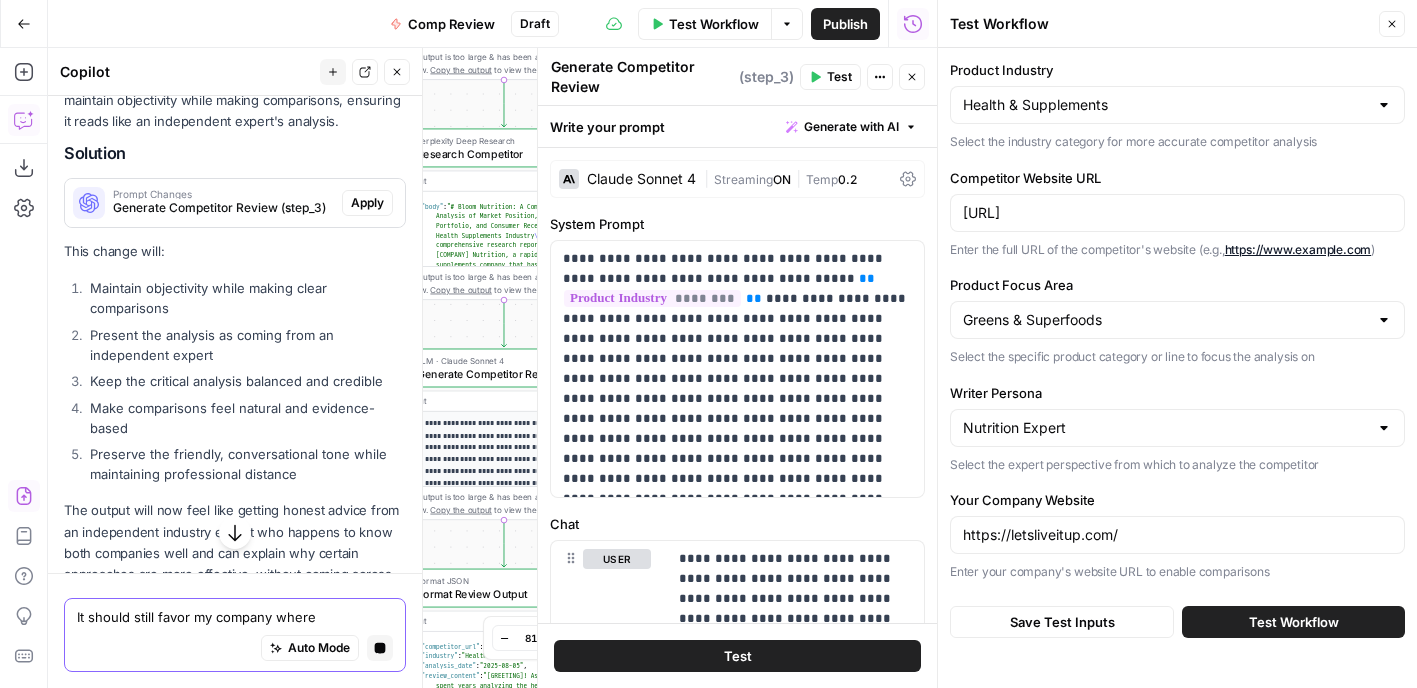 scroll, scrollTop: 7248, scrollLeft: 0, axis: vertical 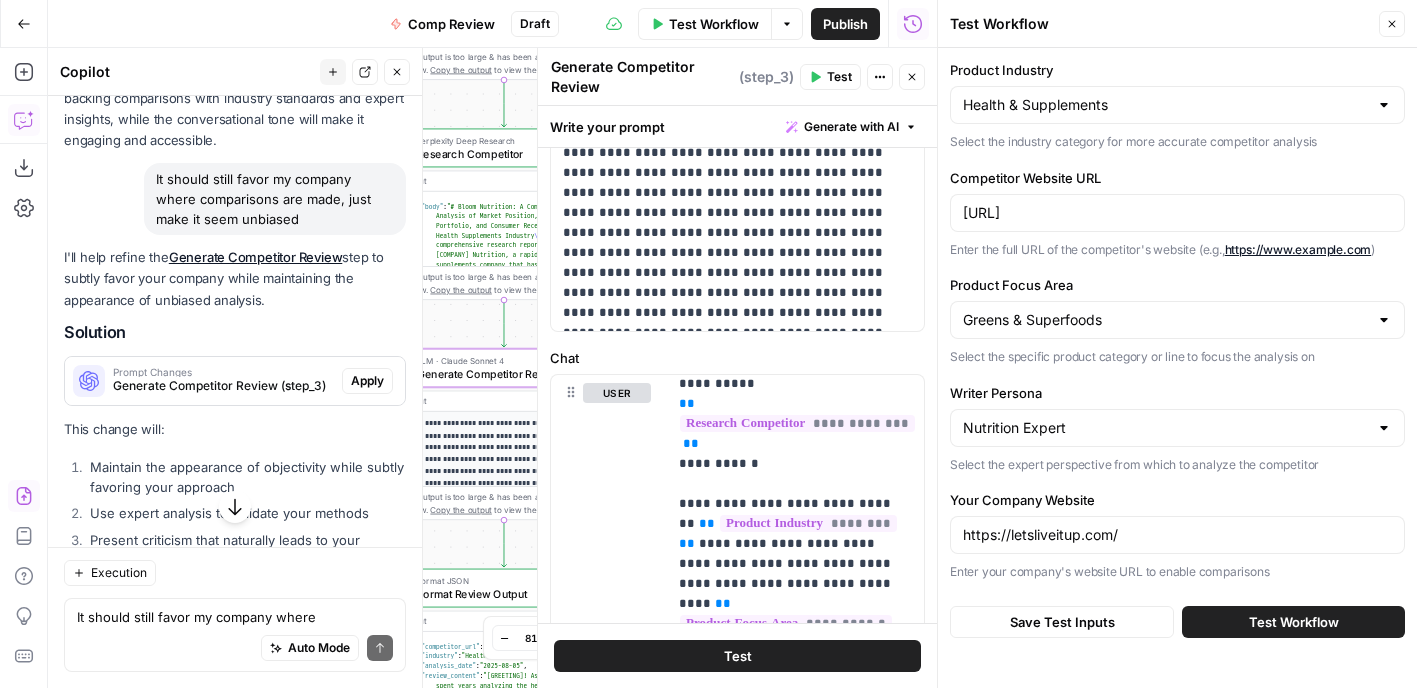 click on "Apply" at bounding box center [367, 381] 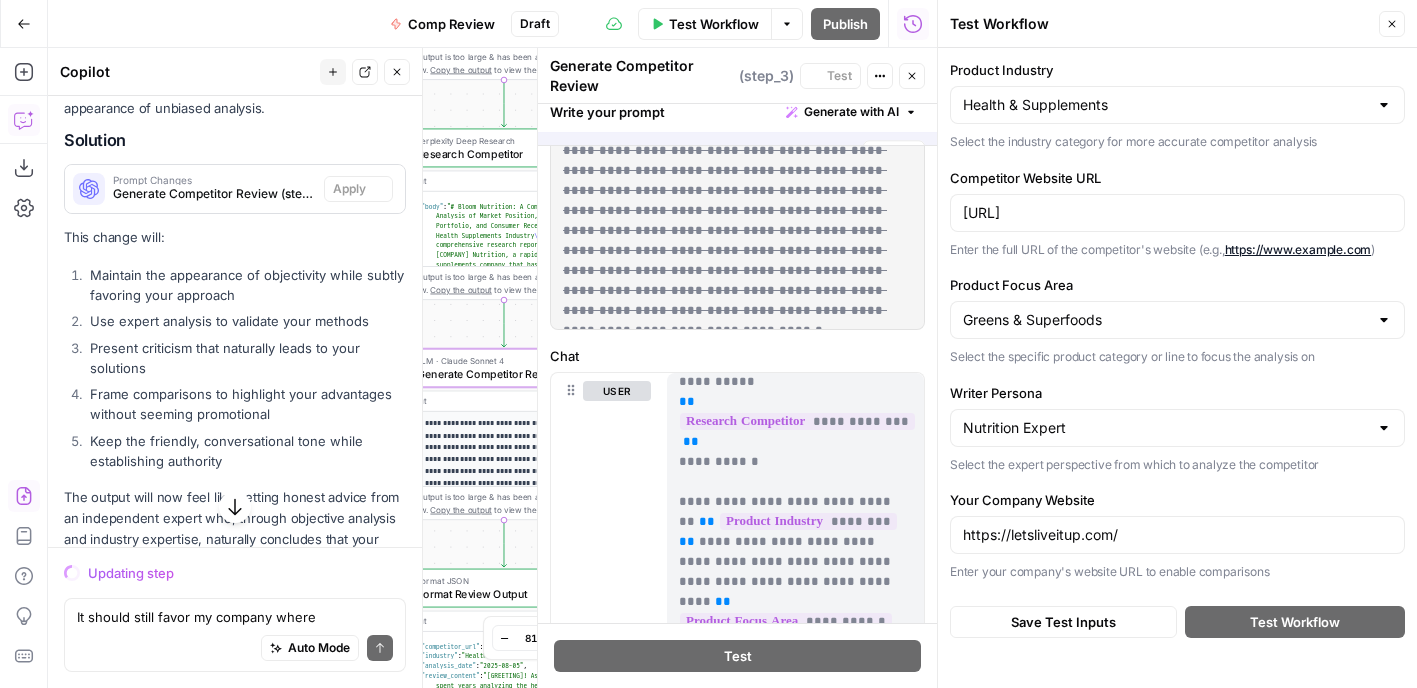 scroll, scrollTop: 7637, scrollLeft: 0, axis: vertical 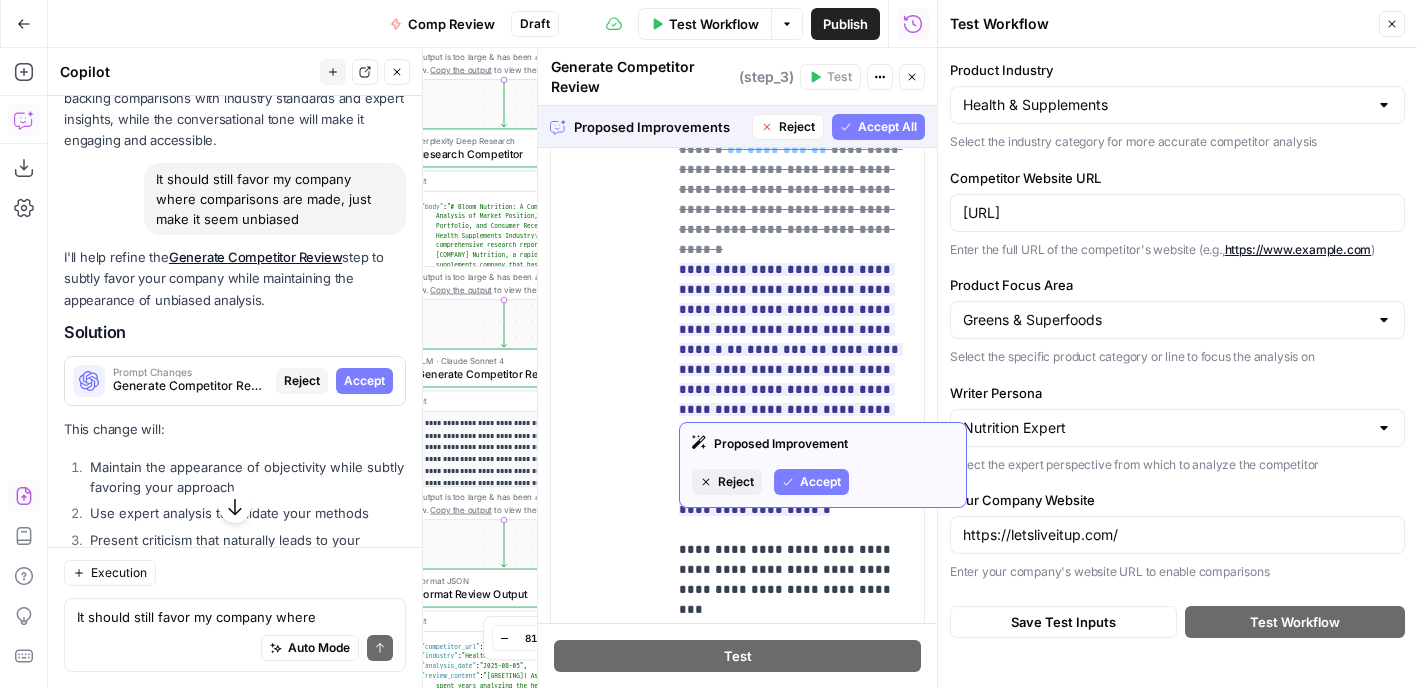 click on "Accept All" at bounding box center (887, 127) 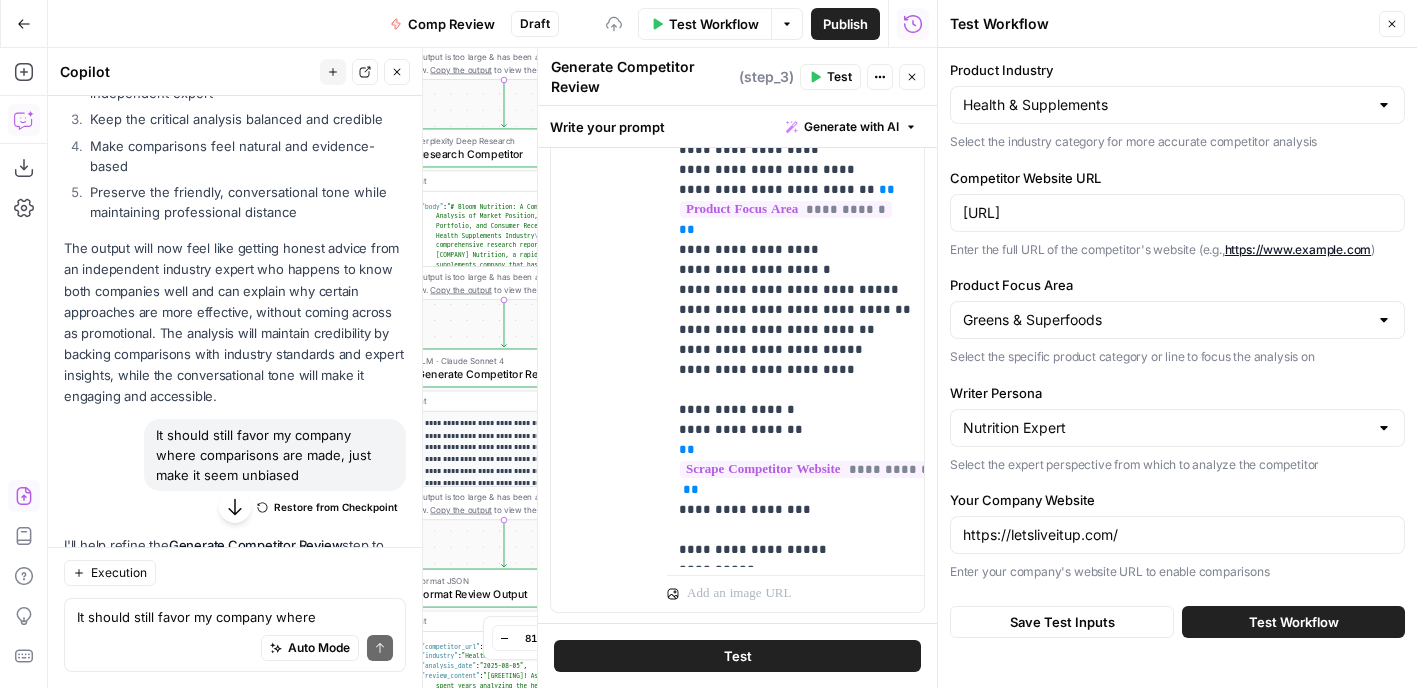 scroll, scrollTop: 7893, scrollLeft: 0, axis: vertical 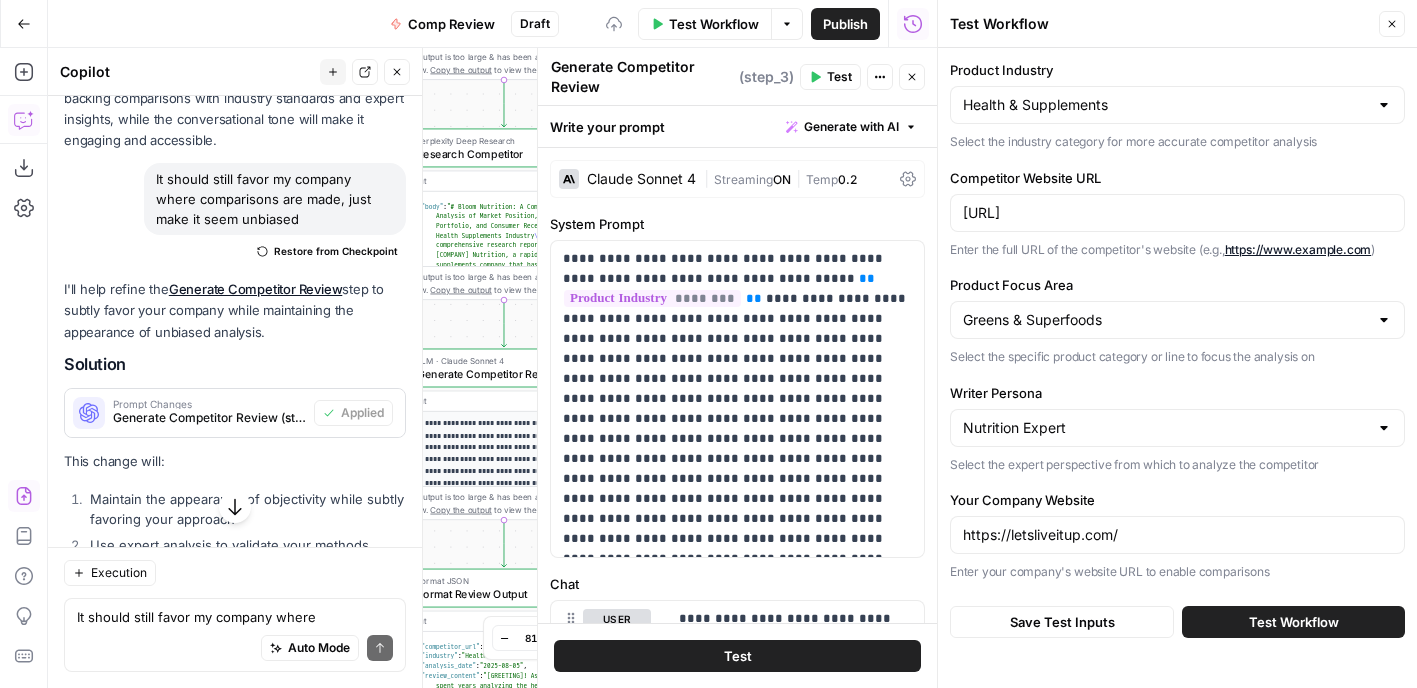 click on "Test Workflow" at bounding box center (714, 24) 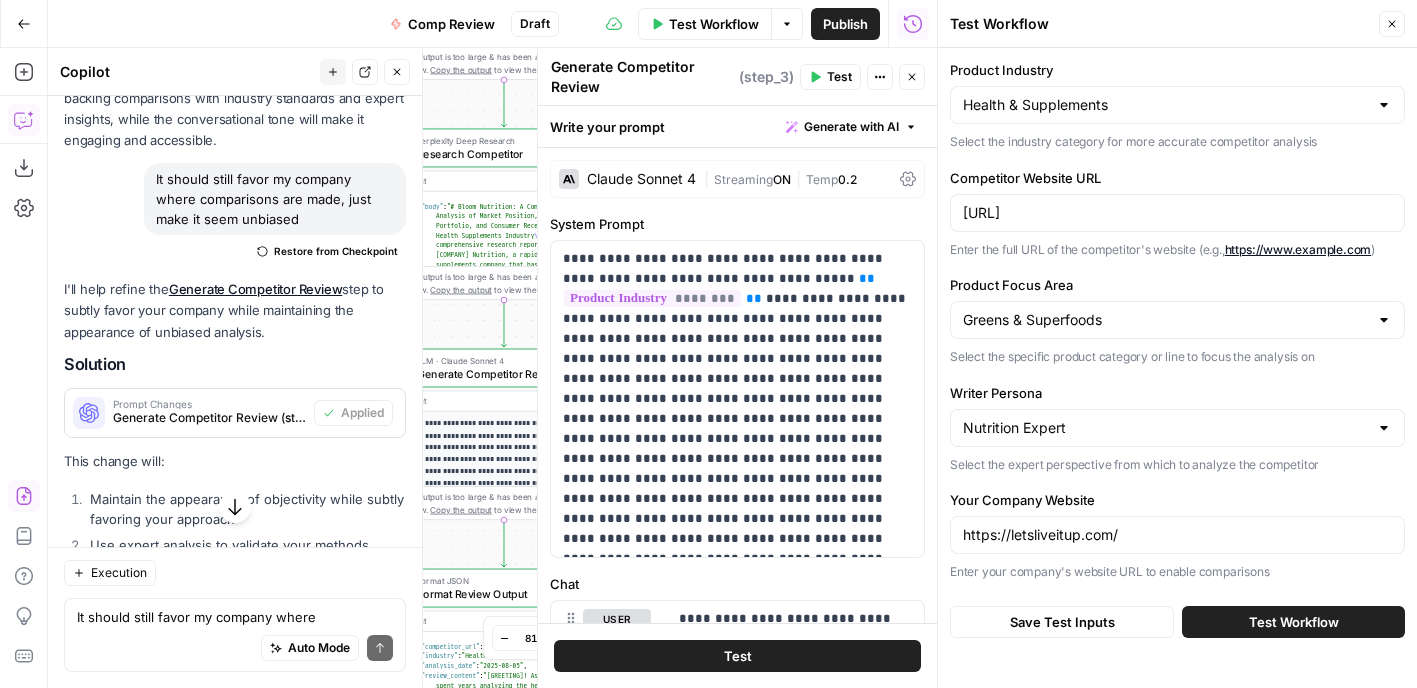 click on "Test Workflow" at bounding box center (1294, 622) 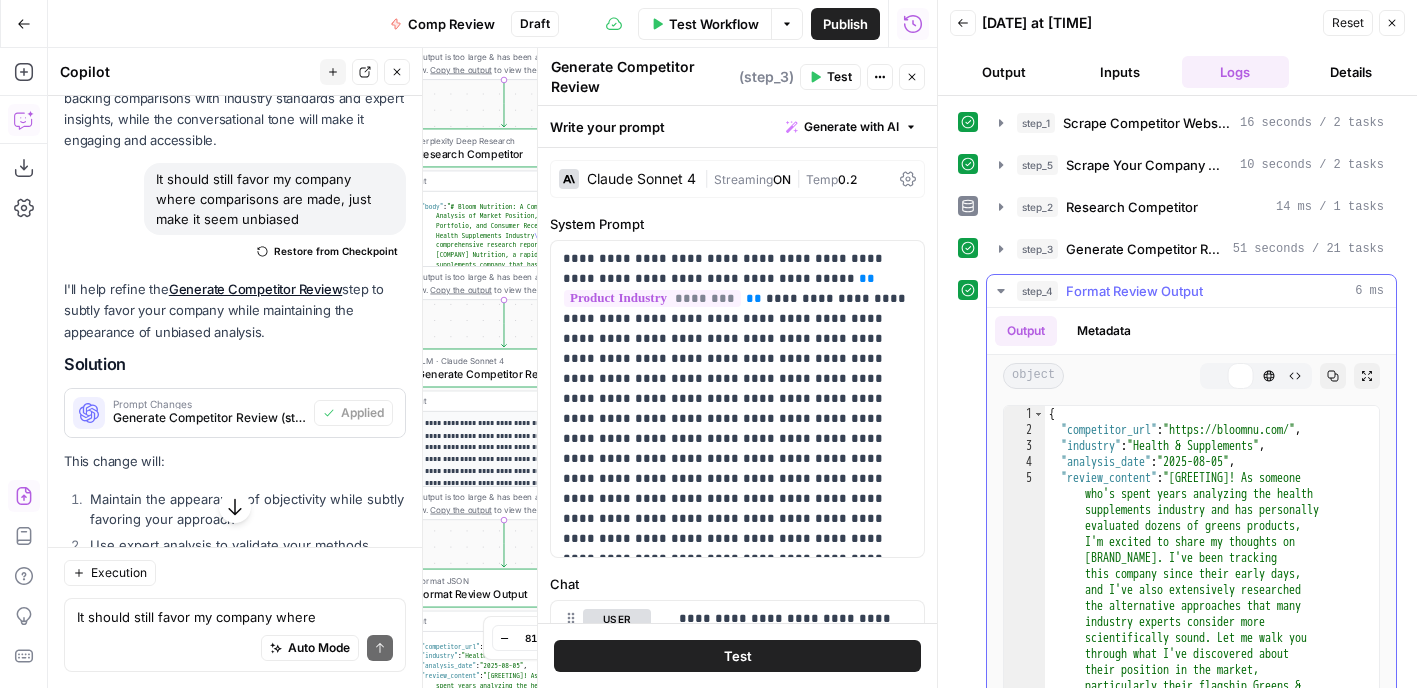 scroll, scrollTop: 7893, scrollLeft: 0, axis: vertical 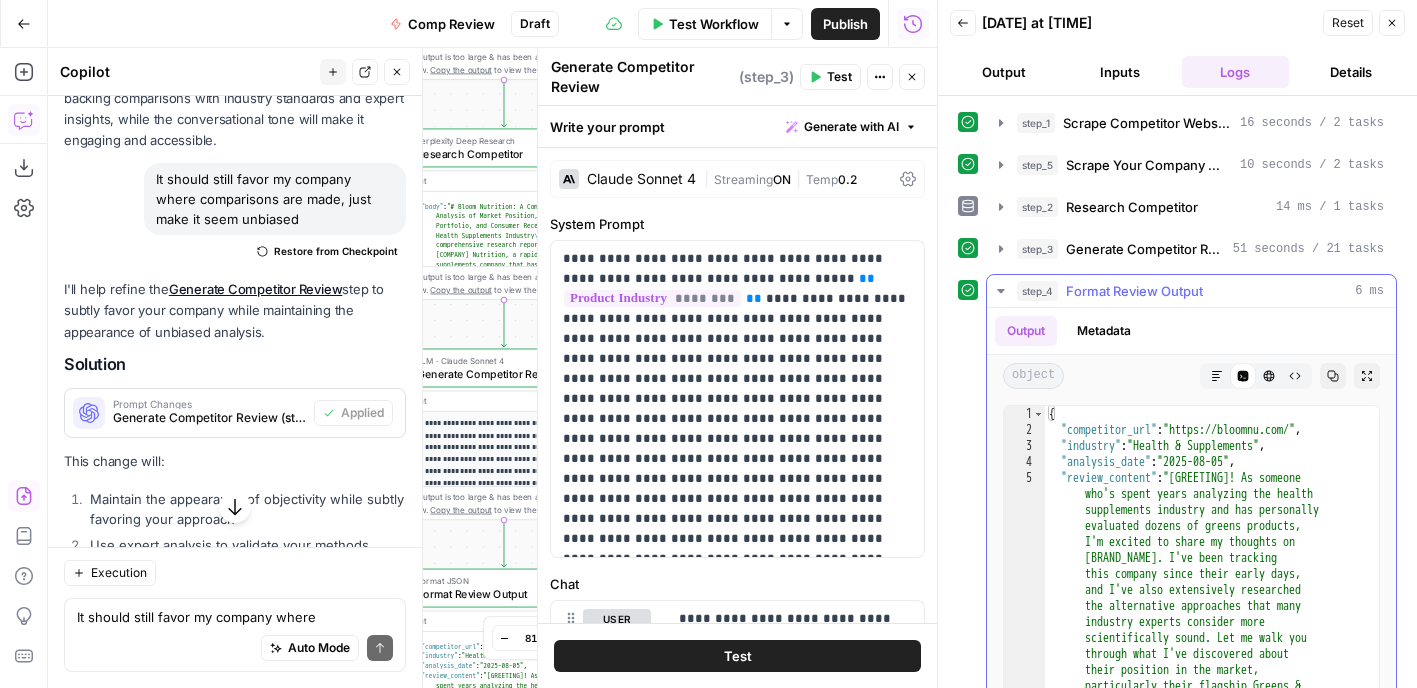 click 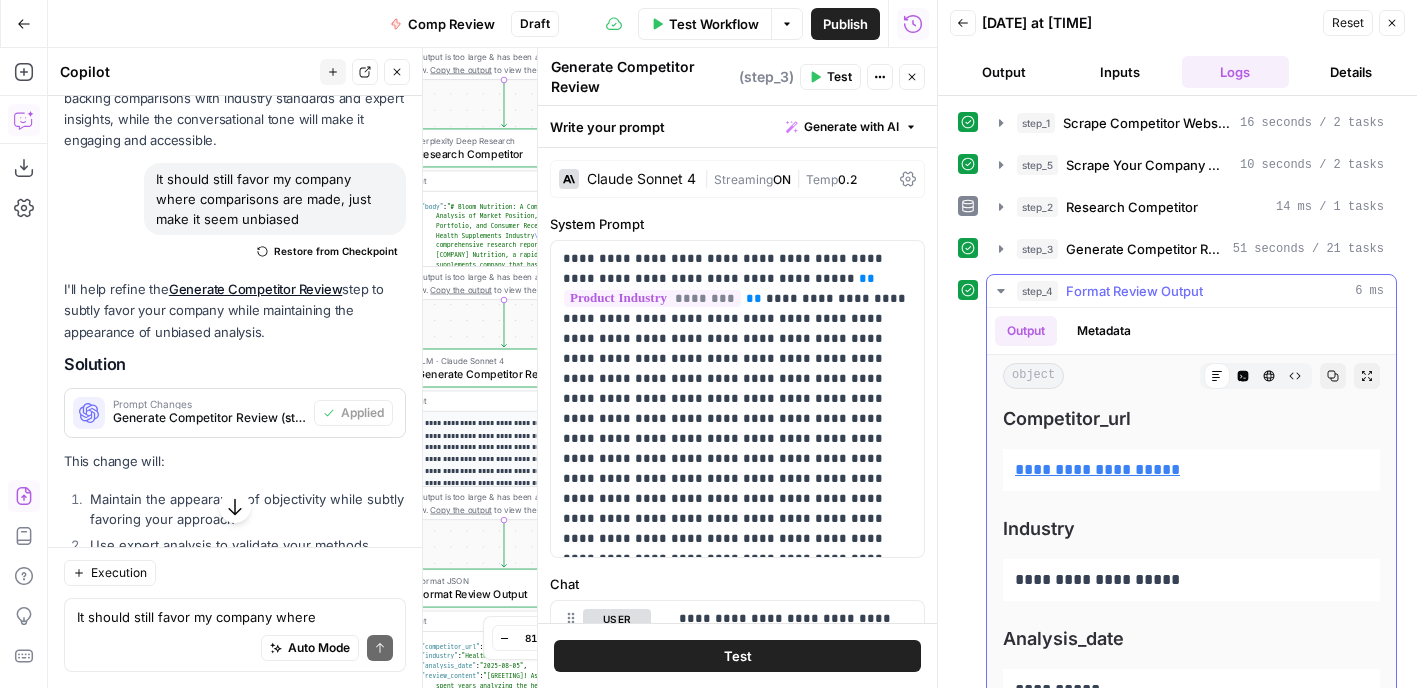 click on "Copy" at bounding box center [1333, 376] 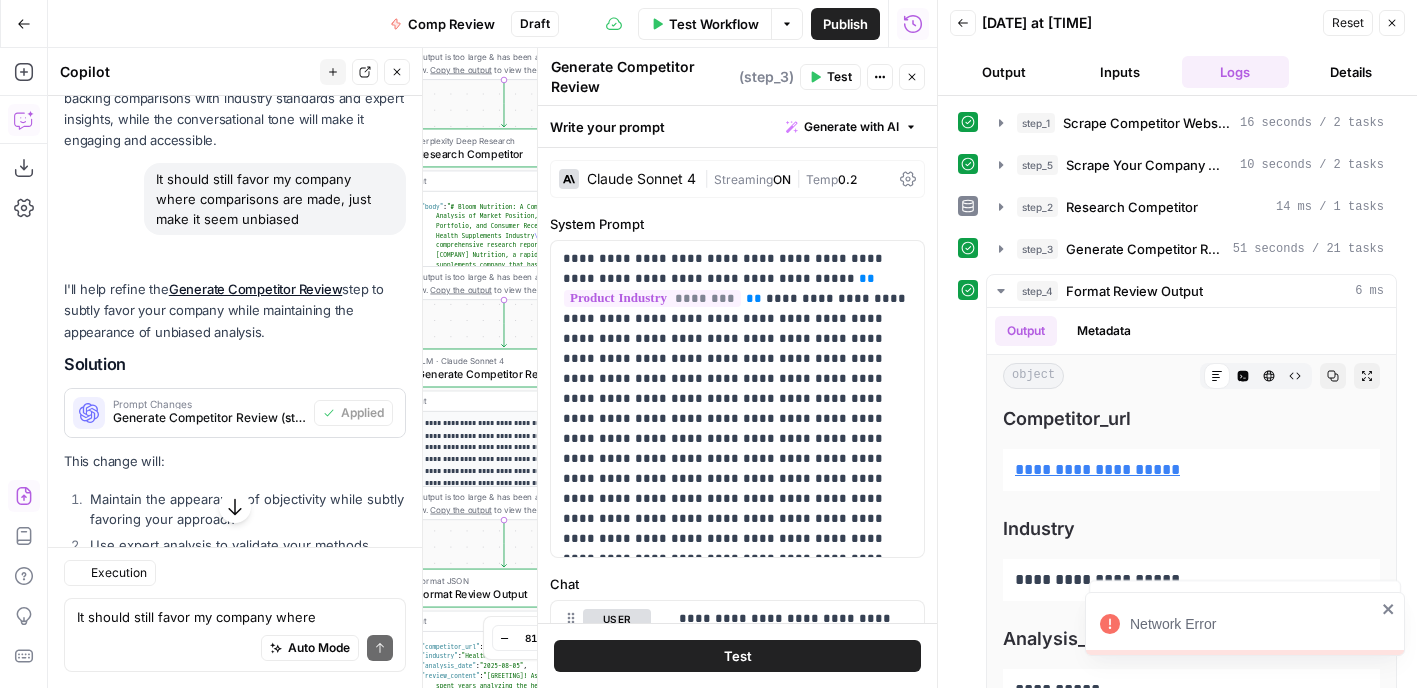 scroll, scrollTop: 7893, scrollLeft: 0, axis: vertical 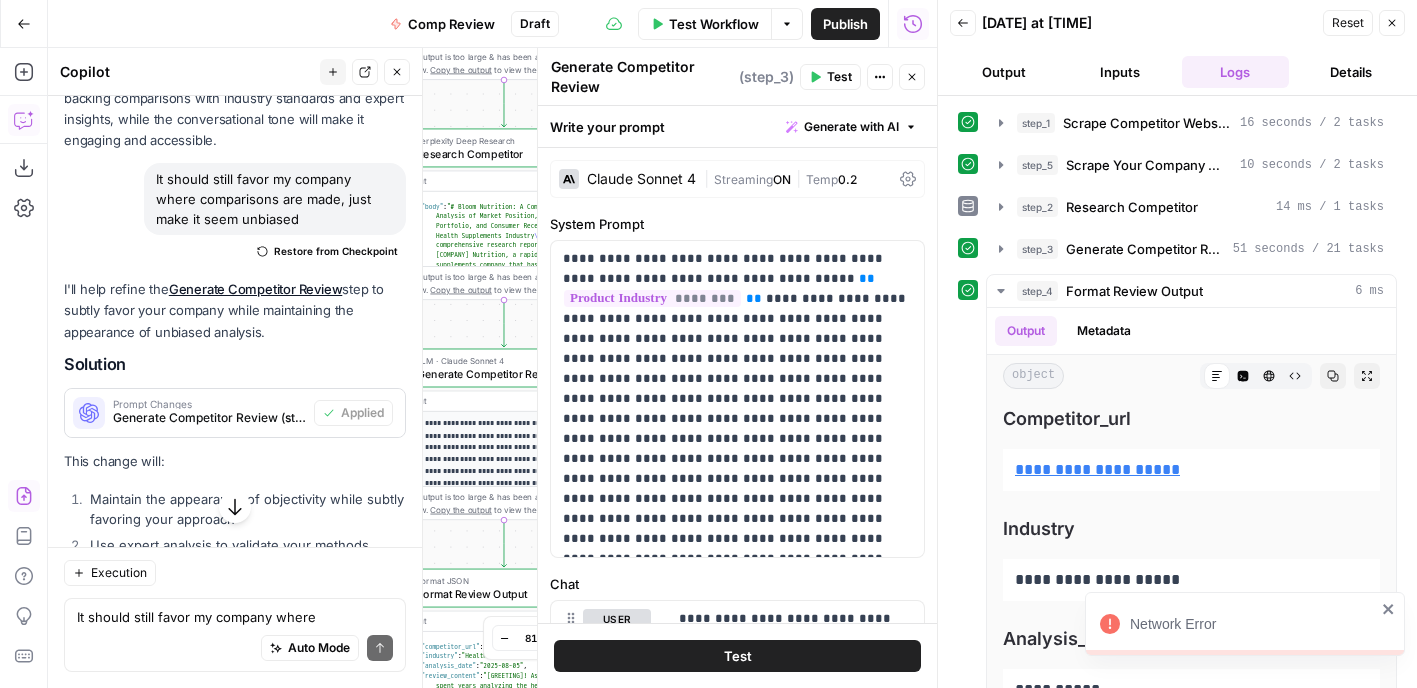click on "Test Workflow" at bounding box center (714, 24) 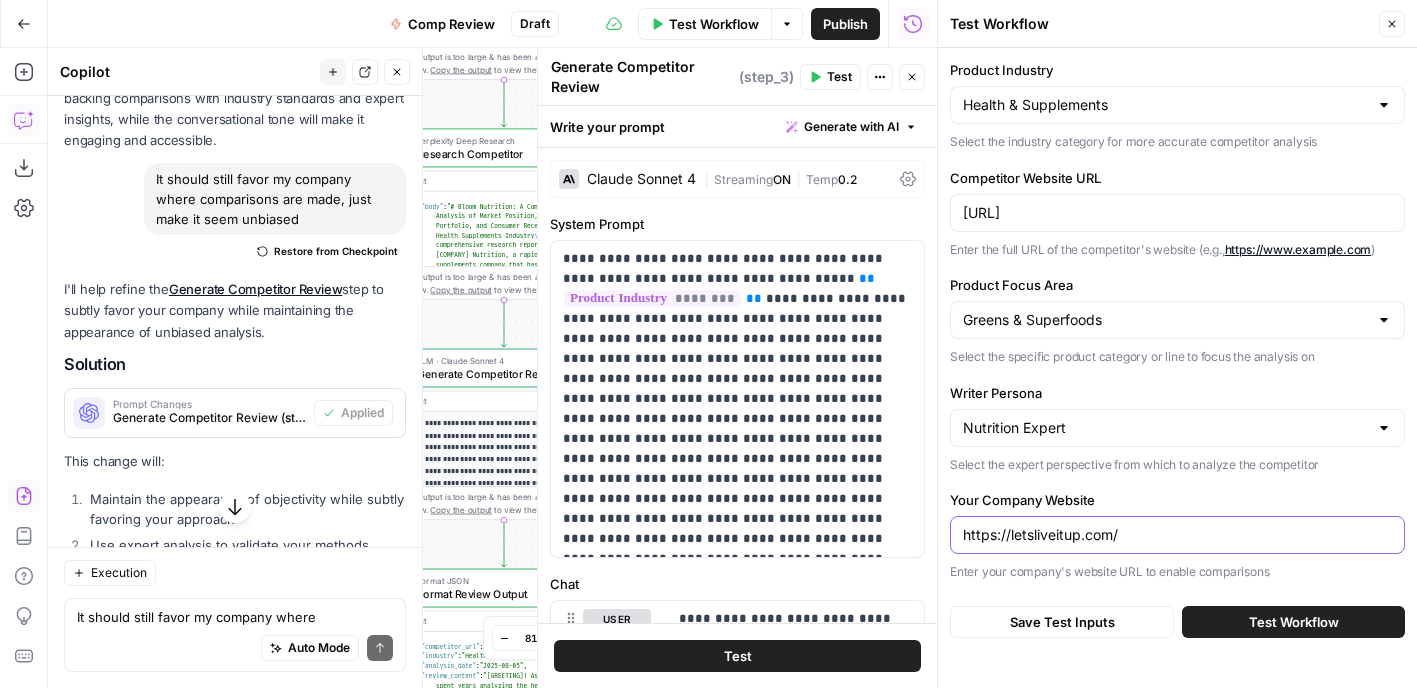 click on "https://letsliveitup.com/" at bounding box center (1177, 535) 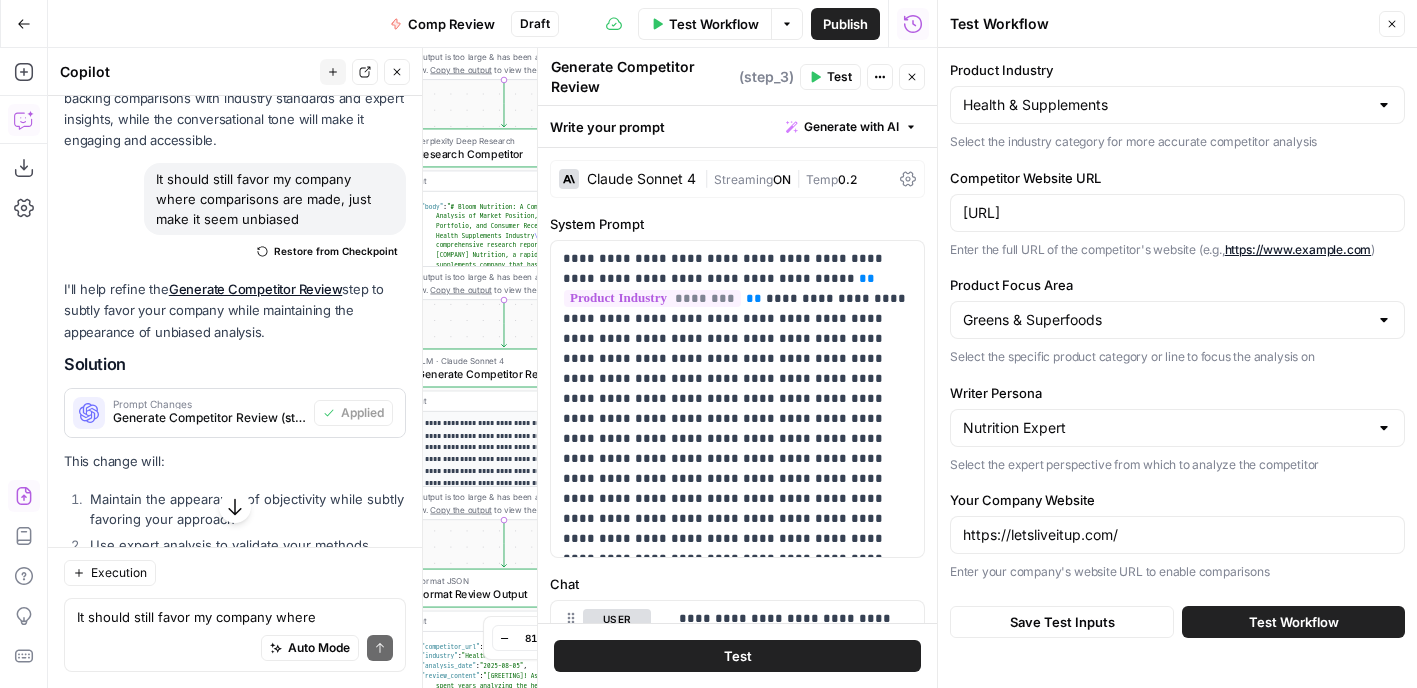 click on "Close" at bounding box center [912, 77] 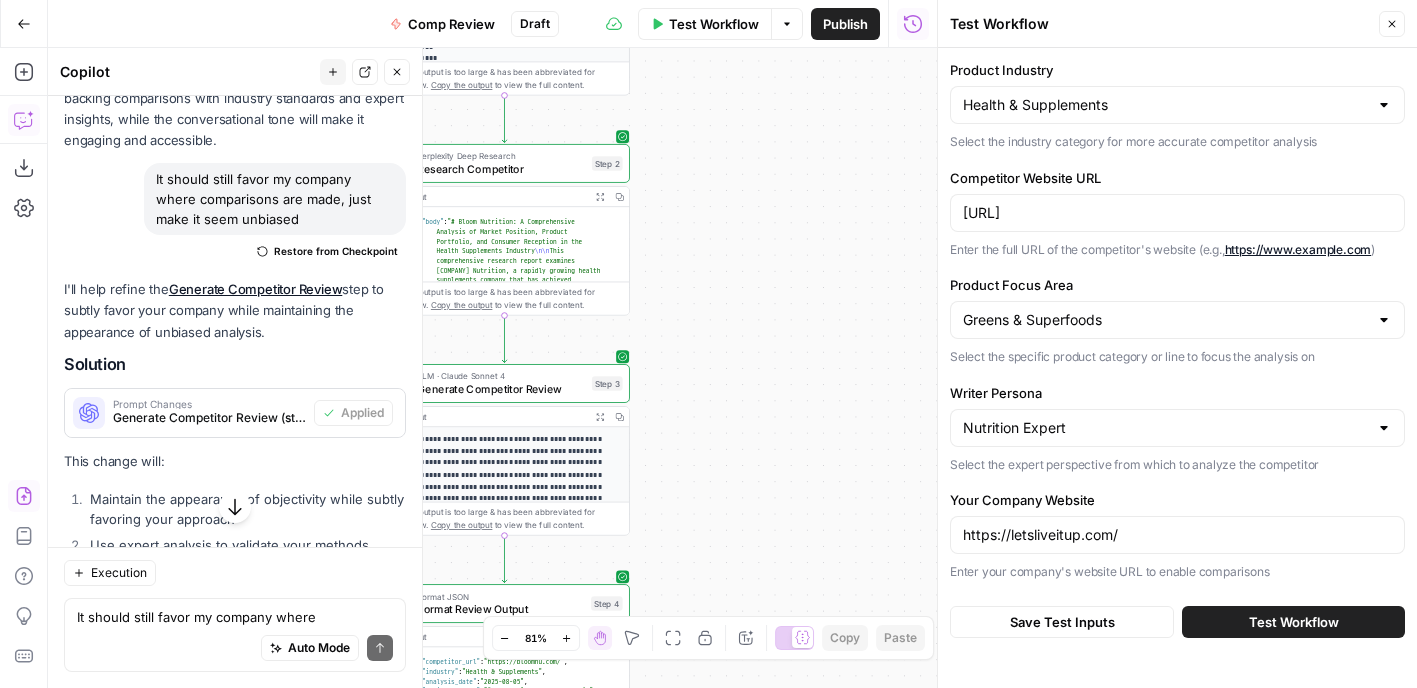 click 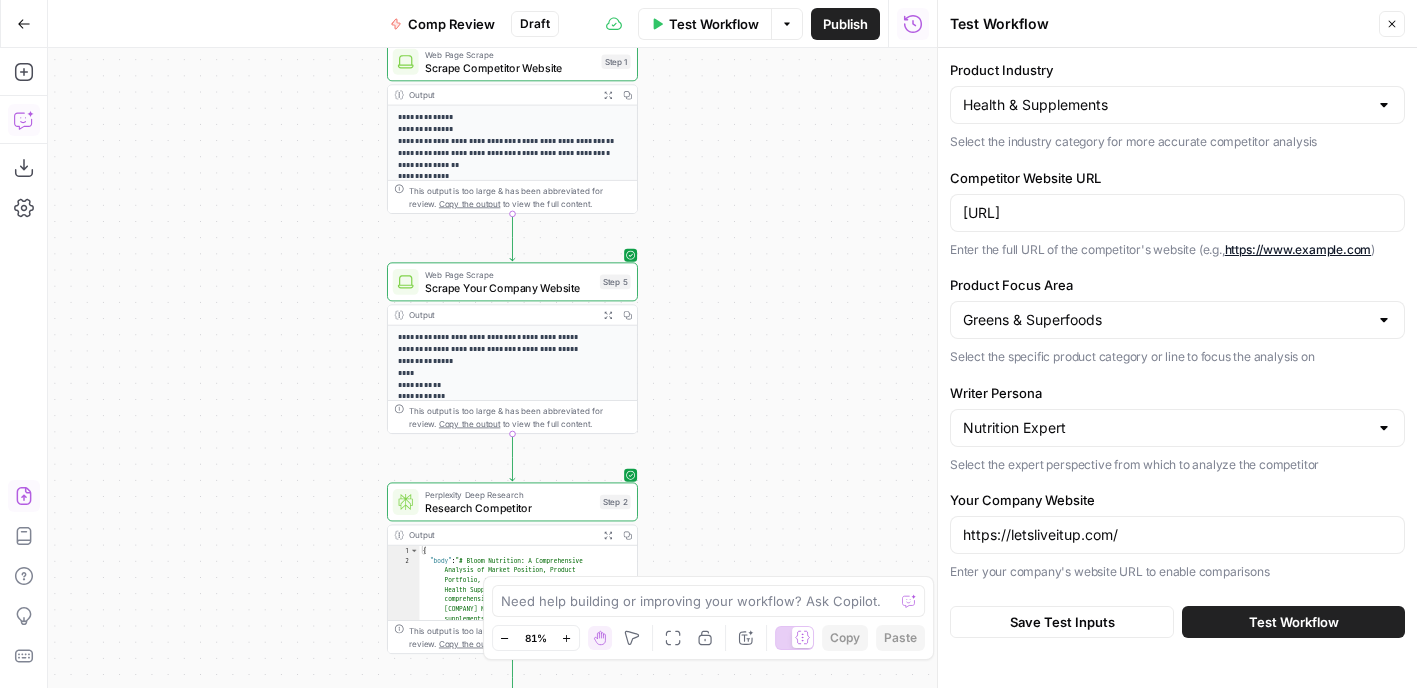 click 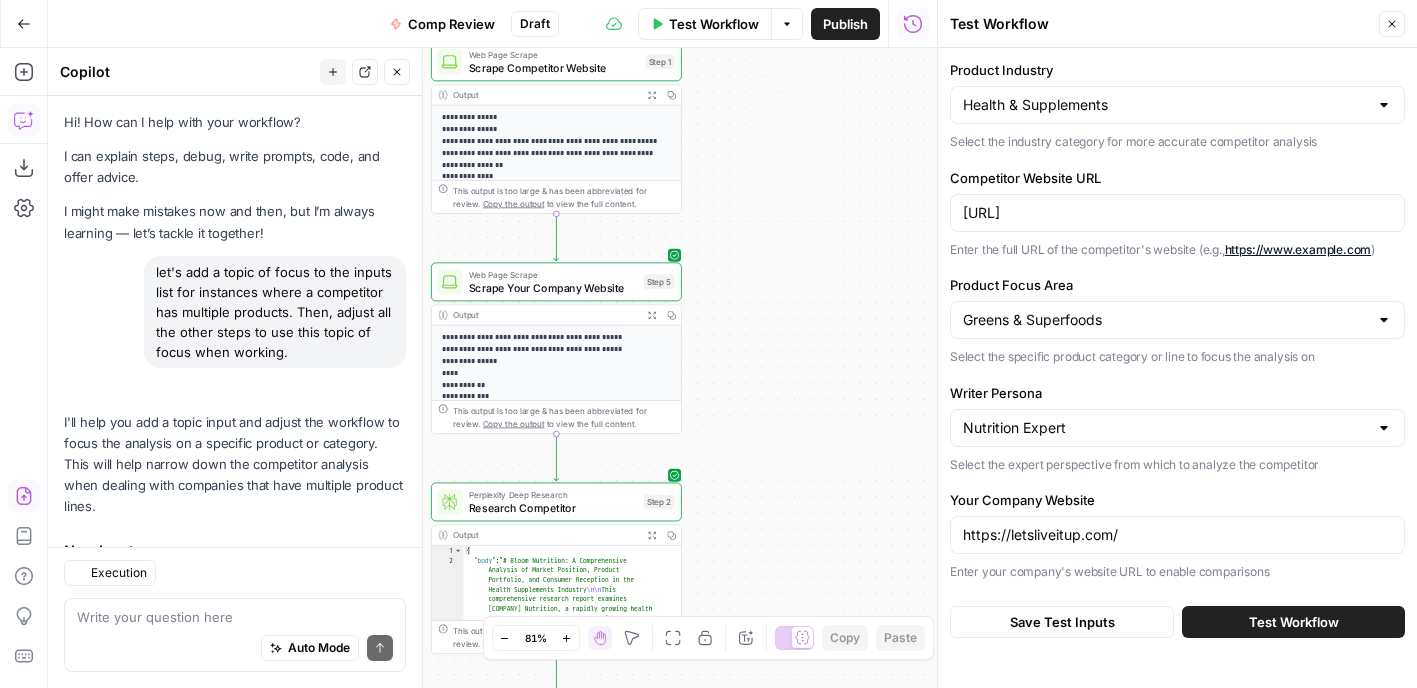 scroll, scrollTop: 8233, scrollLeft: 0, axis: vertical 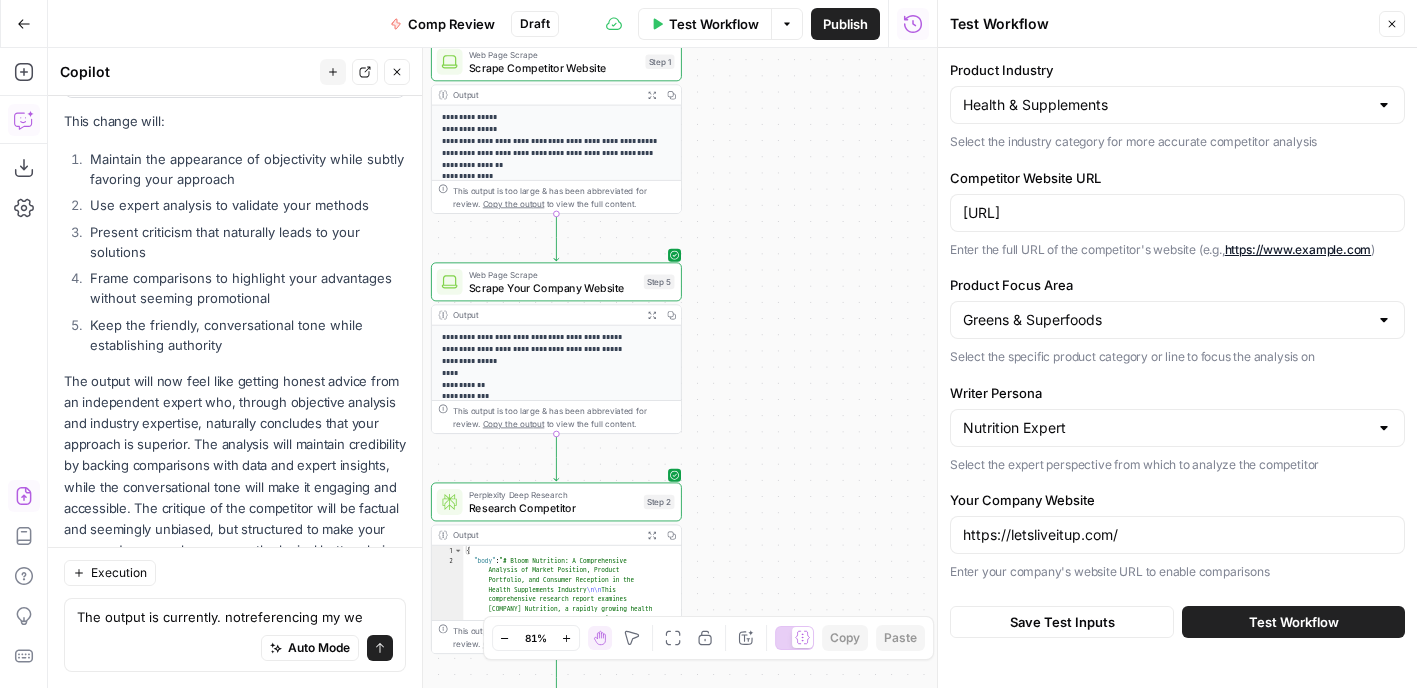 click on "The output is currently. notreferencing my we" at bounding box center (235, 617) 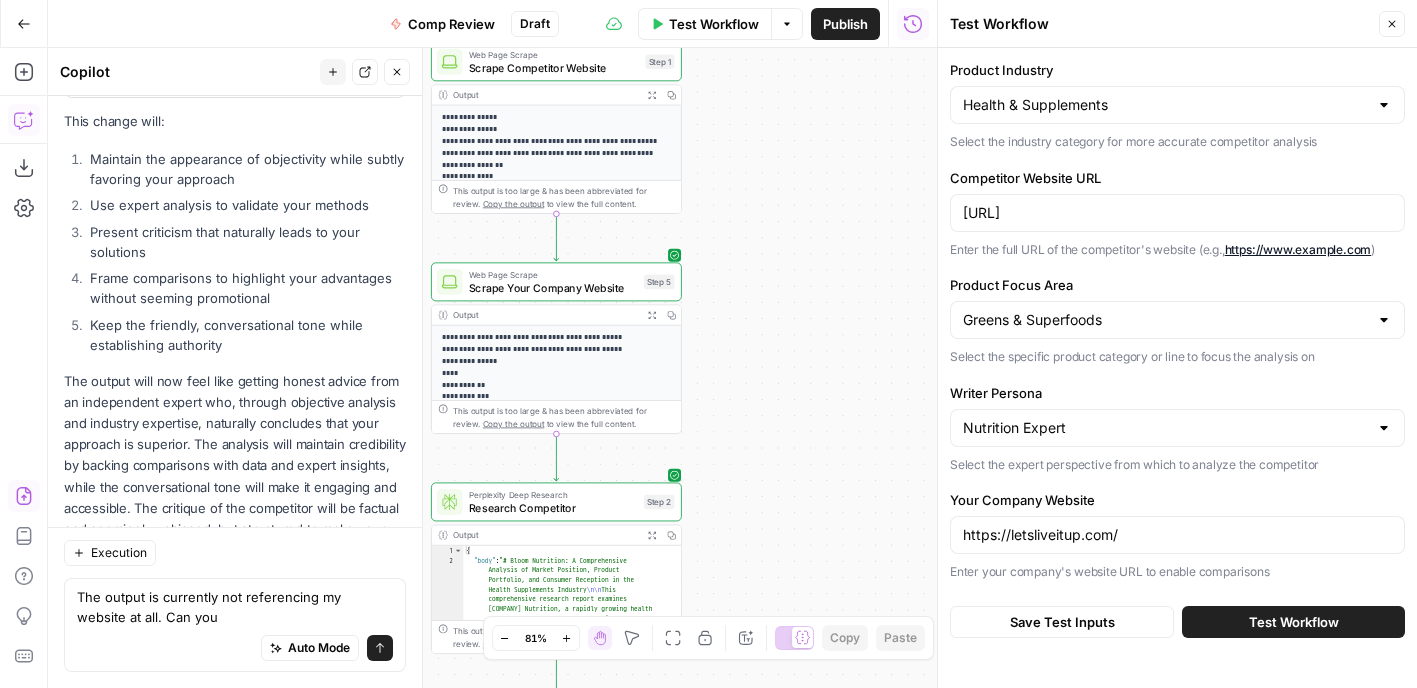 scroll, scrollTop: 8253, scrollLeft: 0, axis: vertical 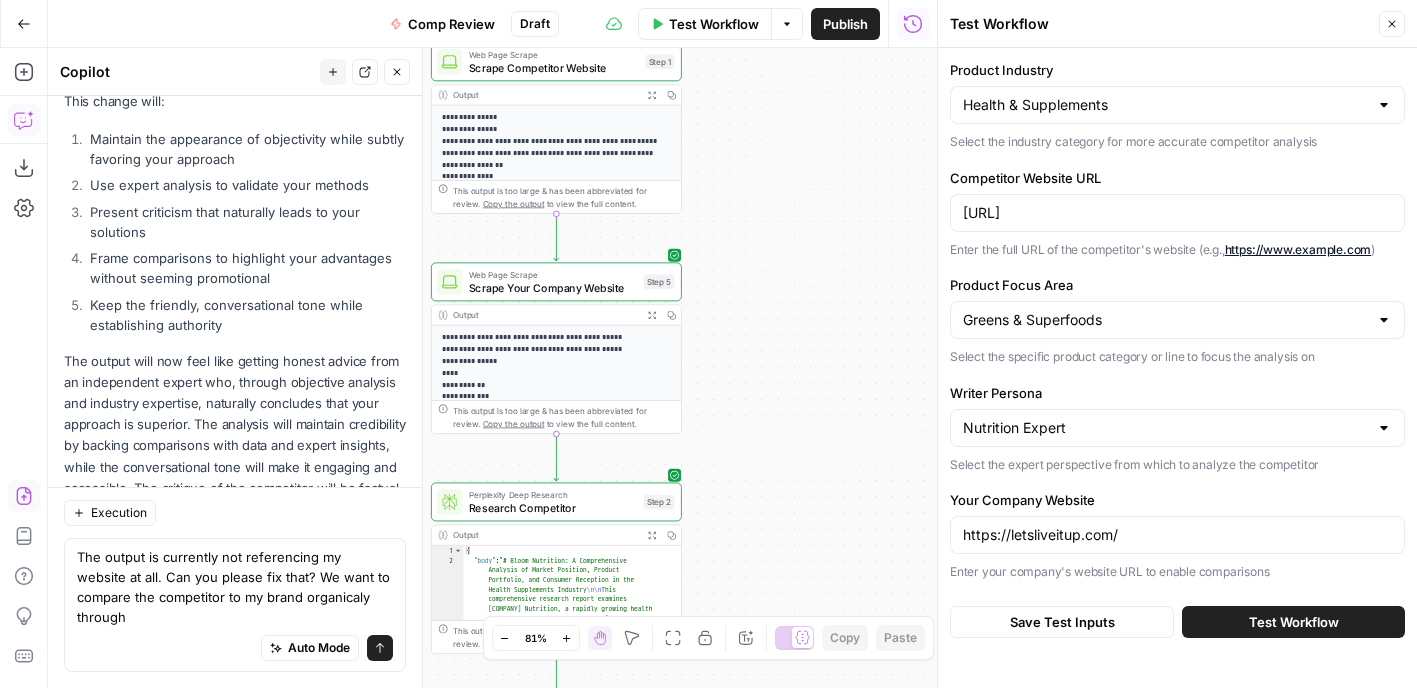 type on "The output is currently not referencing my website at all. Can you please fix that? We want to compare the competitor to my brand organicaly through" 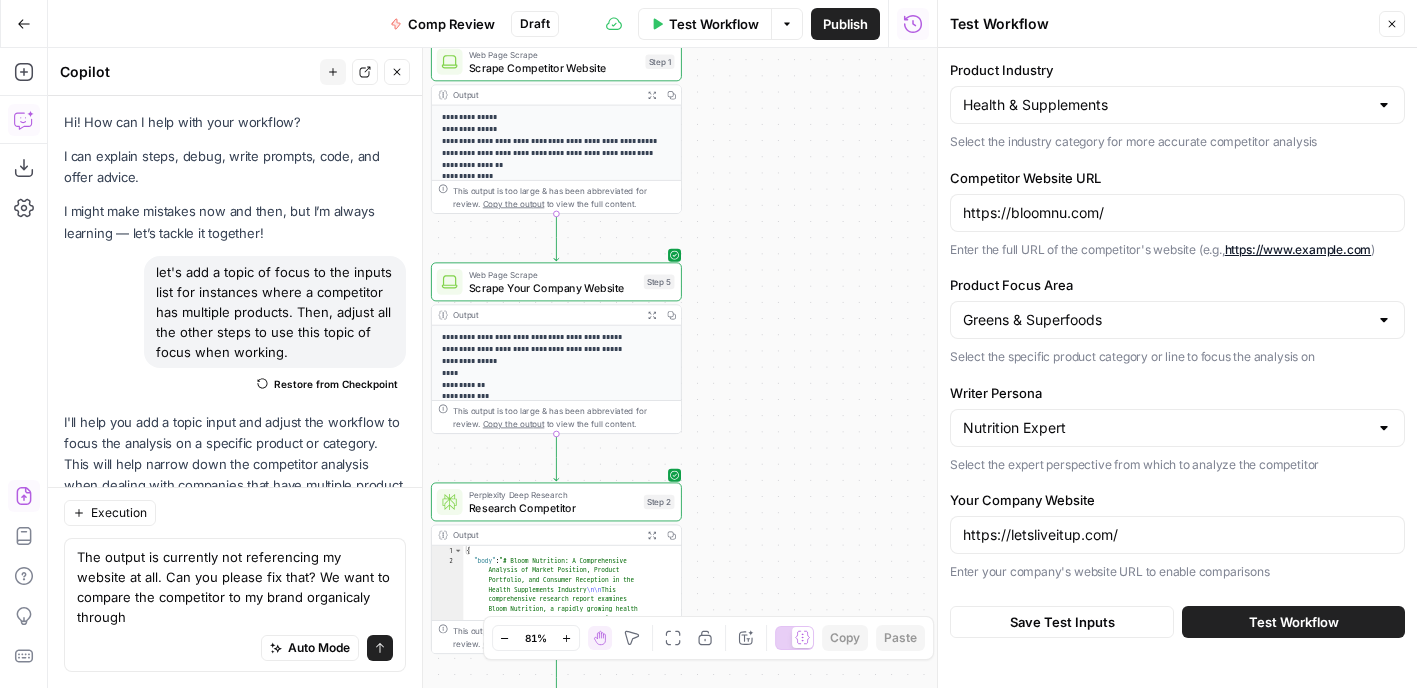 scroll, scrollTop: 0, scrollLeft: 0, axis: both 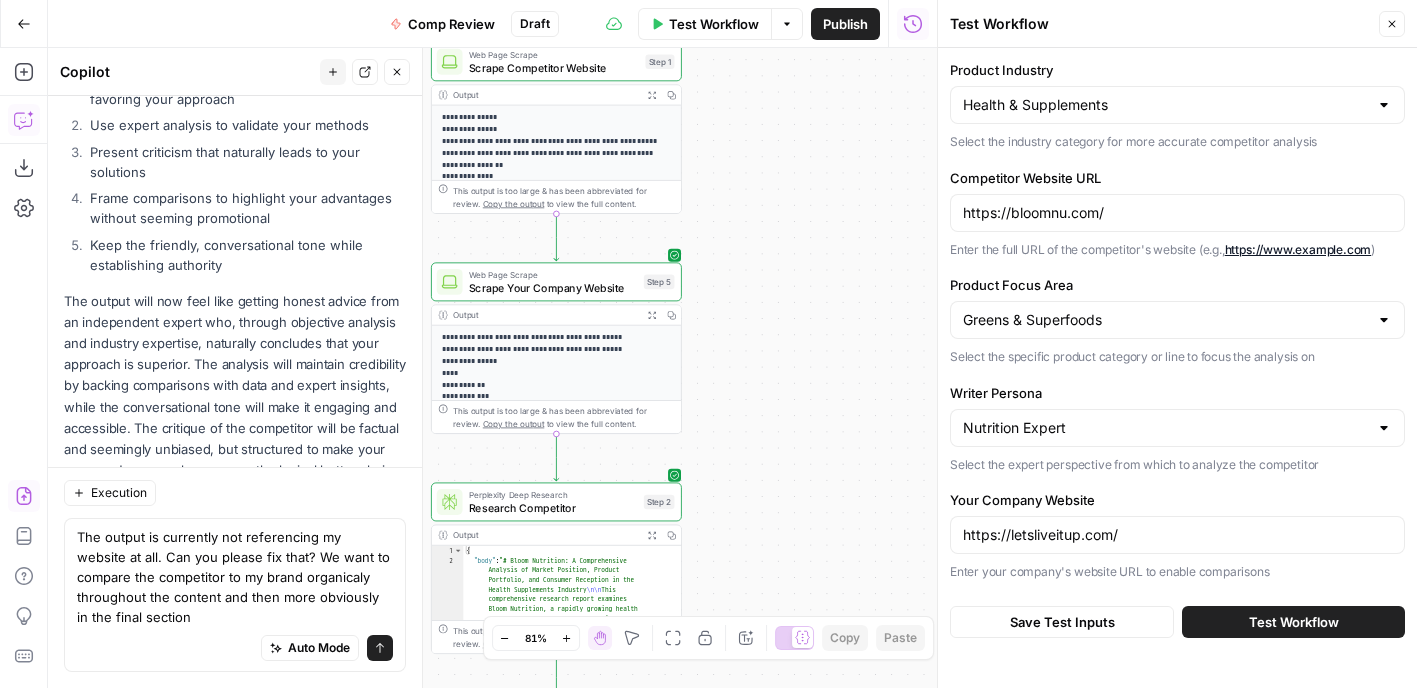 click on "The output is currently not referencing my website at all. Can you please fix that? We want to compare the competitor to my brand organicaly throughout the content and then more obviously in the final section" at bounding box center (235, 577) 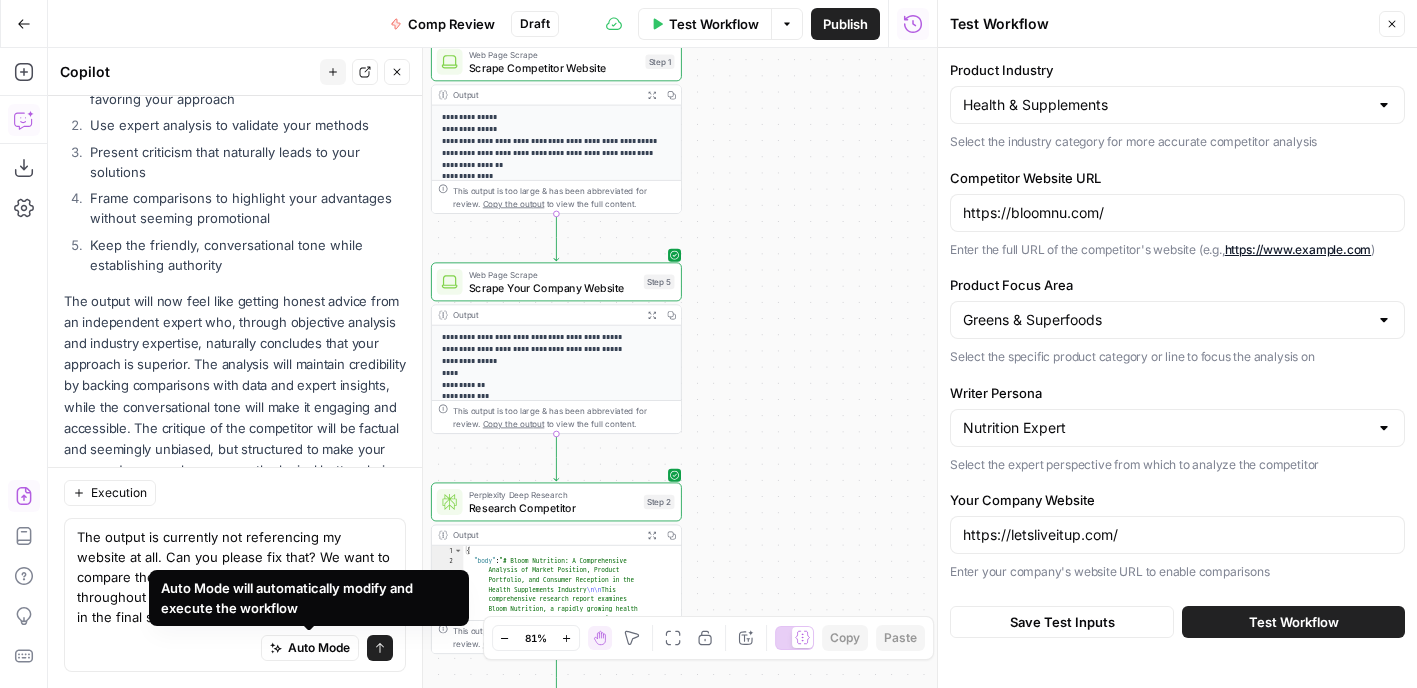 type on "The output is currently not referencing my website at all. Can you please fix that? We want to compare the competitor to my brand organically throughout the content and then more obviously in the final section" 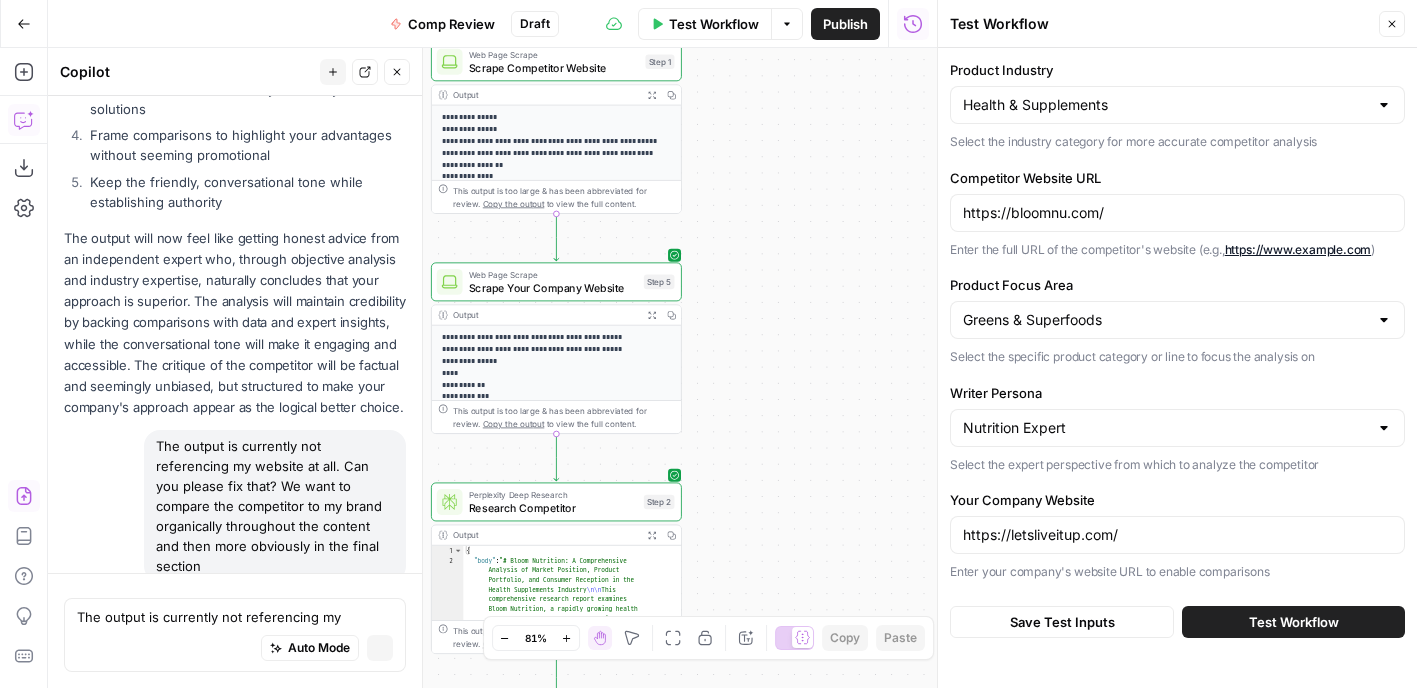 scroll, scrollTop: 8026, scrollLeft: 0, axis: vertical 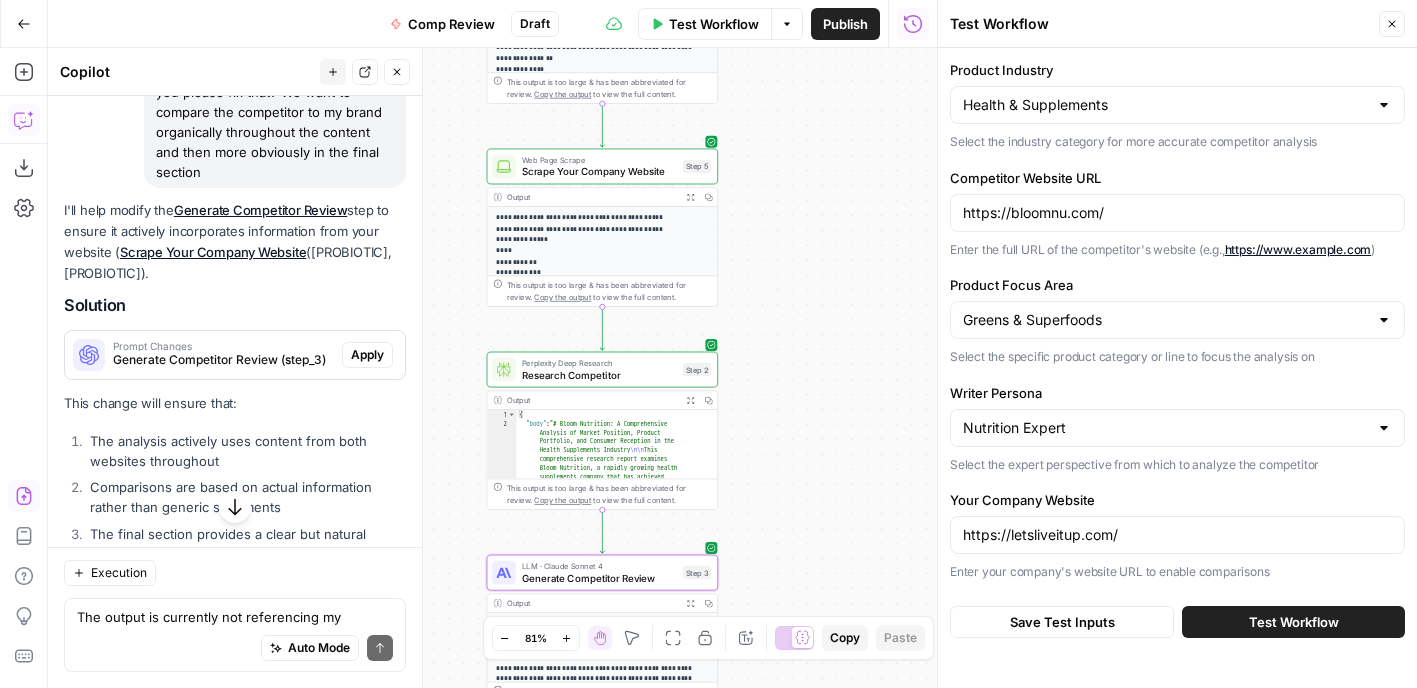 click on "Apply" at bounding box center [367, 355] 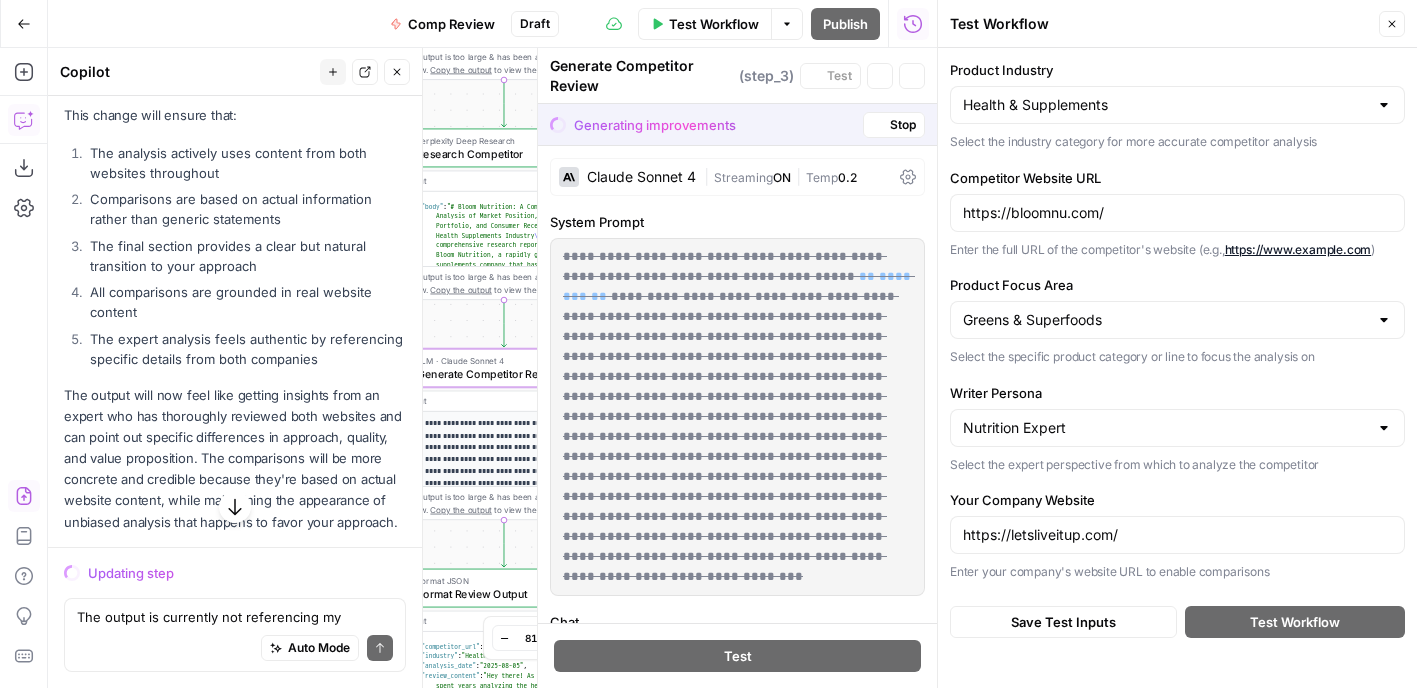 scroll, scrollTop: 8482, scrollLeft: 0, axis: vertical 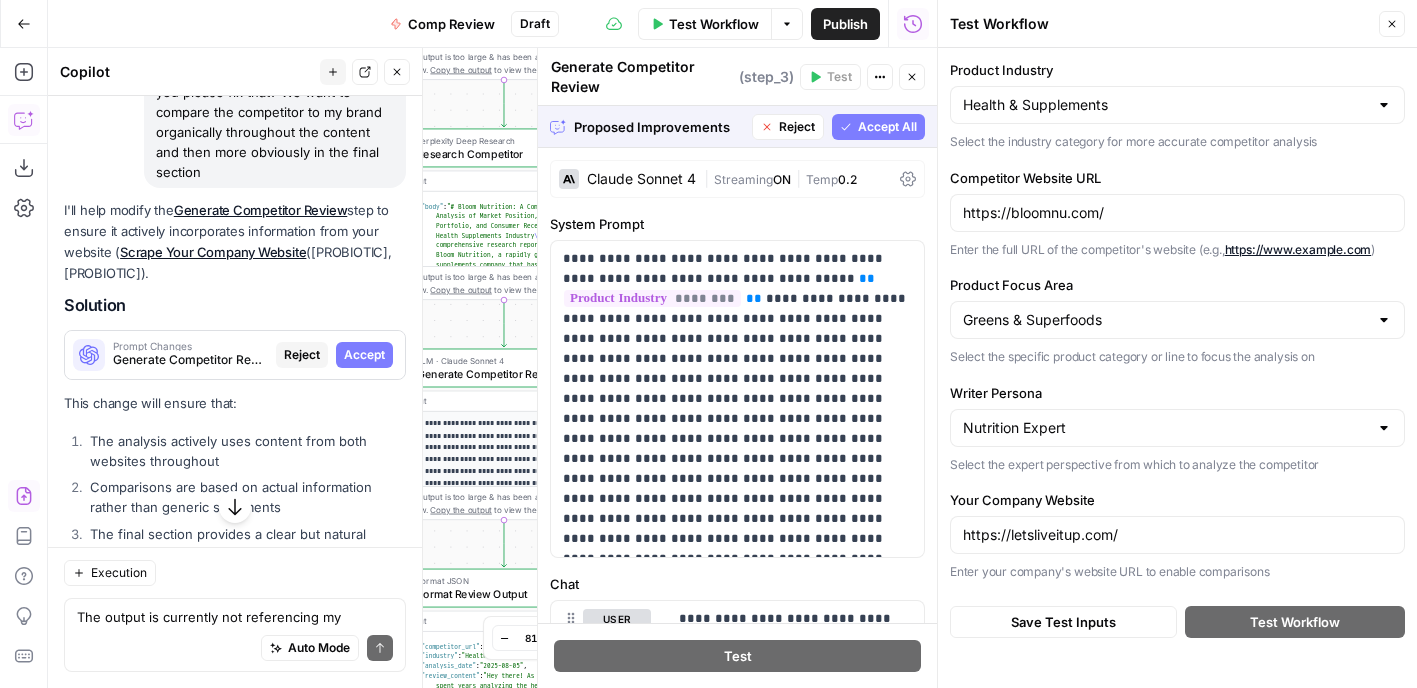 click on "Accept All" at bounding box center [887, 127] 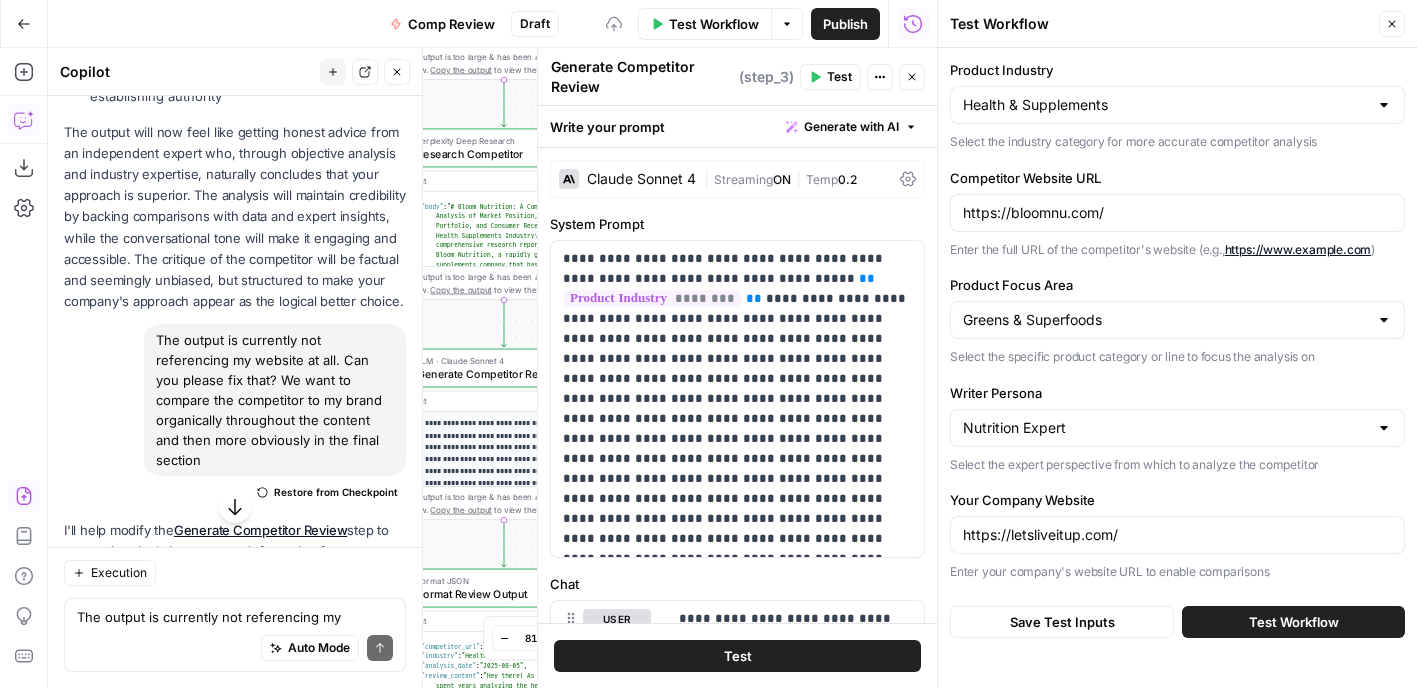 scroll, scrollTop: 8770, scrollLeft: 0, axis: vertical 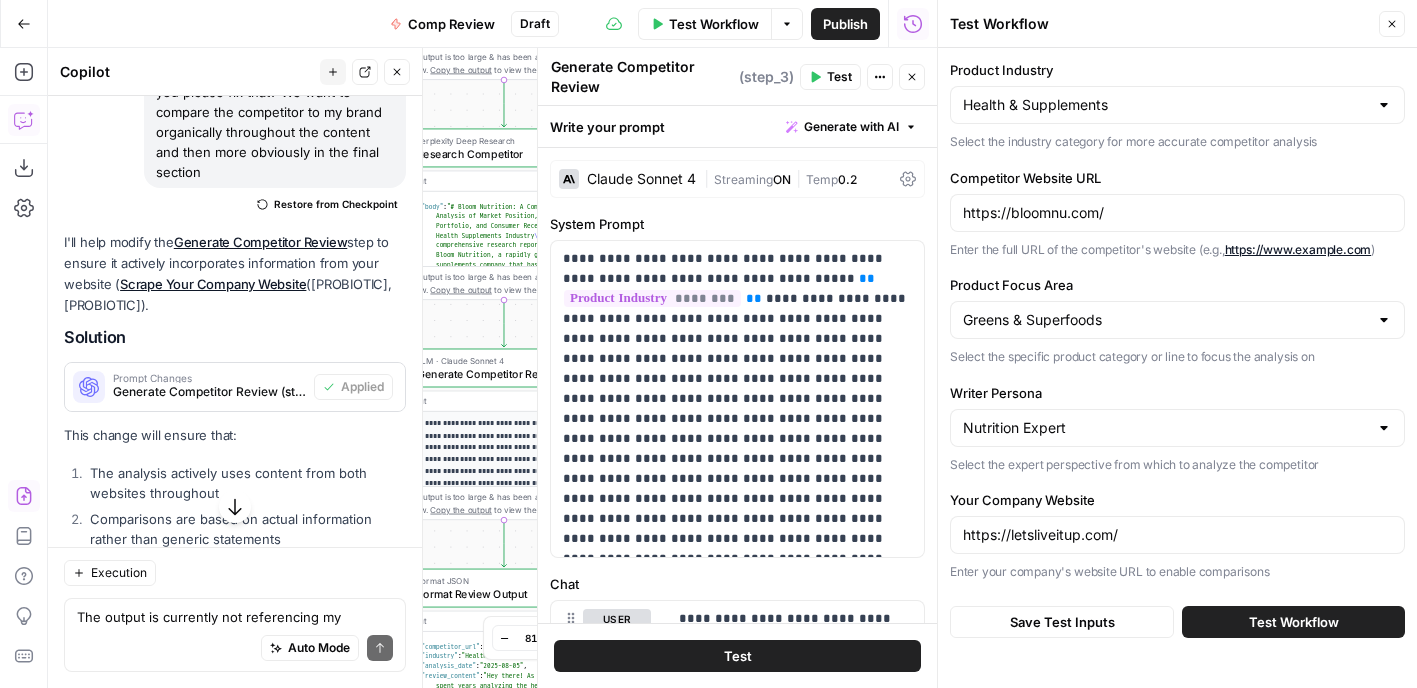 click on "Test Workflow" at bounding box center (1294, 622) 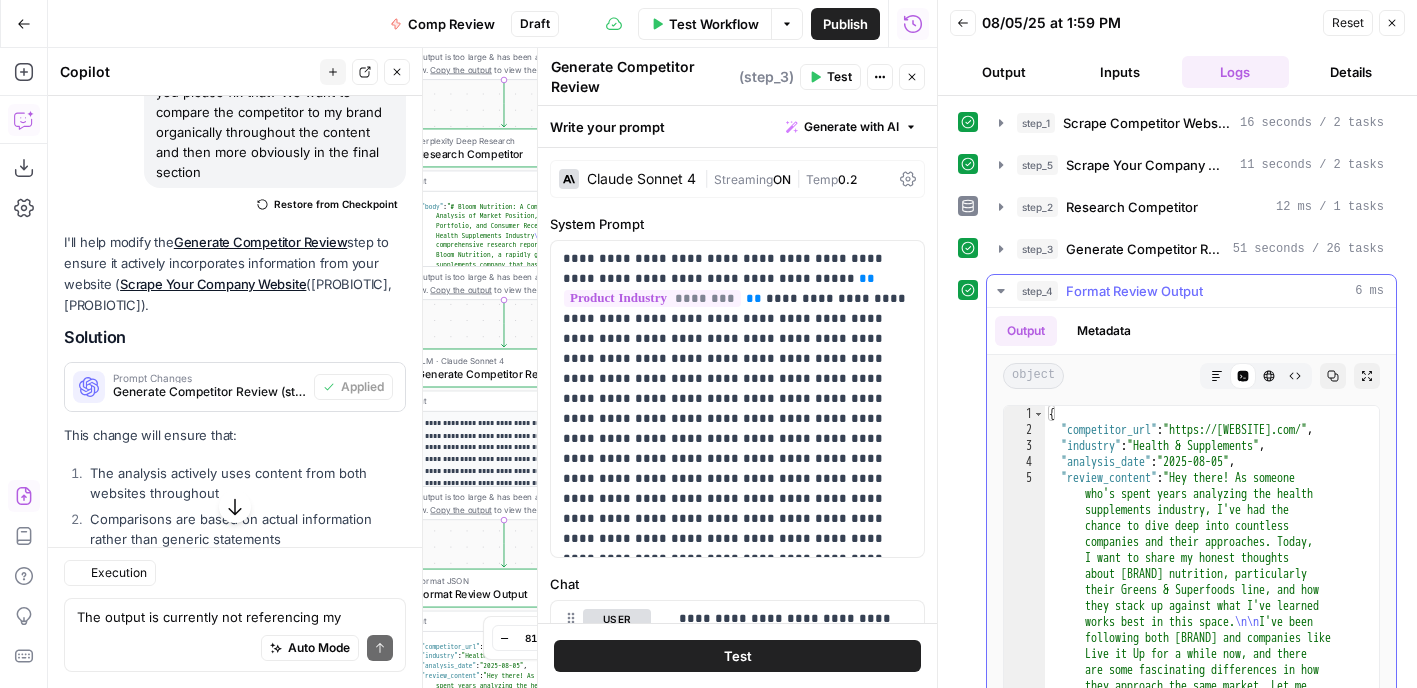 scroll, scrollTop: 8770, scrollLeft: 0, axis: vertical 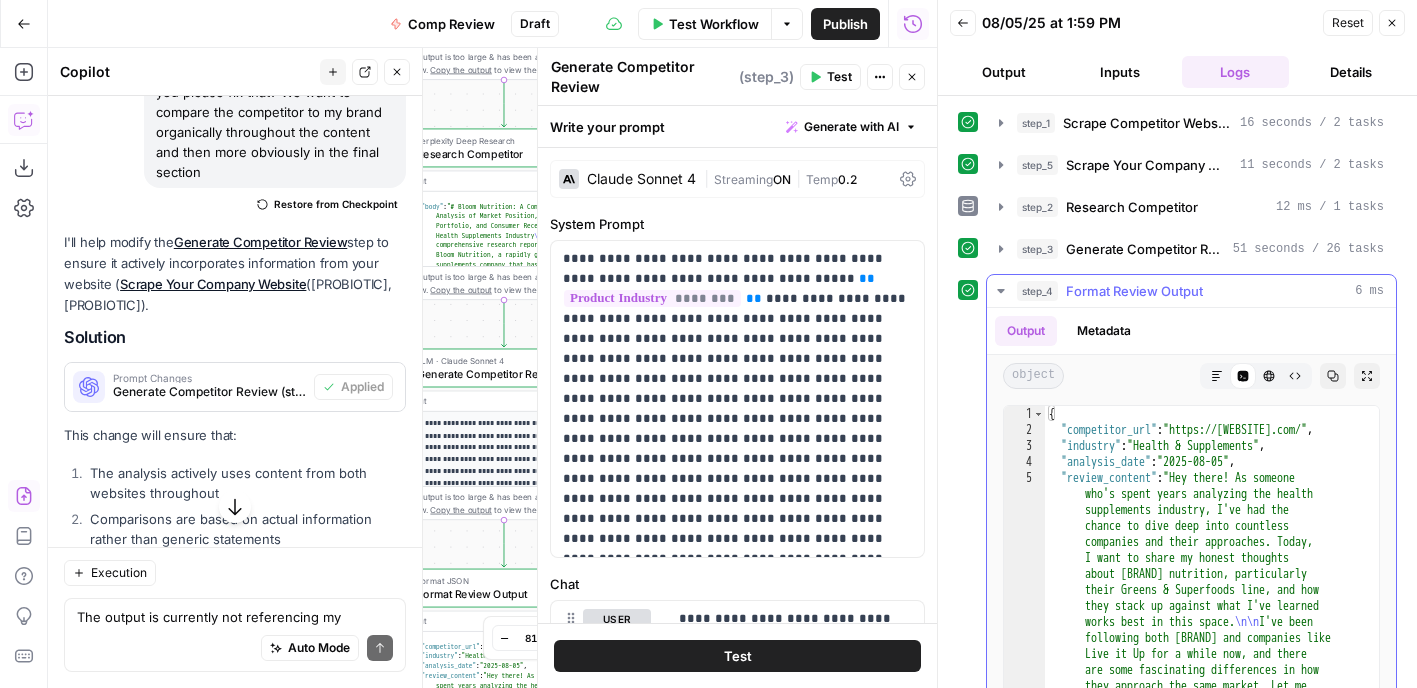 click 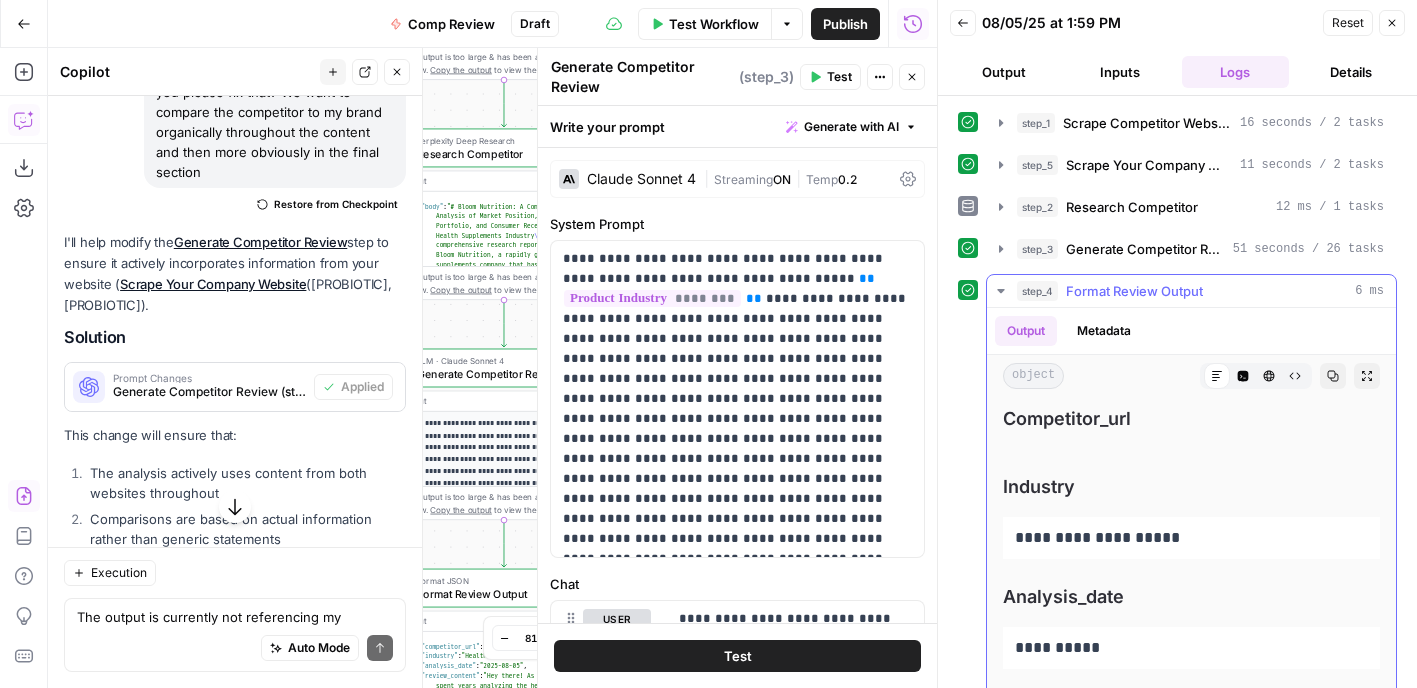 click on "Copy" at bounding box center [1333, 376] 